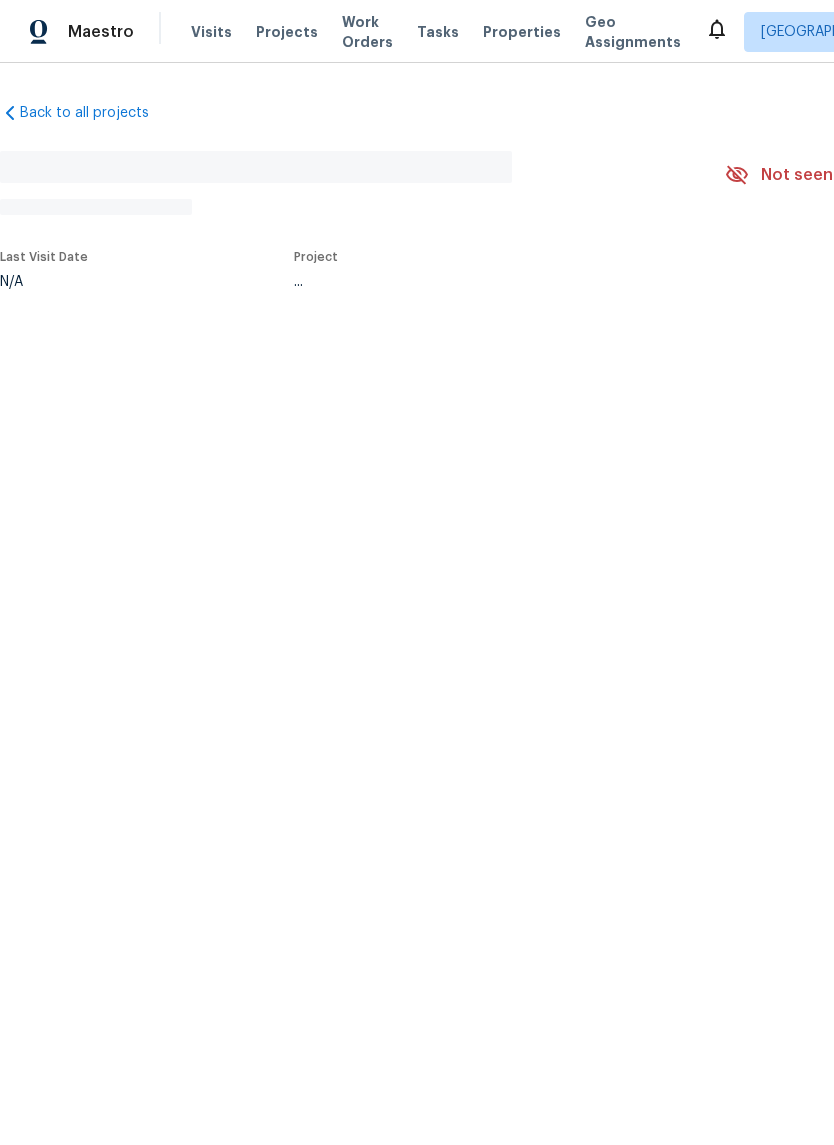 scroll, scrollTop: 0, scrollLeft: 0, axis: both 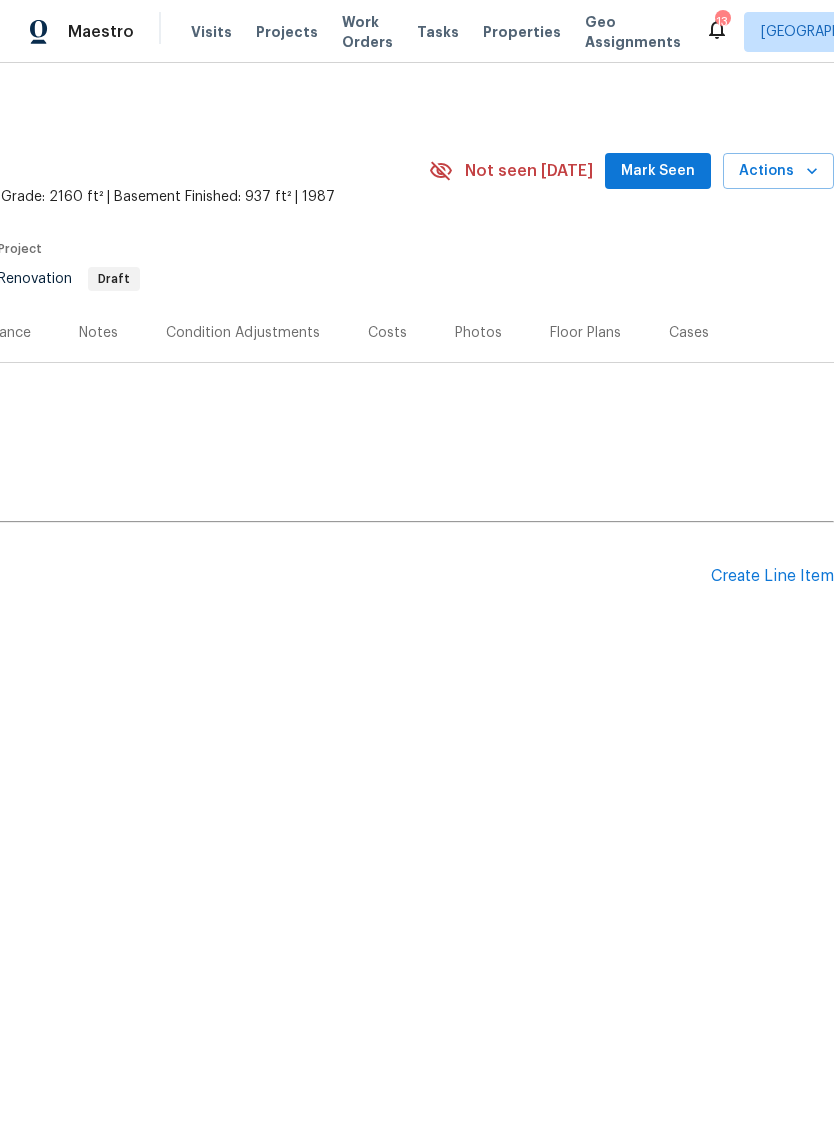 click on "Floor Plans" at bounding box center [585, 333] 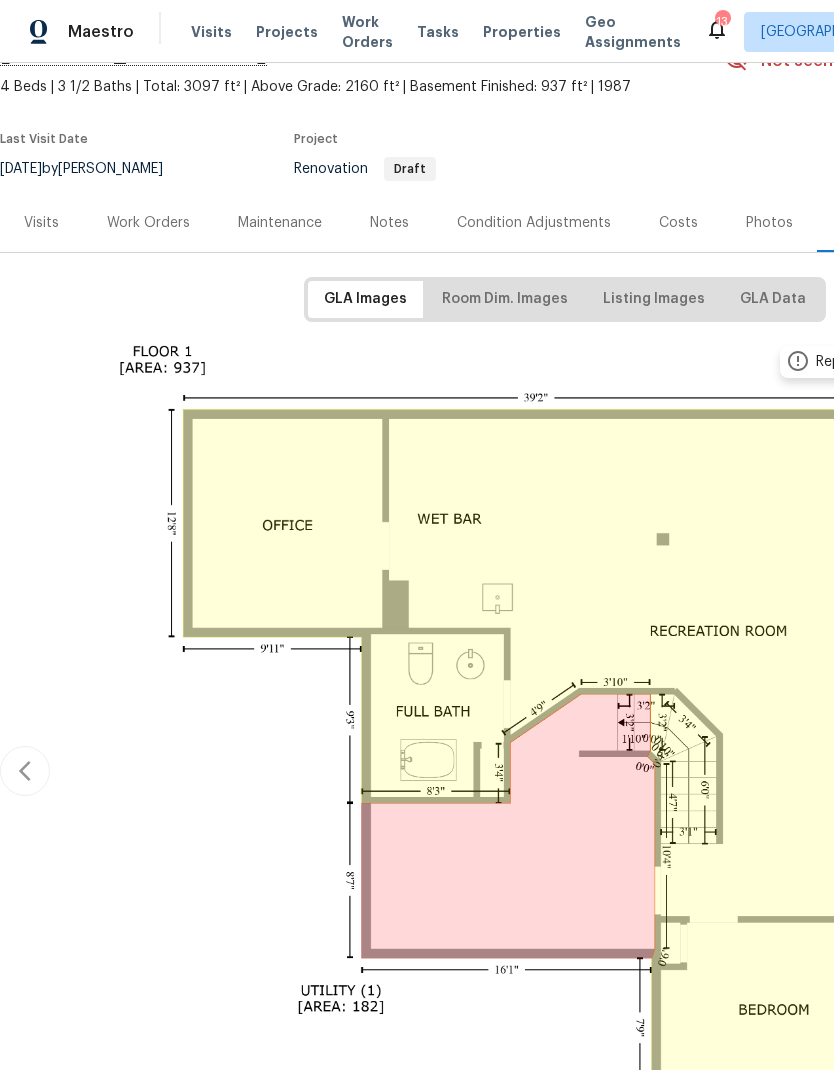 scroll, scrollTop: 111, scrollLeft: 0, axis: vertical 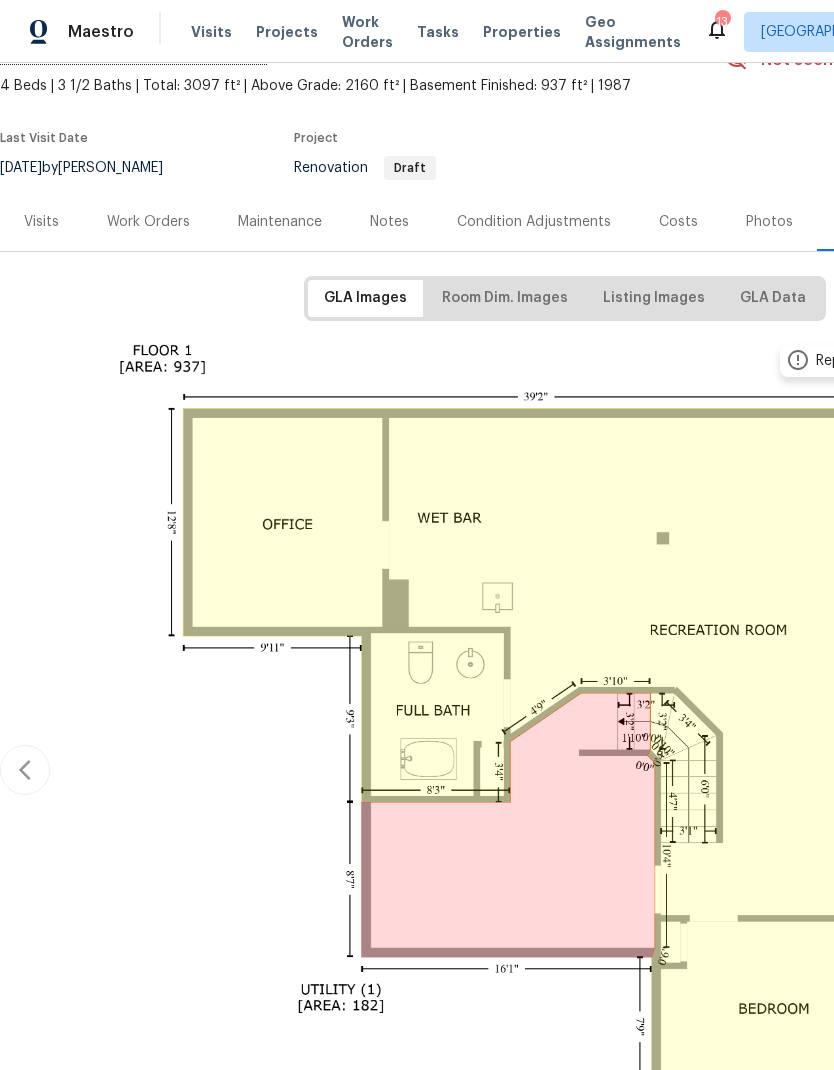 click on "Work Orders" at bounding box center (148, 222) 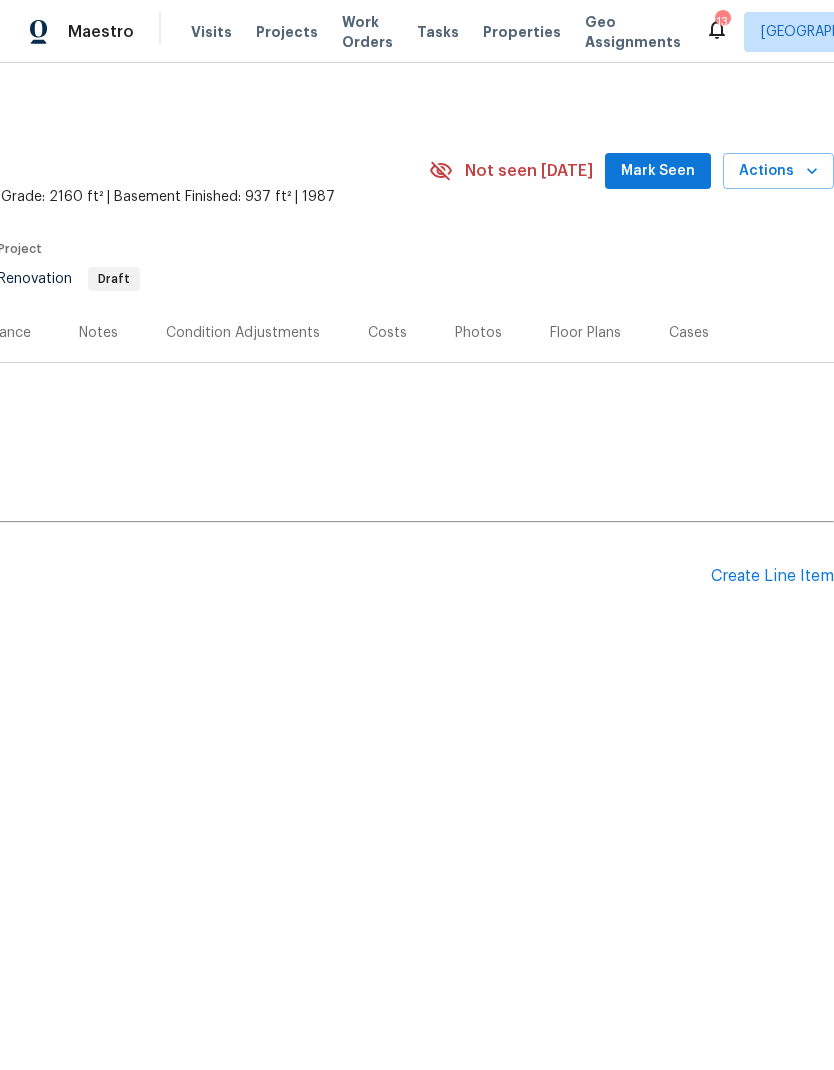 scroll, scrollTop: 0, scrollLeft: 296, axis: horizontal 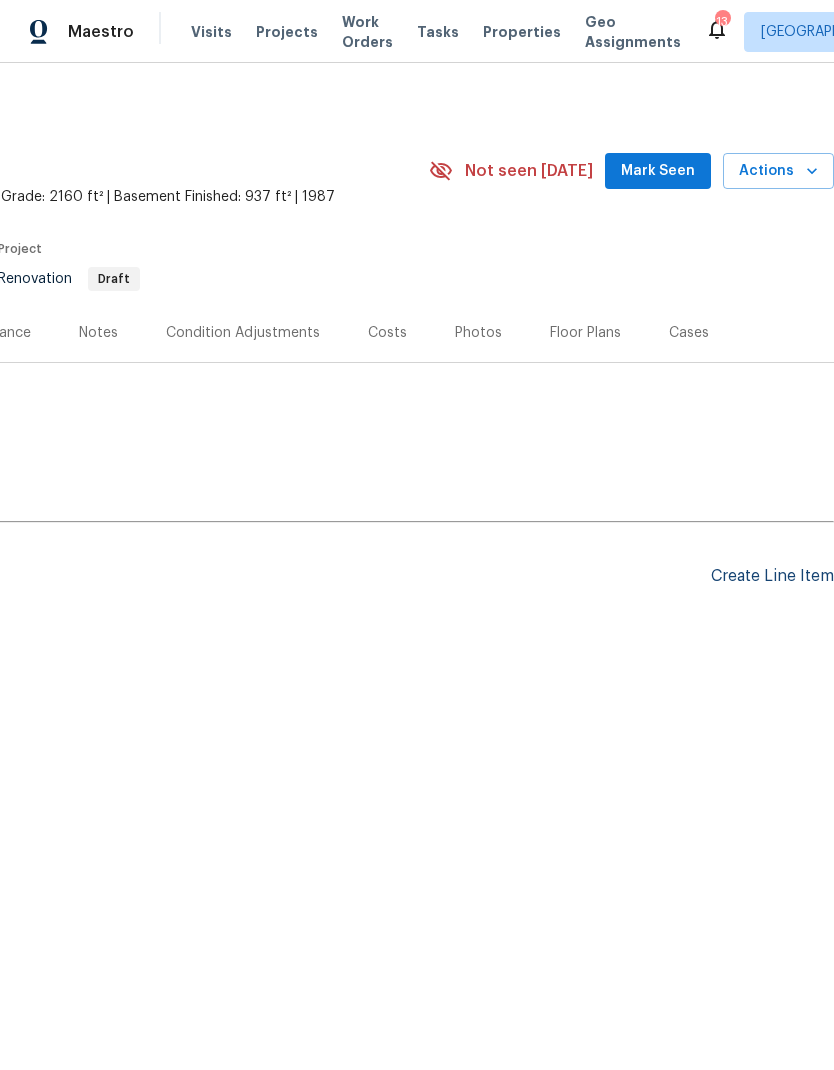 click on "Create Line Item" at bounding box center (772, 576) 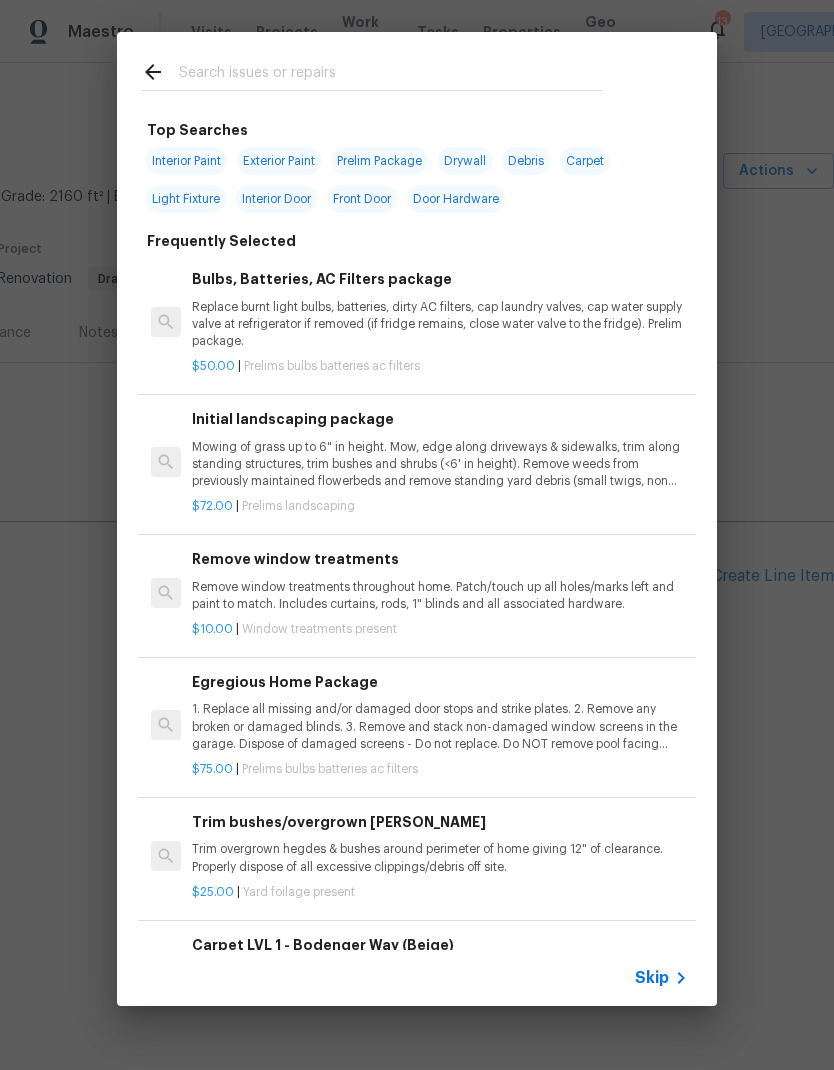 click at bounding box center [372, 71] 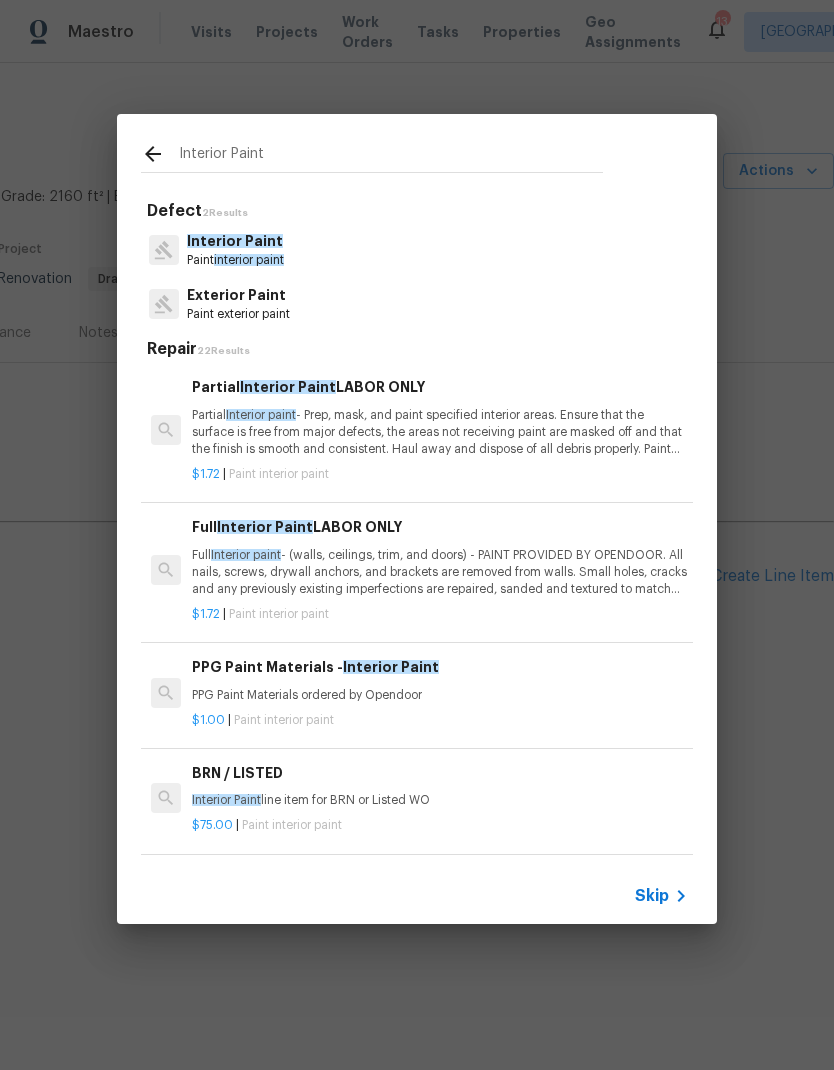 click on "Interior Paint Paint  interior paint" at bounding box center (417, 250) 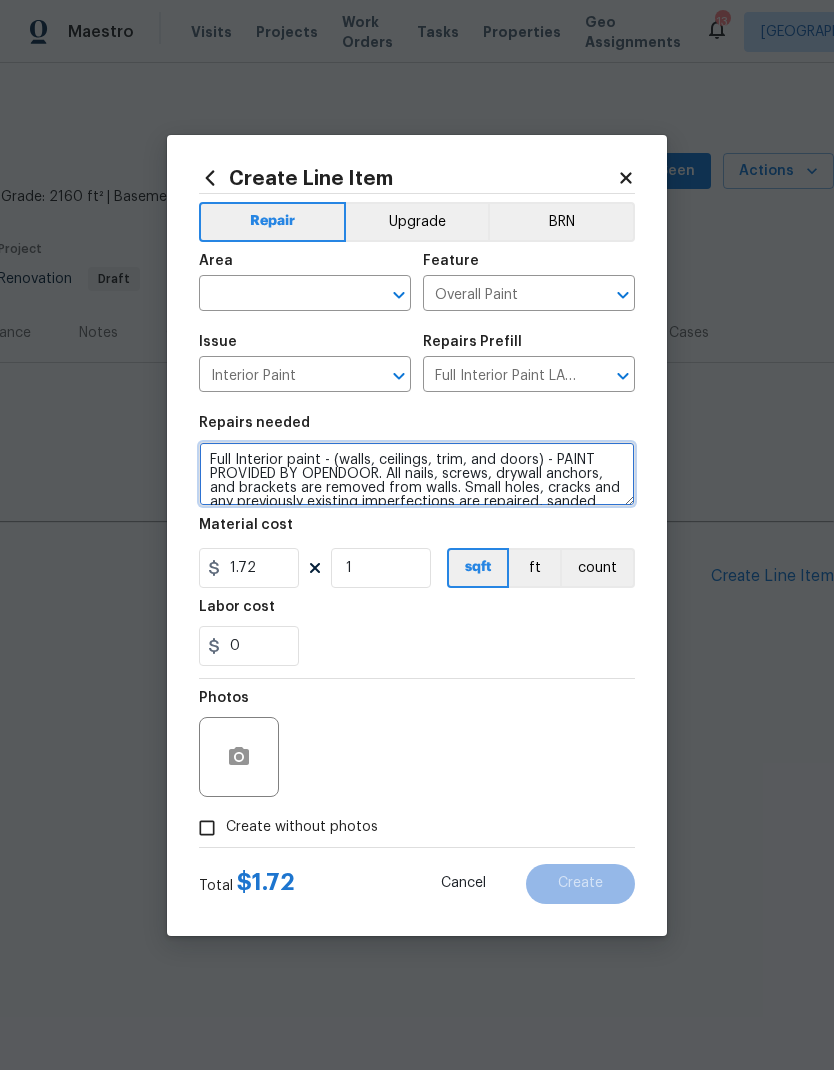 click on "Full Interior paint - (walls, ceilings, trim, and doors) - PAINT PROVIDED BY OPENDOOR. All nails, screws, drywall anchors, and brackets are removed from walls. Small holes, cracks and any previously existing imperfections are repaired, sanded and textured to match surrounding texture prior to painting. Caulk all edges/corners, windows, doors, counters, tubs/showers and baseboards; To include painting of all register vents (after proper preparation), all sides of doors, protection of floors, cabinets, hardware and hinges, windows with drop cloths, plastic sheeting and masking. Clean up and removal of prep debris and any paint overspray." at bounding box center (417, 474) 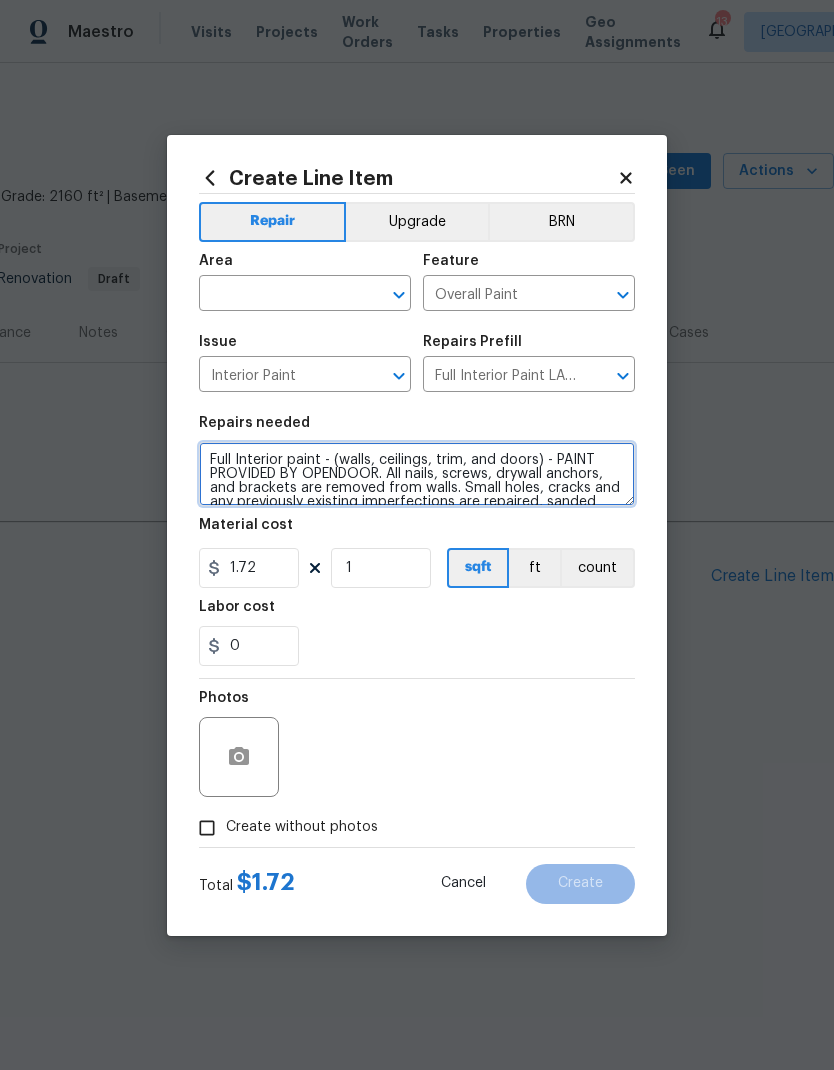 click on "Full Interior paint - (walls, ceilings, trim, and doors) - PAINT PROVIDED BY OPENDOOR. All nails, screws, drywall anchors, and brackets are removed from walls. Small holes, cracks and any previously existing imperfections are repaired, sanded and textured to match surrounding texture prior to painting. Caulk all edges/corners, windows, doors, counters, tubs/showers and baseboards; To include painting of all register vents (after proper preparation), all sides of doors, protection of floors, cabinets, hardware and hinges, windows with drop cloths, plastic sheeting and masking. Clean up and removal of prep debris and any paint overspray." at bounding box center [417, 474] 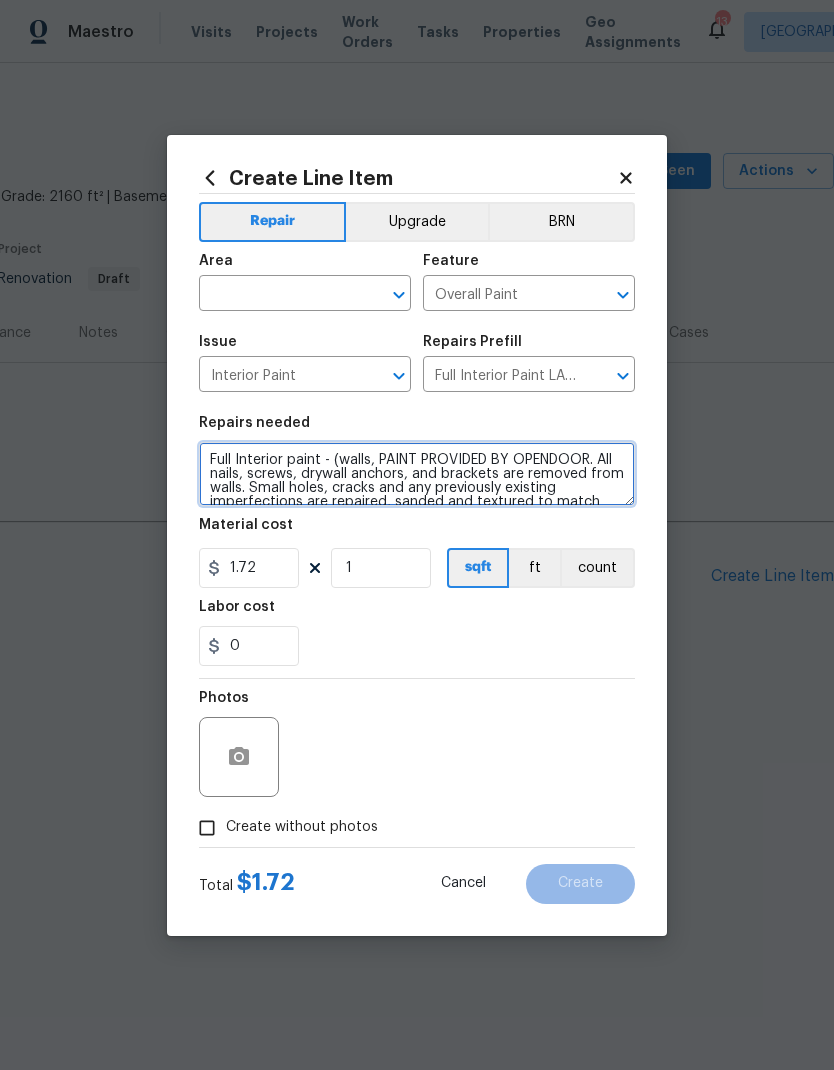 type on "Full Interior paint - (walls, PAINT PROVIDED BY OPENDOOR. All nails, screws, drywall anchors, and brackets are removed from walls. Small holes, cracks and any previously existing imperfections are repaired, sanded and textured to match surrounding texture prior to painting. Caulk all edges/corners, windows, doors, counters, tubs/showers and baseboards; To include painting of all register vents (after proper preparation), all sides of doors, protection of floors, cabinets, hardware and hinges, windows with drop cloths, plastic sheeting and masking. Clean up and removal of prep debris and any paint overspray." 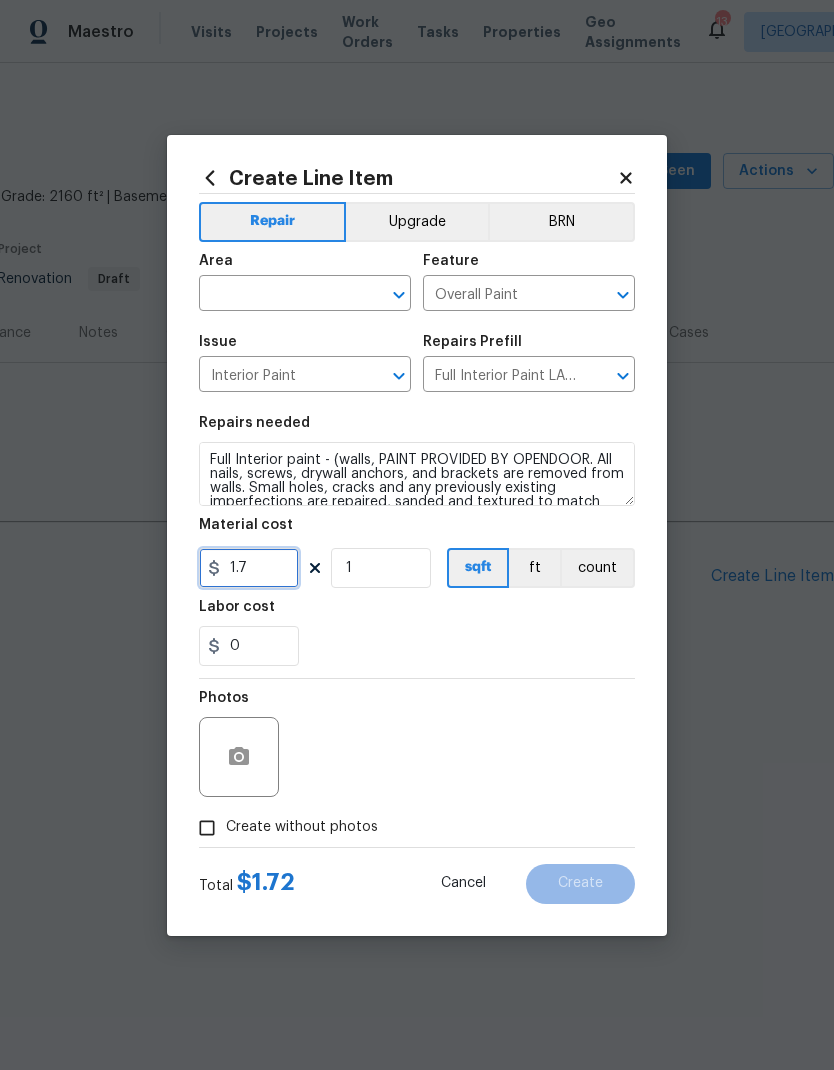 type on "1.7" 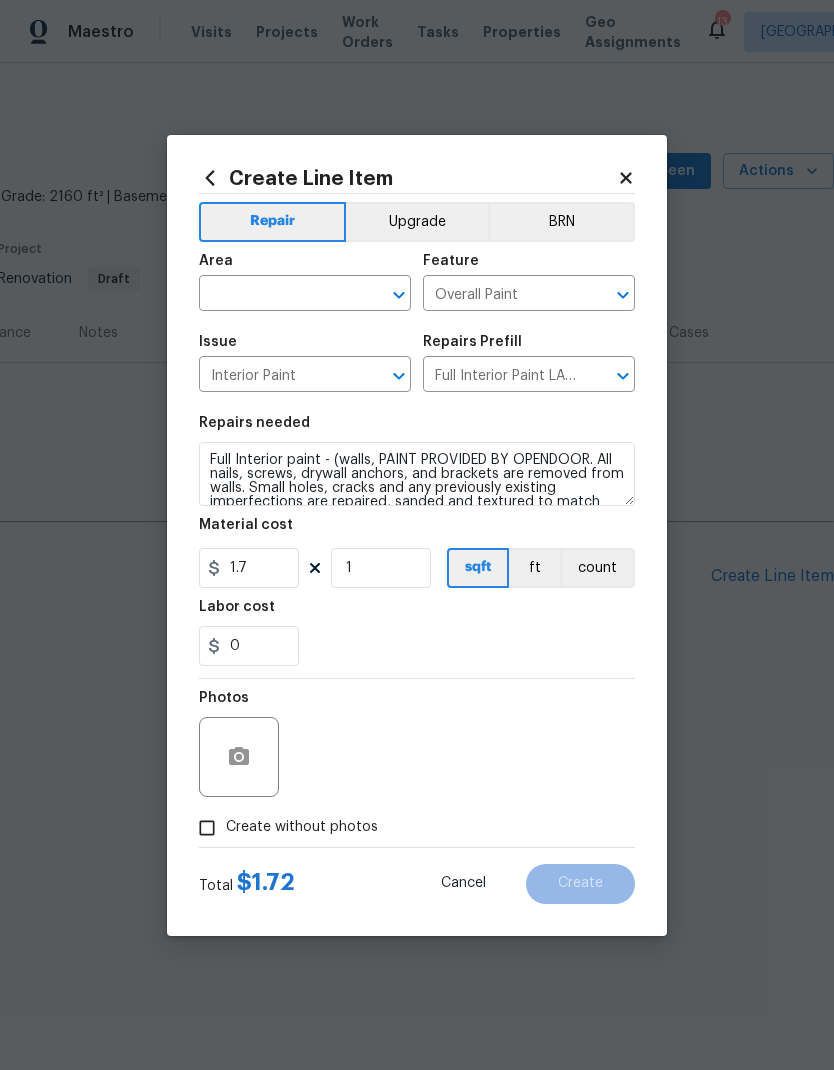 click on "Create Line Item Repair Upgrade BRN Area ​ Feature Overall Paint ​ Issue Interior Paint ​ Repairs Prefill Full Interior Paint LABOR ONLY $1.72 ​ Repairs needed Full Interior paint - (walls, PAINT PROVIDED BY OPENDOOR. All nails, screws, drywall anchors, and brackets are removed from walls. Small holes, cracks and any previously existing imperfections are repaired, sanded and textured to match surrounding texture prior to painting. Caulk all edges/corners, windows, doors, counters, tubs/showers and baseboards; To include painting of all register vents (after proper preparation), all sides of doors, protection of floors, cabinets, hardware and hinges, windows with drop cloths, plastic sheeting and masking. Clean up and removal of prep debris and any paint overspray. Material cost 1.7 1 sqft ft count Labor cost 0 Photos Create without photos Total   $ 1.72 Cancel Create" at bounding box center (417, 535) 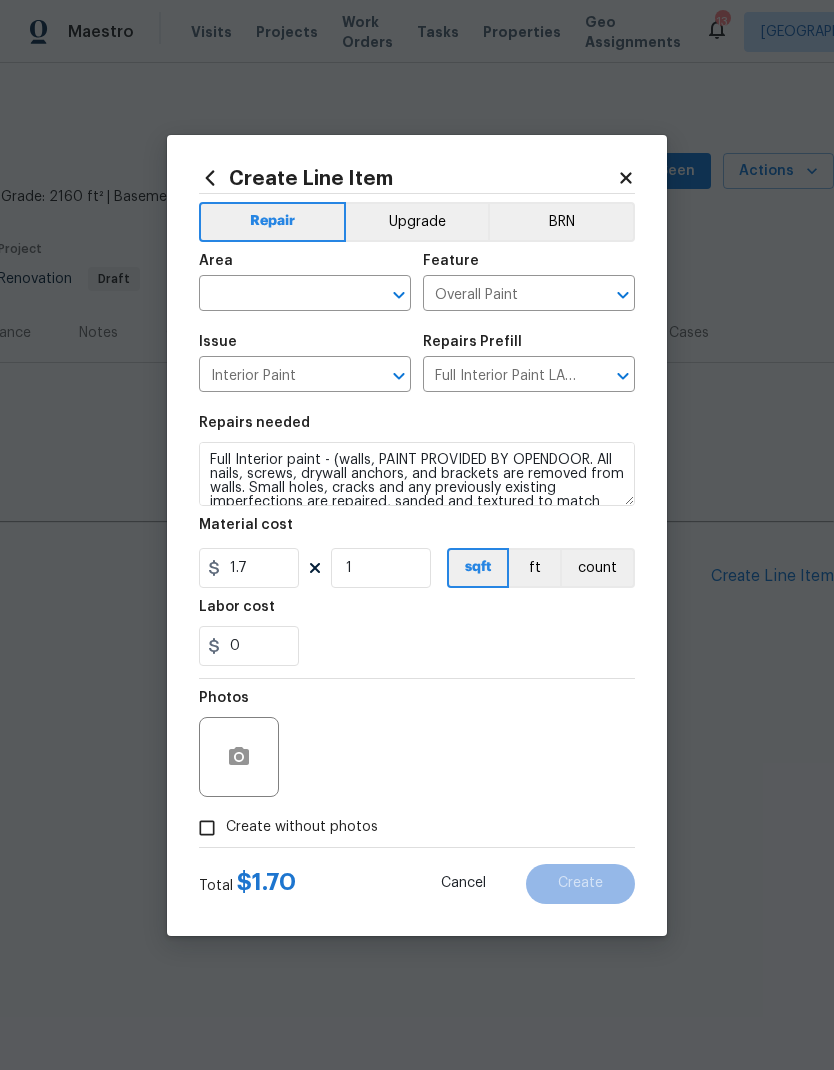 click 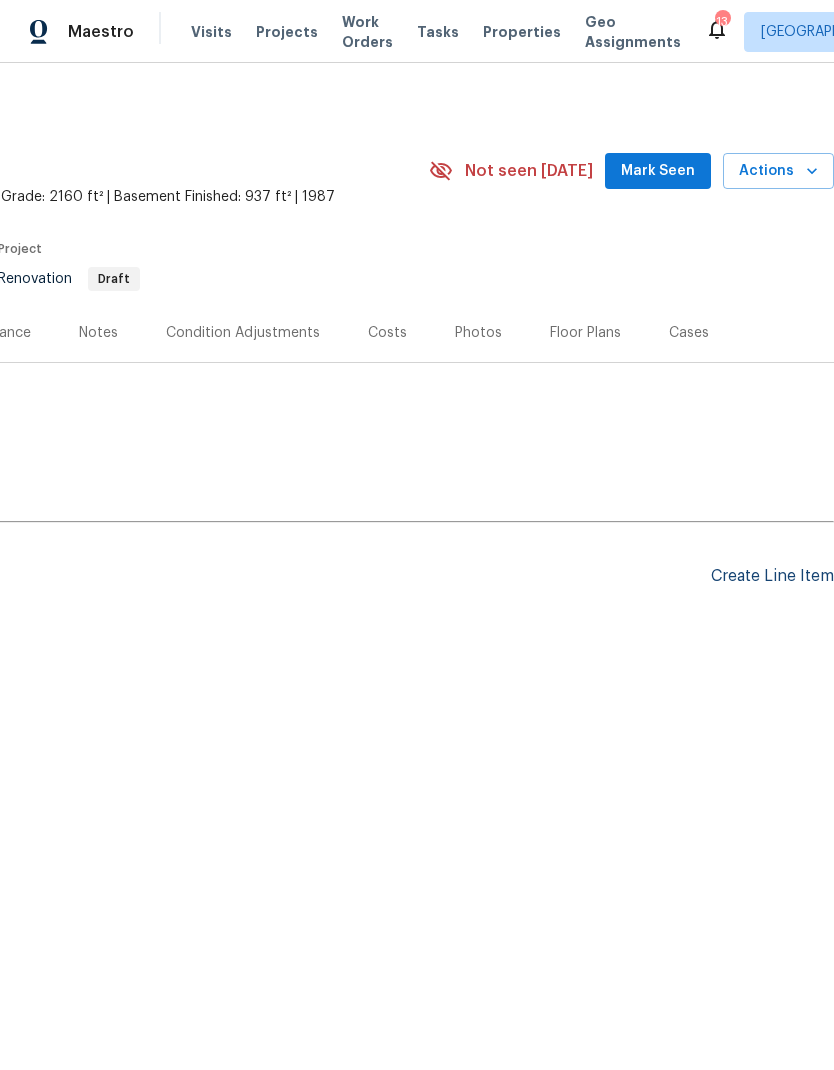 click on "Create Line Item" at bounding box center (772, 576) 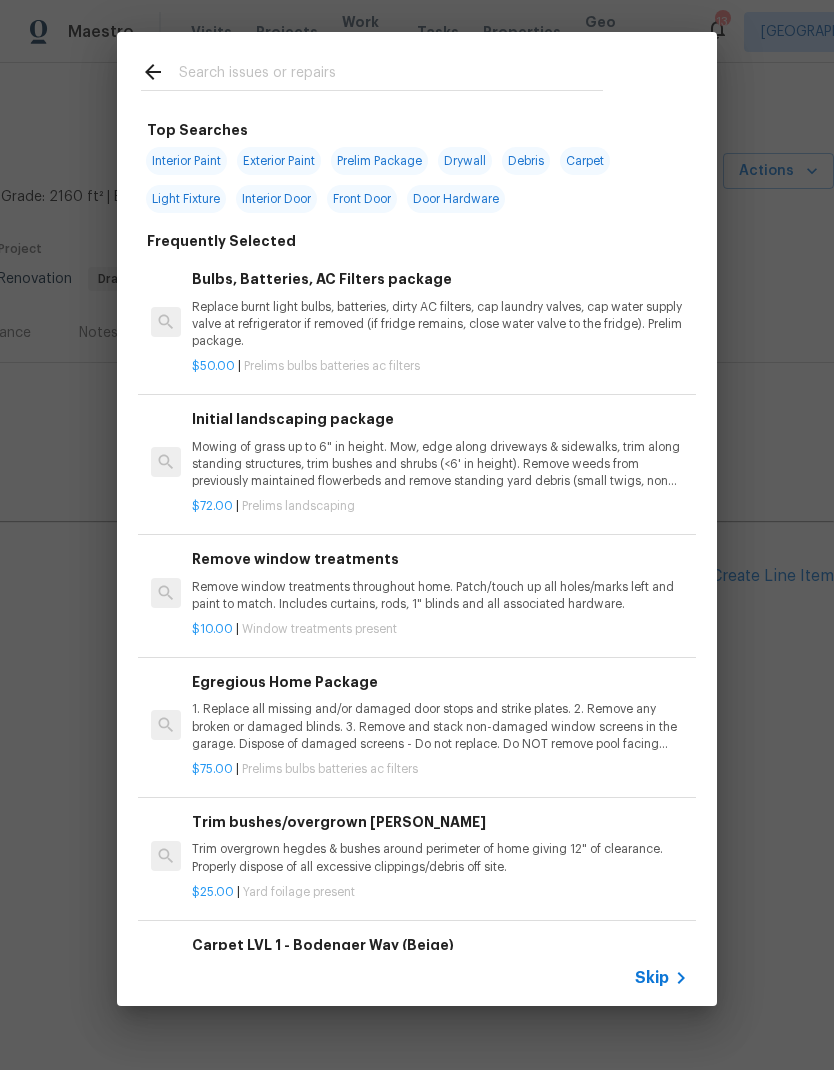 click at bounding box center [391, 75] 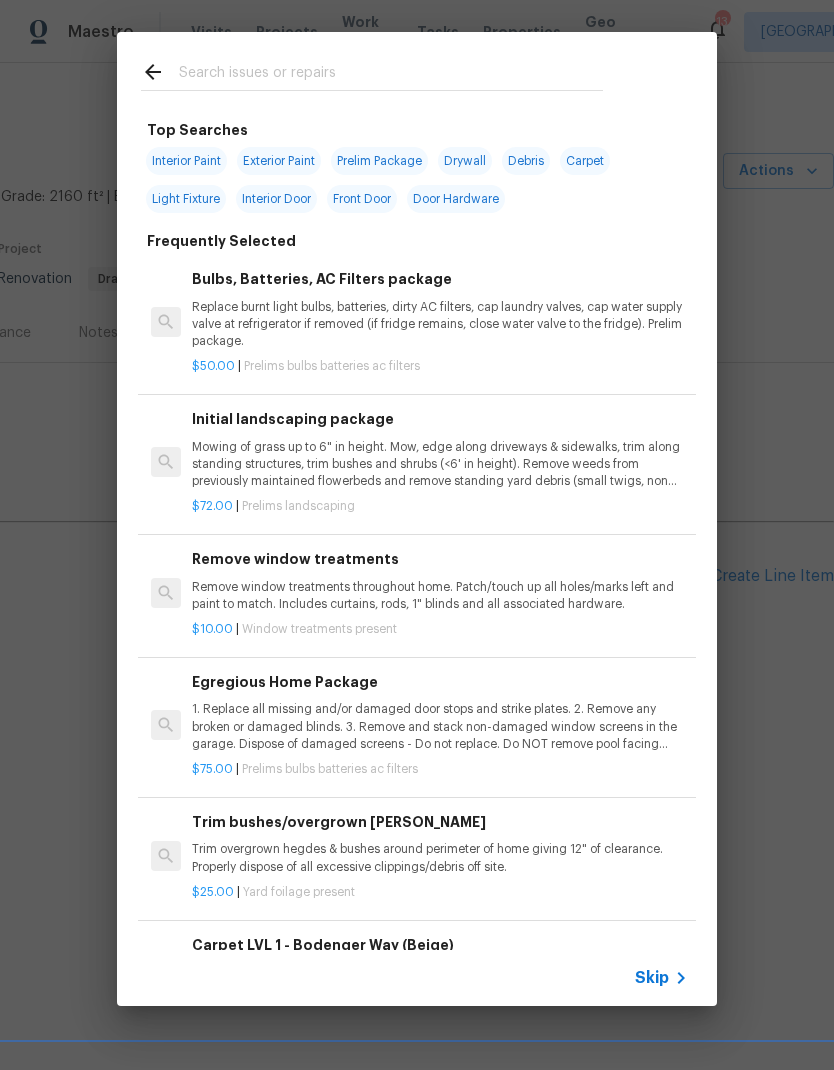 click on "Interior Paint" at bounding box center (186, 161) 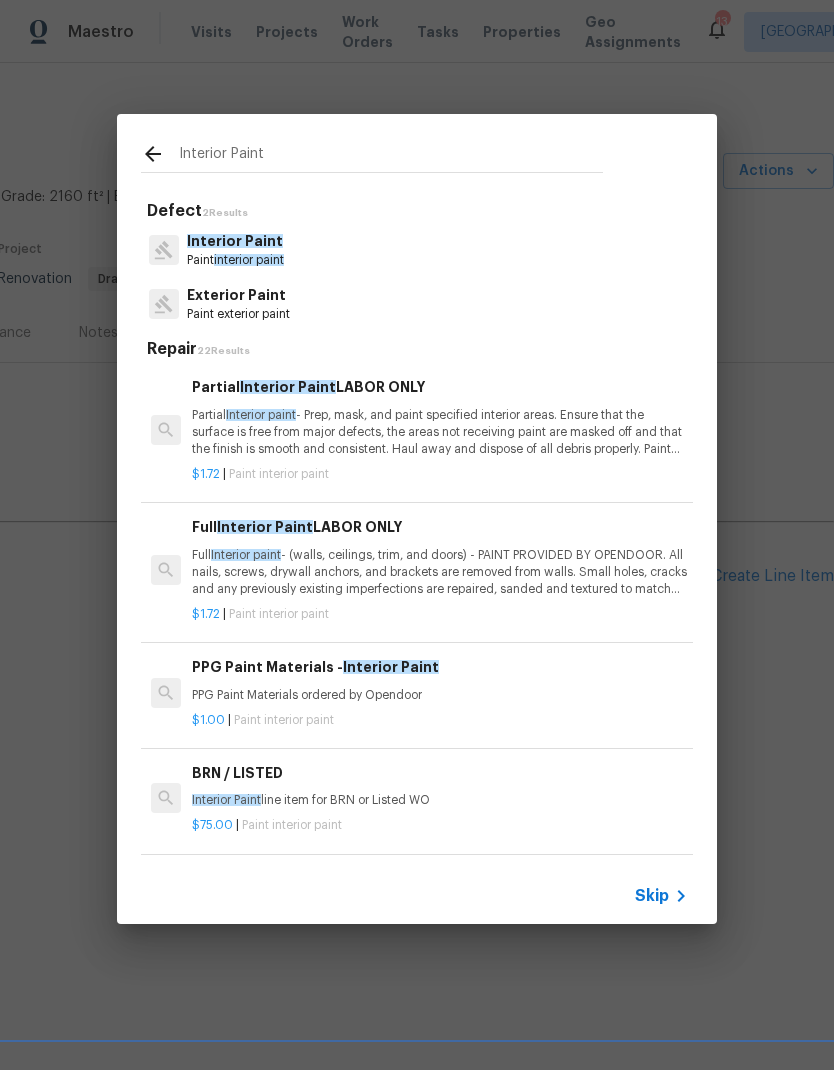 click on "Full  Interior paint  - (walls, ceilings, trim, and doors) - PAINT PROVIDED BY OPENDOOR. All nails, screws, drywall anchors, and brackets are removed from walls. Small holes, cracks and any previously existing imperfections are repaired, sanded and textured to match surrounding texture prior to painting. Caulk all edges/corners, windows, doors, counters, tubs/showers and baseboards; To include painting of all register vents (after proper preparation), all sides of doors, protection of floors, cabinets, hardware and hinges, windows with drop cloths, plastic sheeting and masking. Clean up and removal of prep debris and any paint overspray." at bounding box center (440, 572) 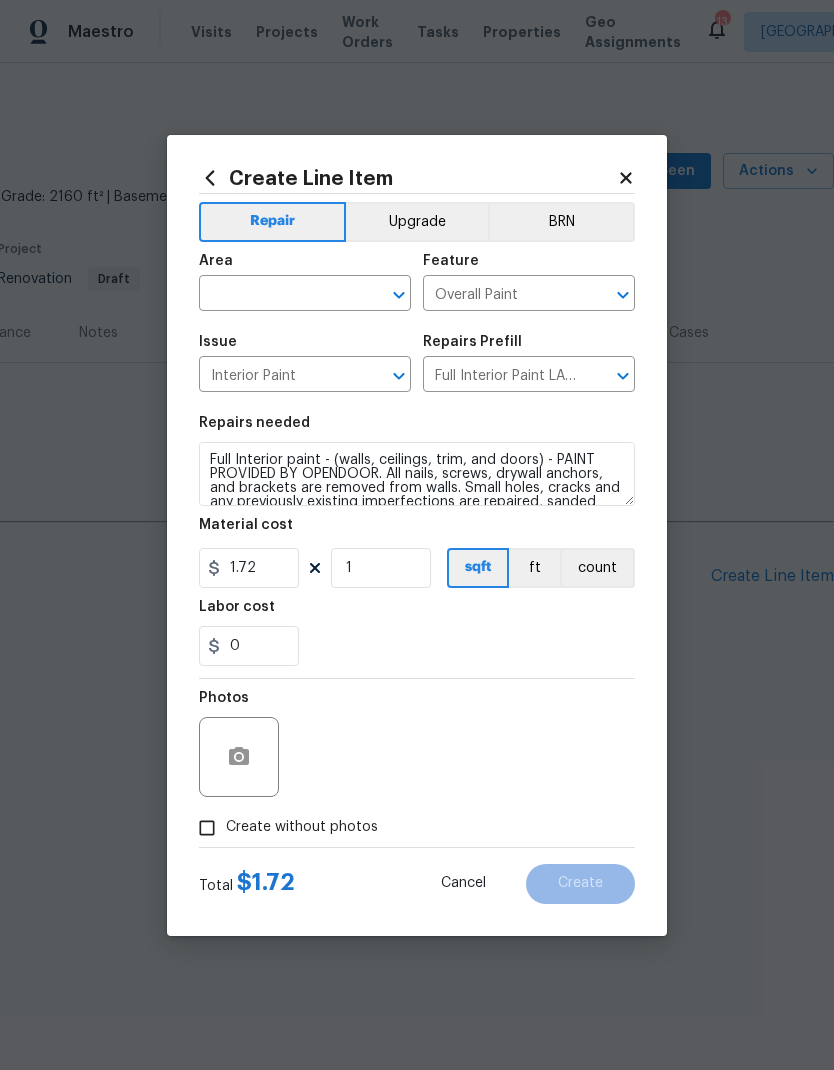 click 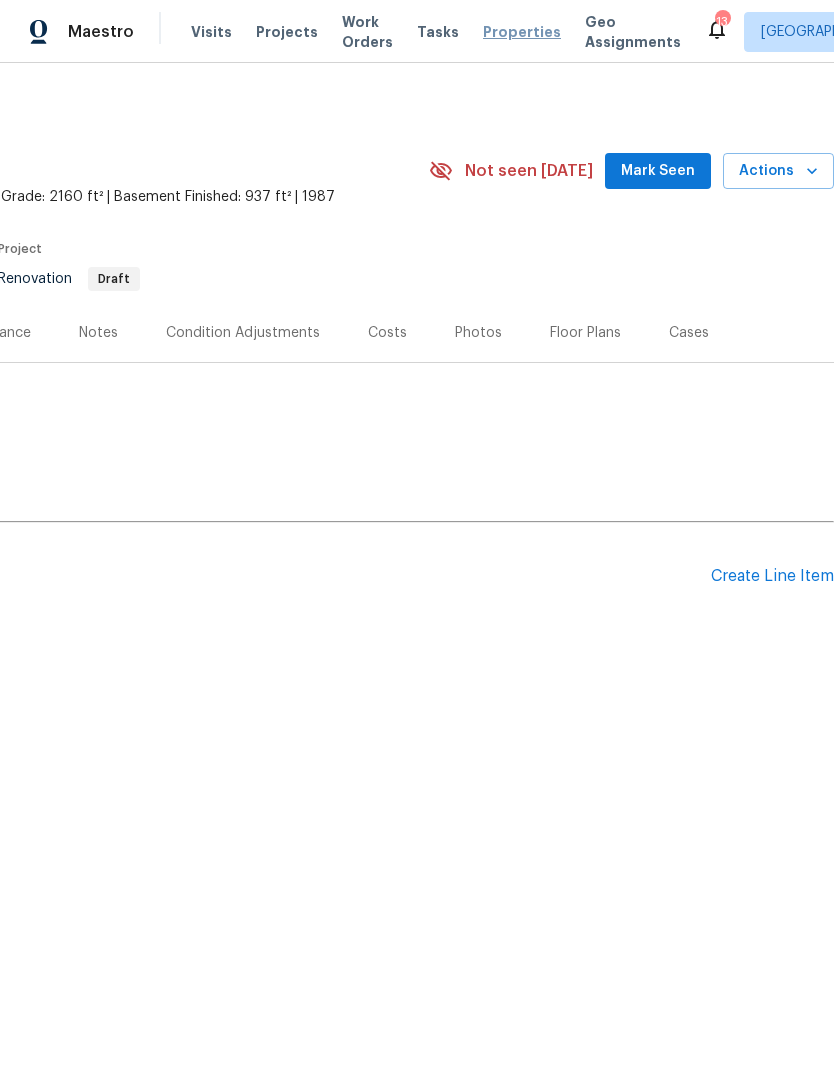 click on "Properties" at bounding box center (522, 32) 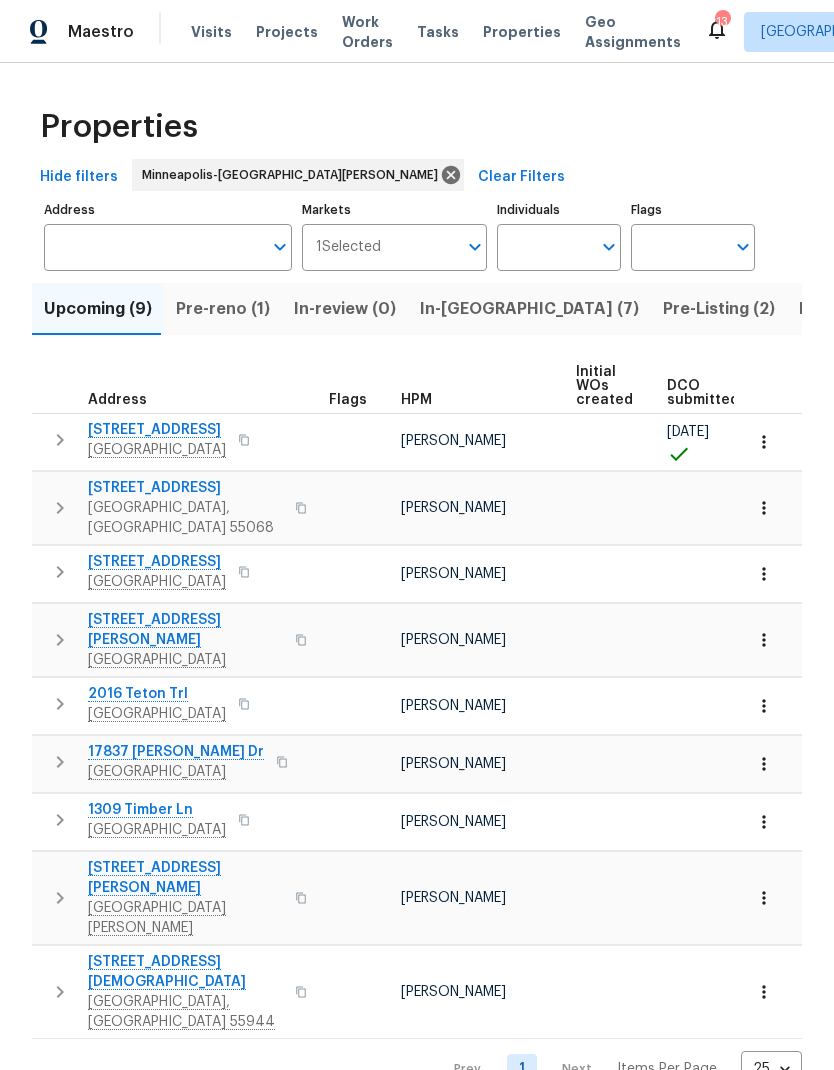 click on "In-reno (7)" at bounding box center (529, 309) 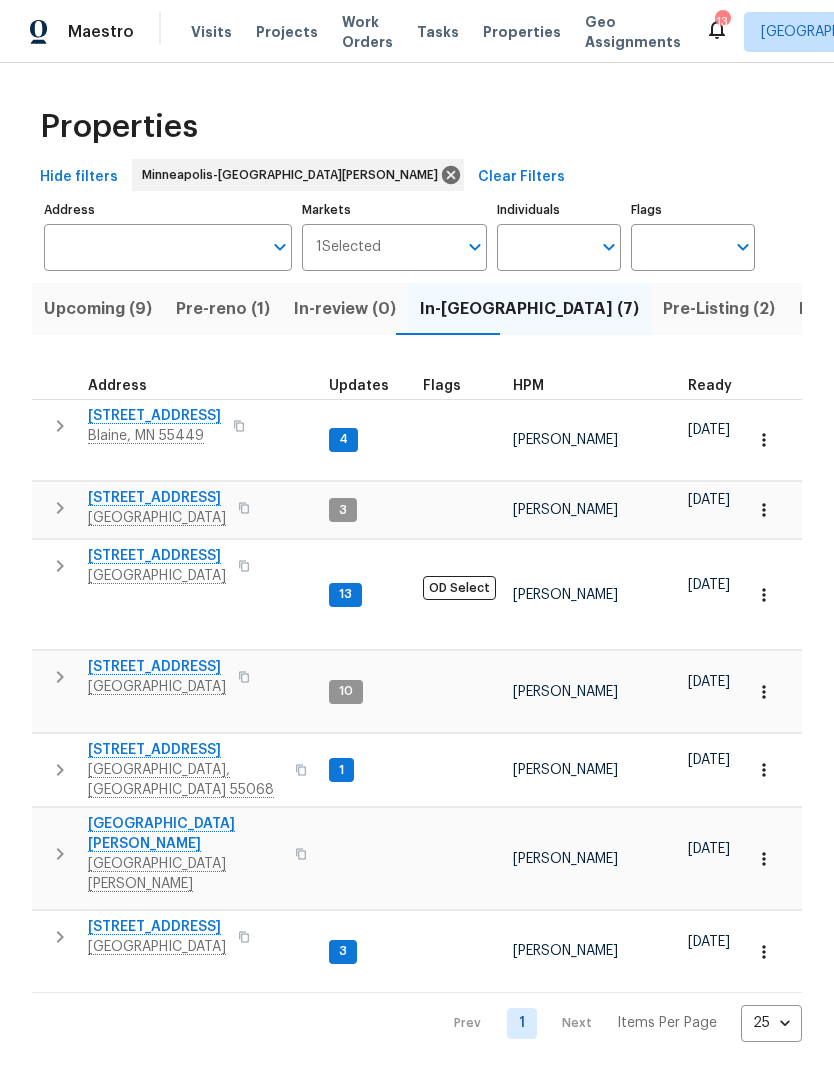 click on "Upcoming (9)" at bounding box center [98, 309] 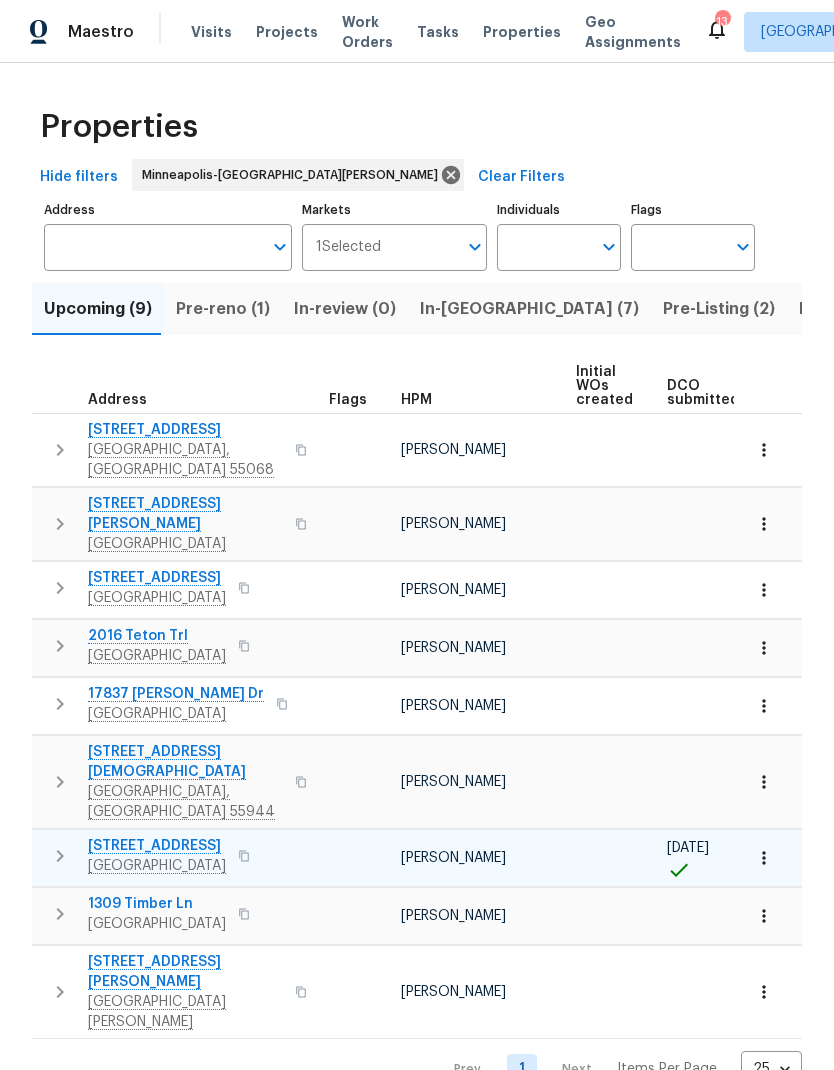 click on "8000 Del Dr N" at bounding box center [157, 846] 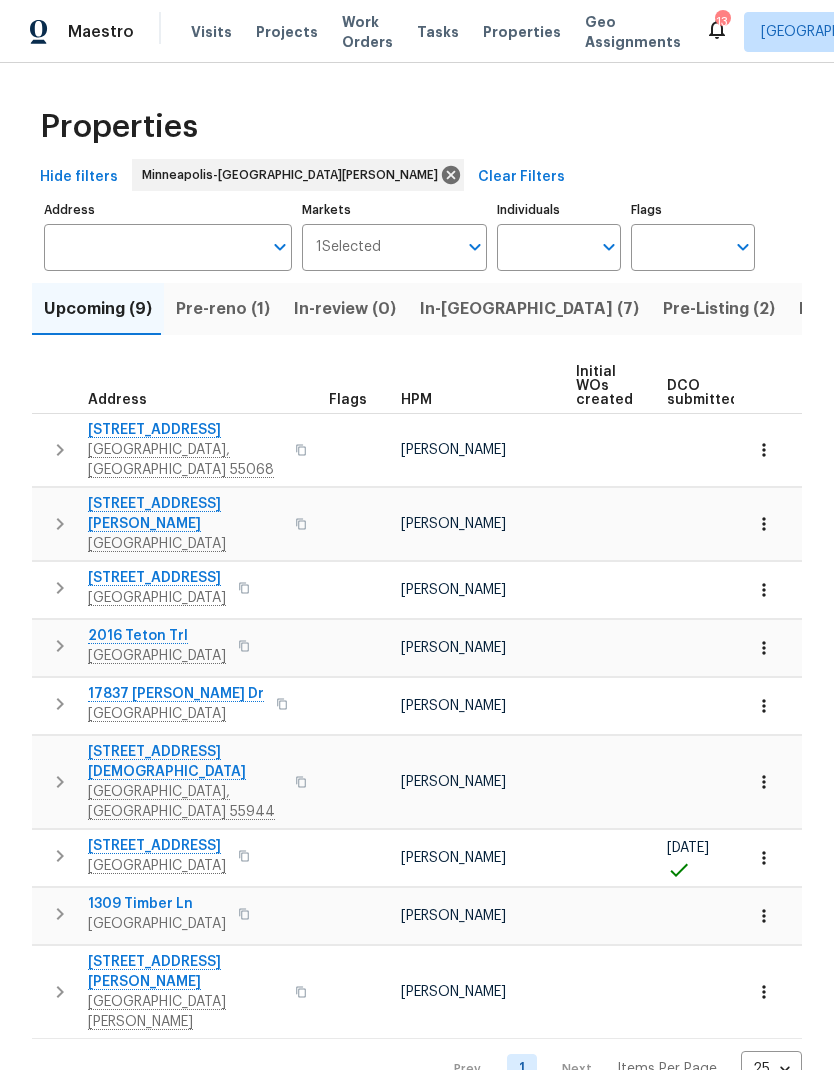 click on "Pre-reno (1)" at bounding box center (223, 309) 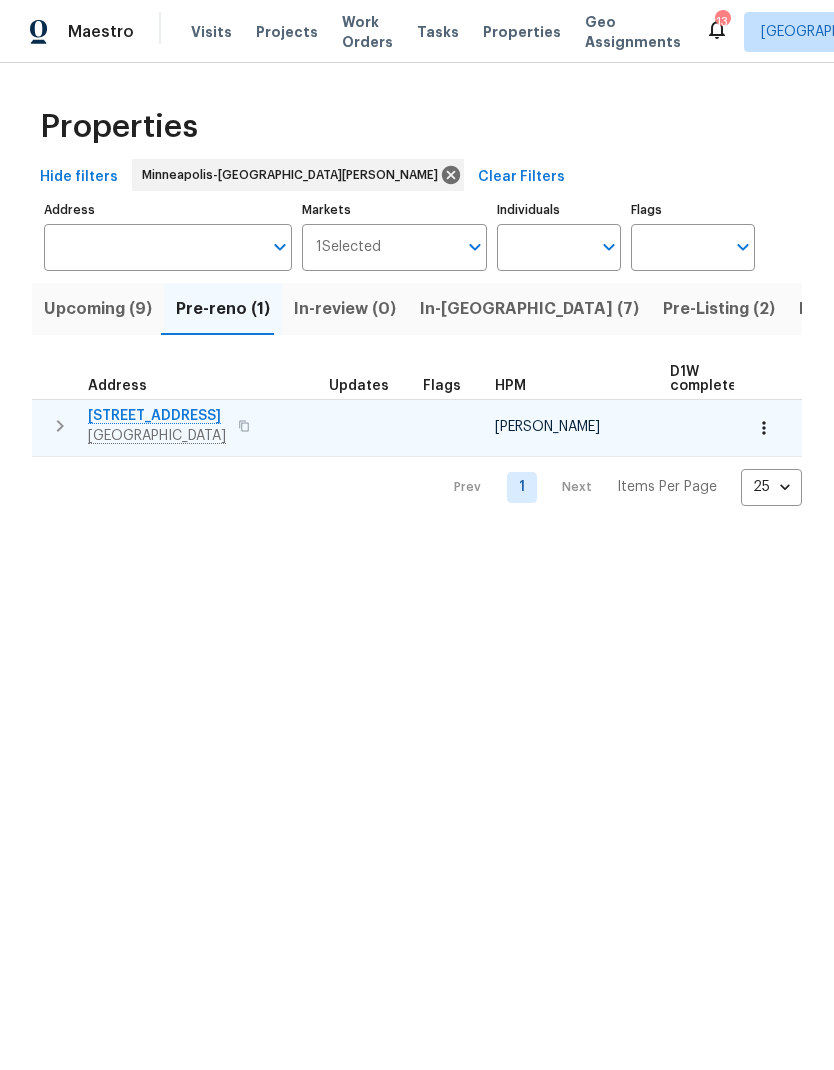 click on "[STREET_ADDRESS]" at bounding box center [157, 416] 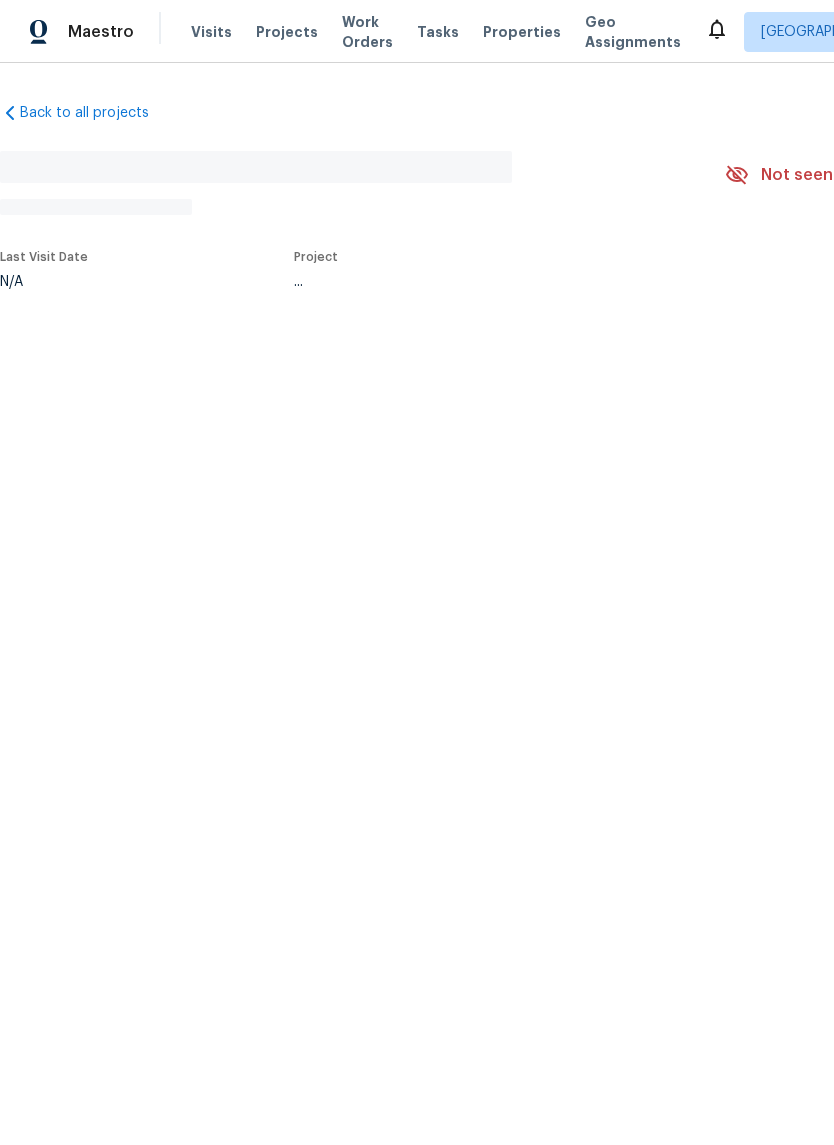 scroll, scrollTop: 0, scrollLeft: 0, axis: both 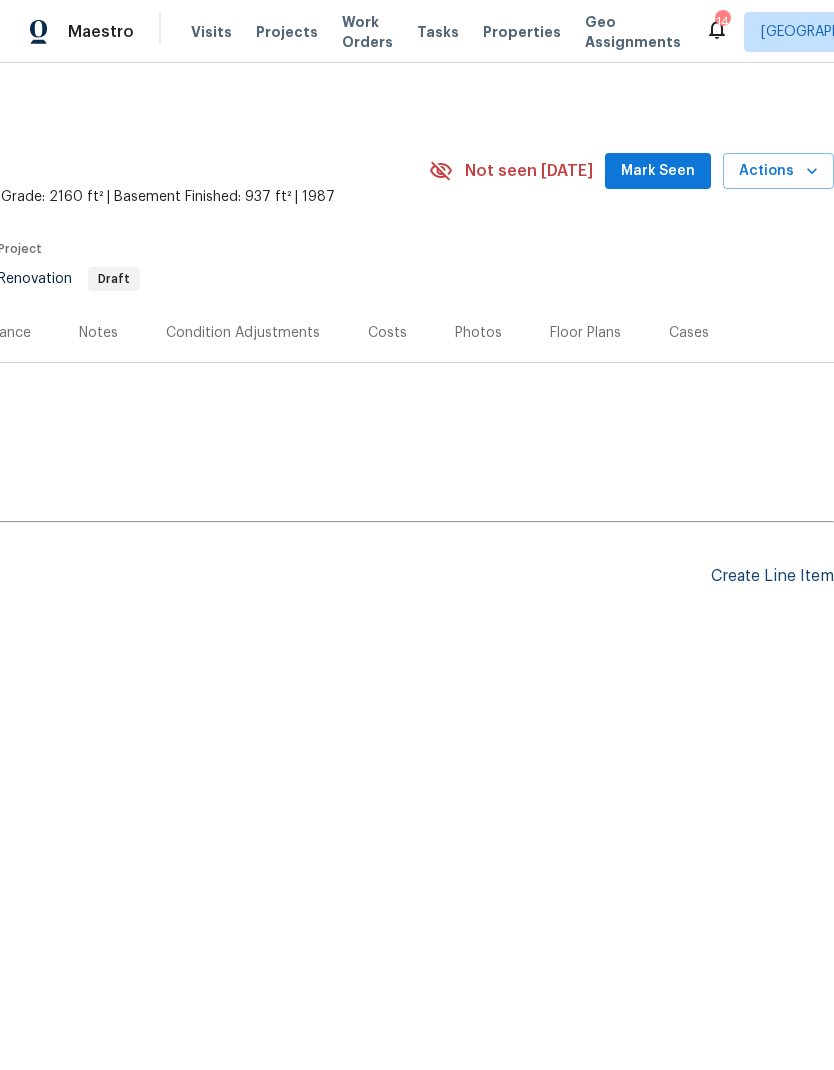 click on "Create Line Item" at bounding box center (772, 576) 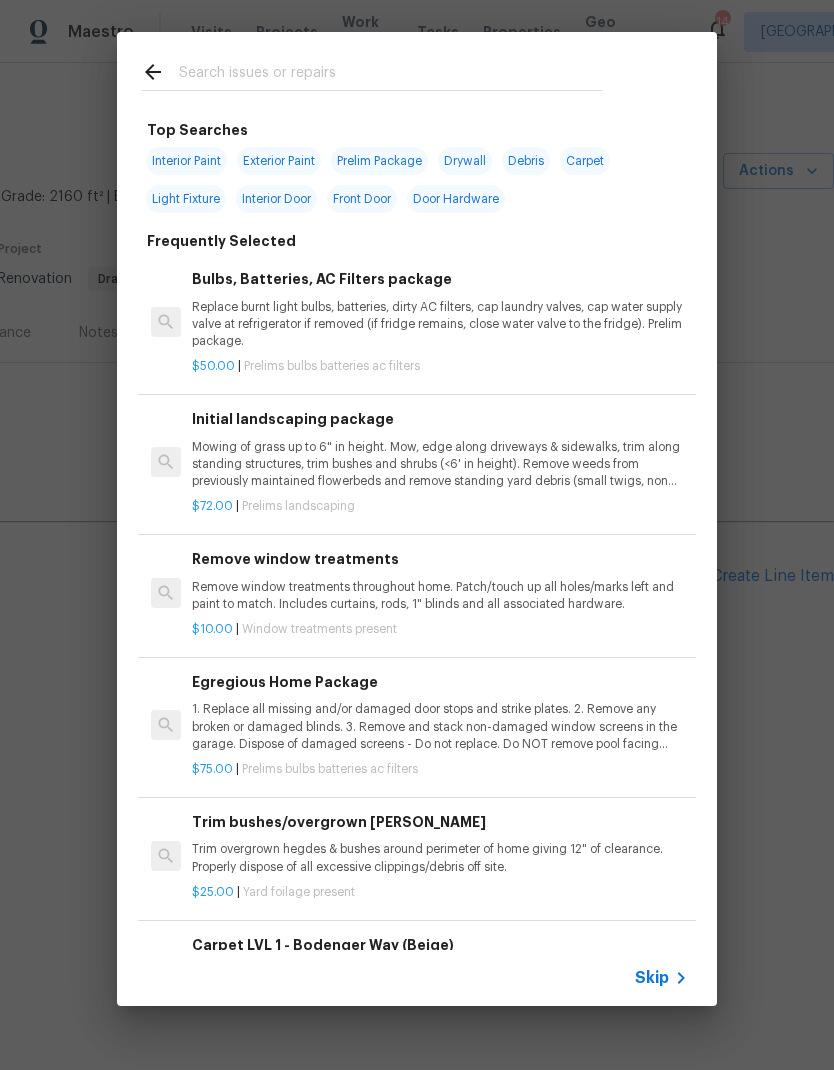 click on "Interior Paint" at bounding box center (186, 161) 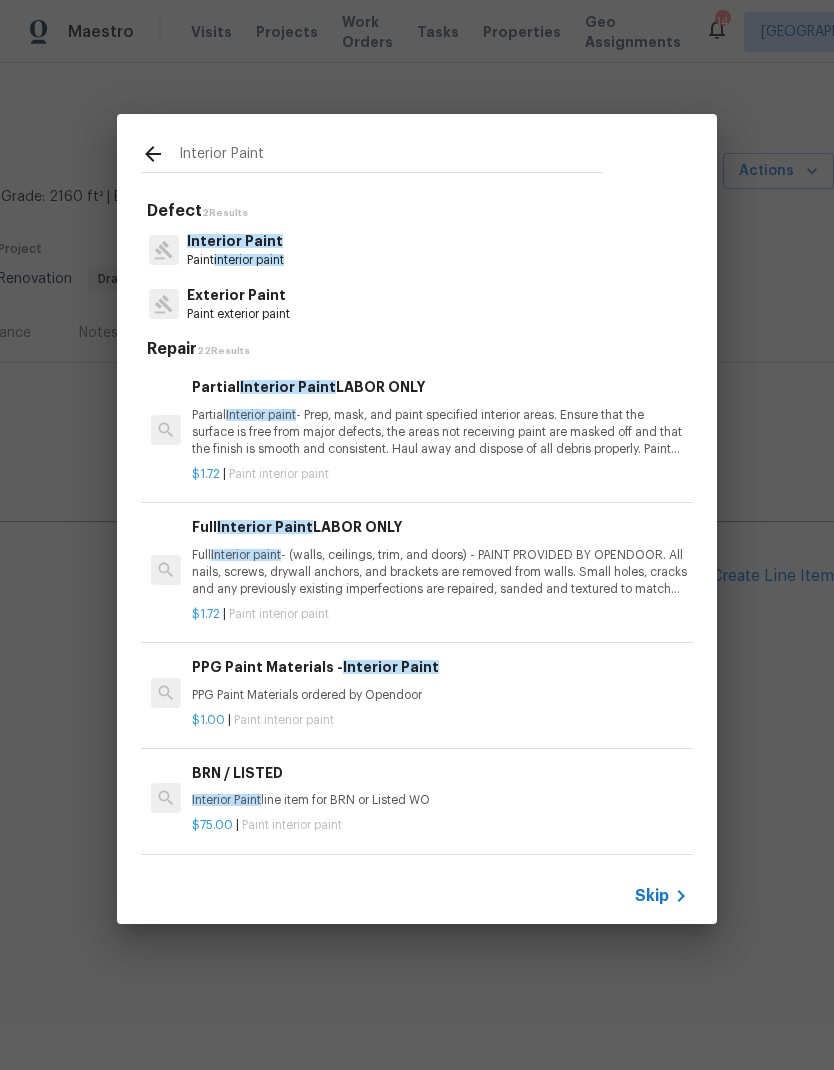 click on "Full  Interior paint  - (walls, ceilings, trim, and doors) - PAINT PROVIDED BY OPENDOOR. All nails, screws, drywall anchors, and brackets are removed from walls. Small holes, cracks and any previously existing imperfections are repaired, sanded and textured to match surrounding texture prior to painting. Caulk all edges/corners, windows, doors, counters, tubs/showers and baseboards; To include painting of all register vents (after proper preparation), all sides of doors, protection of floors, cabinets, hardware and hinges, windows with drop cloths, plastic sheeting and masking. Clean up and removal of prep debris and any paint overspray." at bounding box center [440, 572] 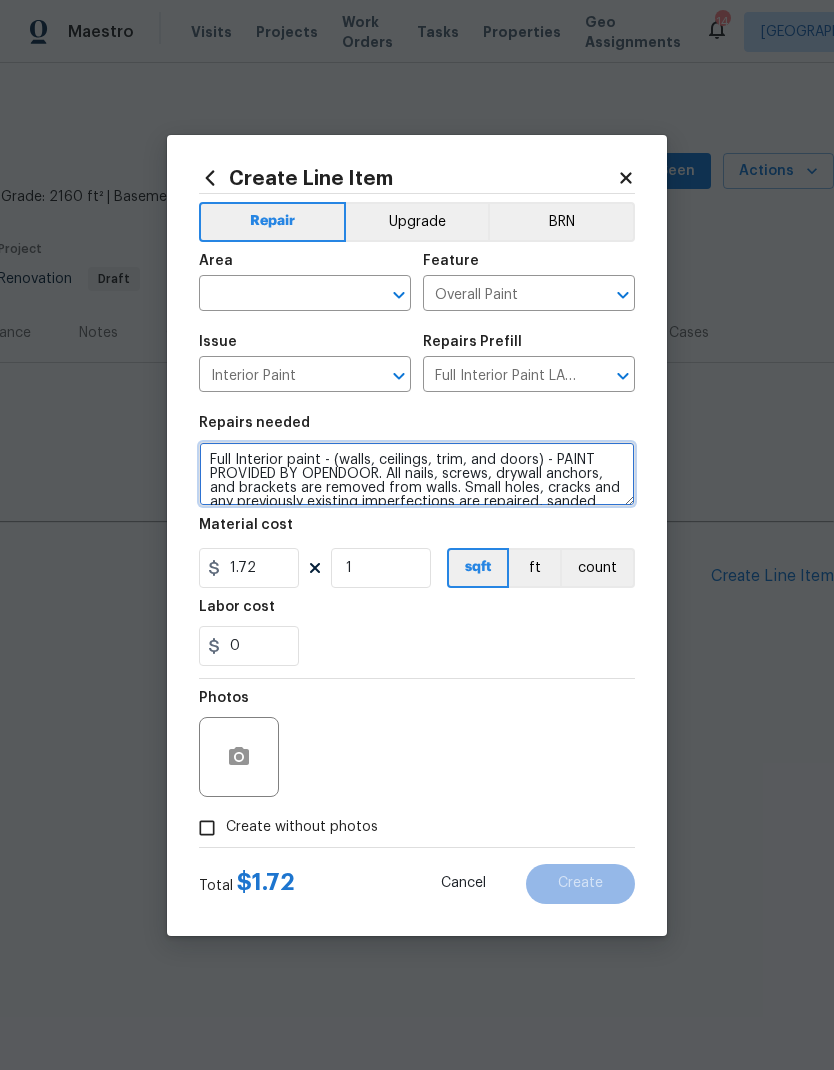 click on "Full Interior paint - (walls, ceilings, trim, and doors) - PAINT PROVIDED BY OPENDOOR. All nails, screws, drywall anchors, and brackets are removed from walls. Small holes, cracks and any previously existing imperfections are repaired, sanded and textured to match surrounding texture prior to painting. Caulk all edges/corners, windows, doors, counters, tubs/showers and baseboards; To include painting of all register vents (after proper preparation), all sides of doors, protection of floors, cabinets, hardware and hinges, windows with drop cloths, plastic sheeting and masking. Clean up and removal of prep debris and any paint overspray." at bounding box center (417, 474) 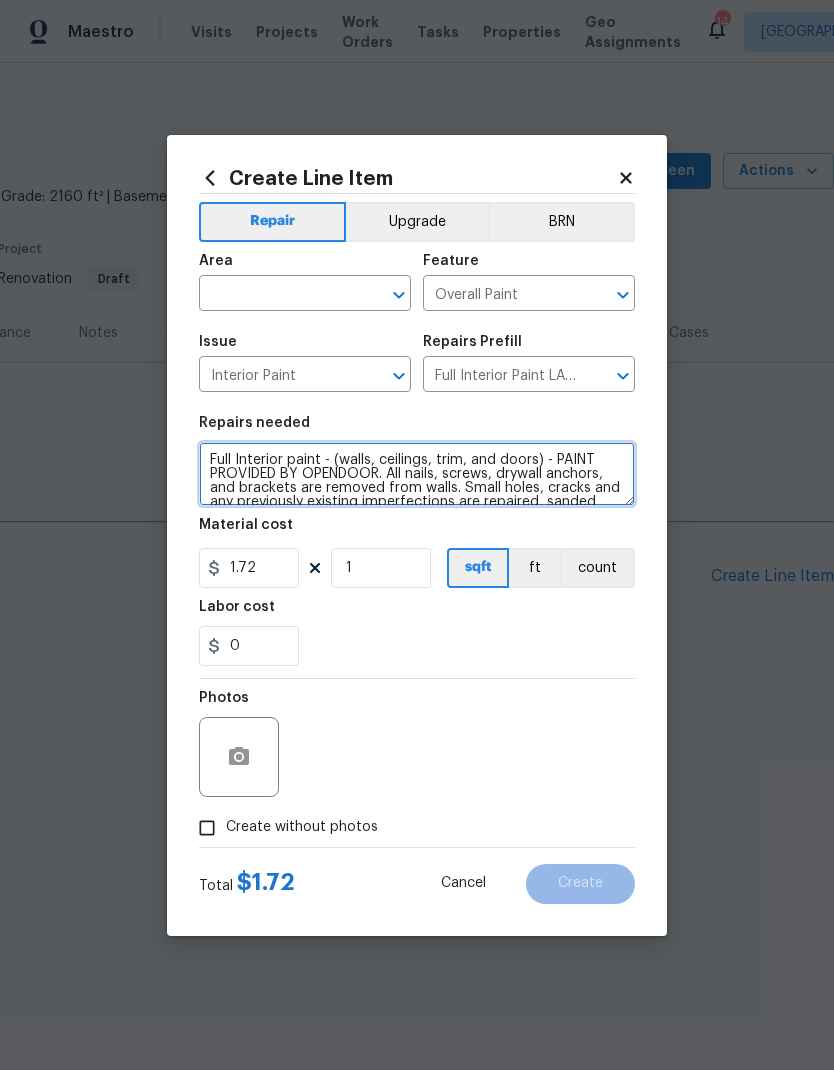 click on "Full Interior paint - (walls, ceilings, trim, and doors) - PAINT PROVIDED BY OPENDOOR. All nails, screws, drywall anchors, and brackets are removed from walls. Small holes, cracks and any previously existing imperfections are repaired, sanded and textured to match surrounding texture prior to painting. Caulk all edges/corners, windows, doors, counters, tubs/showers and baseboards; To include painting of all register vents (after proper preparation), all sides of doors, protection of floors, cabinets, hardware and hinges, windows with drop cloths, plastic sheeting and masking. Clean up and removal of prep debris and any paint overspray." at bounding box center [417, 474] 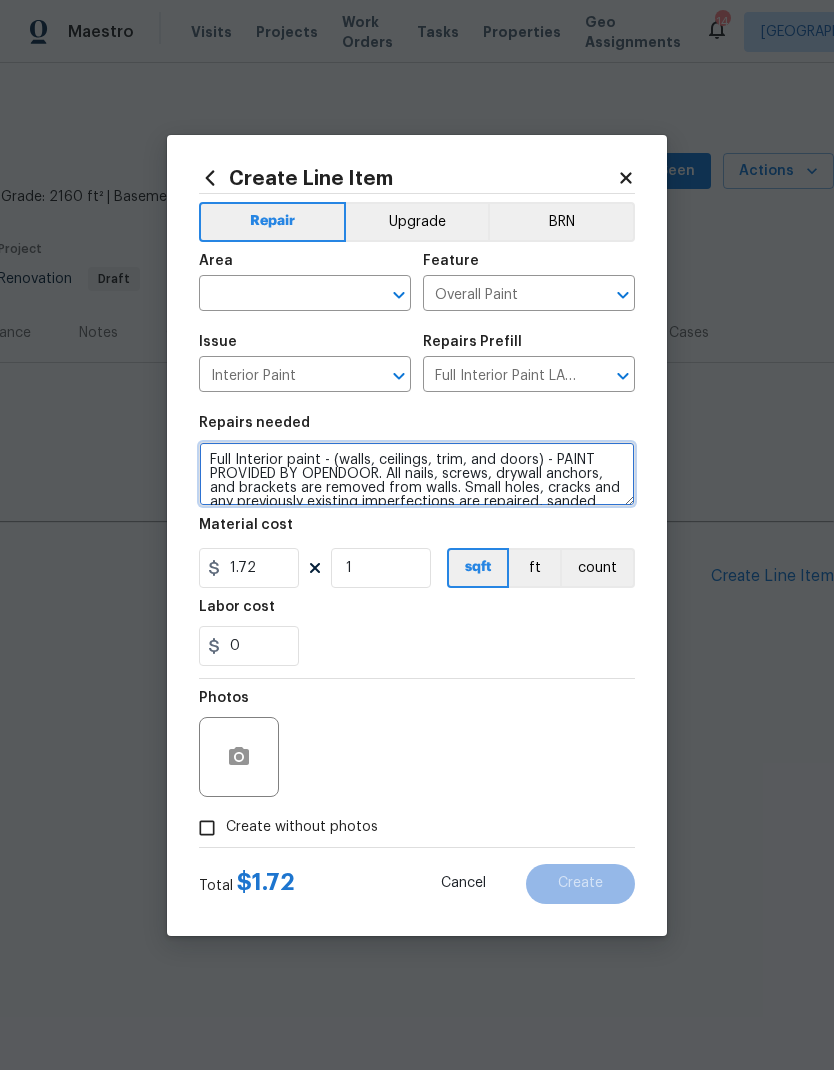 click on "Full Interior paint - (walls, ceilings, trim, and doors) - PAINT PROVIDED BY OPENDOOR. All nails, screws, drywall anchors, and brackets are removed from walls. Small holes, cracks and any previously existing imperfections are repaired, sanded and textured to match surrounding texture prior to painting. Caulk all edges/corners, windows, doors, counters, tubs/showers and baseboards; To include painting of all register vents (after proper preparation), all sides of doors, protection of floors, cabinets, hardware and hinges, windows with drop cloths, plastic sheeting and masking. Clean up and removal of prep debris and any paint overspray." at bounding box center (417, 474) 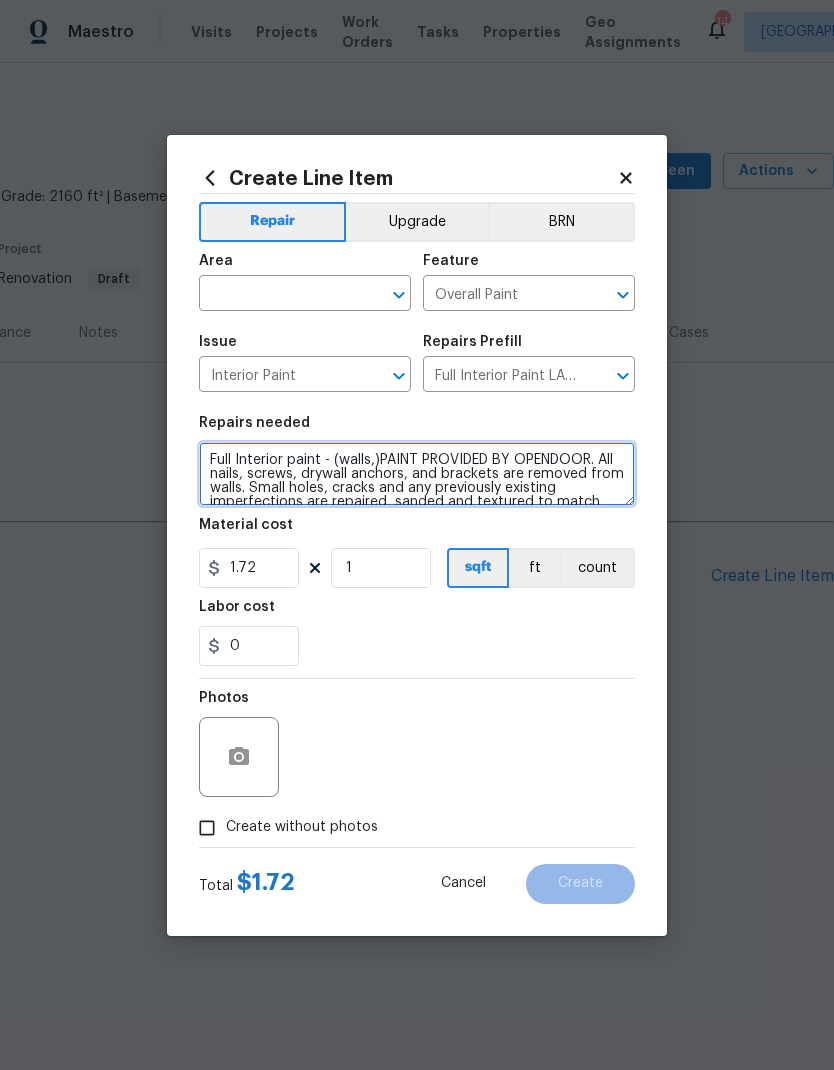 click on "Full Interior paint - (walls,)PAINT PROVIDED BY OPENDOOR. All nails, screws, drywall anchors, and brackets are removed from walls. Small holes, cracks and any previously existing imperfections are repaired, sanded and textured to match surrounding texture prior to painting. Caulk all edges/corners, windows, doors, counters, tubs/showers and baseboards; To include painting of all register vents (after proper preparation), all sides of doors, protection of floors, cabinets, hardware and hinges, windows with drop cloths, plastic sheeting and masking. Clean up and removal of prep debris and any paint overspray." at bounding box center [417, 474] 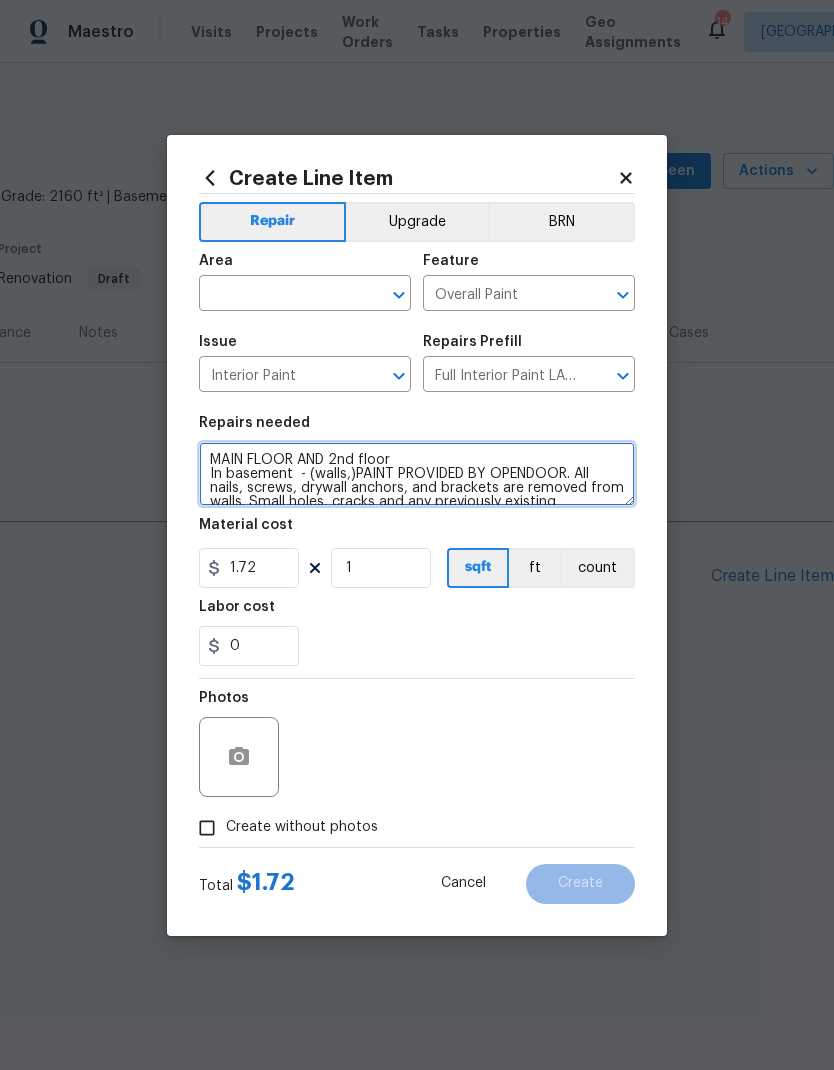 click on "MAIN FLOOR AND 2nd floor
In basement  - (walls,)PAINT PROVIDED BY OPENDOOR. All nails, screws, drywall anchors, and brackets are removed from walls. Small holes, cracks and any previously existing imperfections are repaired, sanded and textured to match surrounding texture prior to painting. Caulk all edges/corners, windows, doors, counters, tubs/showers and baseboards; To include painting of all register vents (after proper preparation), all sides of doors, protection of floors, cabinets, hardware and hinges, windows with drop cloths, plastic sheeting and masking. Clean up and removal of prep debris and any paint overspray." at bounding box center (417, 474) 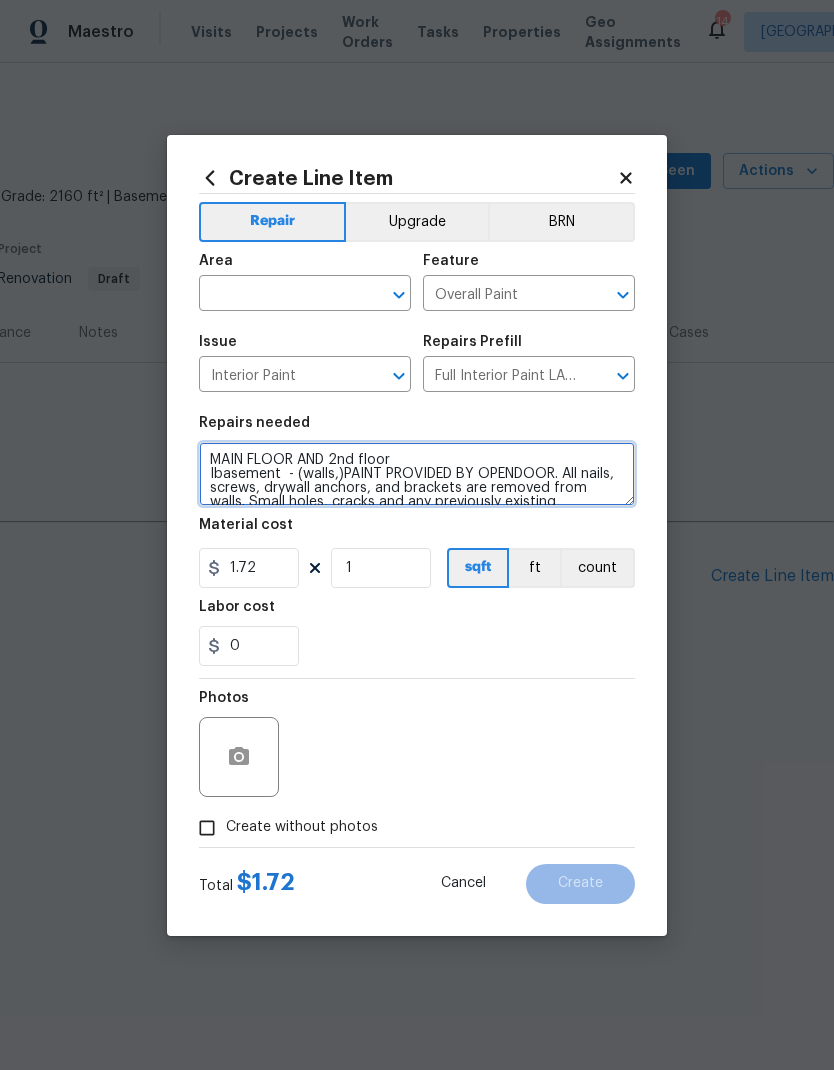 type on "MAIN FLOOR AND 2nd floor
Ibasement  - (walls,)PAINT PROVIDED BY OPENDOOR. All nails, screws, drywall anchors, and brackets are removed from walls. Small holes, cracks and any previously existing imperfections are repaired, sanded and textured to match surrounding texture prior to painting. Caulk all edges/corners, windows, doors, counters, tubs/showers and baseboards; To include painting of all register vents (after proper preparation), all sides of doors, protection of floors, cabinets, hardware and hinges, windows with drop cloths, plastic sheeting and masking. Clean up and removal of prep debris and any paint overspray." 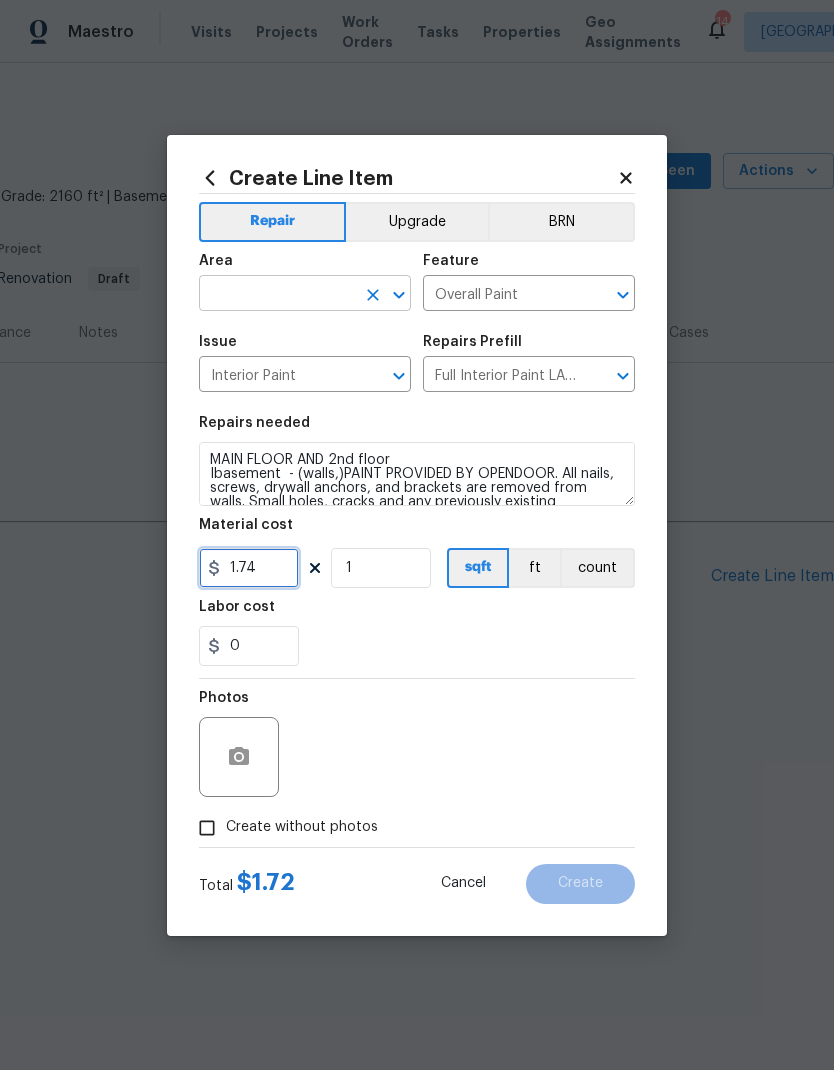 type on "1.74" 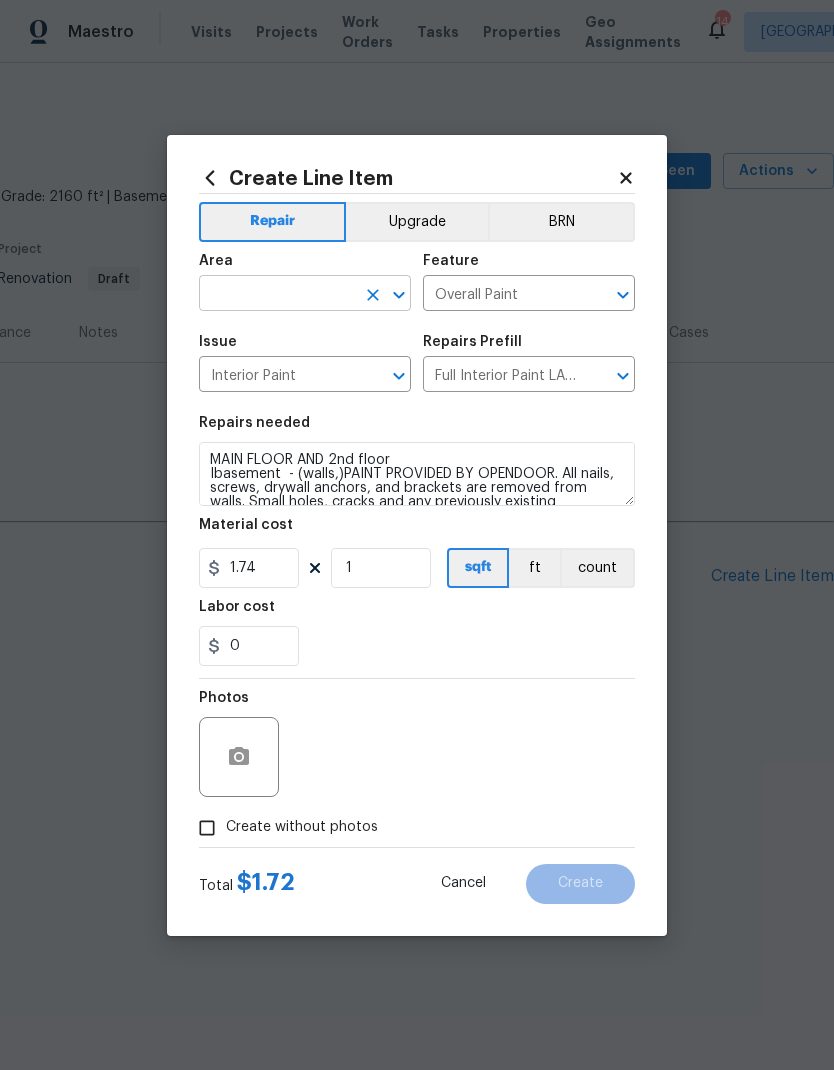 click at bounding box center [277, 295] 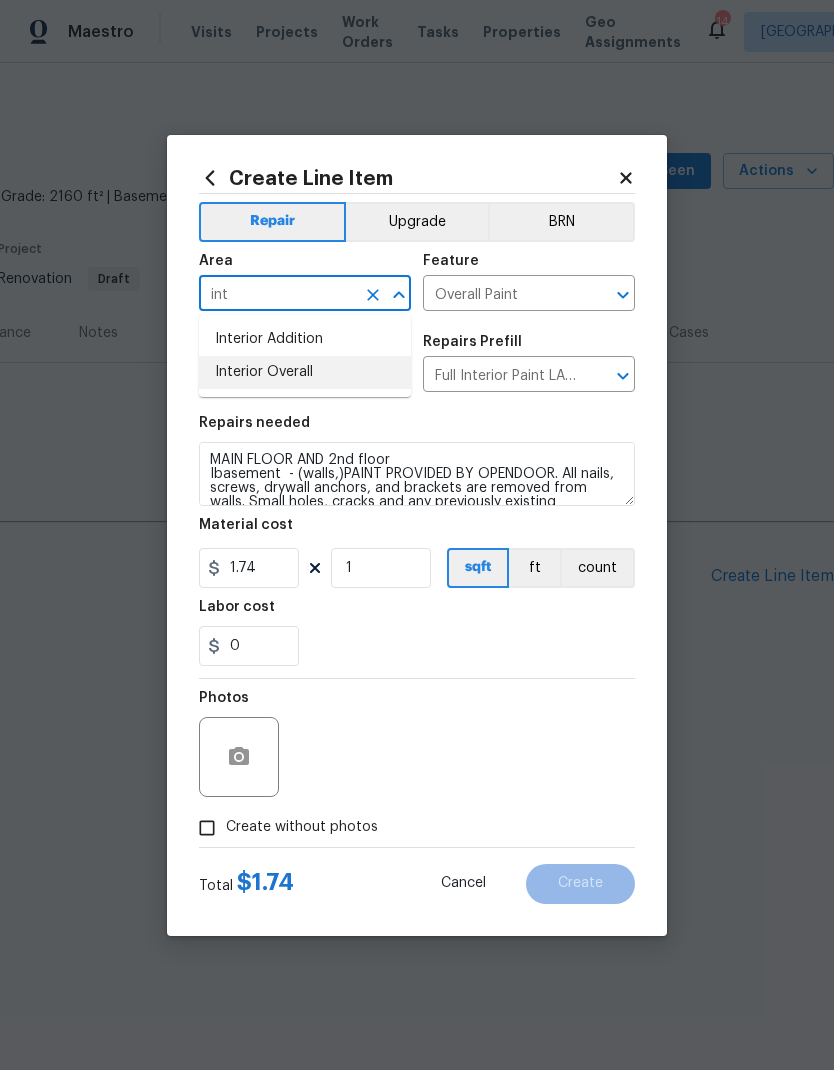 click on "Interior Overall" at bounding box center (305, 372) 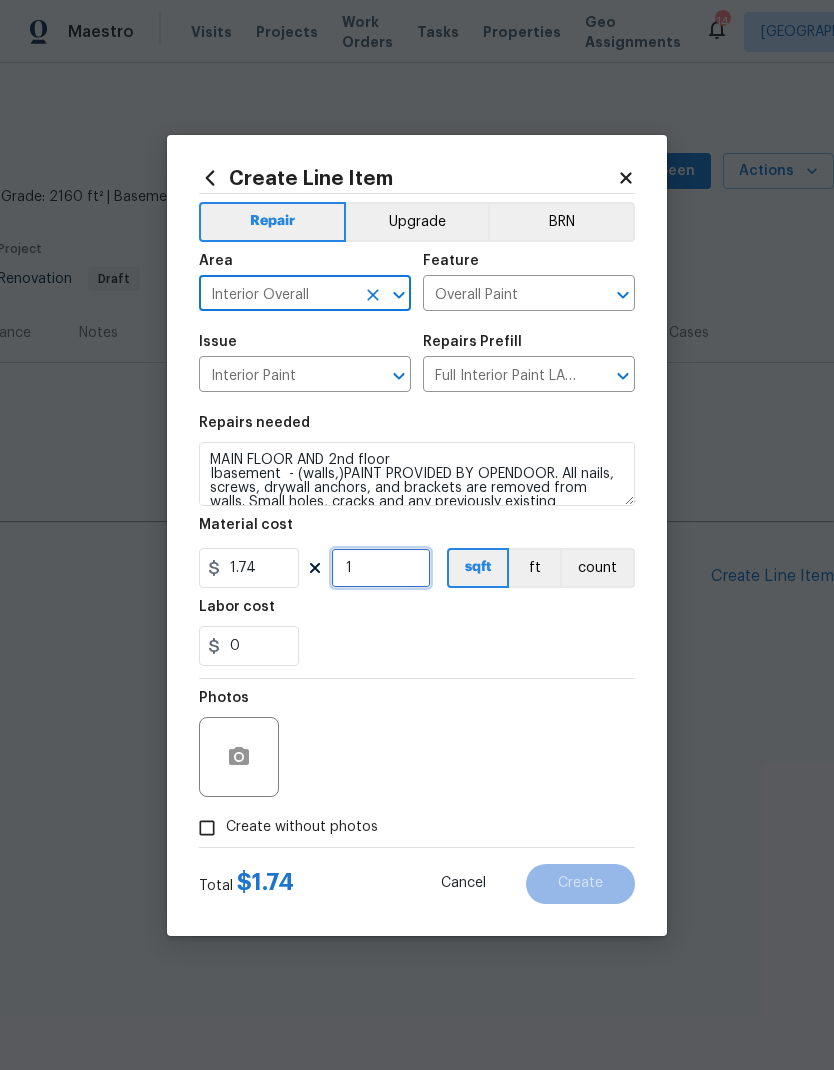 click on "1" at bounding box center (381, 568) 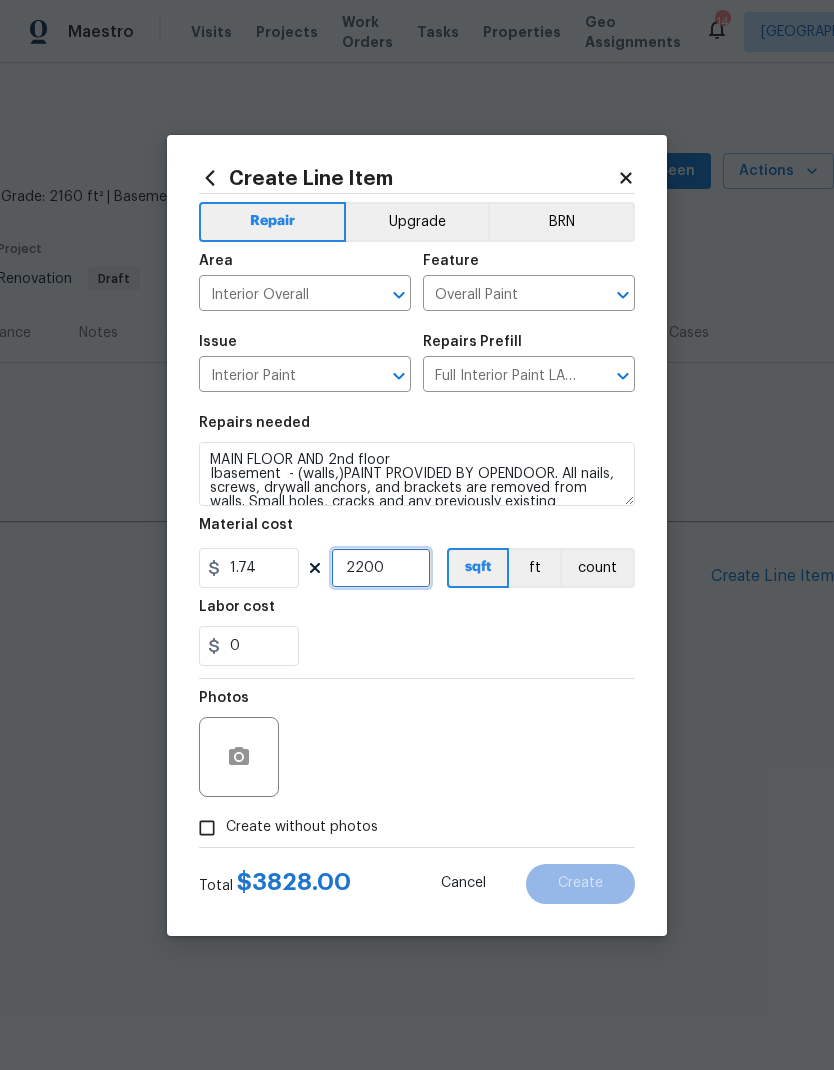 type on "2200" 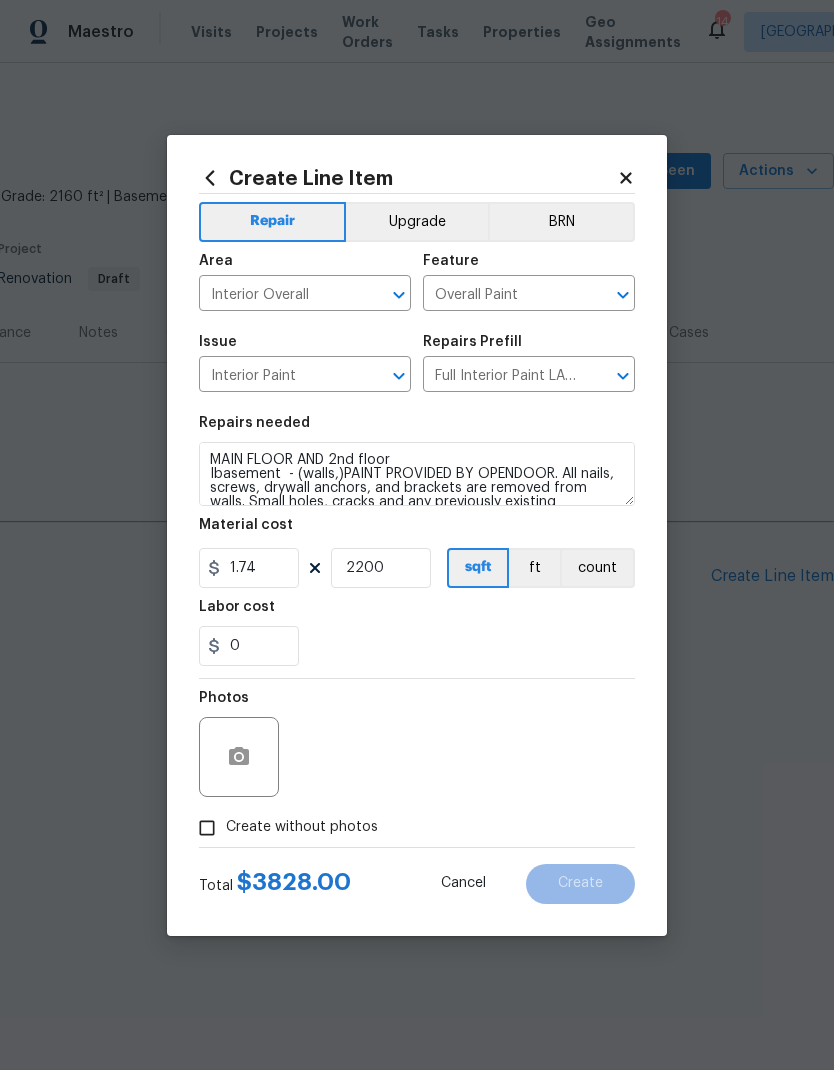 click on "0" at bounding box center [417, 646] 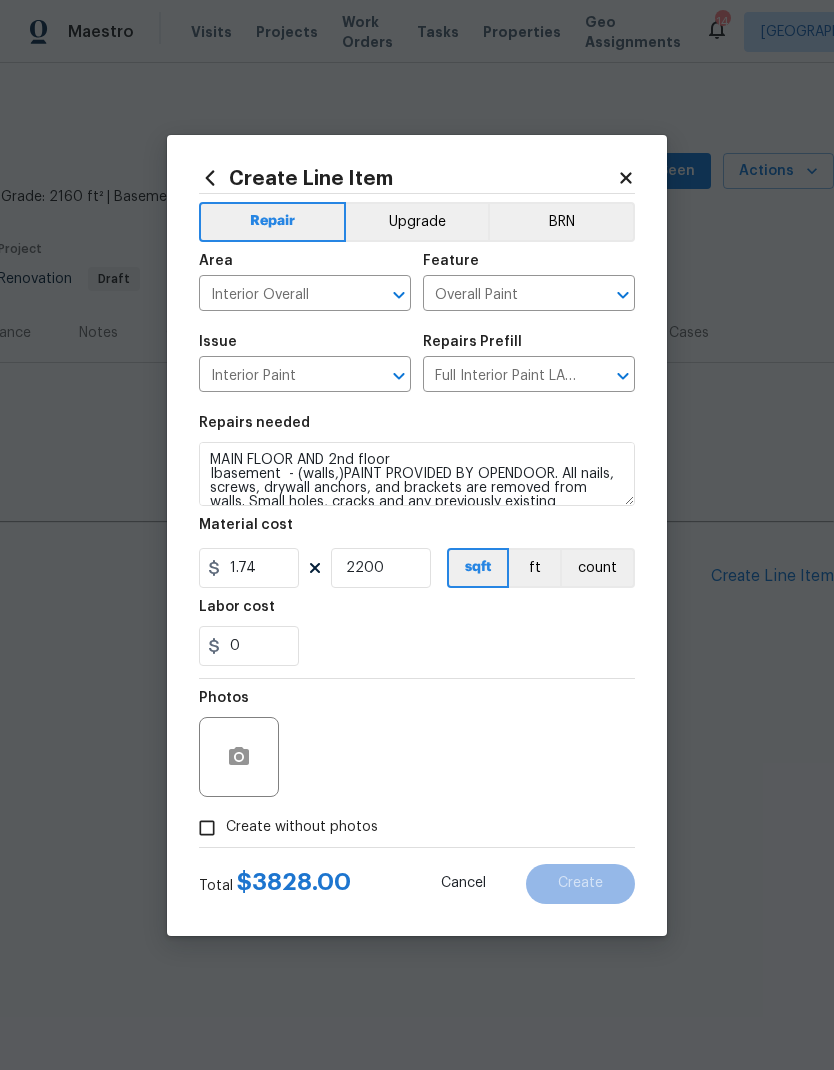 click on "Create without photos" at bounding box center (283, 828) 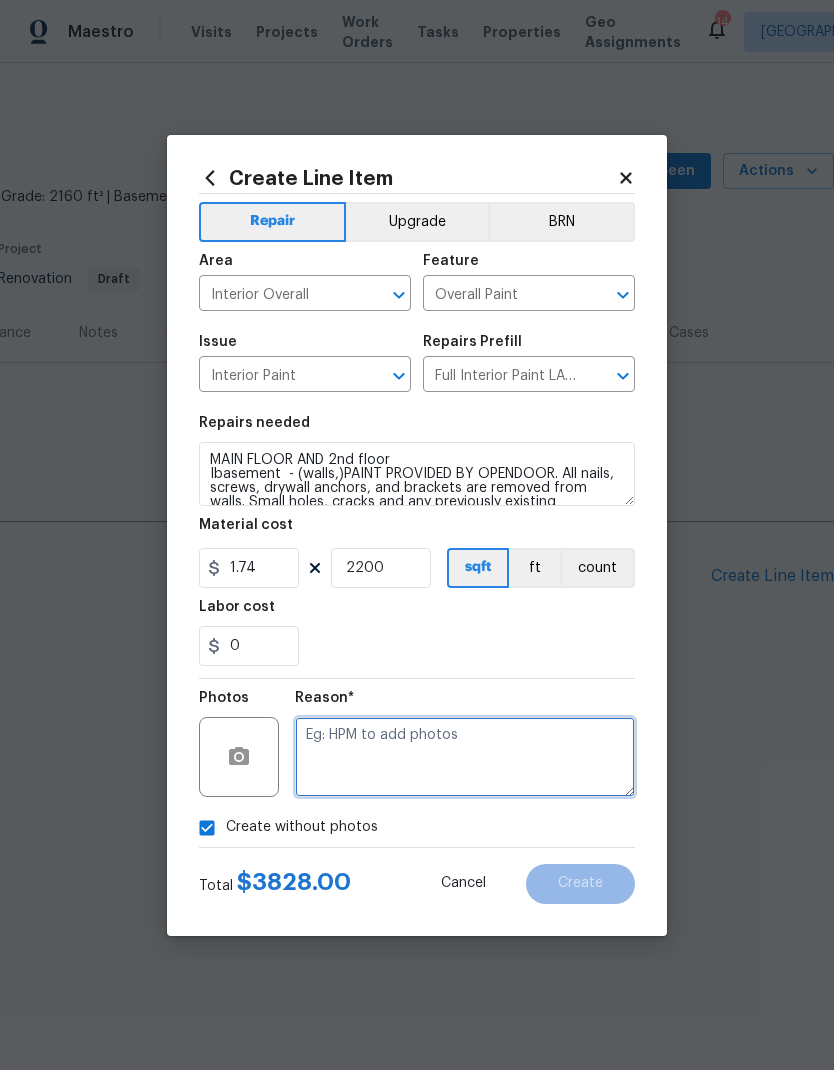 click at bounding box center (465, 757) 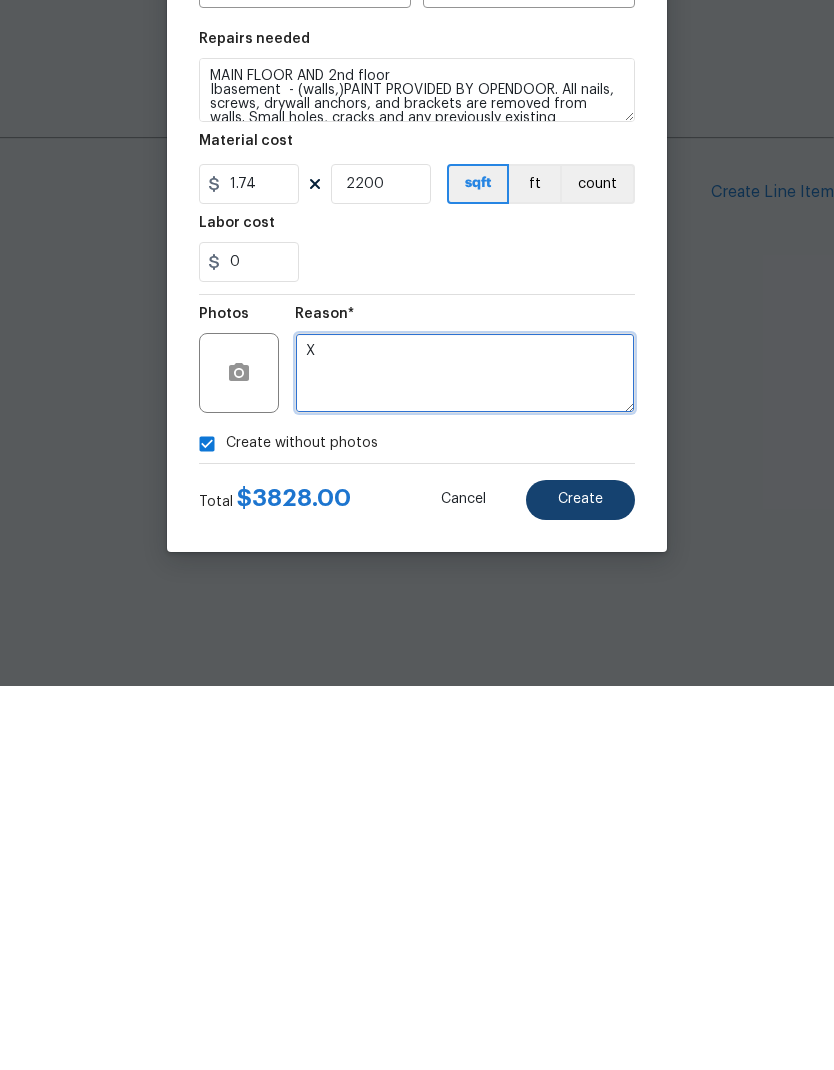type on "X" 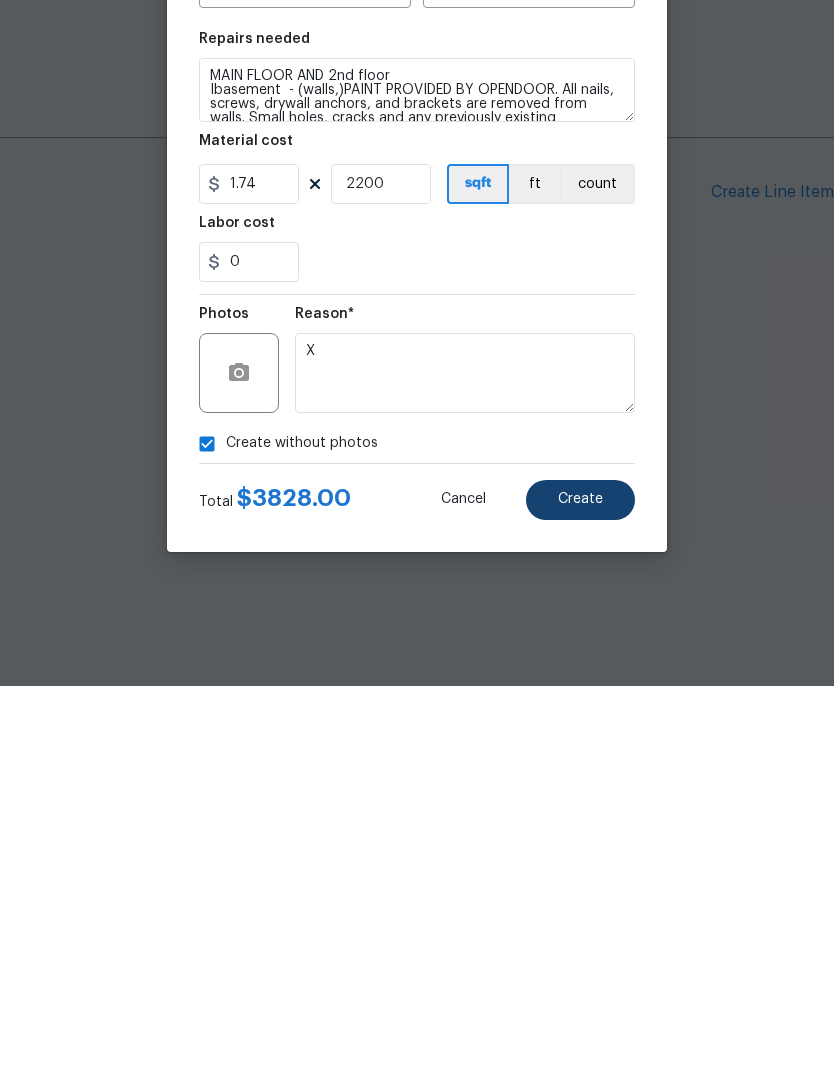 click on "Create" at bounding box center (580, 884) 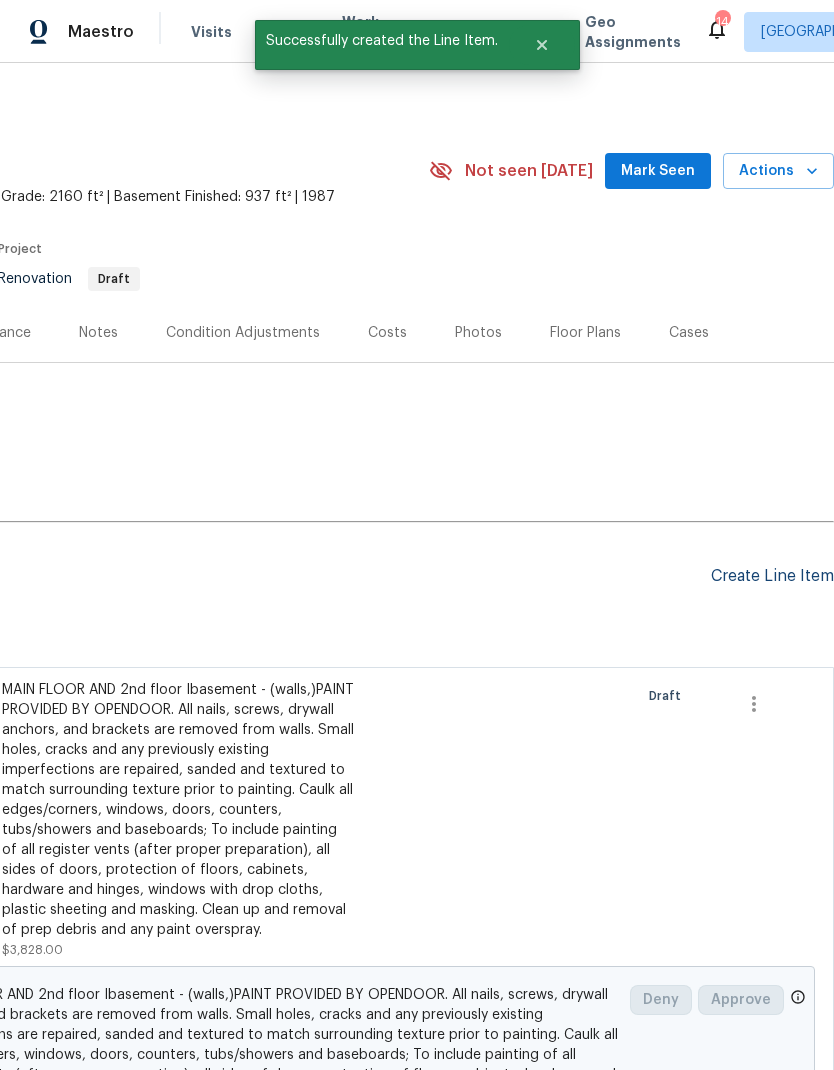 click on "Create Line Item" at bounding box center [772, 576] 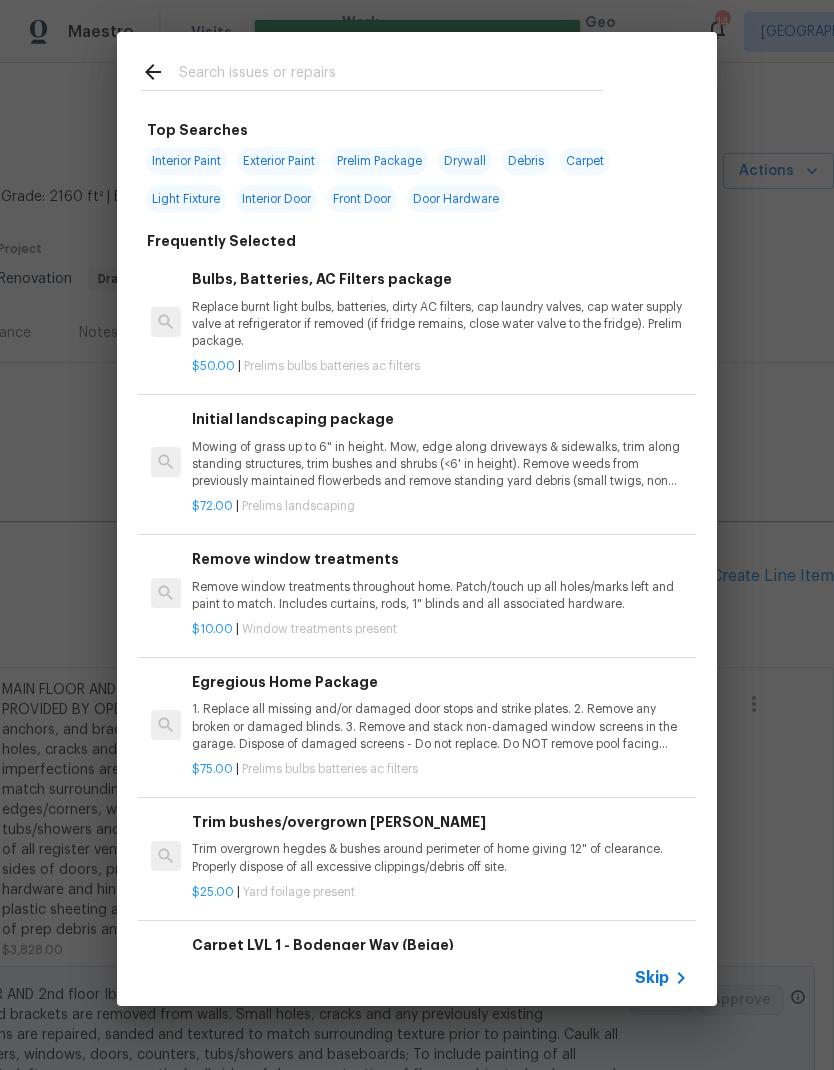 click on "Interior Paint" at bounding box center (186, 161) 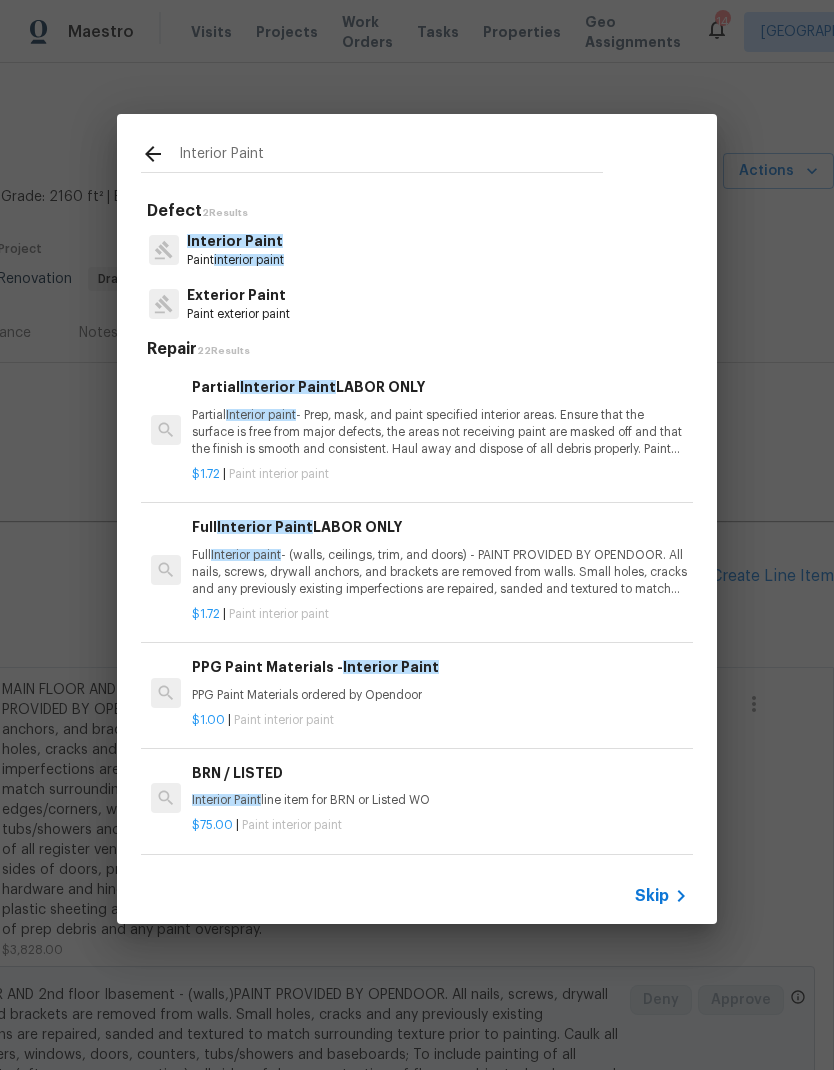 scroll, scrollTop: 0, scrollLeft: 0, axis: both 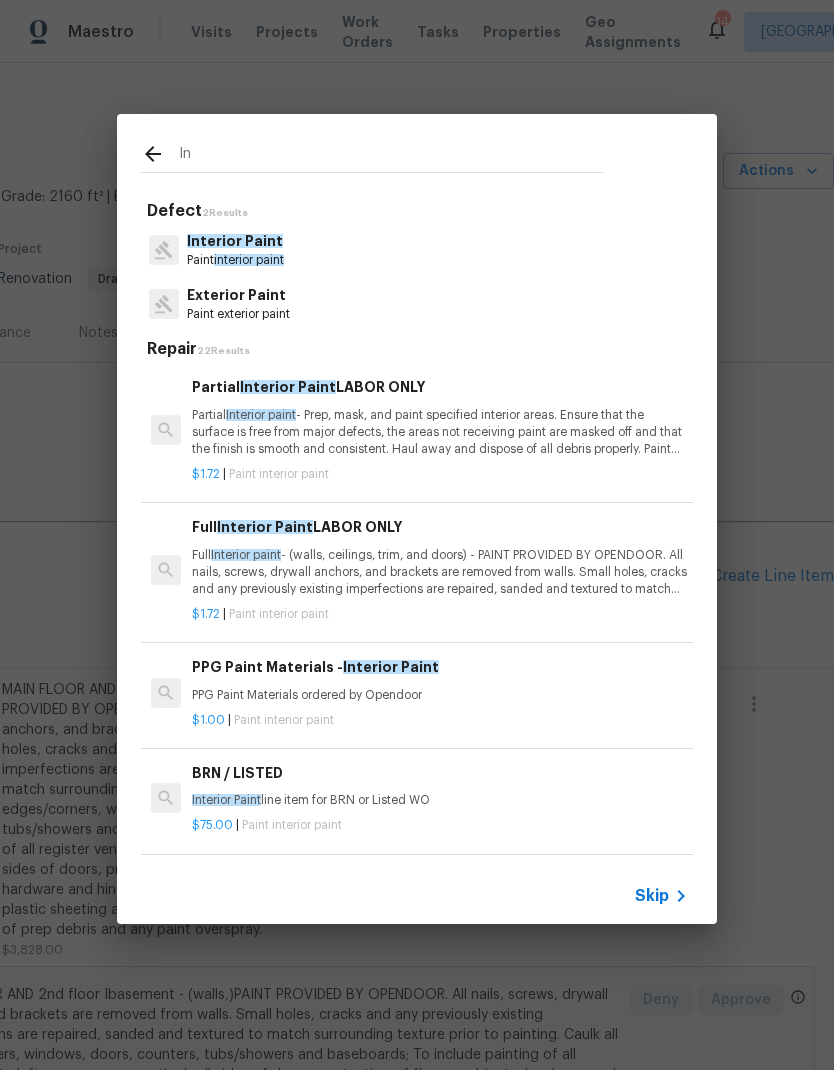 type on "I" 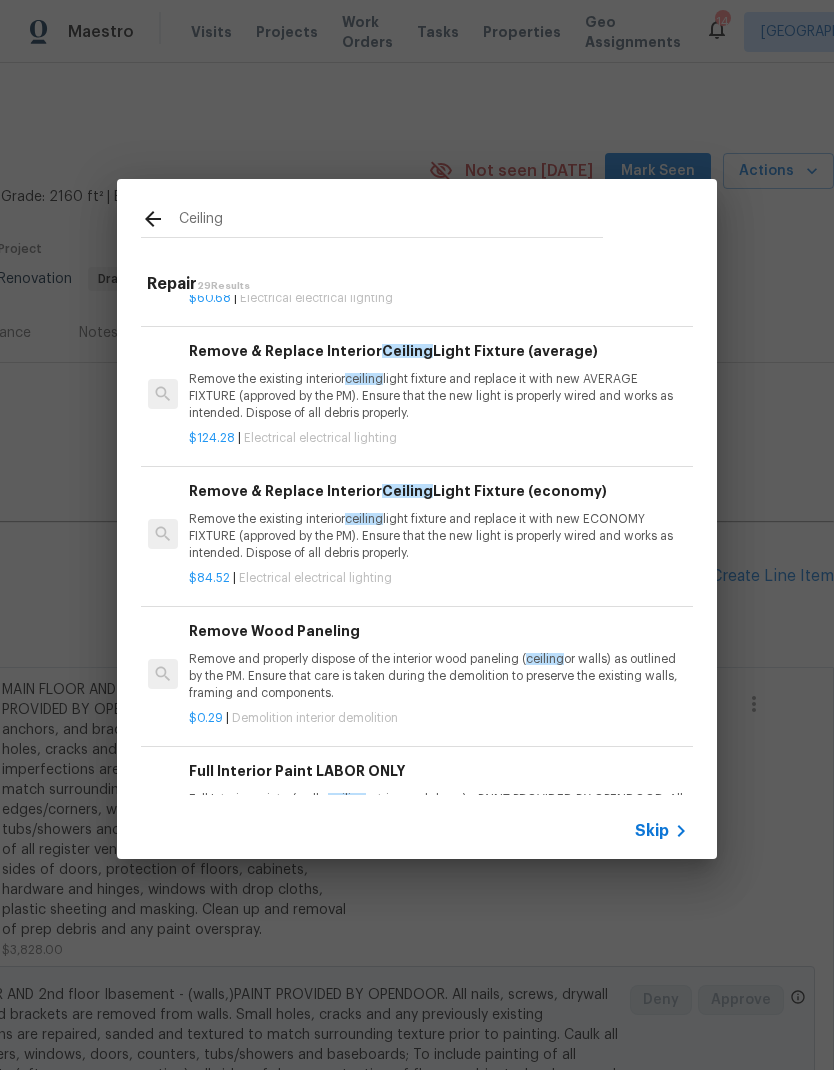scroll, scrollTop: 2475, scrollLeft: 3, axis: both 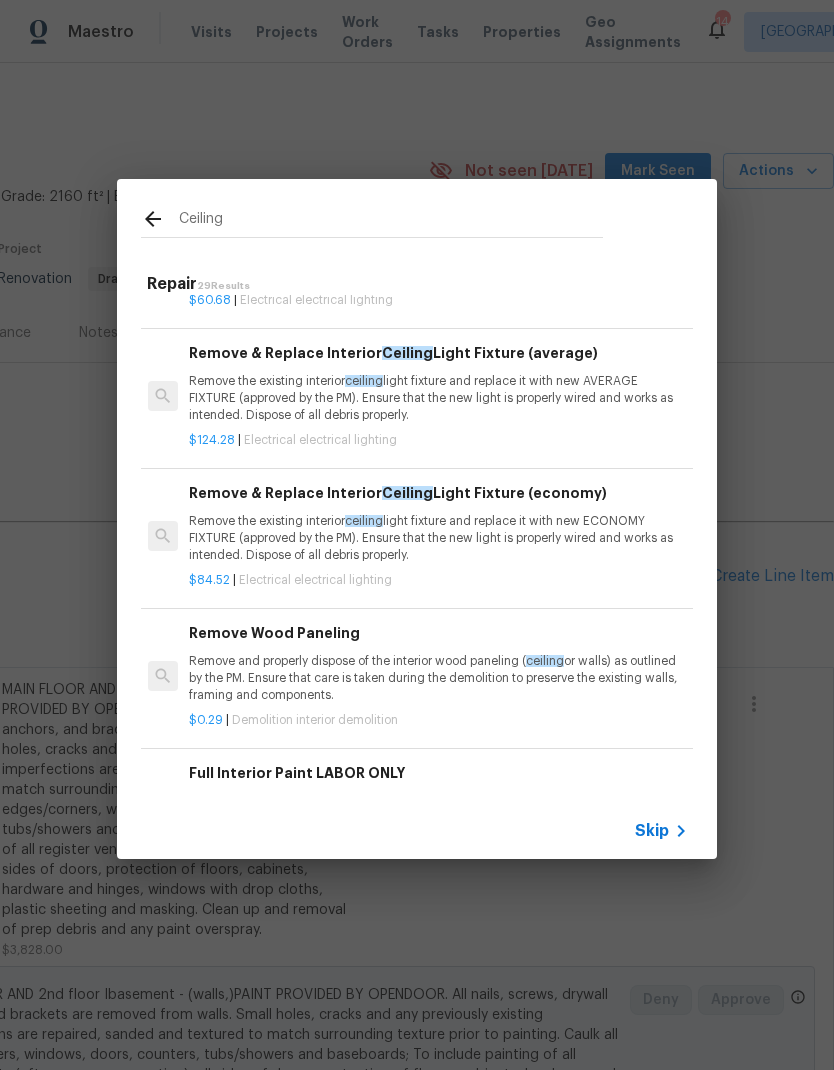 type on "Ceiling" 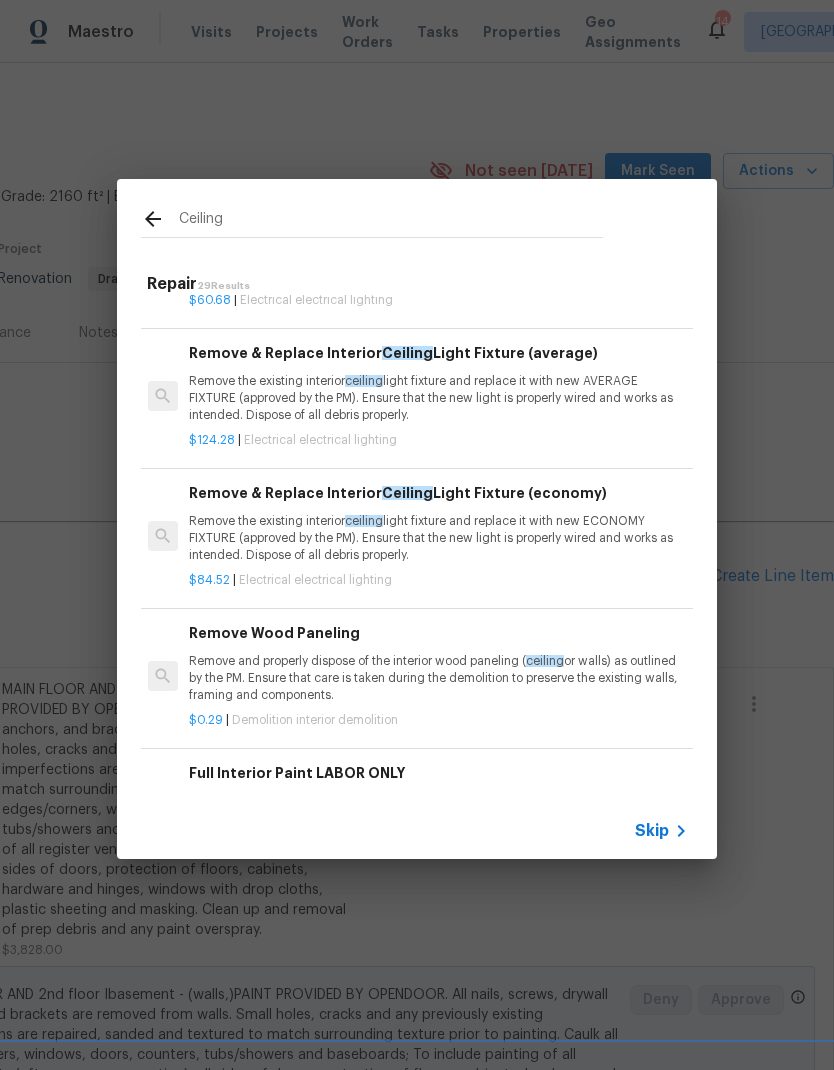 click 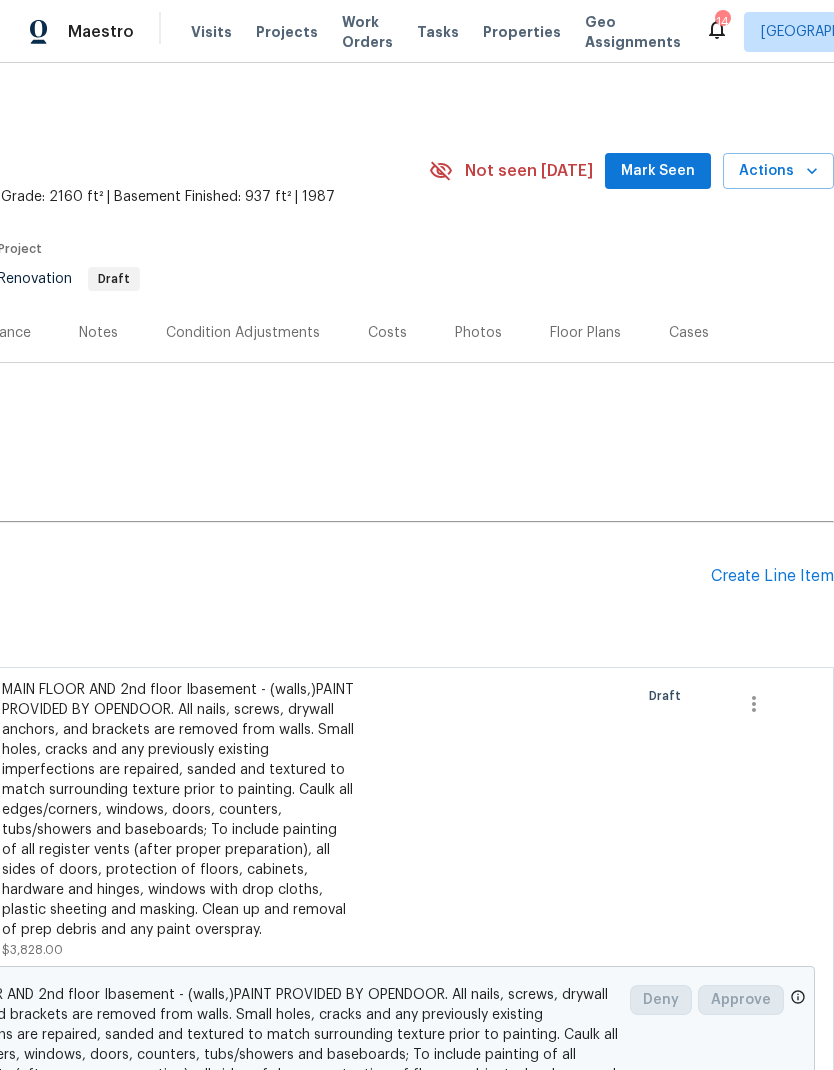 click on "MAIN FLOOR AND 2nd floor
Ibasement  - (walls,)PAINT PROVIDED BY OPENDOOR. All nails, screws, drywall anchors, and brackets are removed from walls. Small holes, cracks and any previously existing imperfections are repaired, sanded and textured to match surrounding texture prior to painting. Caulk all edges/corners, windows, doors, counters, tubs/showers and baseboards; To include painting of all register vents (after proper preparation), all sides of doors, protection of floors, cabinets, hardware and hinges, windows with drop cloths, plastic sheeting and masking. Clean up and removal of prep debris and any paint overspray." at bounding box center (178, 810) 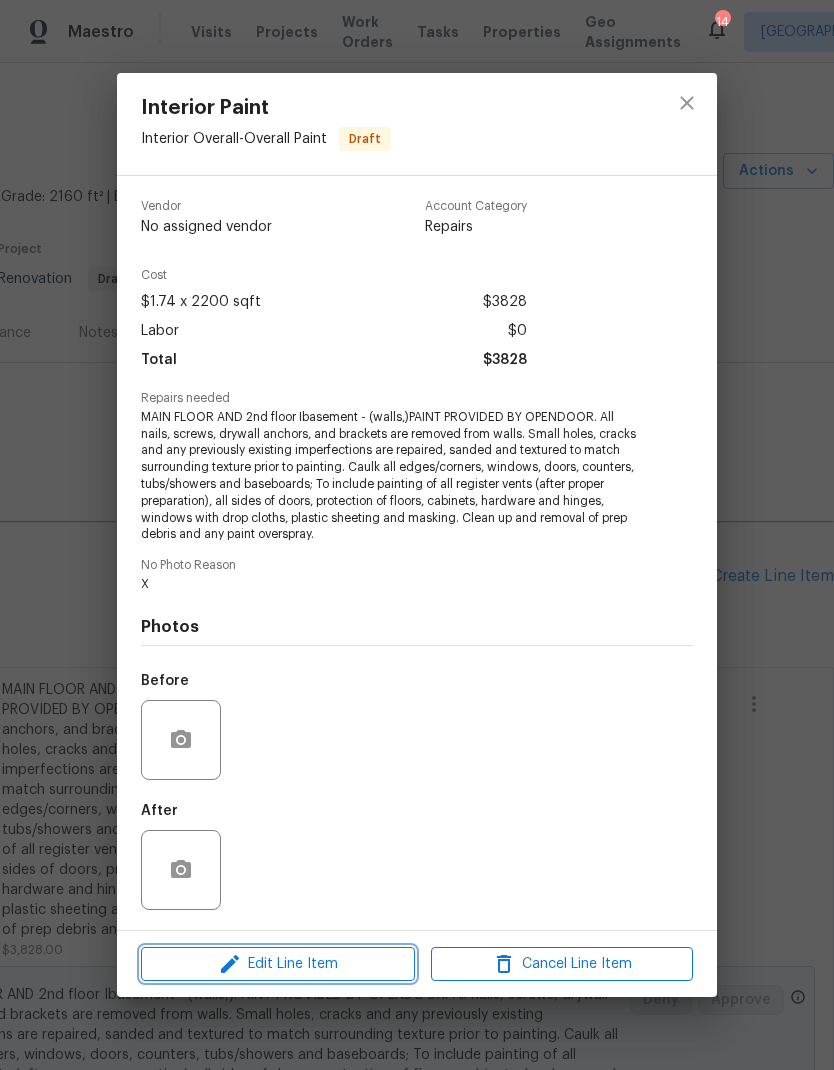 click on "Edit Line Item" at bounding box center (278, 964) 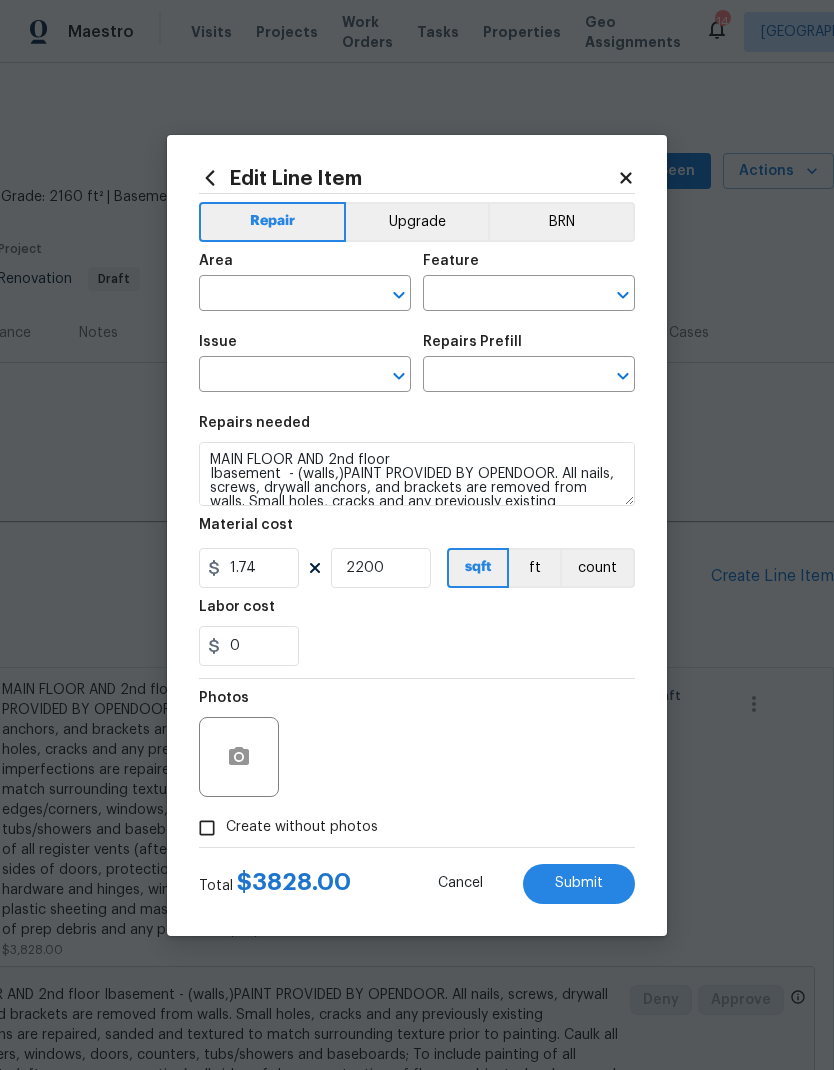 type on "Interior Overall" 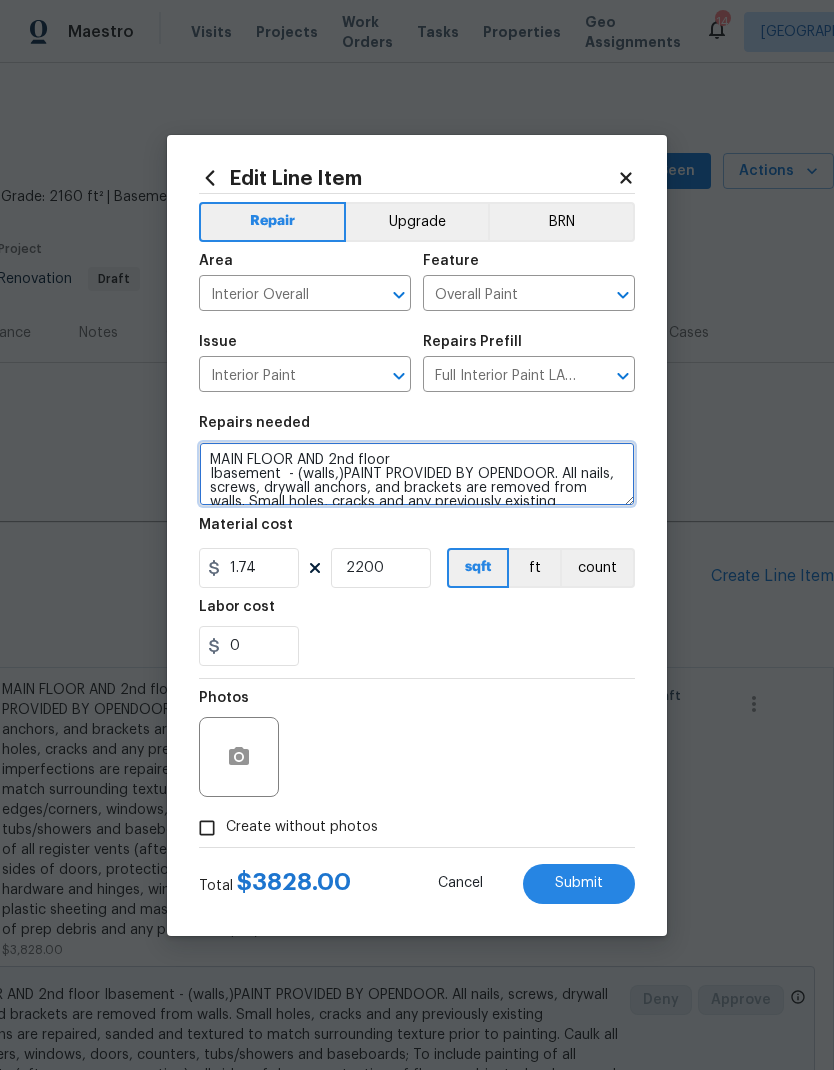 click on "MAIN FLOOR AND 2nd floor
Ibasement  - (walls,)PAINT PROVIDED BY OPENDOOR. All nails, screws, drywall anchors, and brackets are removed from walls. Small holes, cracks and any previously existing imperfections are repaired, sanded and textured to match surrounding texture prior to painting. Caulk all edges/corners, windows, doors, counters, tubs/showers and baseboards; To include painting of all register vents (after proper preparation), all sides of doors, protection of floors, cabinets, hardware and hinges, windows with drop cloths, plastic sheeting and masking. Clean up and removal of prep debris and any paint overspray." at bounding box center (417, 474) 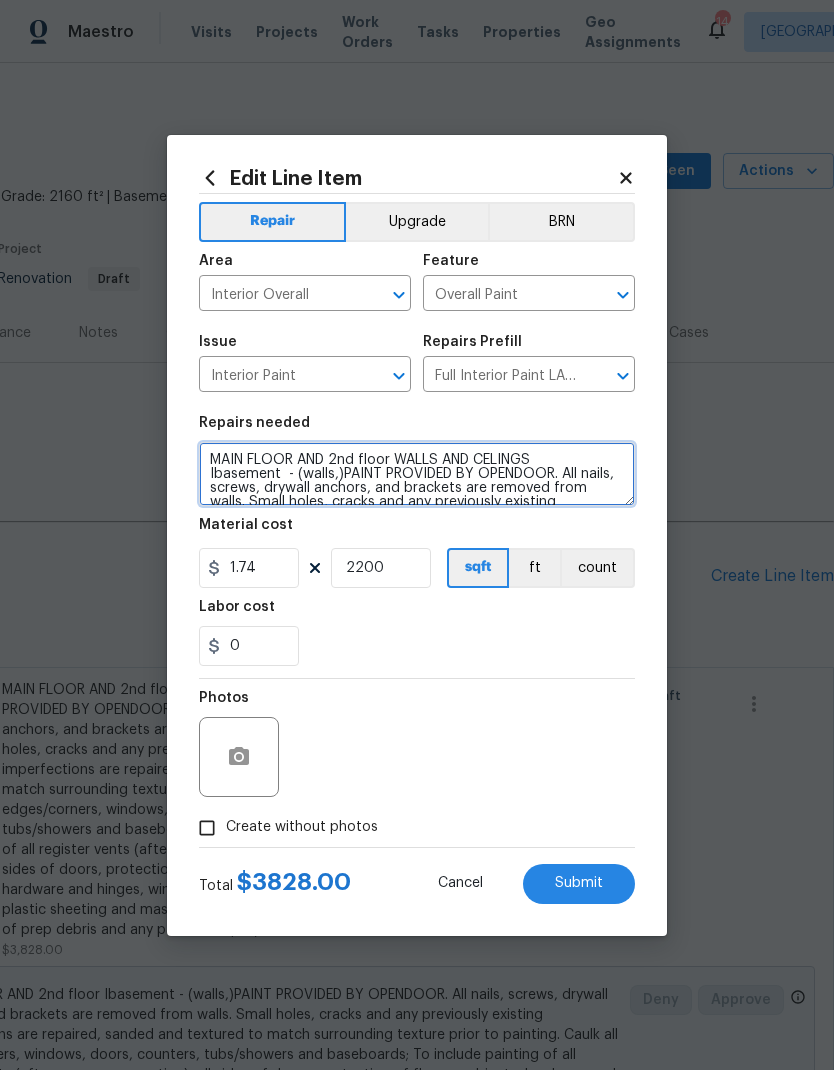 click on "MAIN FLOOR AND 2nd floor WALLS AND CELINGS
Ibasement  - (walls,)PAINT PROVIDED BY OPENDOOR. All nails, screws, drywall anchors, and brackets are removed from walls. Small holes, cracks and any previously existing imperfections are repaired, sanded and textured to match surrounding texture prior to painting. Caulk all edges/corners, windows, doors, counters, tubs/showers and baseboards; To include painting of all register vents (after proper preparation), all sides of doors, protection of floors, cabinets, hardware and hinges, windows with drop cloths, plastic sheeting and masking. Clean up and removal of prep debris and any paint overspray." at bounding box center (417, 474) 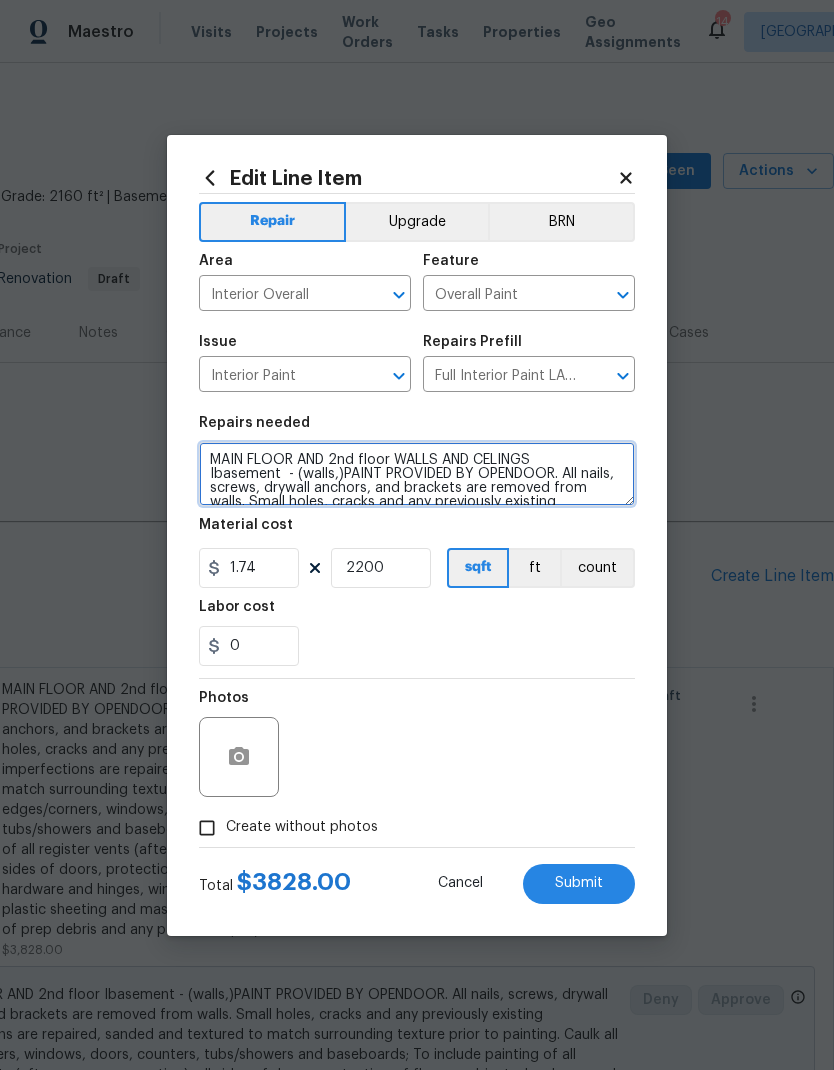 click on "MAIN FLOOR AND 2nd floor WALLS AND CELINGS
Ibasement  - (walls,)PAINT PROVIDED BY OPENDOOR. All nails, screws, drywall anchors, and brackets are removed from walls. Small holes, cracks and any previously existing imperfections are repaired, sanded and textured to match surrounding texture prior to painting. Caulk all edges/corners, windows, doors, counters, tubs/showers and baseboards; To include painting of all register vents (after proper preparation), all sides of doors, protection of floors, cabinets, hardware and hinges, windows with drop cloths, plastic sheeting and masking. Clean up and removal of prep debris and any paint overspray." at bounding box center [417, 474] 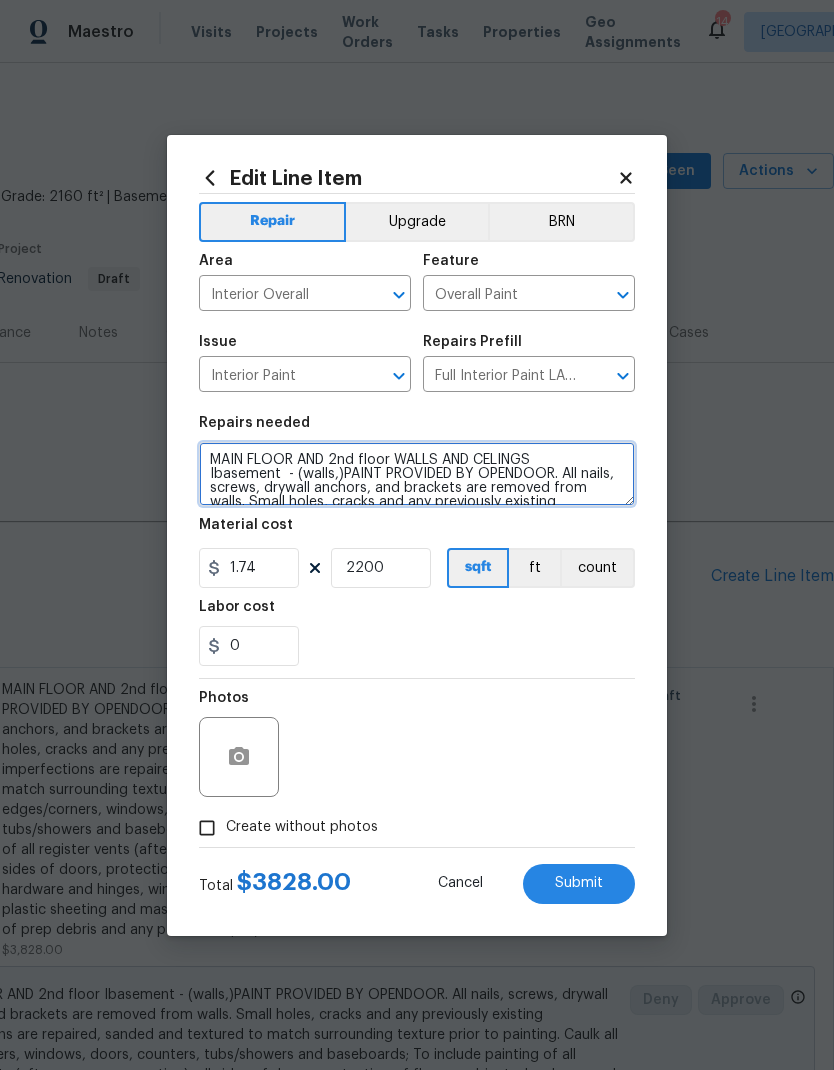 click on "MAIN FLOOR AND 2nd floor WALLS AND CELINGS
Ibasement  - (walls,)PAINT PROVIDED BY OPENDOOR. All nails, screws, drywall anchors, and brackets are removed from walls. Small holes, cracks and any previously existing imperfections are repaired, sanded and textured to match surrounding texture prior to painting. Caulk all edges/corners, windows, doors, counters, tubs/showers and baseboards; To include painting of all register vents (after proper preparation), all sides of doors, protection of floors, cabinets, hardware and hinges, windows with drop cloths, plastic sheeting and masking. Clean up and removal of prep debris and any paint overspray." at bounding box center [417, 474] 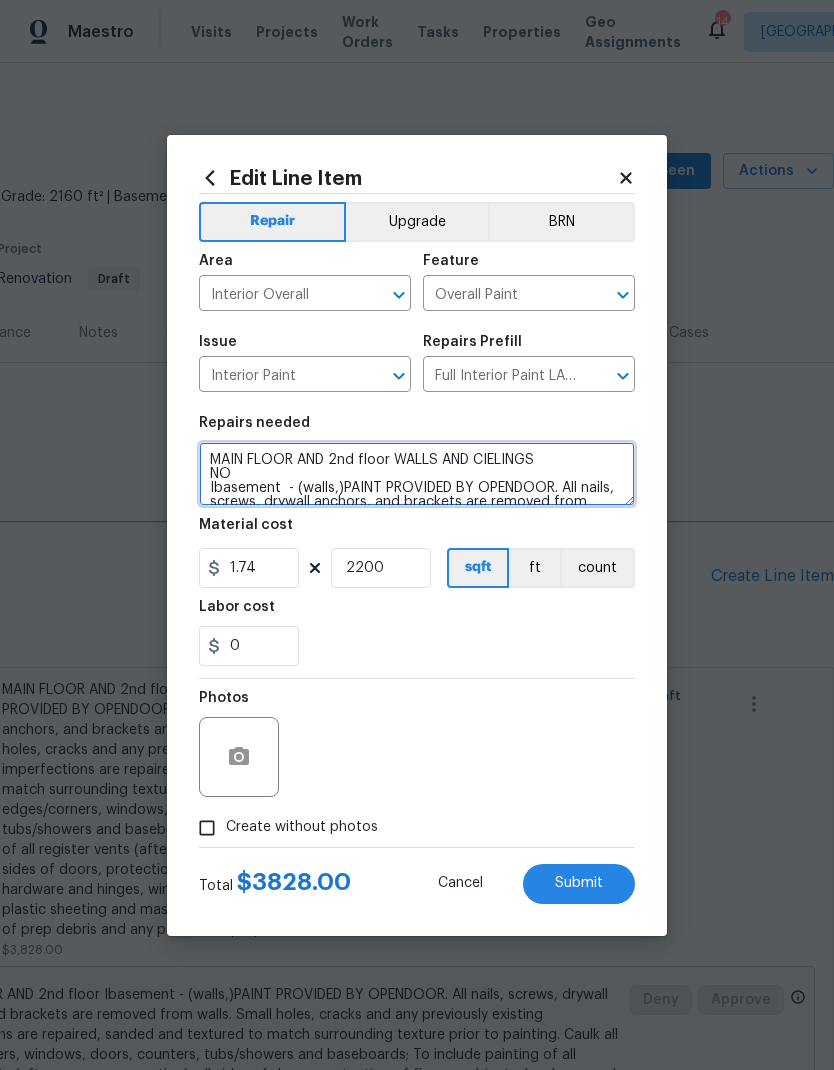 click on "MAIN FLOOR AND 2nd floor WALLS AND CIELINGS
NO
Ibasement  - (walls,)PAINT PROVIDED BY OPENDOOR. All nails, screws, drywall anchors, and brackets are removed from walls. Small holes, cracks and any previously existing imperfections are repaired, sanded and textured to match surrounding texture prior to painting. Caulk all edges/corners, windows, doors, counters, tubs/showers and baseboards; To include painting of all register vents (after proper preparation), all sides of doors, protection of floors, cabinets, hardware and hinges, windows with drop cloths, plastic sheeting and masking. Clean up and removal of prep debris and any paint overspray." at bounding box center (417, 474) 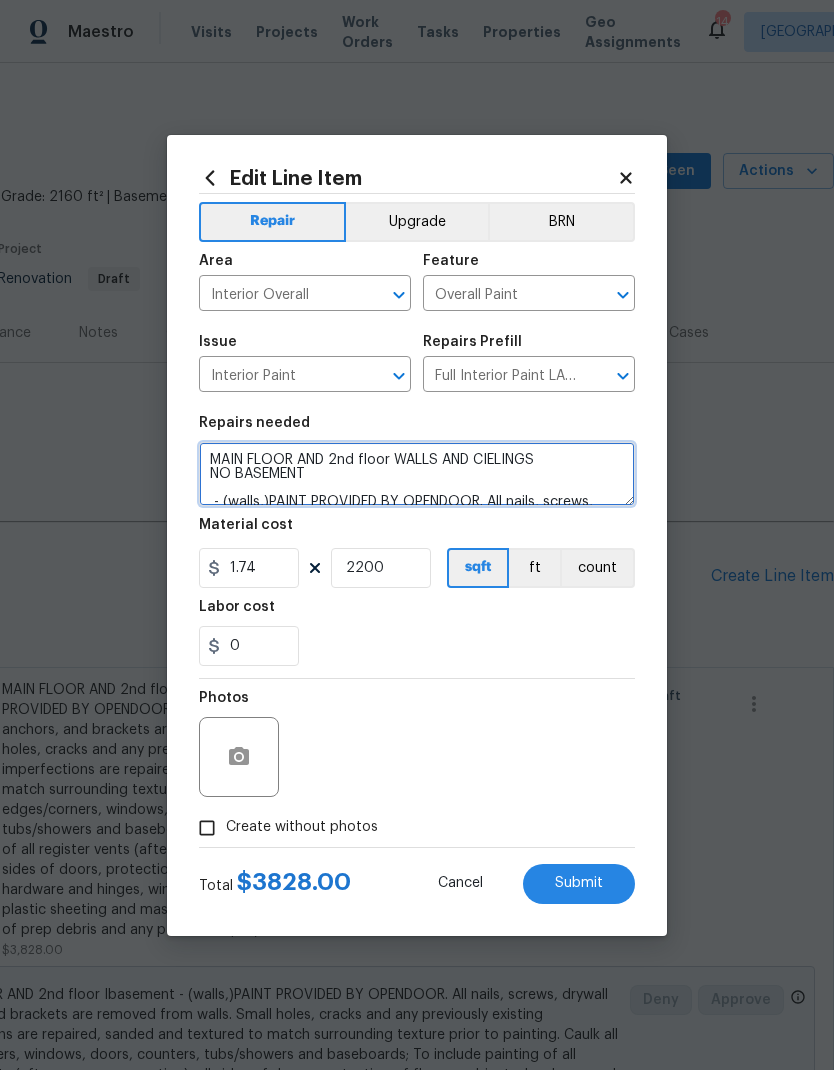 scroll, scrollTop: 5, scrollLeft: 0, axis: vertical 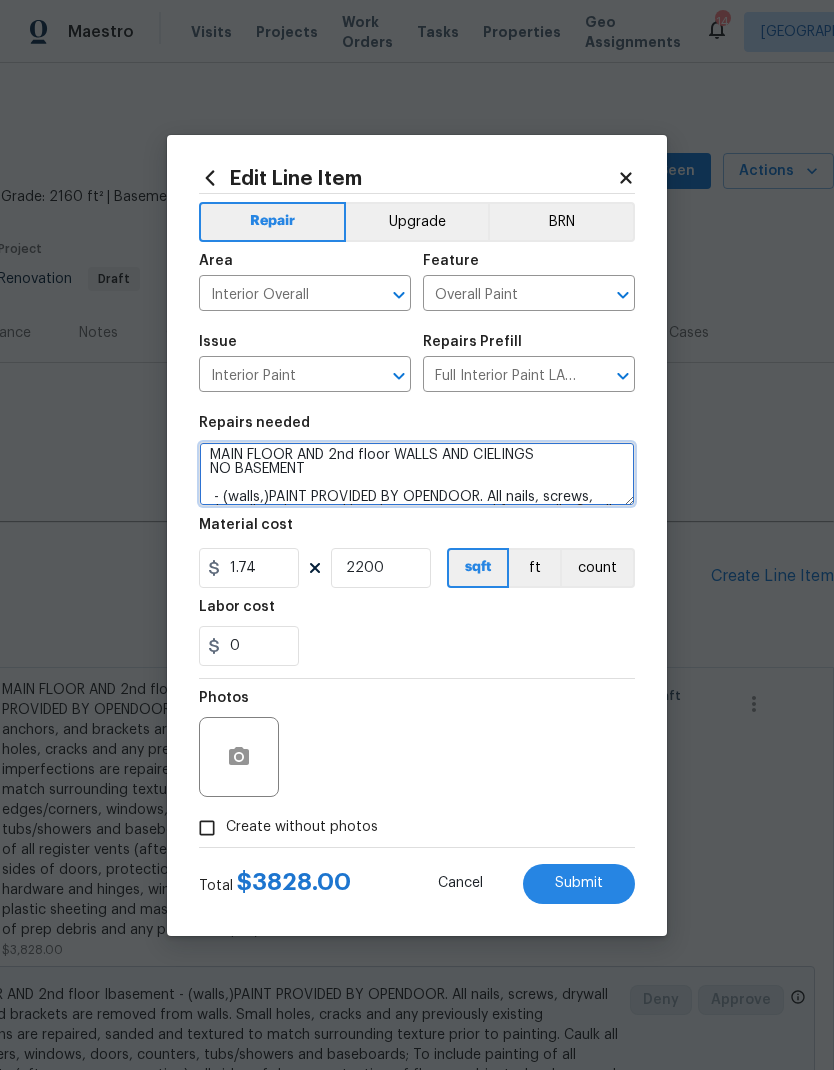 click on "MAIN FLOOR AND 2nd floor WALLS AND CIELINGS
NO BASEMENT
- (walls,)PAINT PROVIDED BY OPENDOOR. All nails, screws, drywall anchors, and brackets are removed from walls. Small holes, cracks and any previously existing imperfections are repaired, sanded and textured to match surrounding texture prior to painting. Caulk all edges/corners, windows, doors, counters, tubs/showers and baseboards; To include painting of all register vents (after proper preparation), all sides of doors, protection of floors, cabinets, hardware and hinges, windows with drop cloths, plastic sheeting and masking. Clean up and removal of prep debris and any paint overspray." at bounding box center (417, 474) 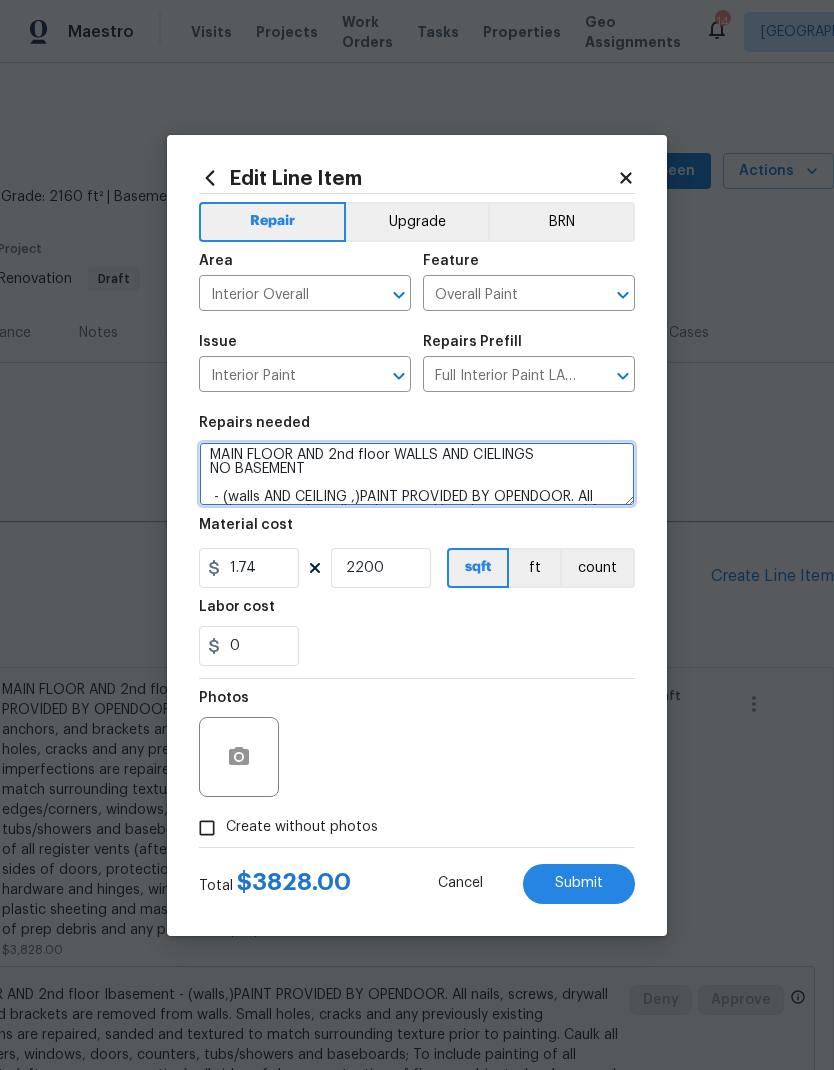 type on "MAIN FLOOR AND 2nd floor WALLS AND CIELINGS
NO BASEMENT
- (walls AND CEILING ,)PAINT PROVIDED BY OPENDOOR. All nails, screws, drywall anchors, and brackets are removed from walls. Small holes, cracks and any previously existing imperfections are repaired, sanded and textured to match surrounding texture prior to painting. Caulk all edges/corners, windows, doors, counters, tubs/showers and baseboards; To include painting of all register vents (after proper preparation), all sides of doors, protection of floors, cabinets, hardware and hinges, windows with drop cloths, plastic sheeting and masking. Clean up and removal of prep debris and any paint overspray." 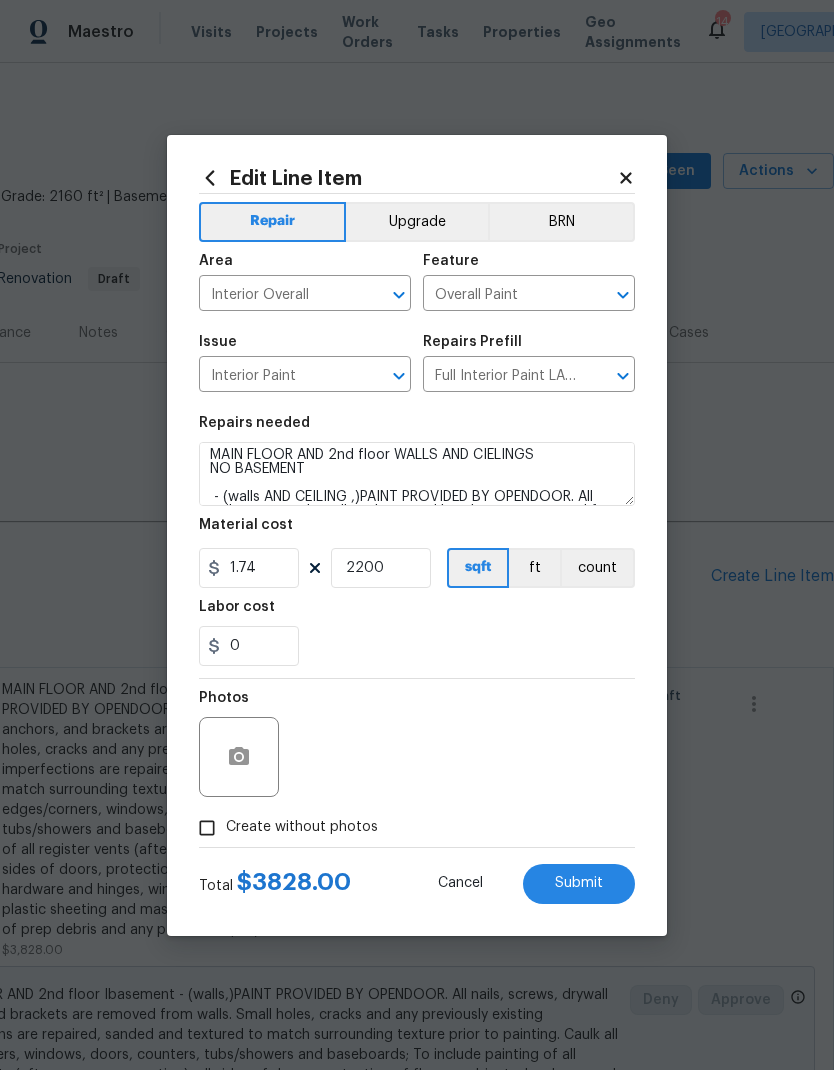 click on "0" at bounding box center [417, 646] 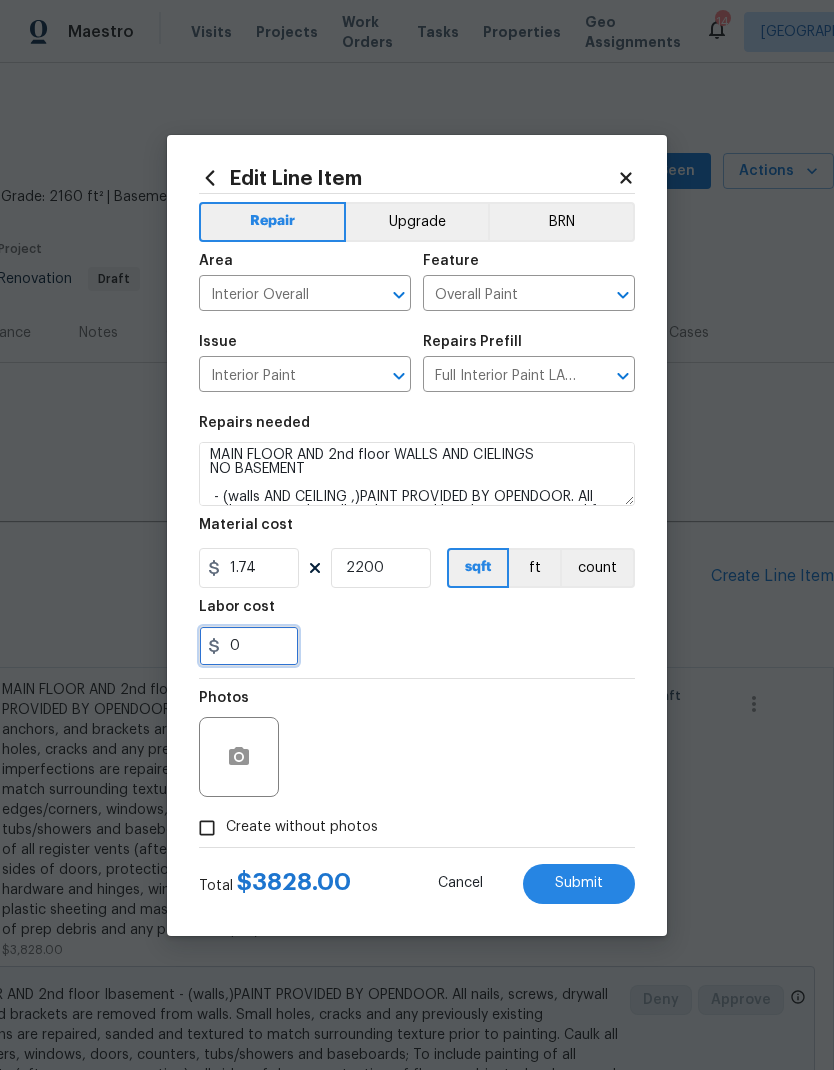 click on "0" at bounding box center (249, 646) 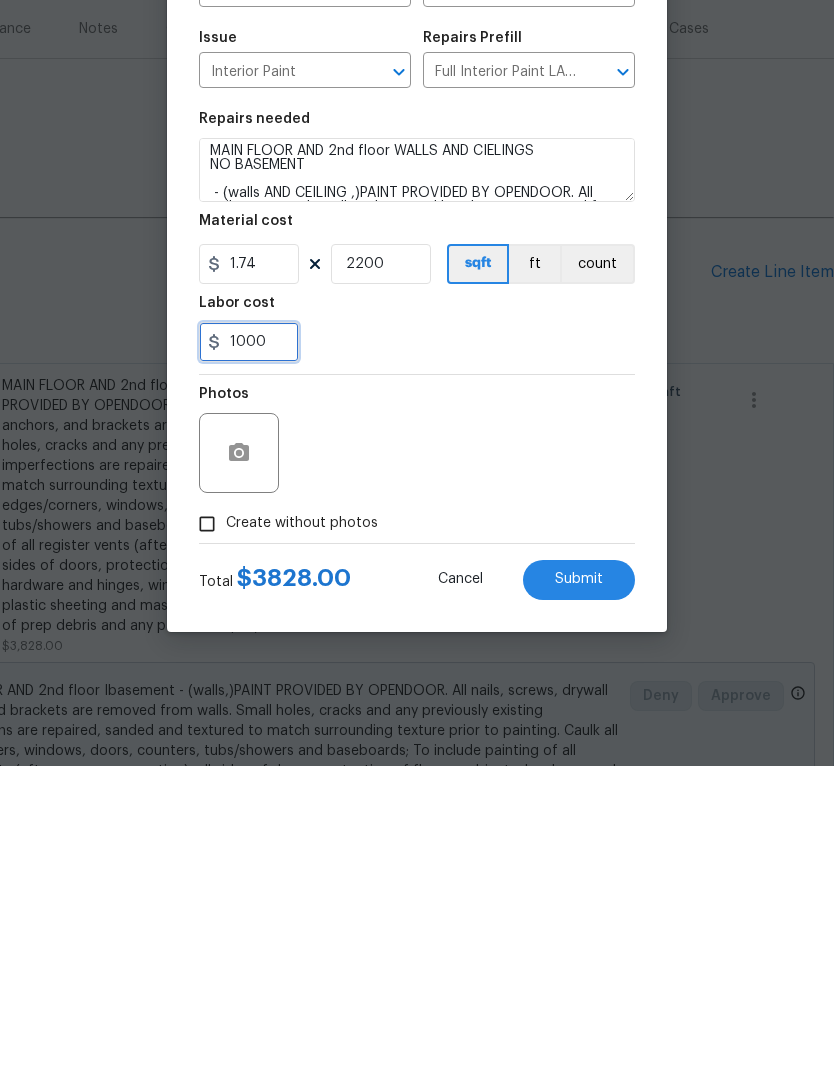 type on "1000" 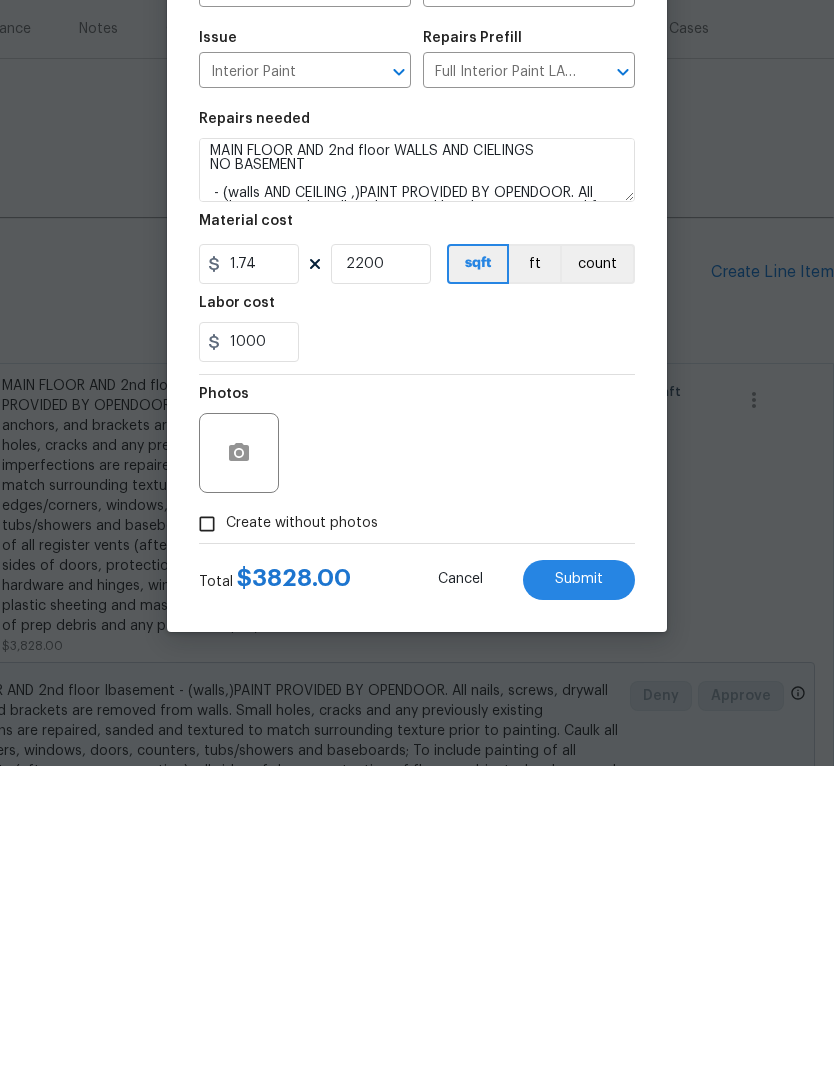 click on "Photos" at bounding box center (417, 744) 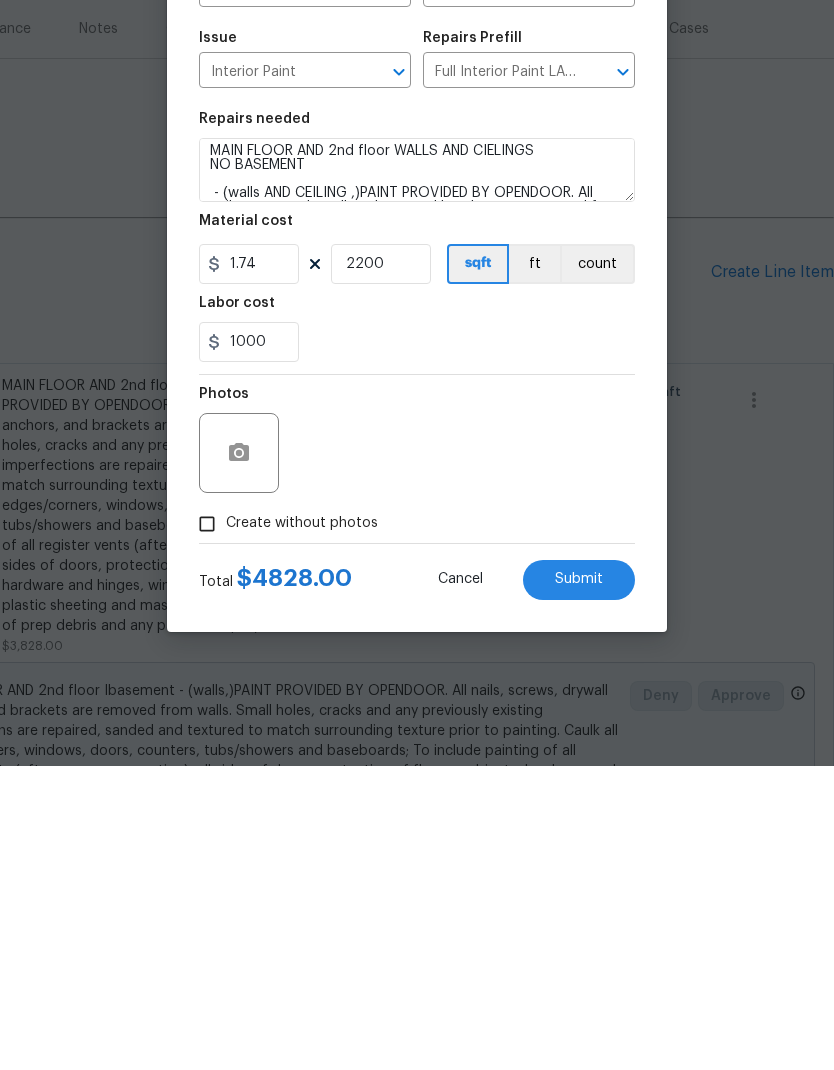 scroll, scrollTop: 80, scrollLeft: 0, axis: vertical 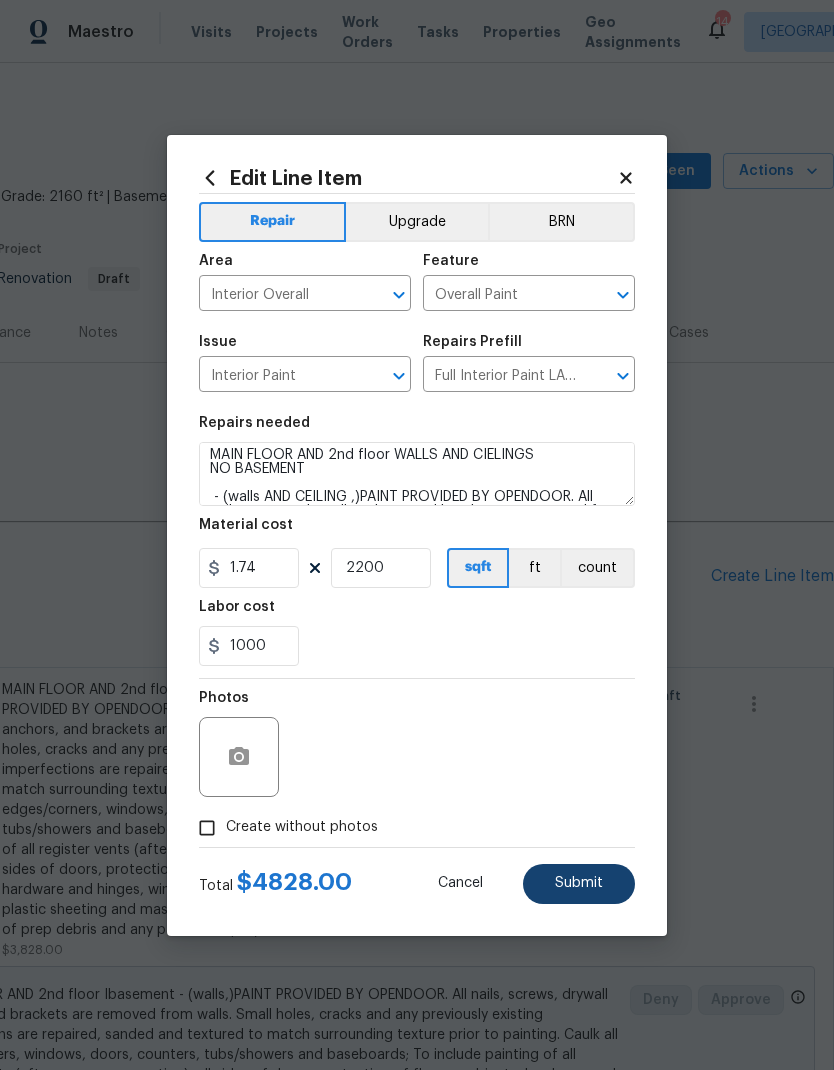 click on "Submit" at bounding box center [579, 883] 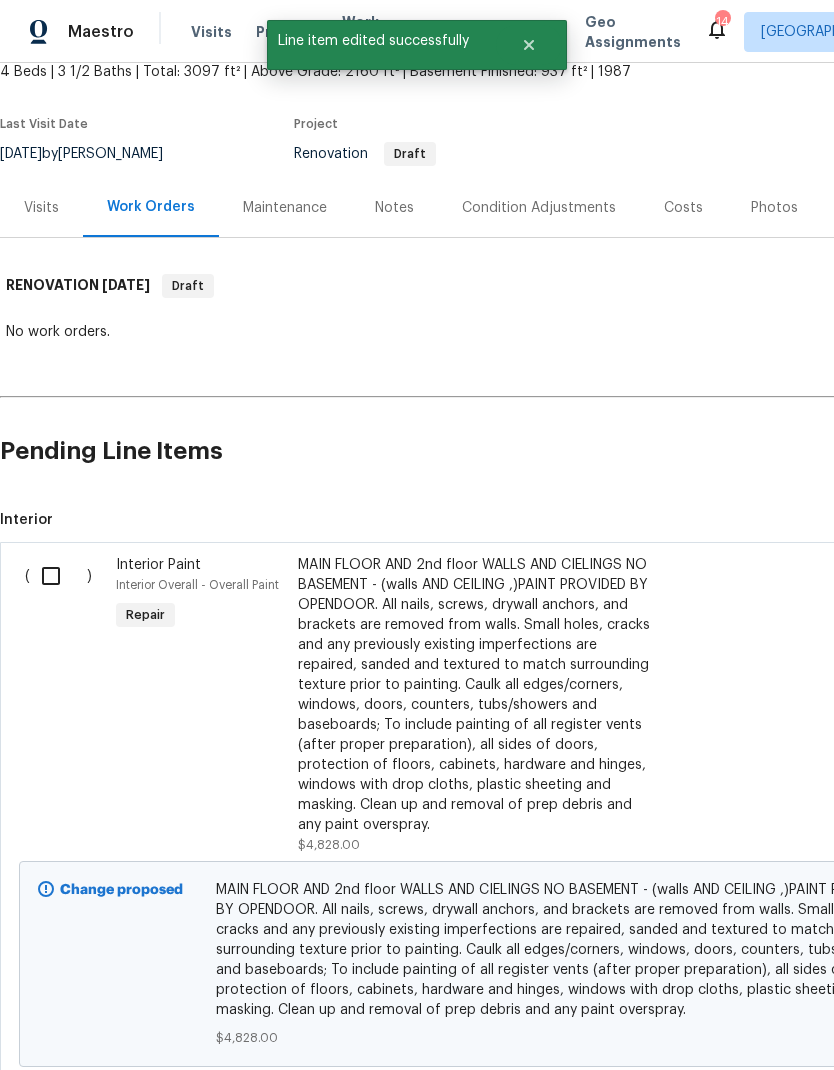 scroll, scrollTop: 125, scrollLeft: 0, axis: vertical 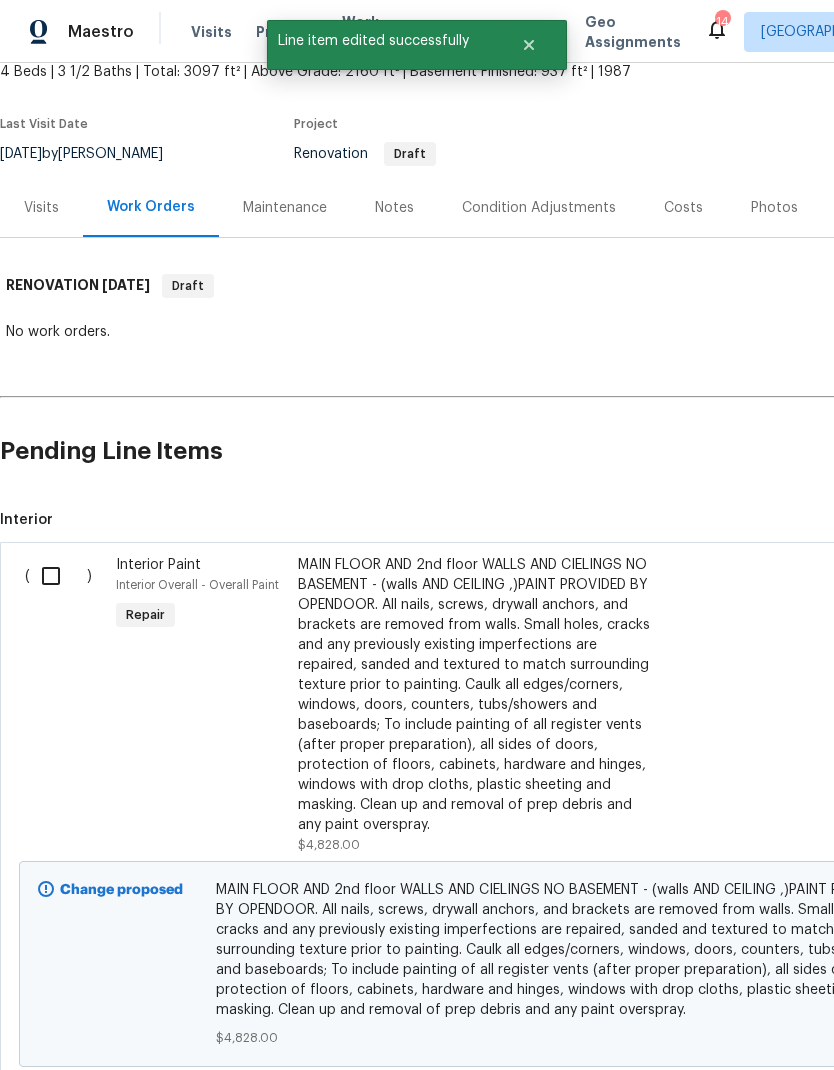 click on "Condition Adjustments" at bounding box center [539, 207] 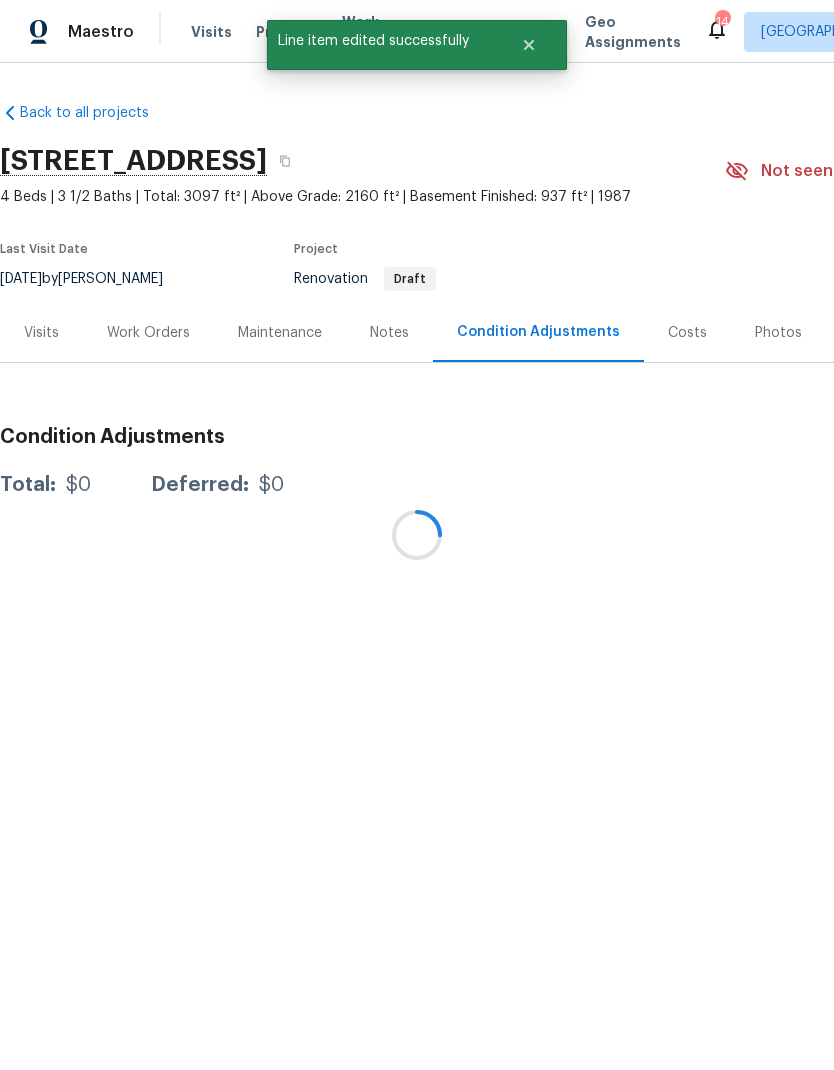 scroll, scrollTop: 0, scrollLeft: 0, axis: both 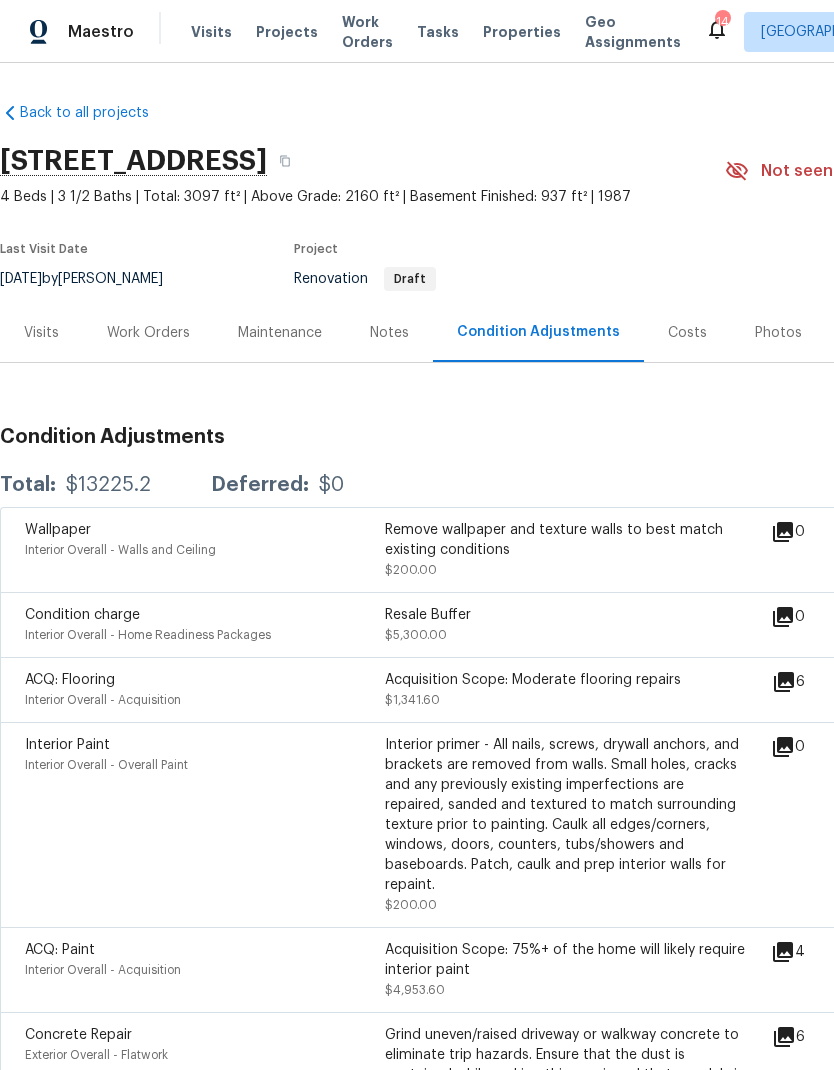click on "Work Orders" at bounding box center [148, 332] 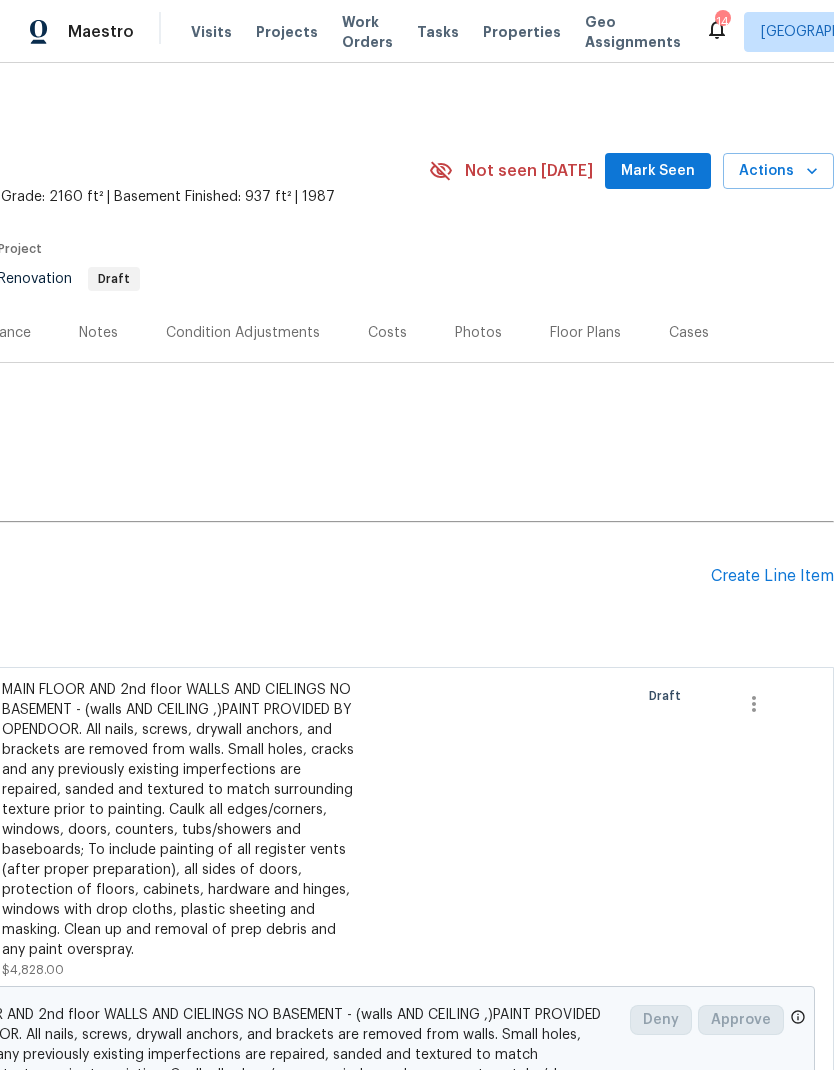 scroll, scrollTop: 0, scrollLeft: 296, axis: horizontal 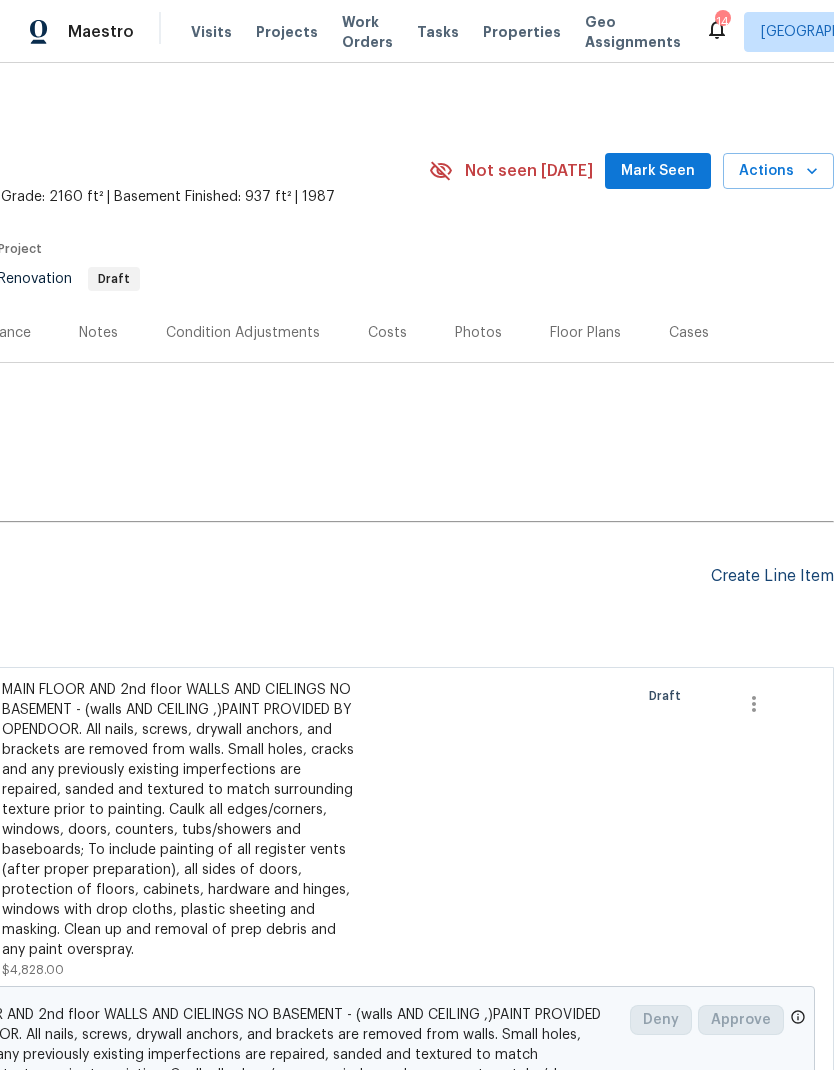 click on "Create Line Item" at bounding box center (772, 576) 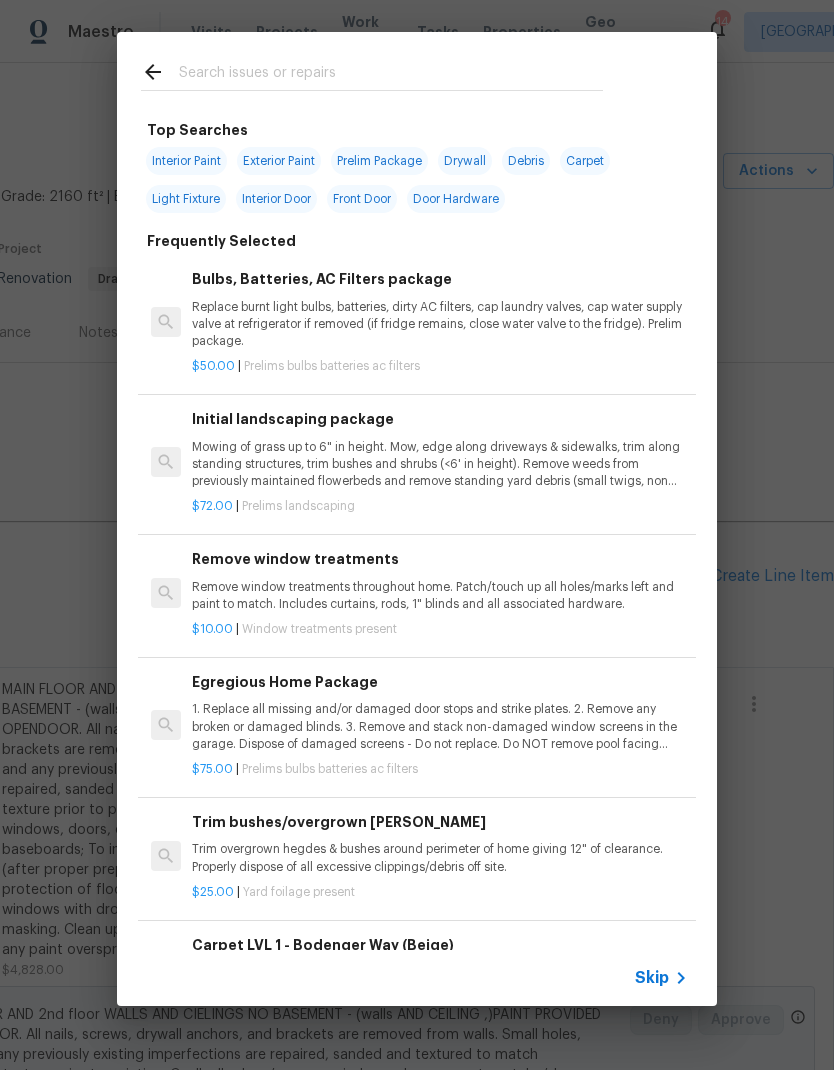 click at bounding box center [391, 75] 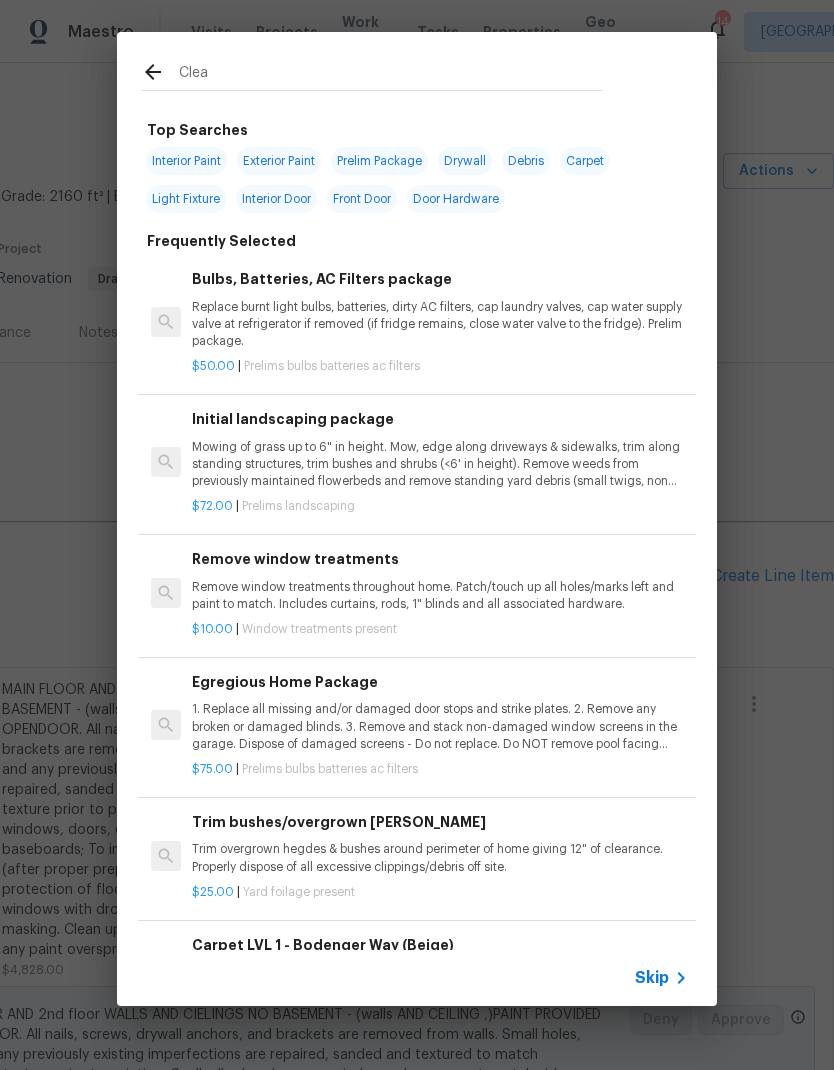 type on "Clean" 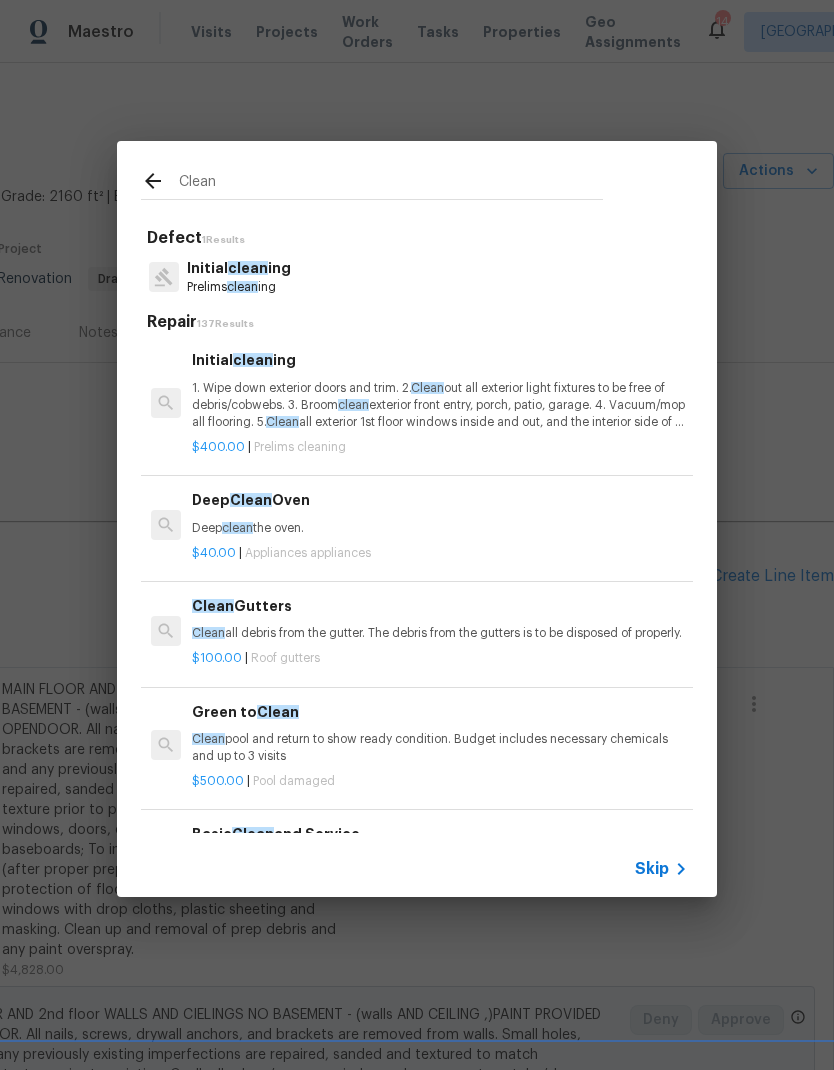click on "clean" at bounding box center (353, 405) 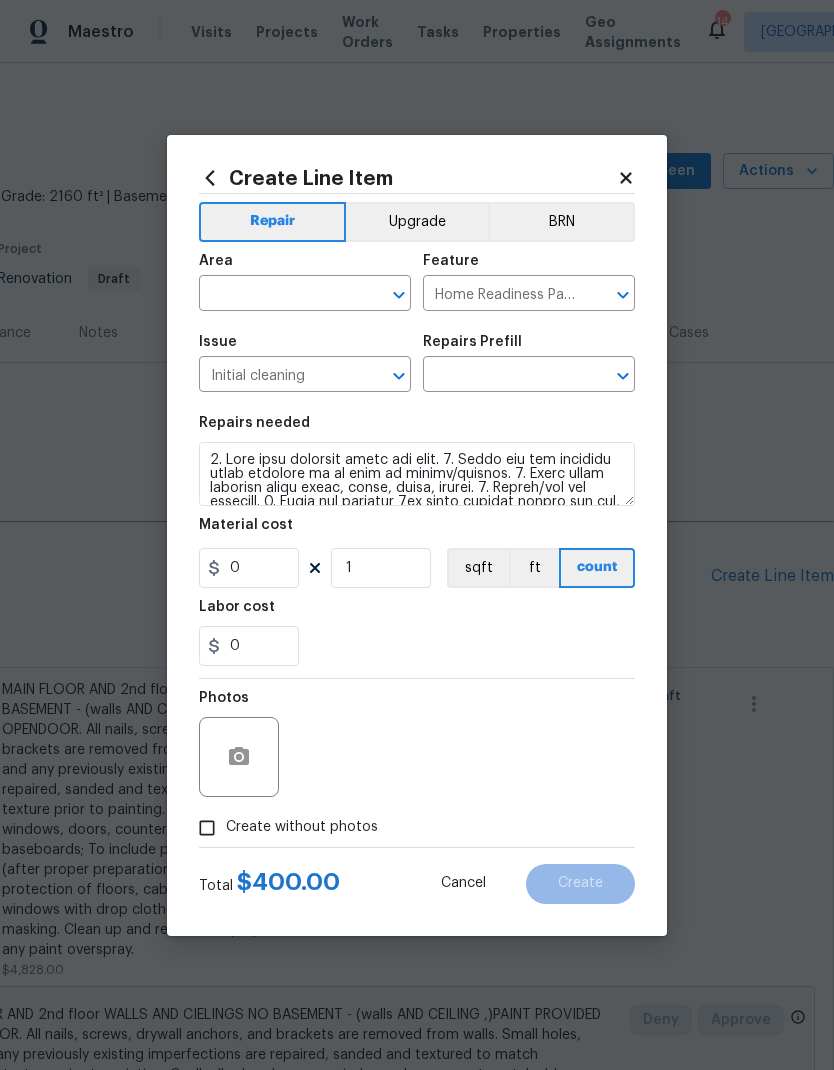 type on "Initial cleaning $400.00" 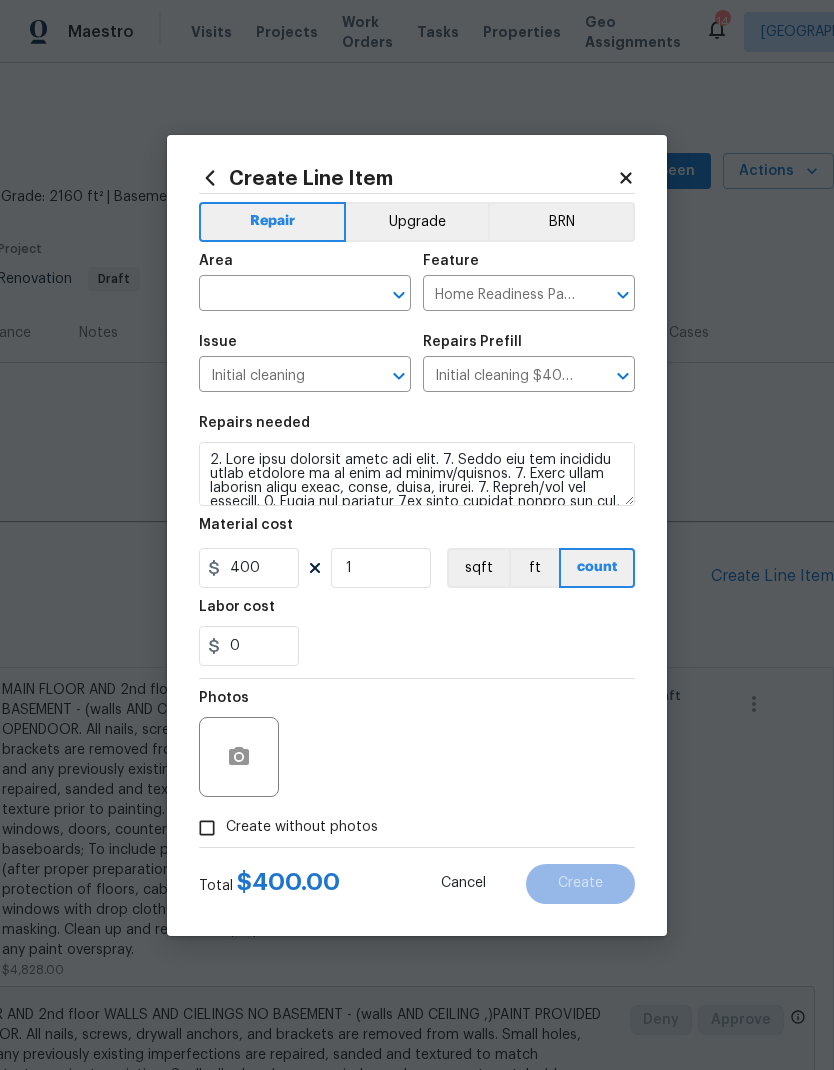 click on "Repairs needed Material cost 400 1 sqft ft count Labor cost 0" at bounding box center [417, 541] 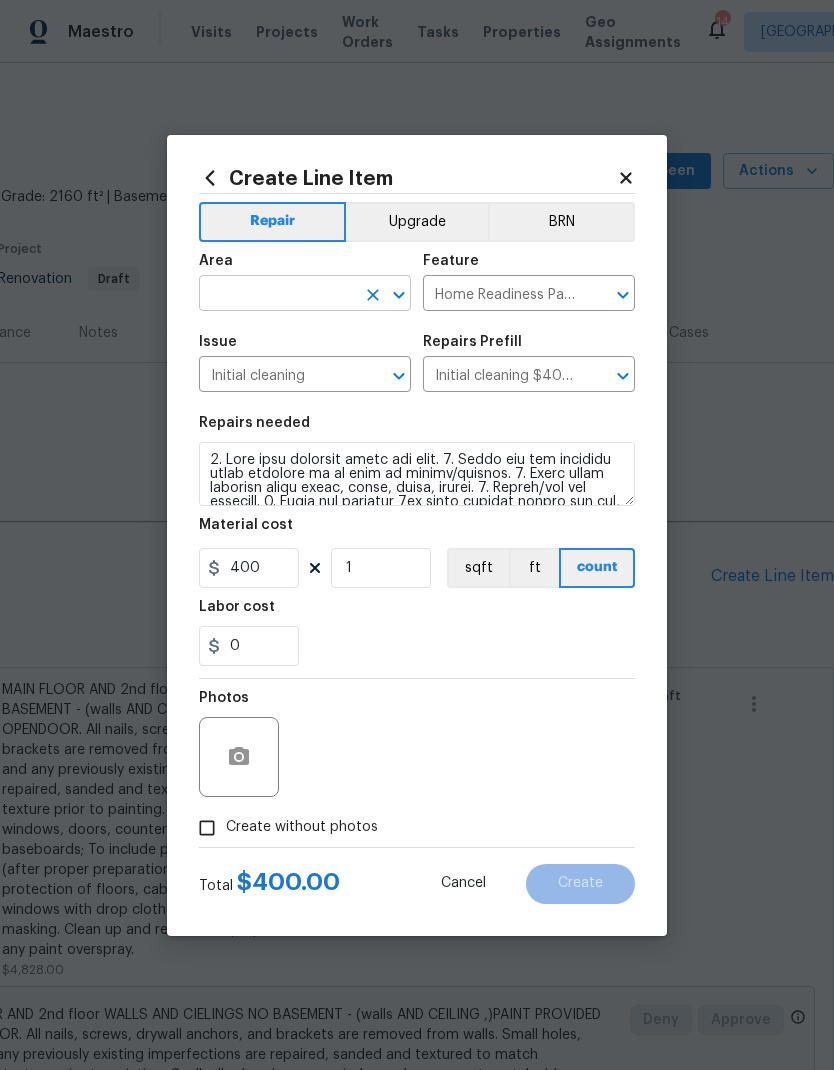 click at bounding box center [277, 295] 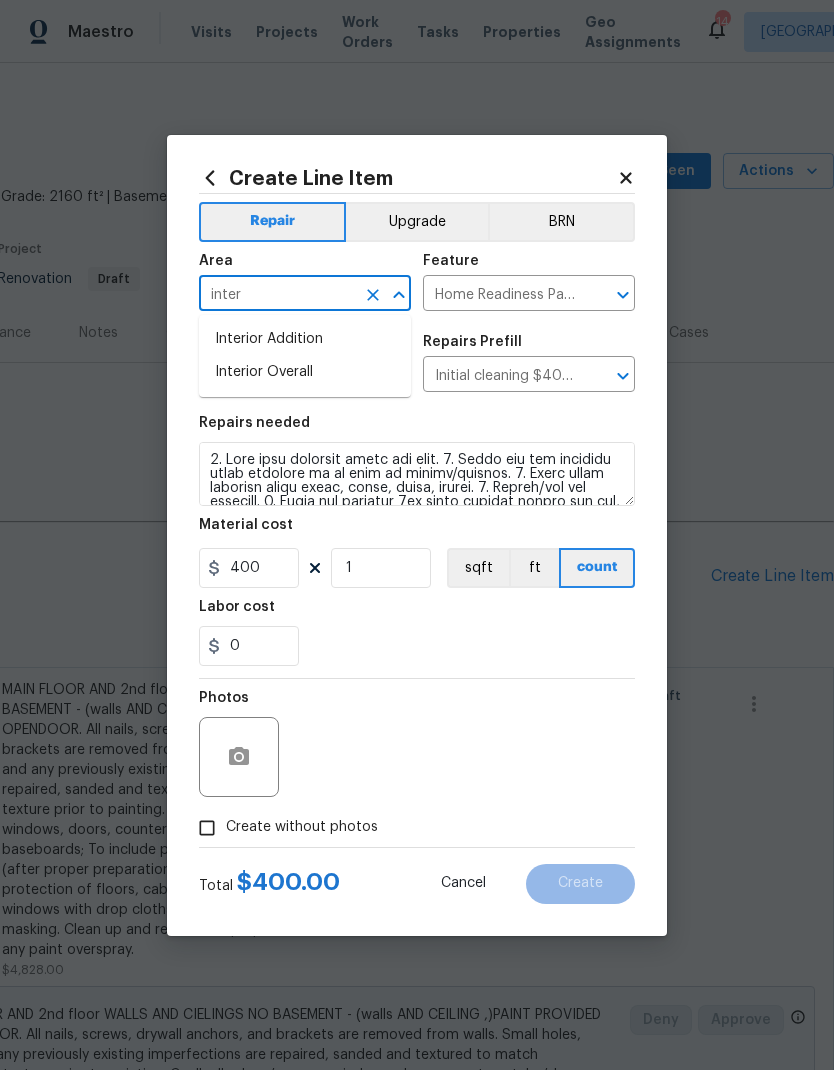 click on "Interior Overall" at bounding box center [305, 372] 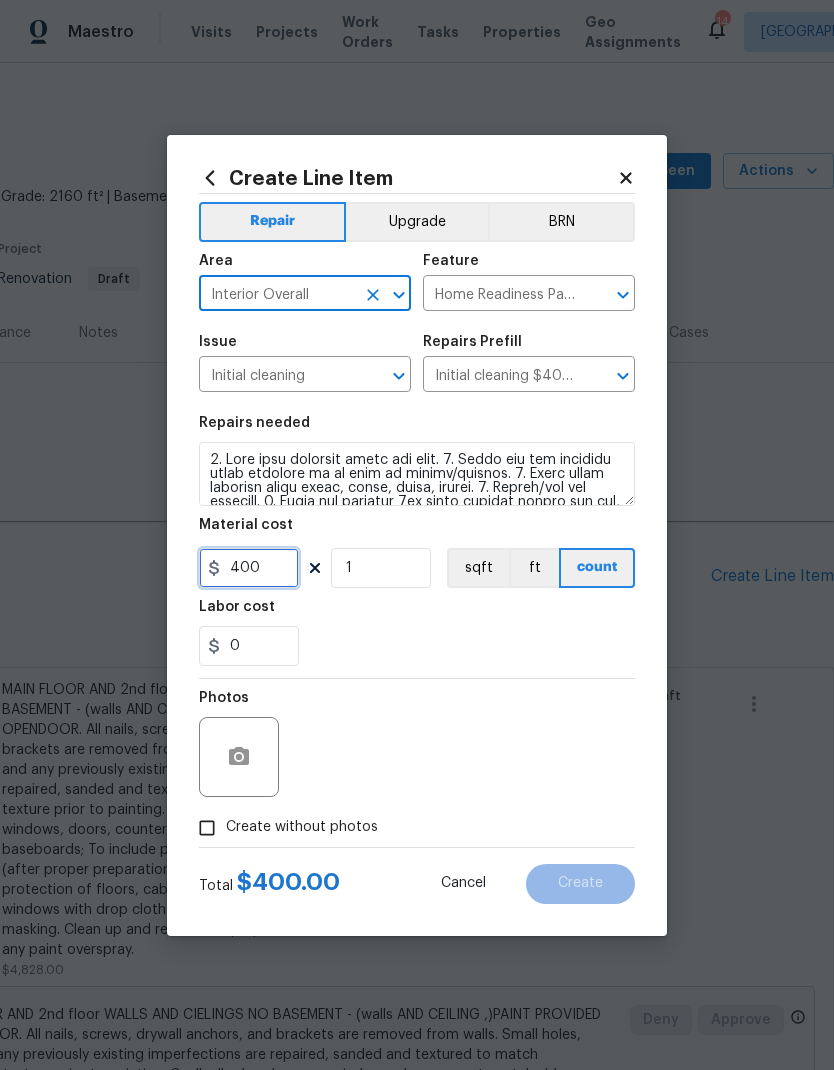 click on "400" at bounding box center (249, 568) 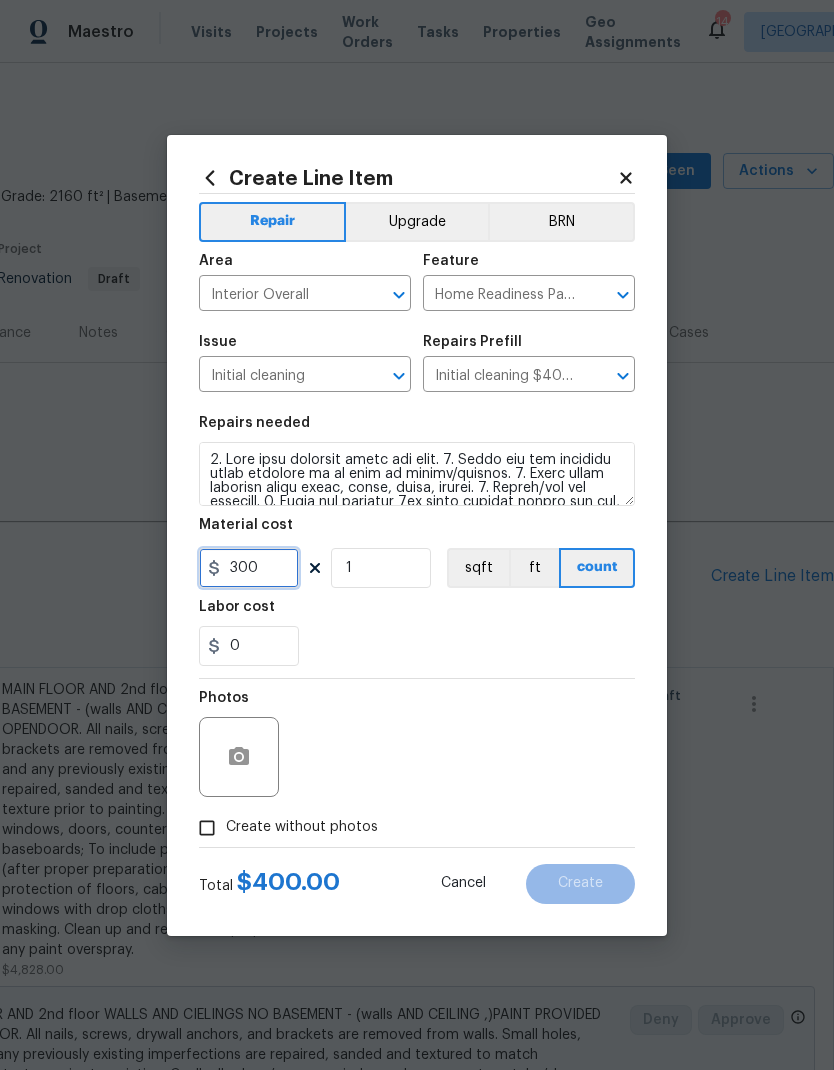 type on "300" 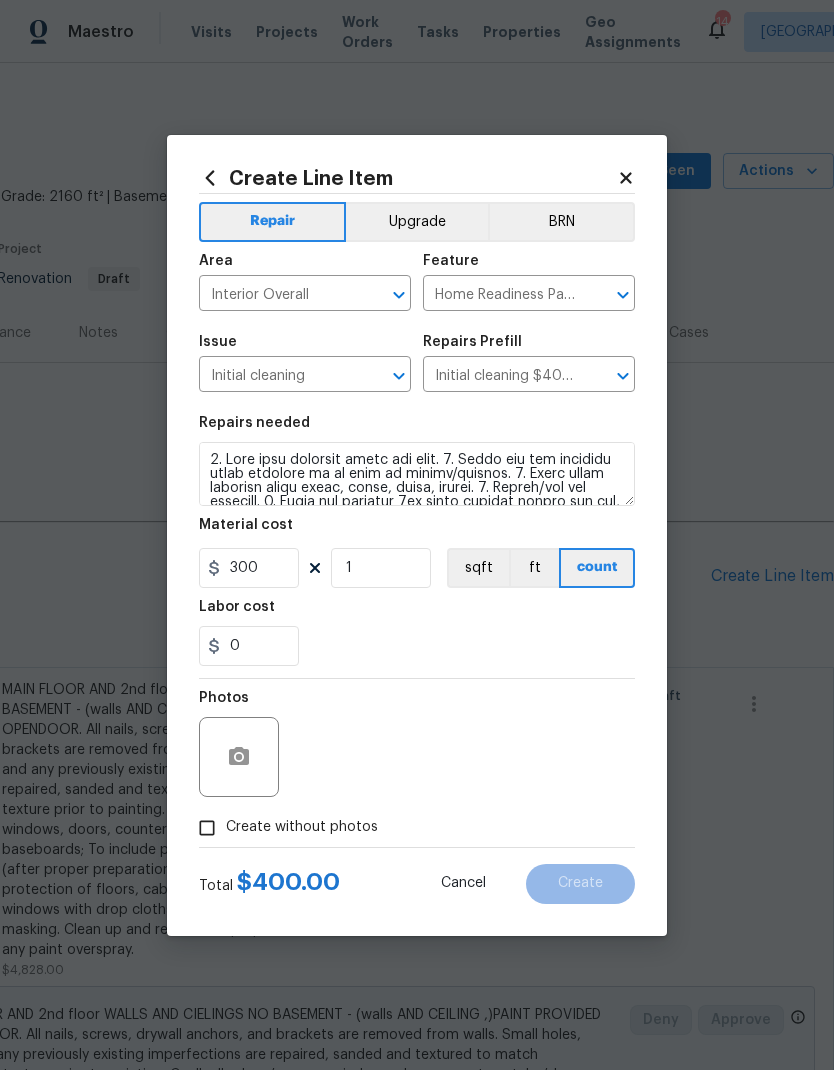 click on "Labor cost" at bounding box center [417, 613] 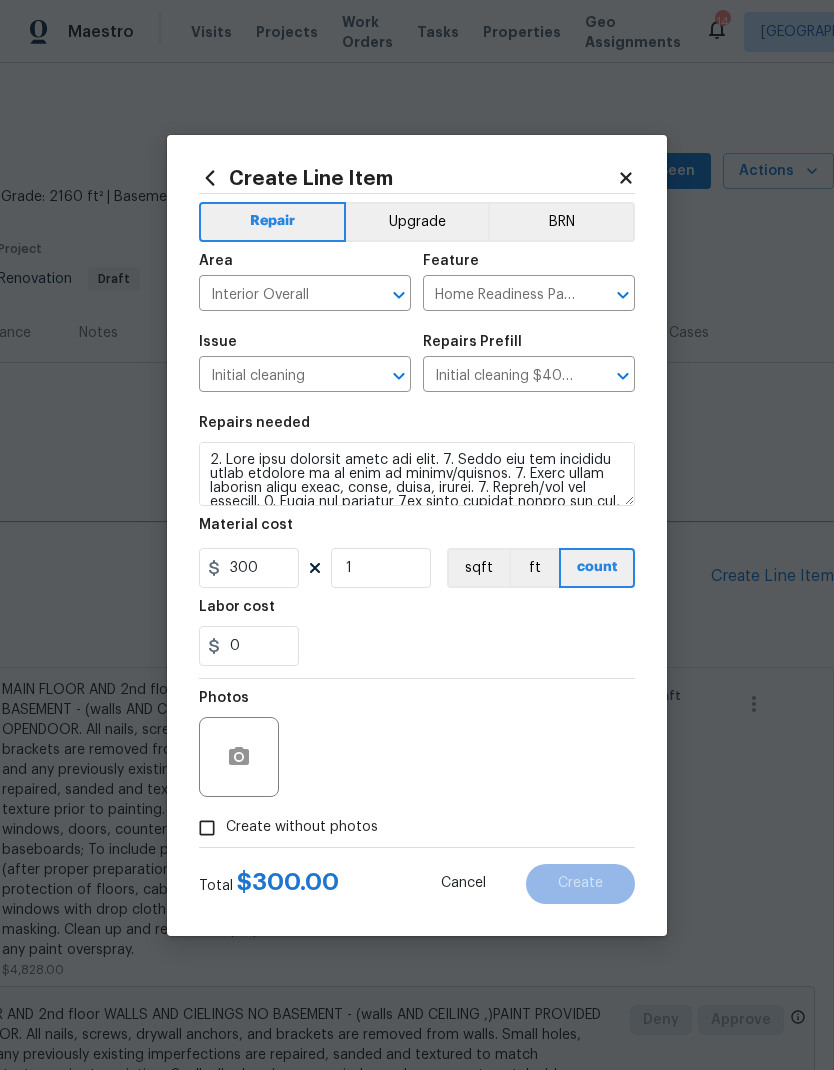 click on "Create without photos" at bounding box center [302, 827] 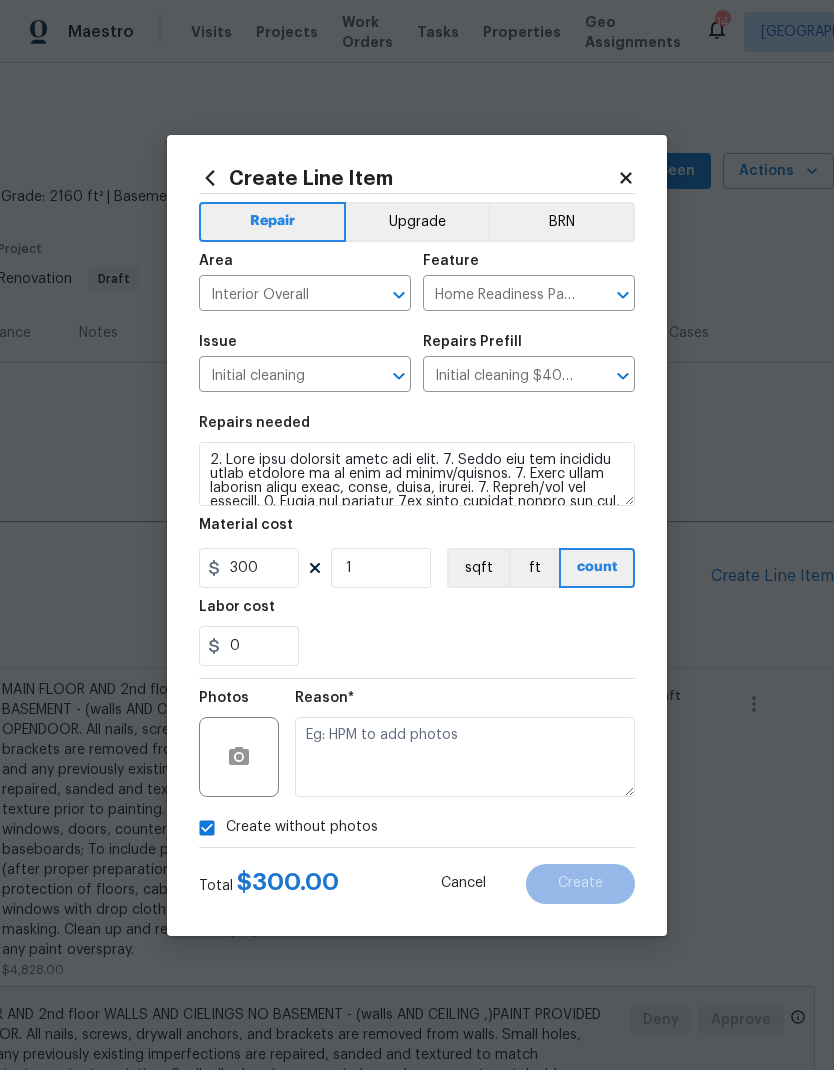 click at bounding box center (465, 757) 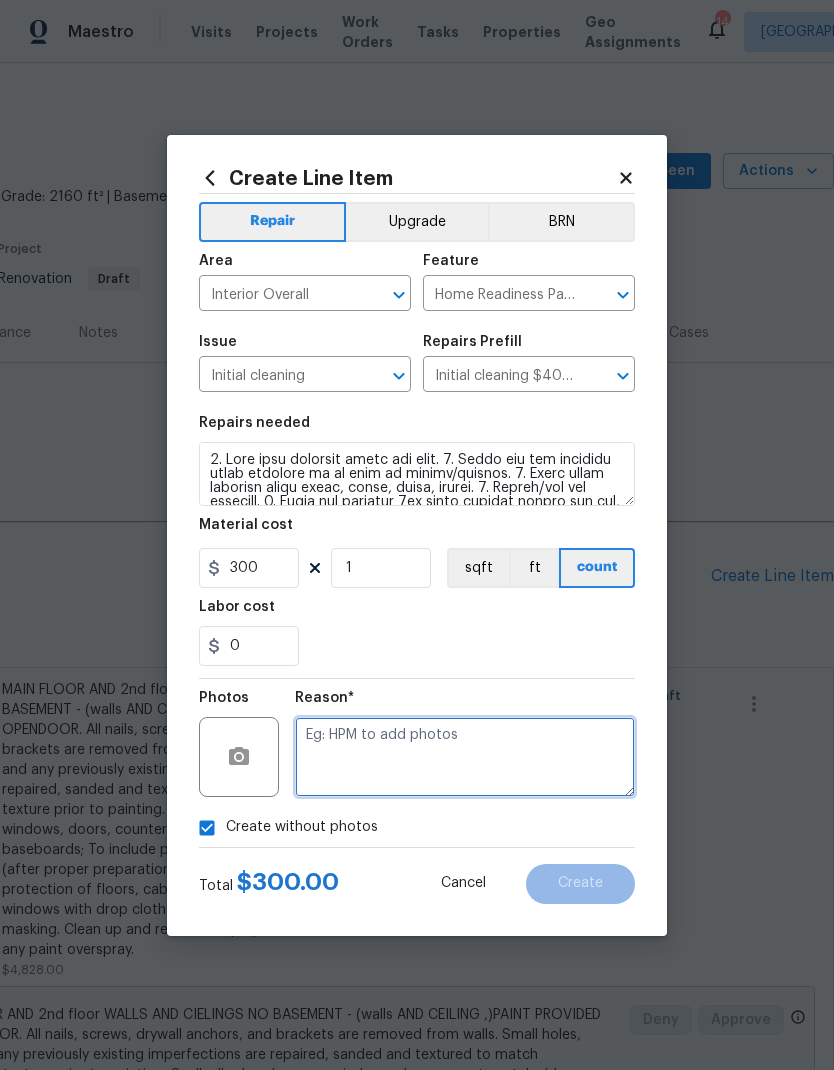 scroll, scrollTop: 31, scrollLeft: 0, axis: vertical 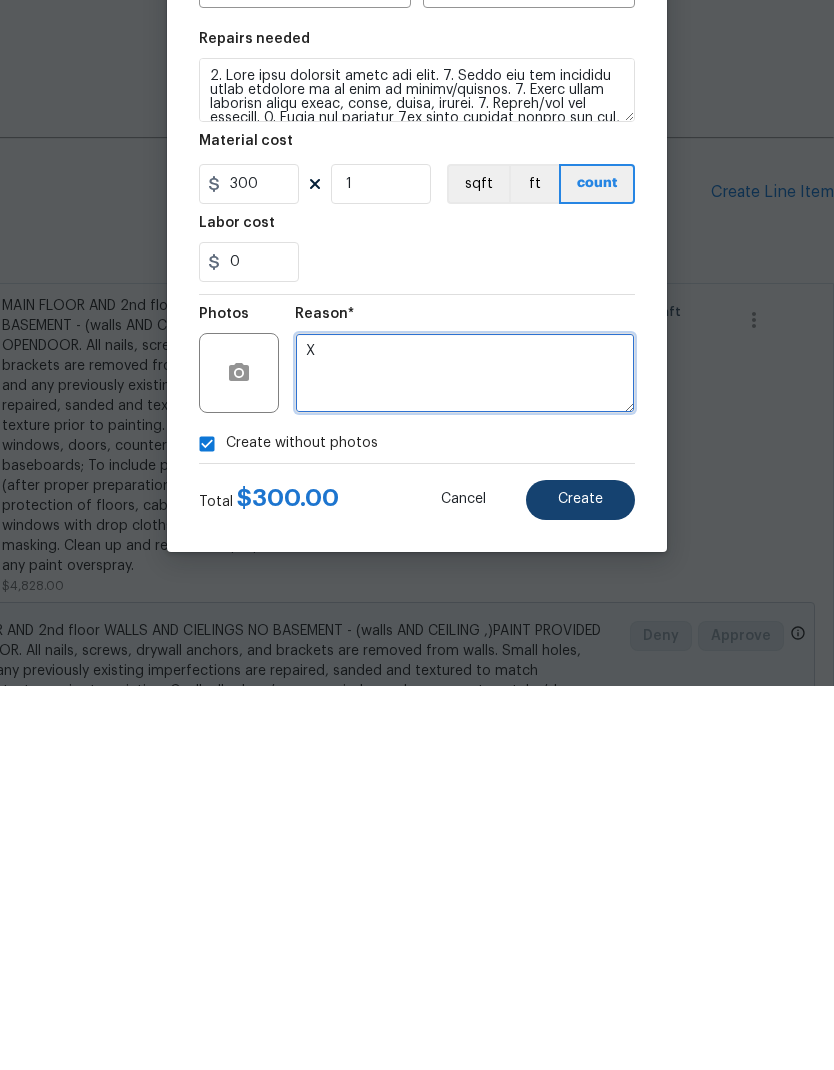 type on "X" 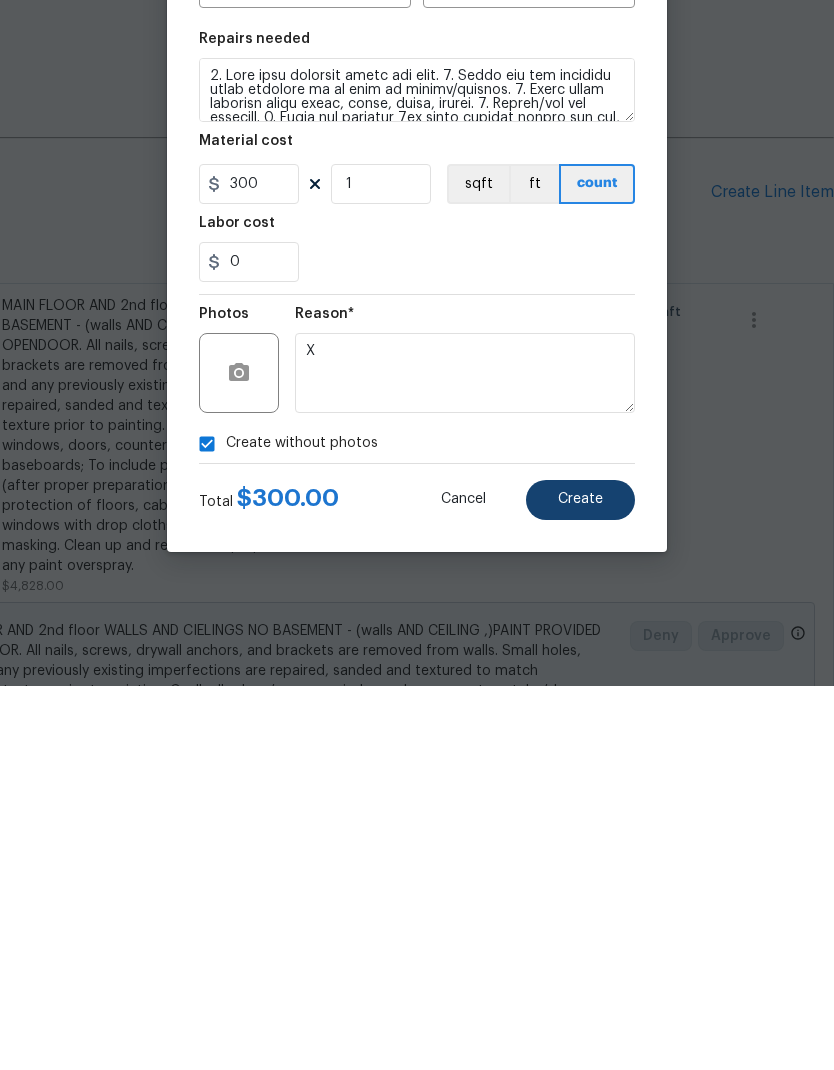 click on "Create" at bounding box center (580, 884) 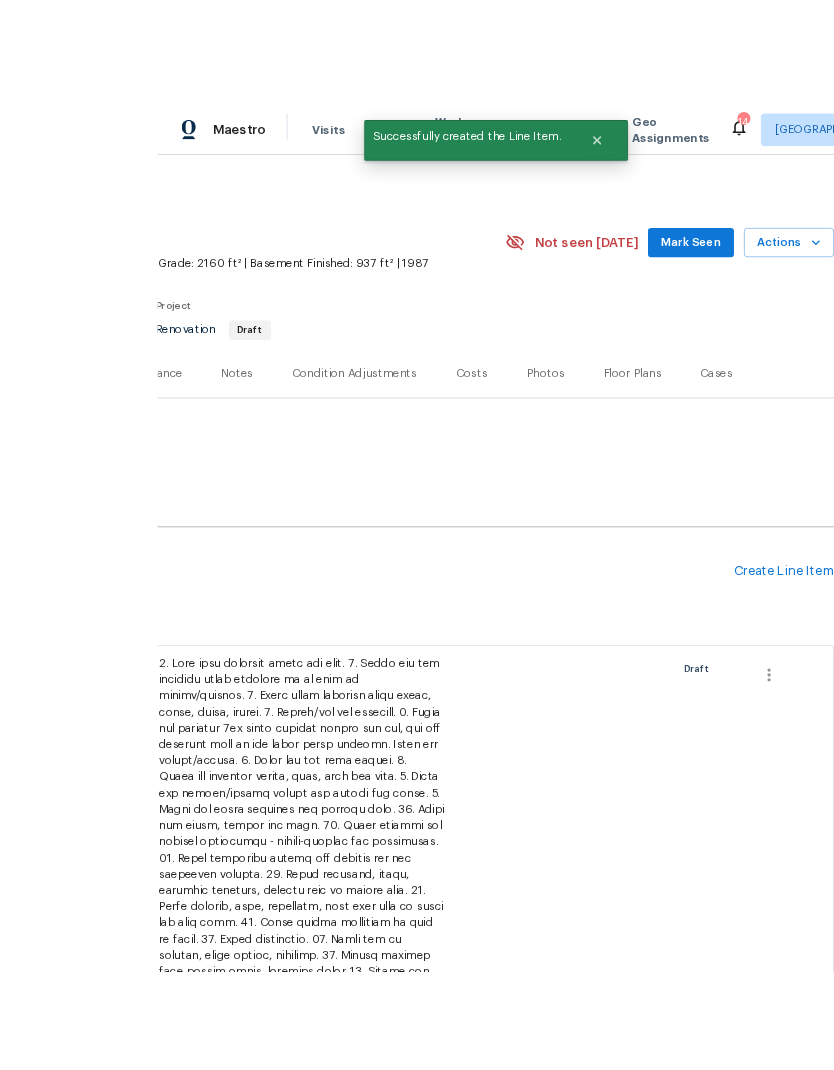 scroll, scrollTop: 80, scrollLeft: 0, axis: vertical 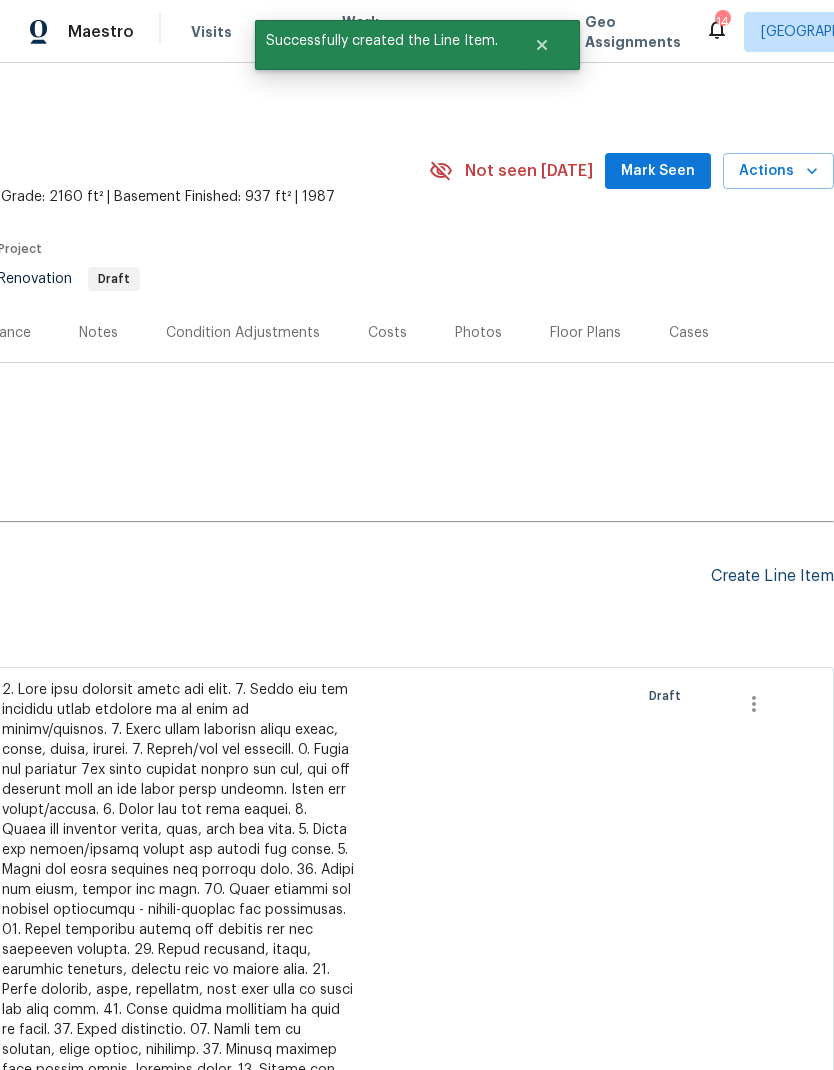 click on "Create Line Item" at bounding box center [772, 576] 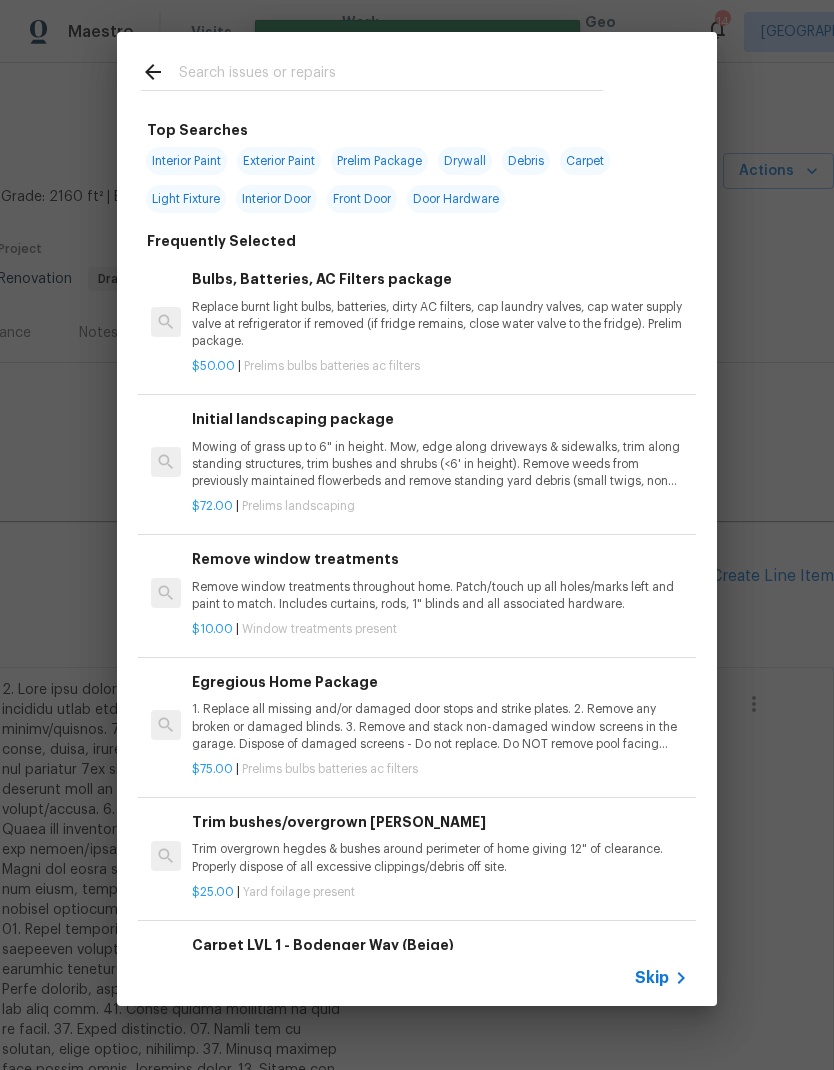 click at bounding box center [372, 71] 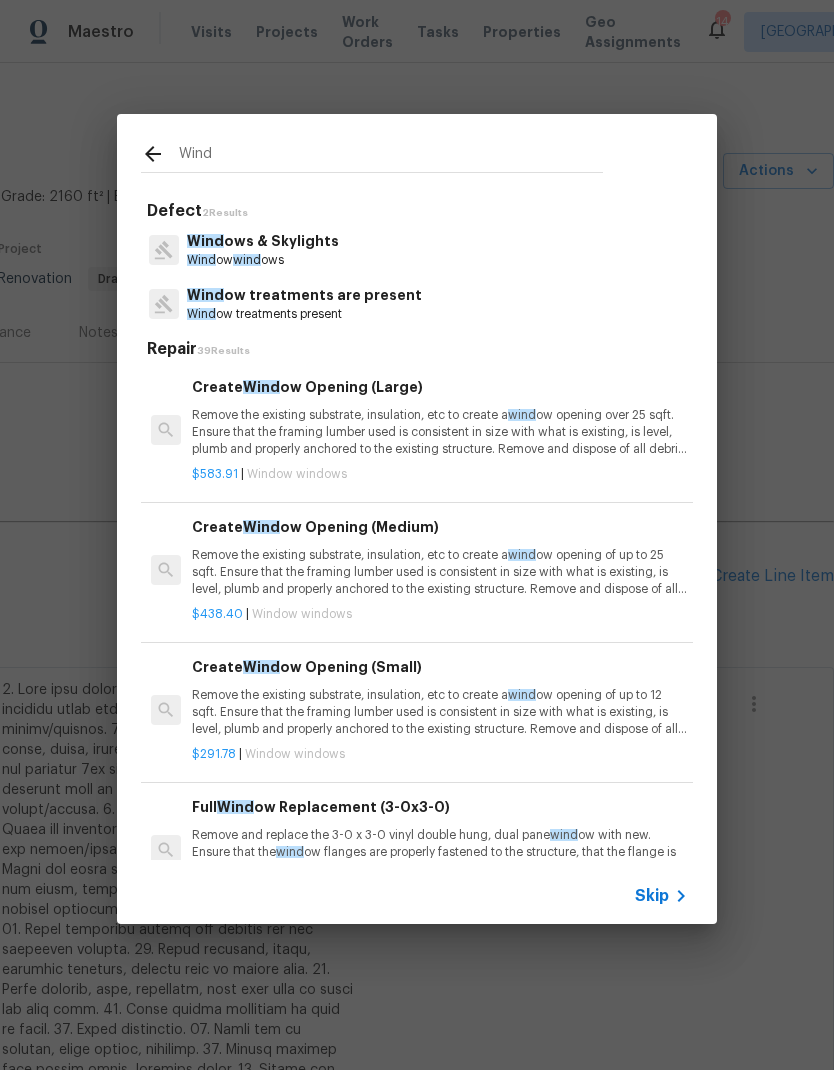 type on "Wind" 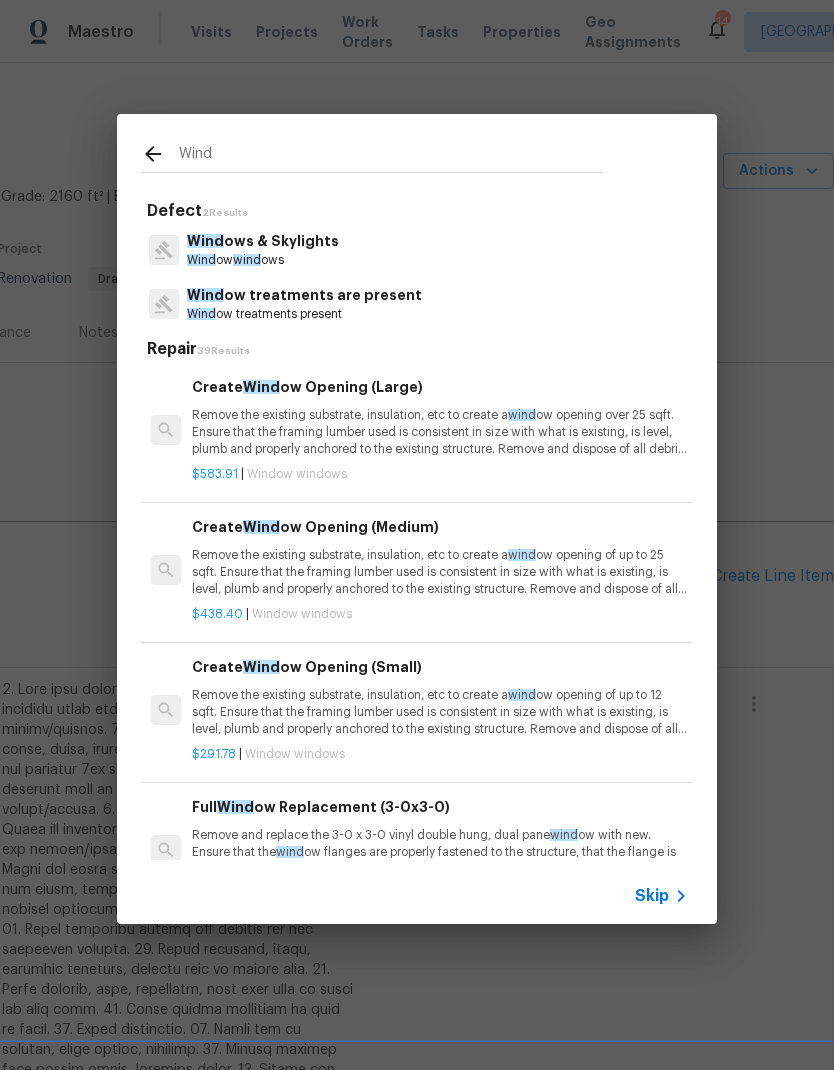 click on "Wind ows & Skylights Wind ow  wind ows" at bounding box center (417, 250) 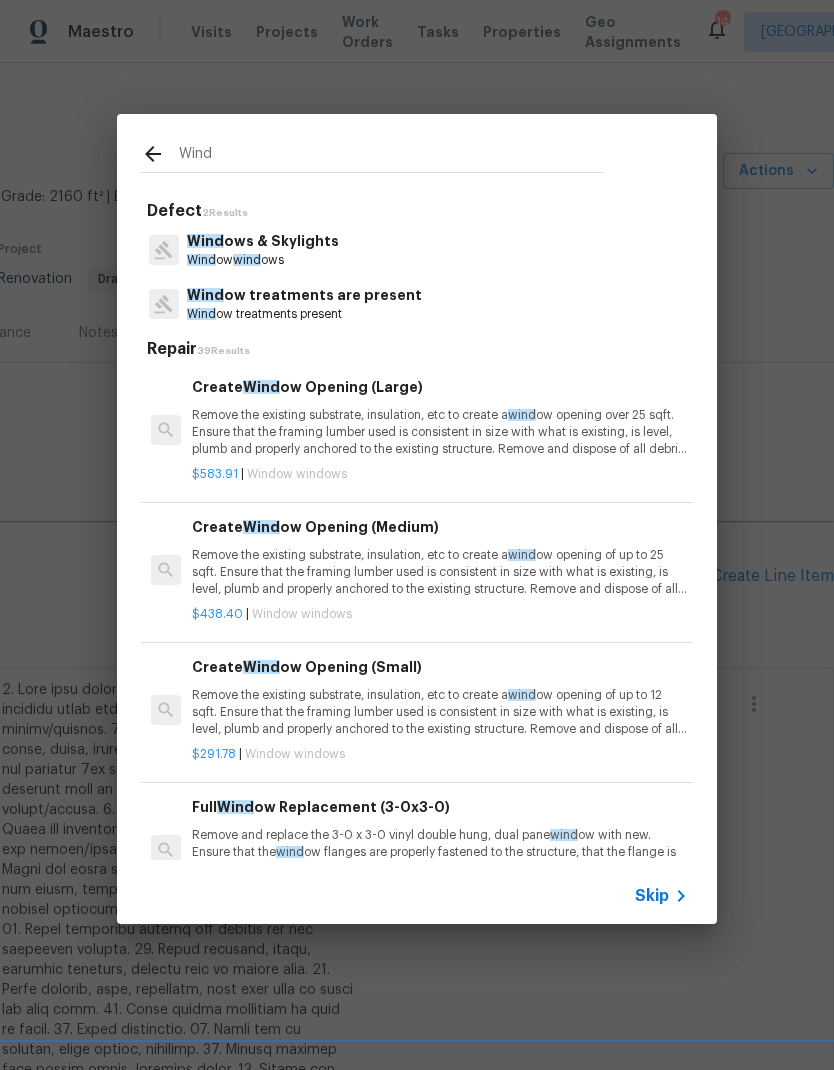 click on "Wind ows & Skylights Wind ow  wind ows" at bounding box center [417, 250] 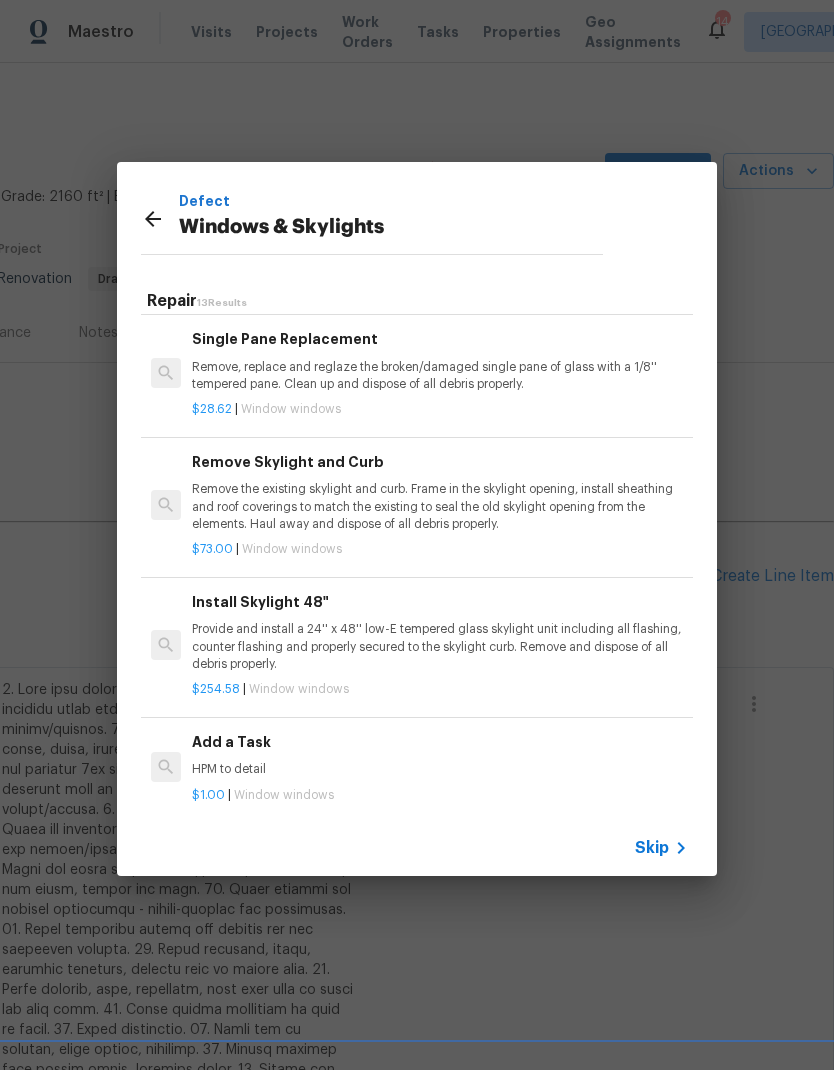 scroll, scrollTop: 1225, scrollLeft: 0, axis: vertical 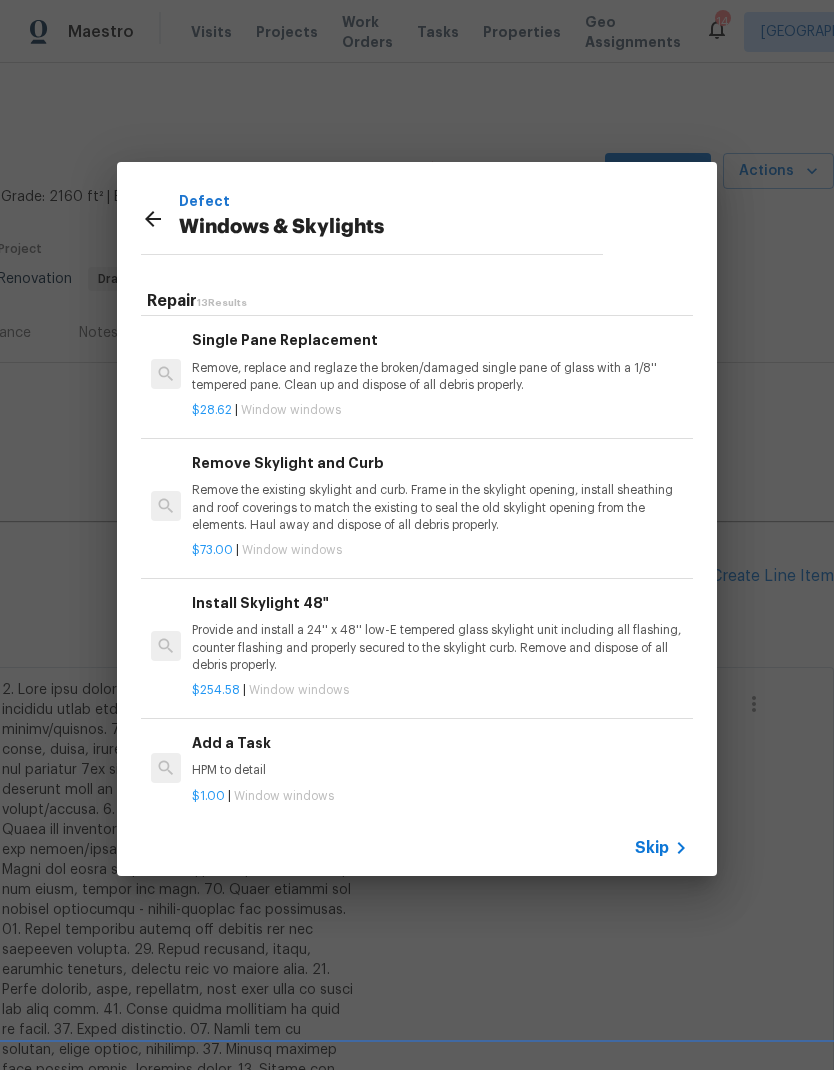 click on "HPM to detail" at bounding box center (440, 770) 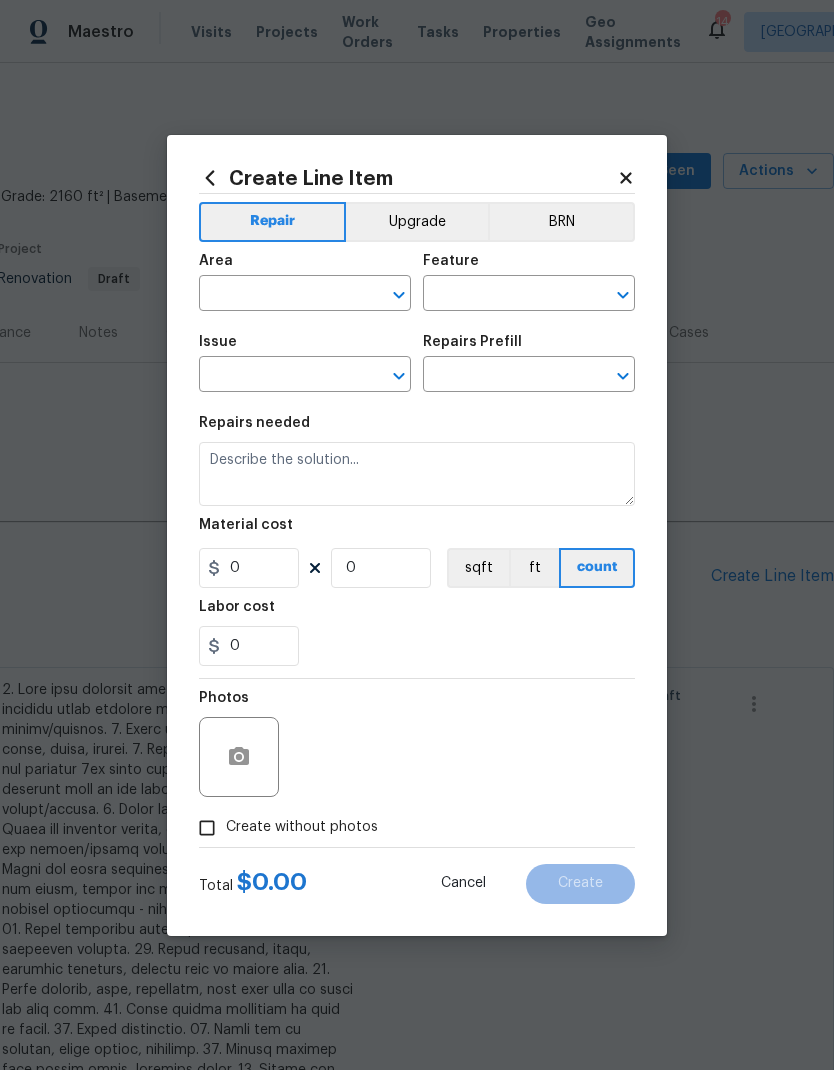type on "Windows & Skylights" 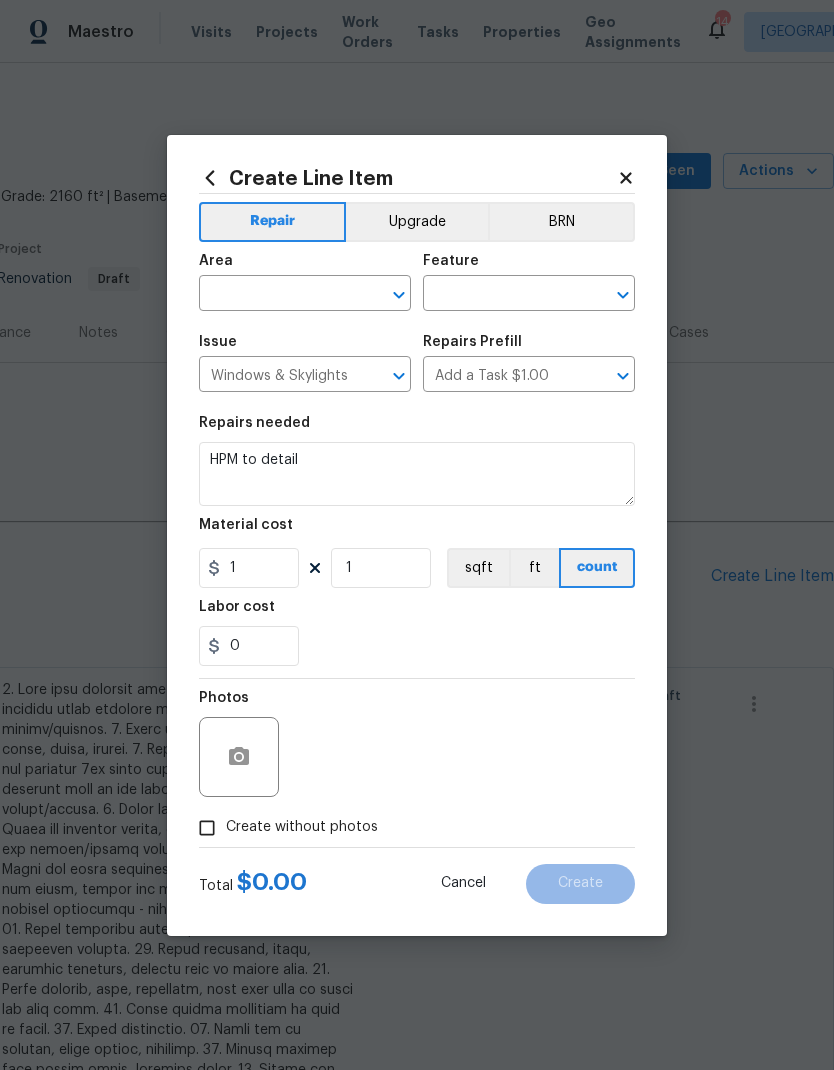 click on "Photos" at bounding box center (417, 744) 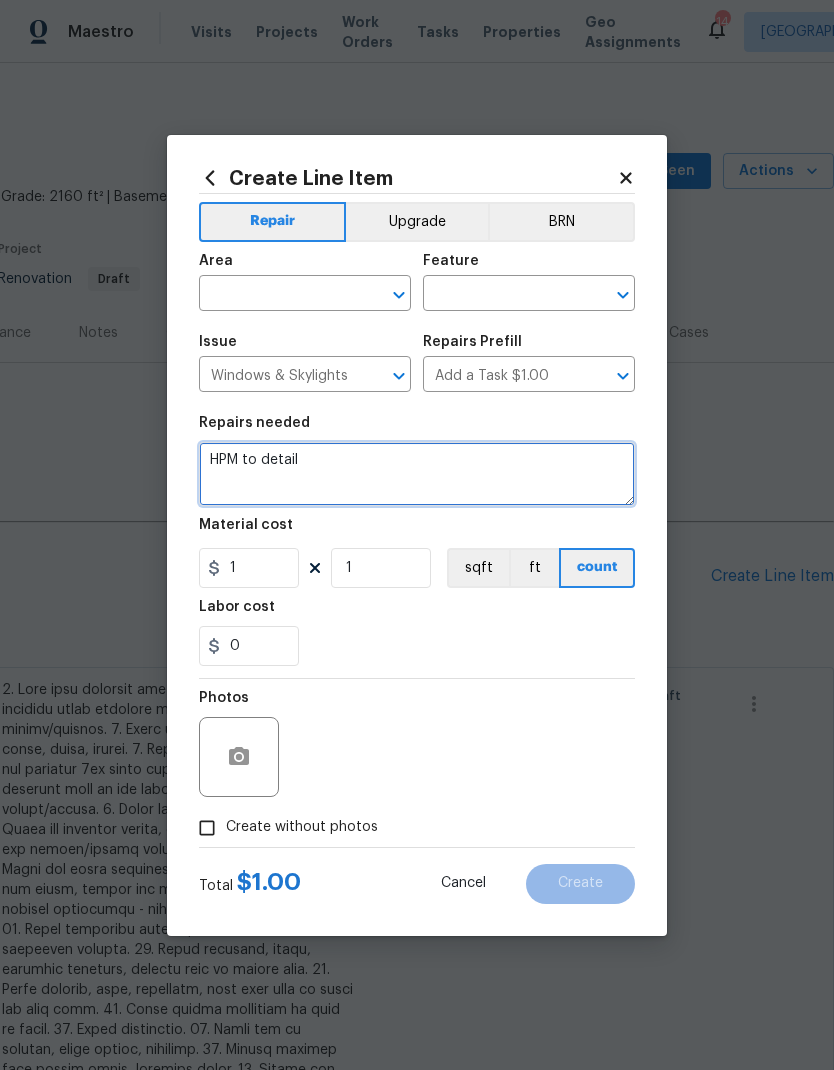 click on "HPM to detail" at bounding box center (417, 474) 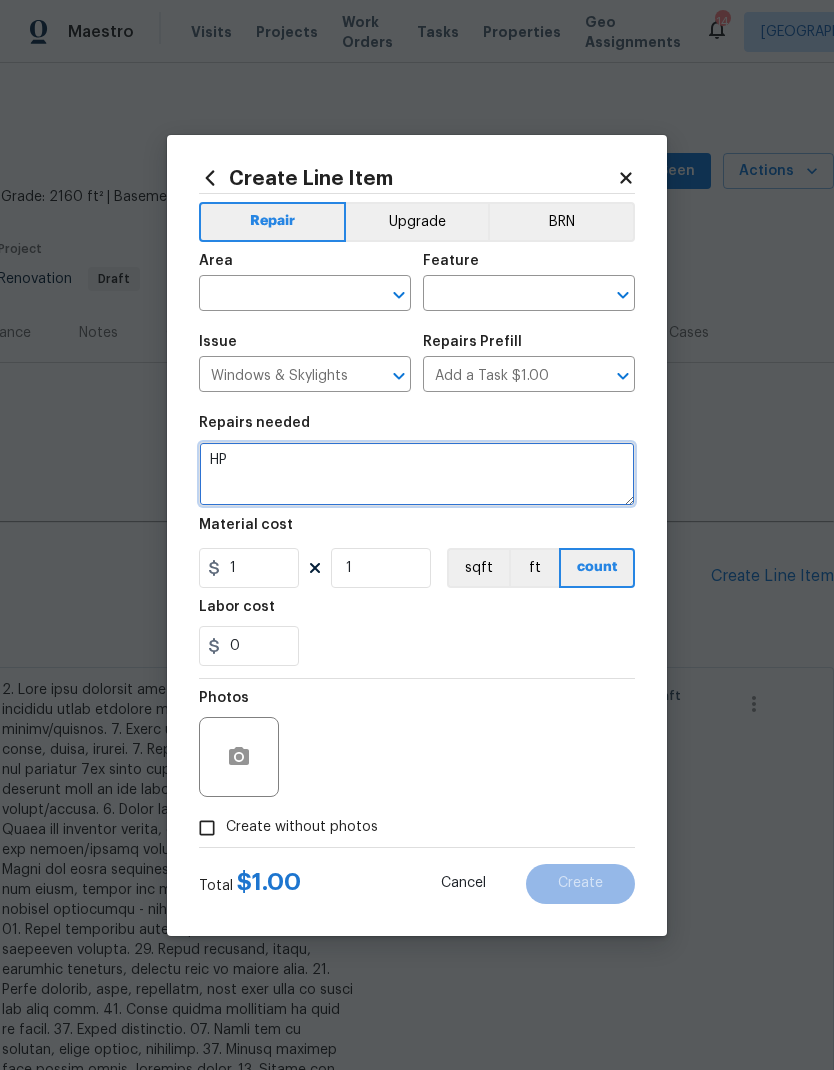 type on "H" 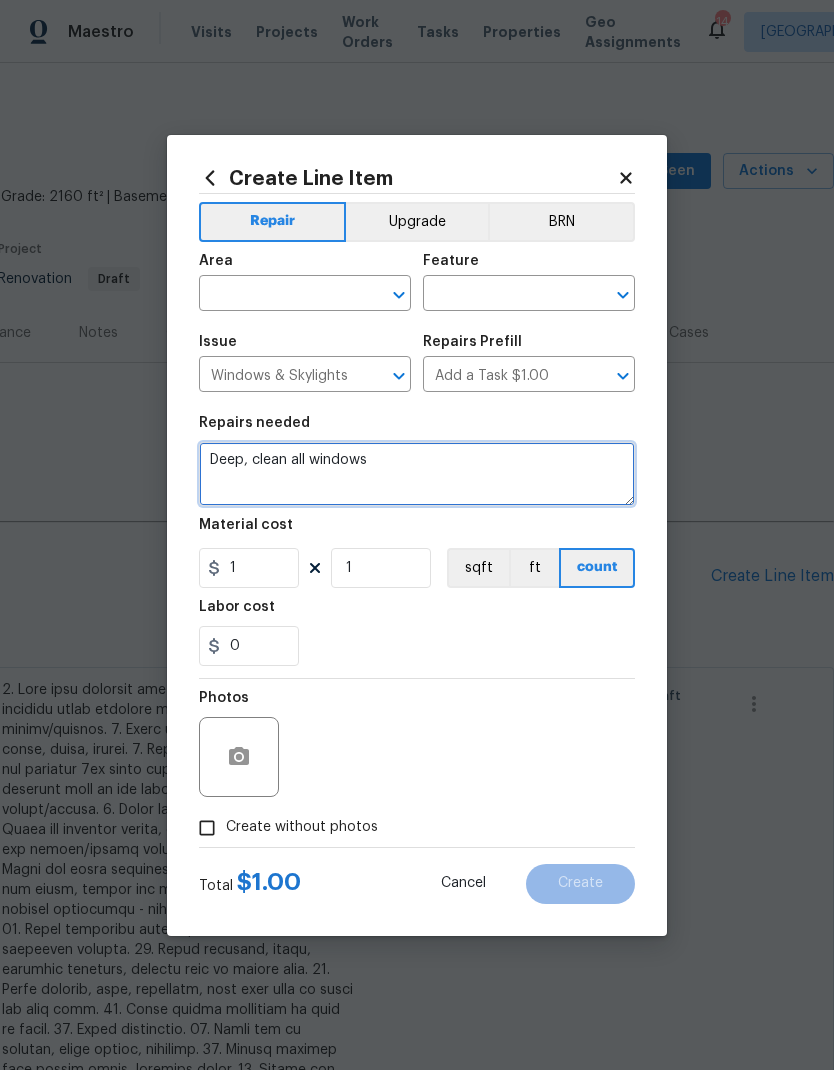 type on "Deep, clean all windows" 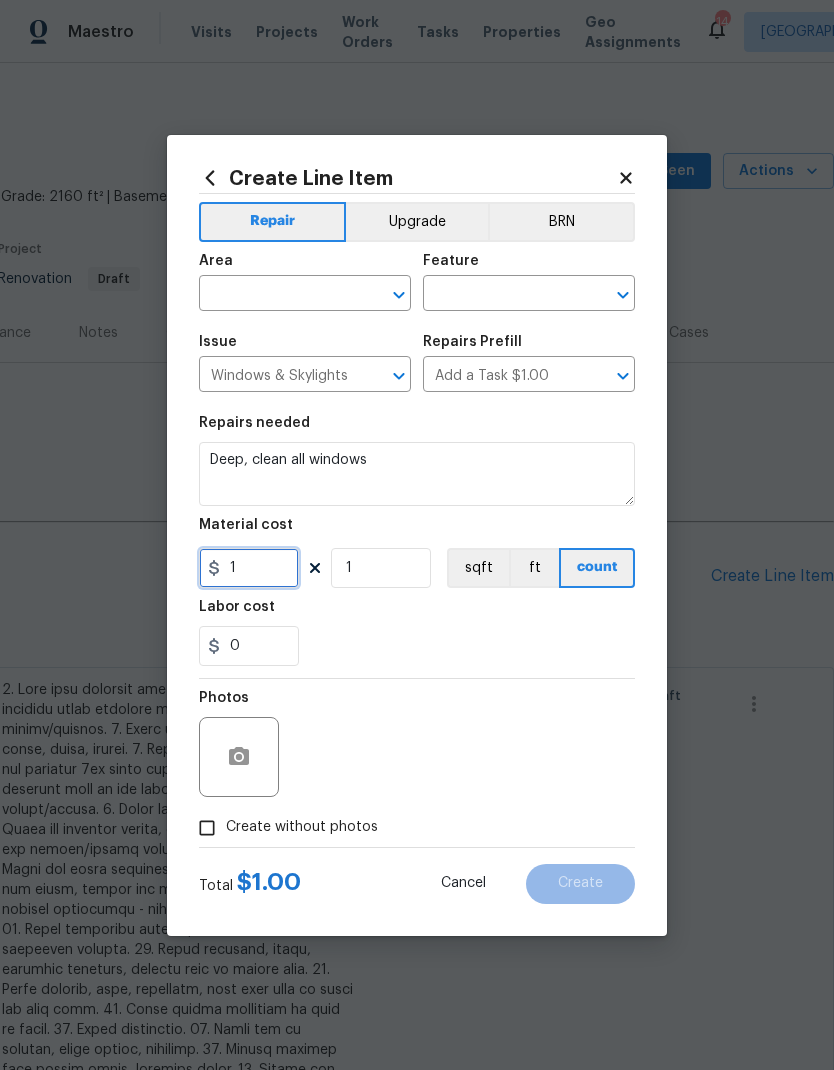click on "1" at bounding box center (249, 568) 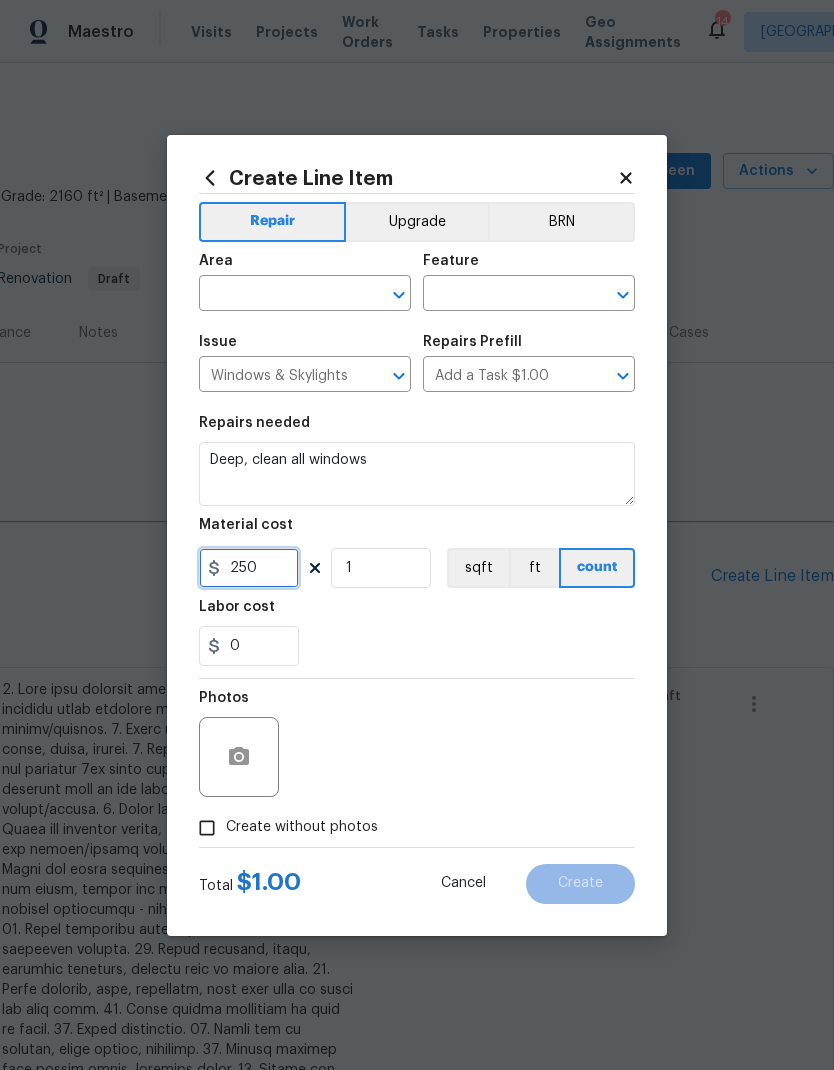 type on "250" 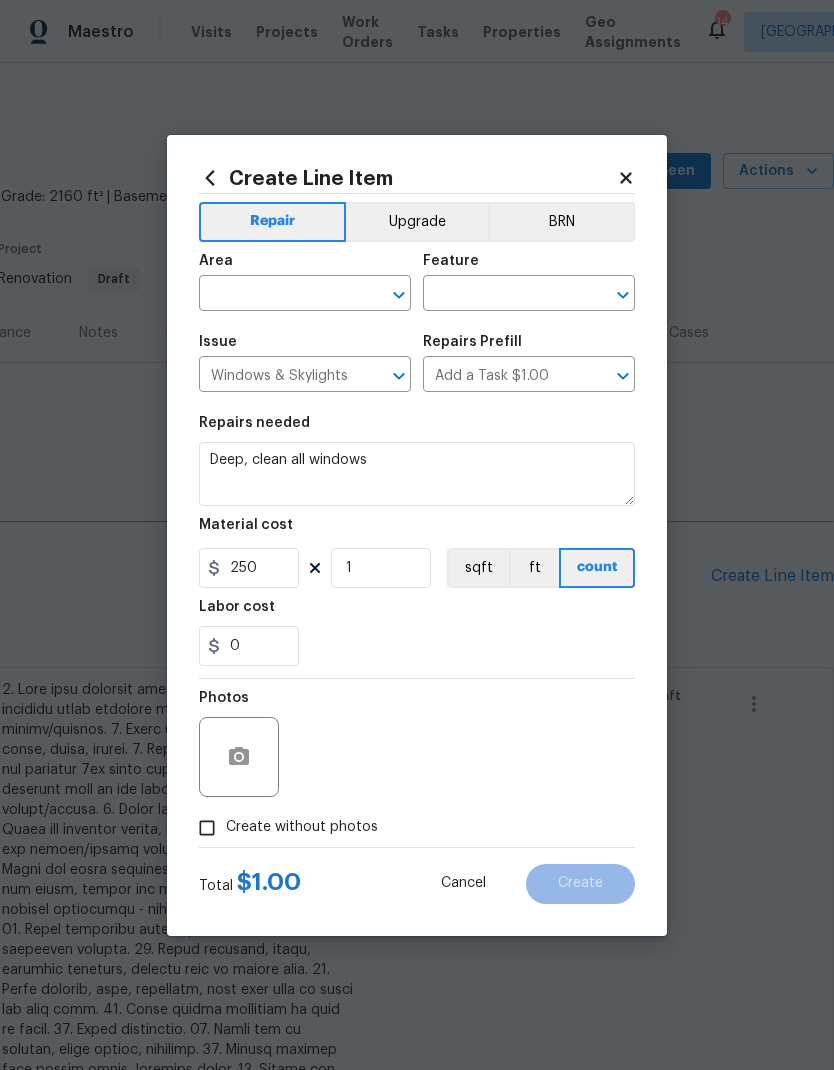 click on "0" at bounding box center [417, 646] 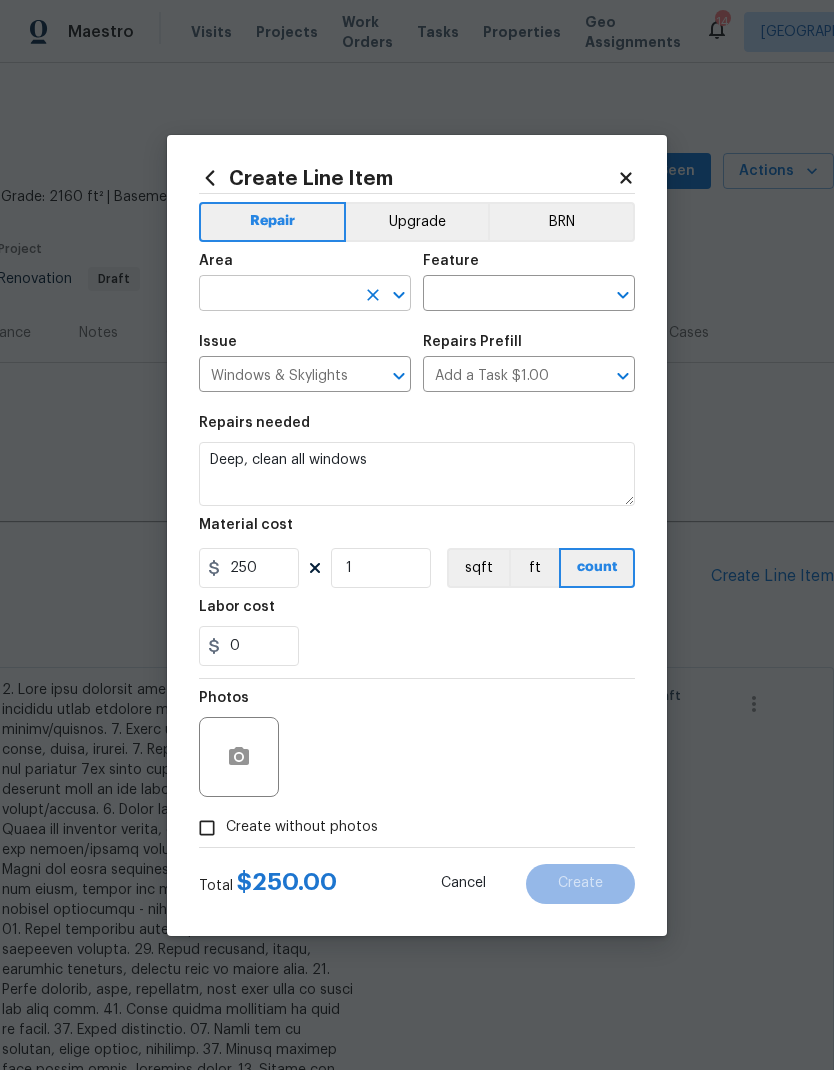 click at bounding box center [277, 295] 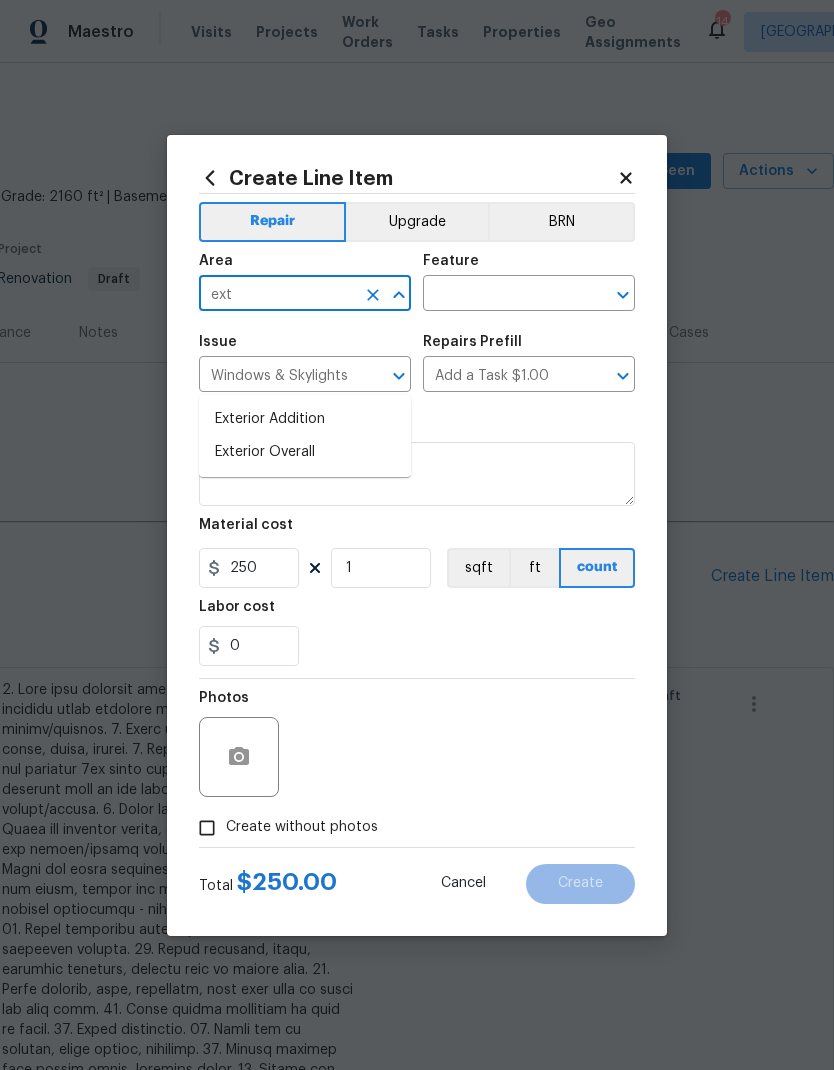 click on "Exterior Overall" at bounding box center [305, 452] 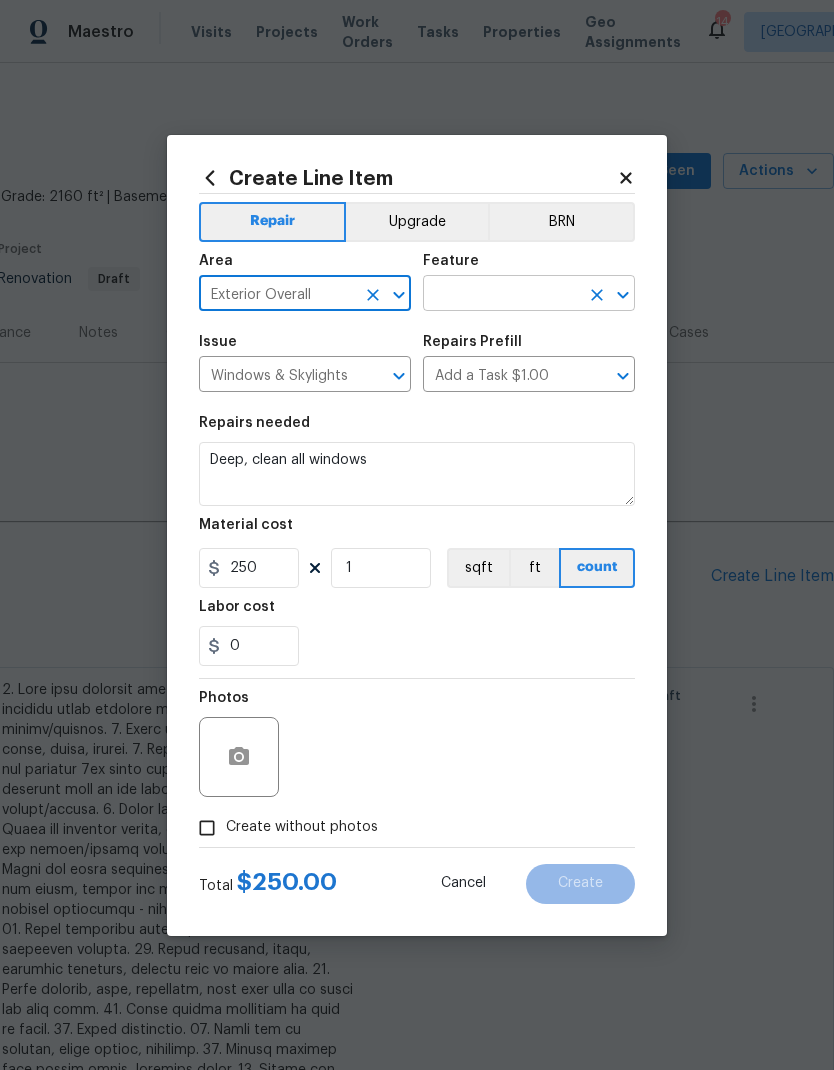 click at bounding box center [501, 295] 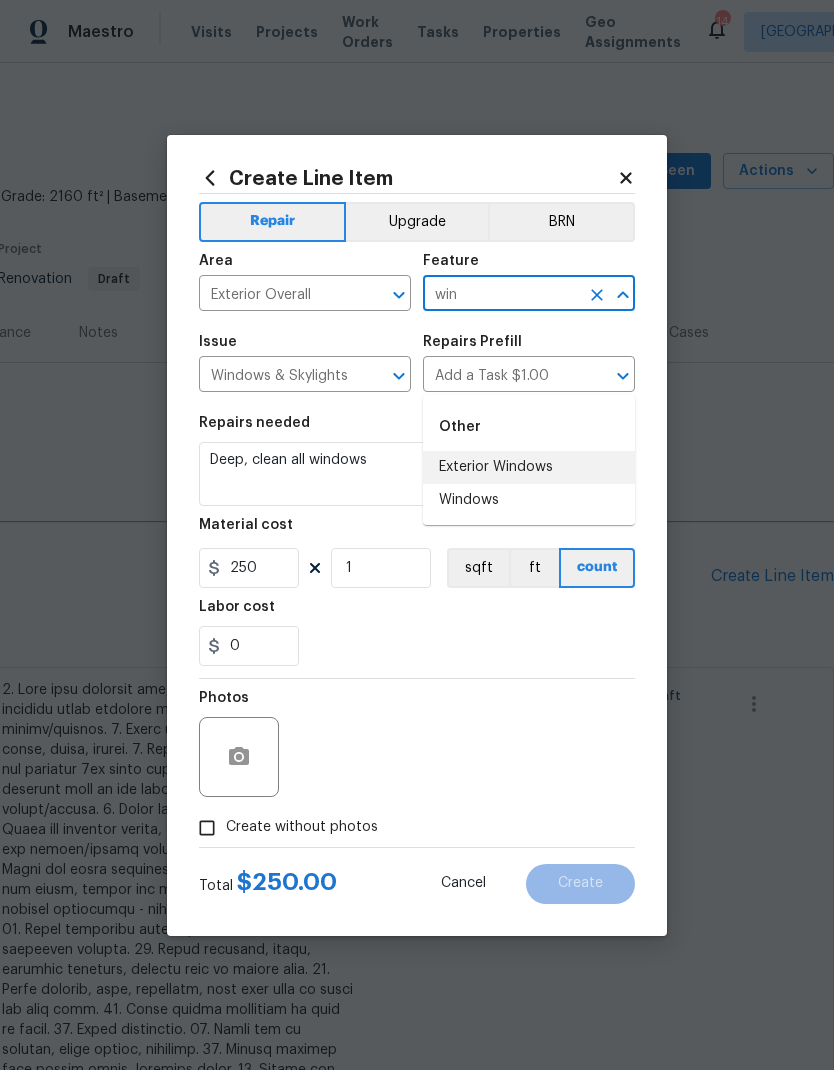 click on "Exterior Windows" at bounding box center (529, 467) 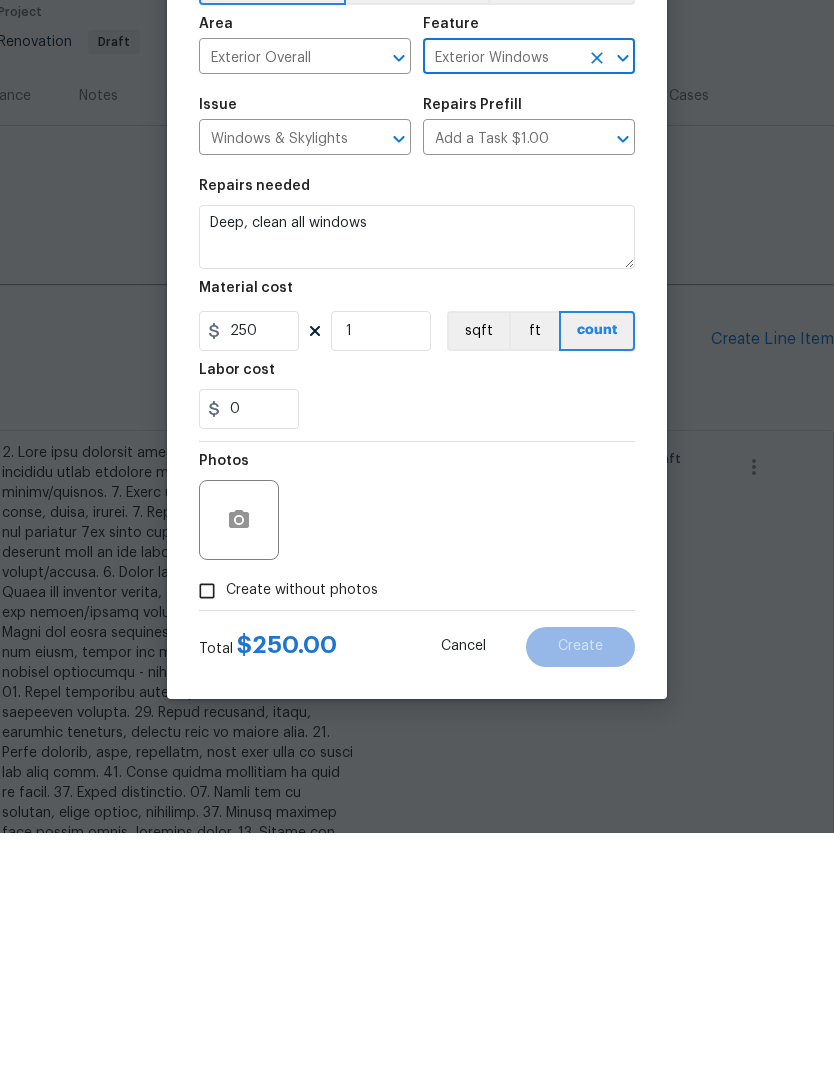 click on "Create without photos" at bounding box center [207, 828] 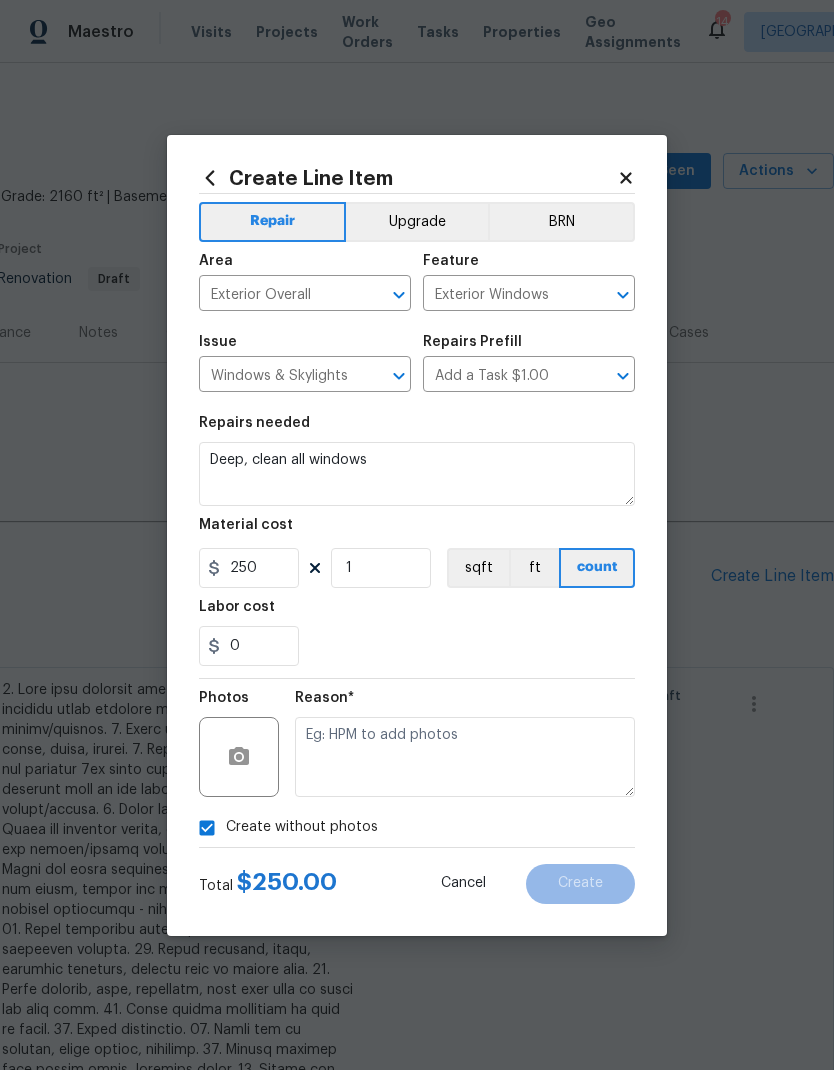 click at bounding box center [465, 757] 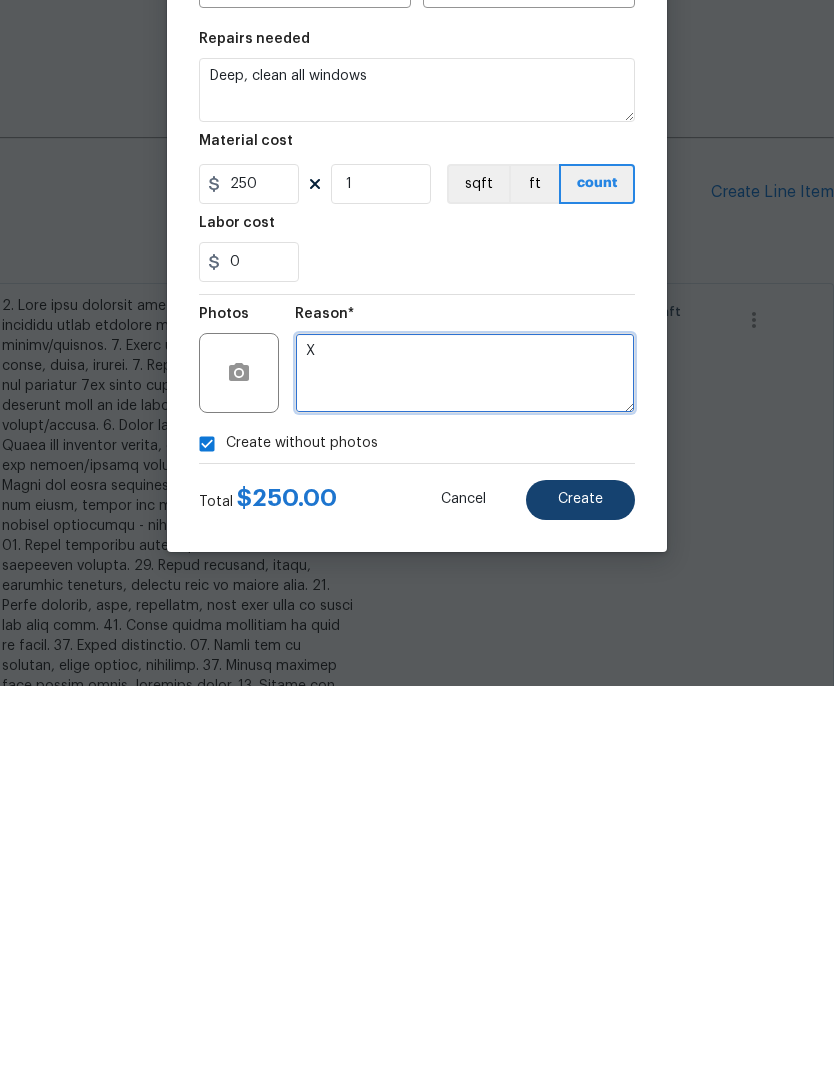 type on "X" 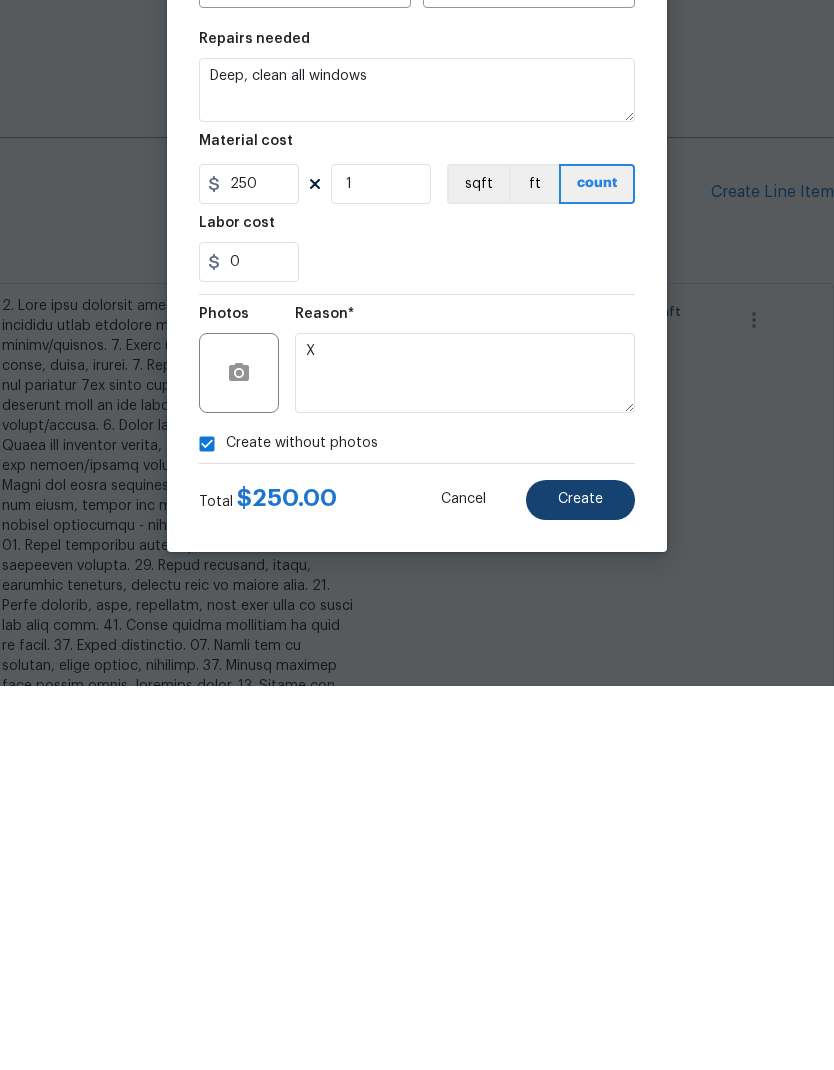 click on "Create" at bounding box center (580, 884) 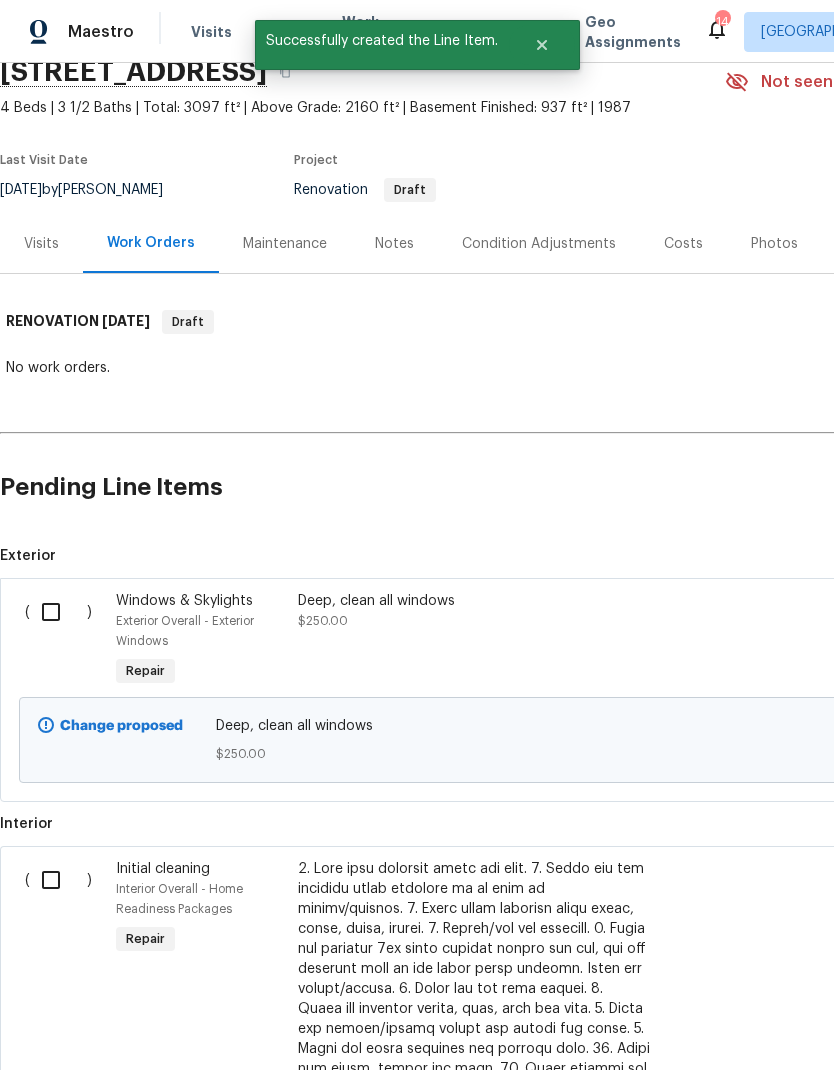 scroll, scrollTop: 89, scrollLeft: 0, axis: vertical 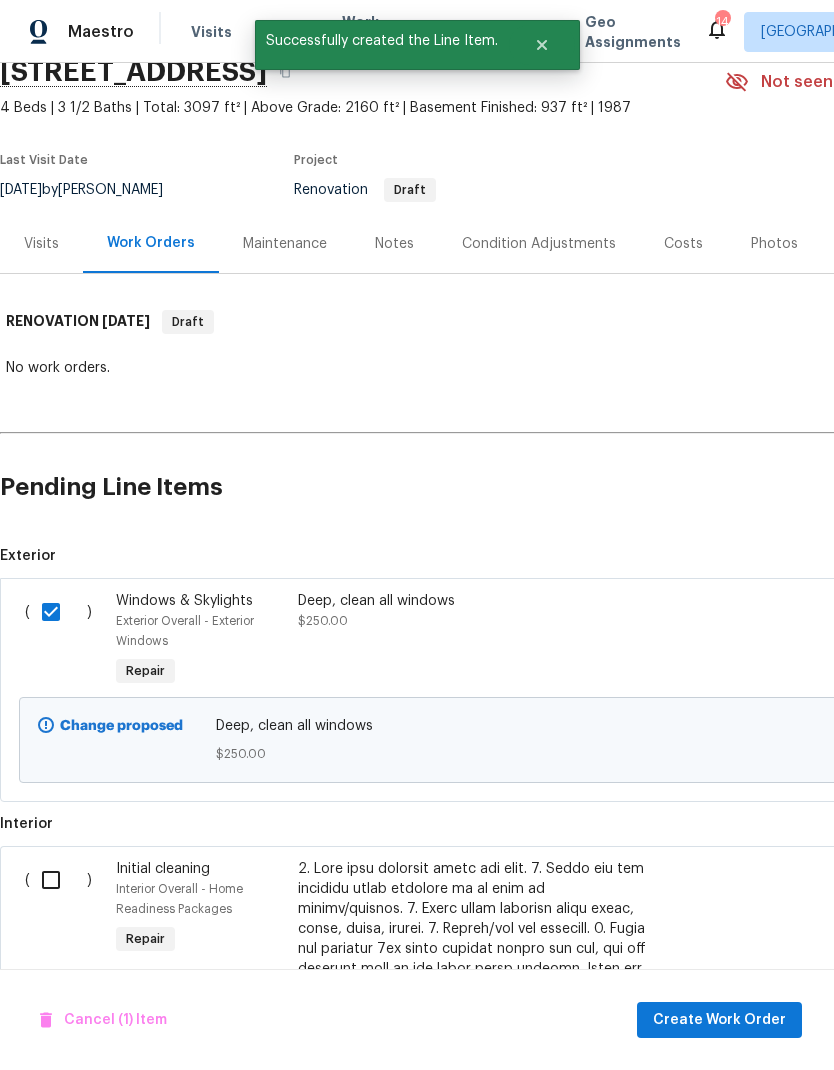 click at bounding box center (58, 880) 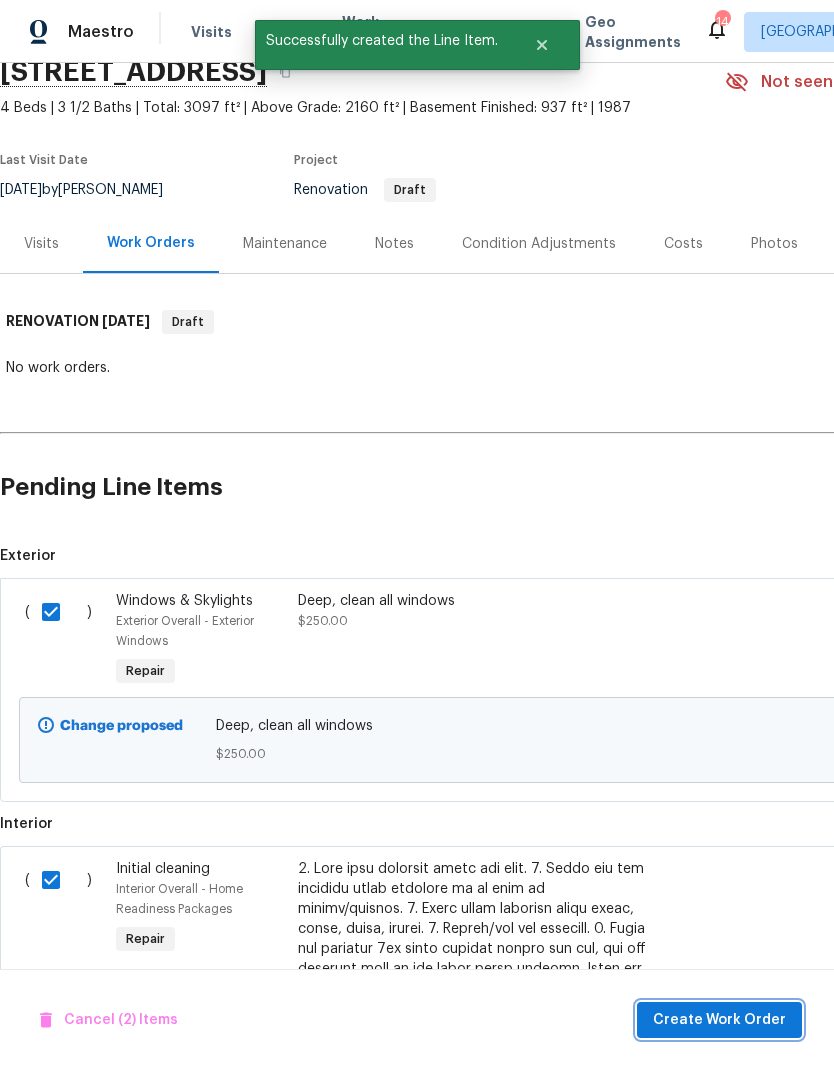 click on "Create Work Order" at bounding box center (719, 1020) 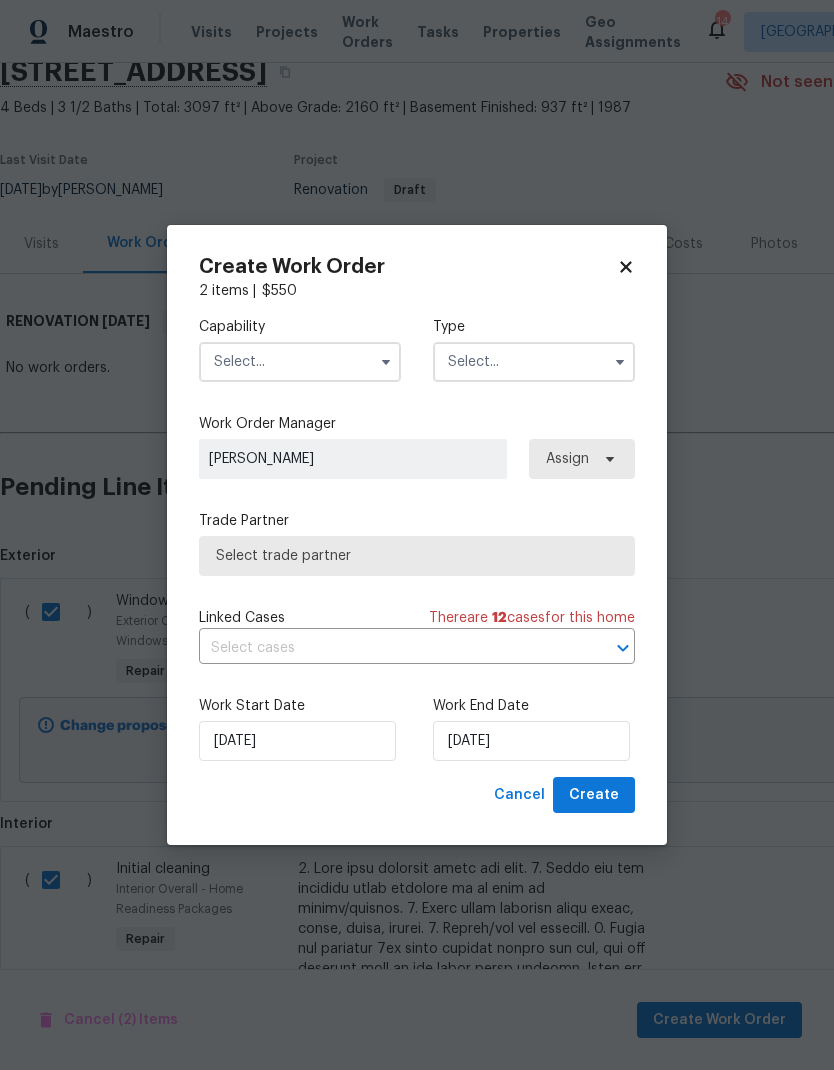 click at bounding box center (300, 362) 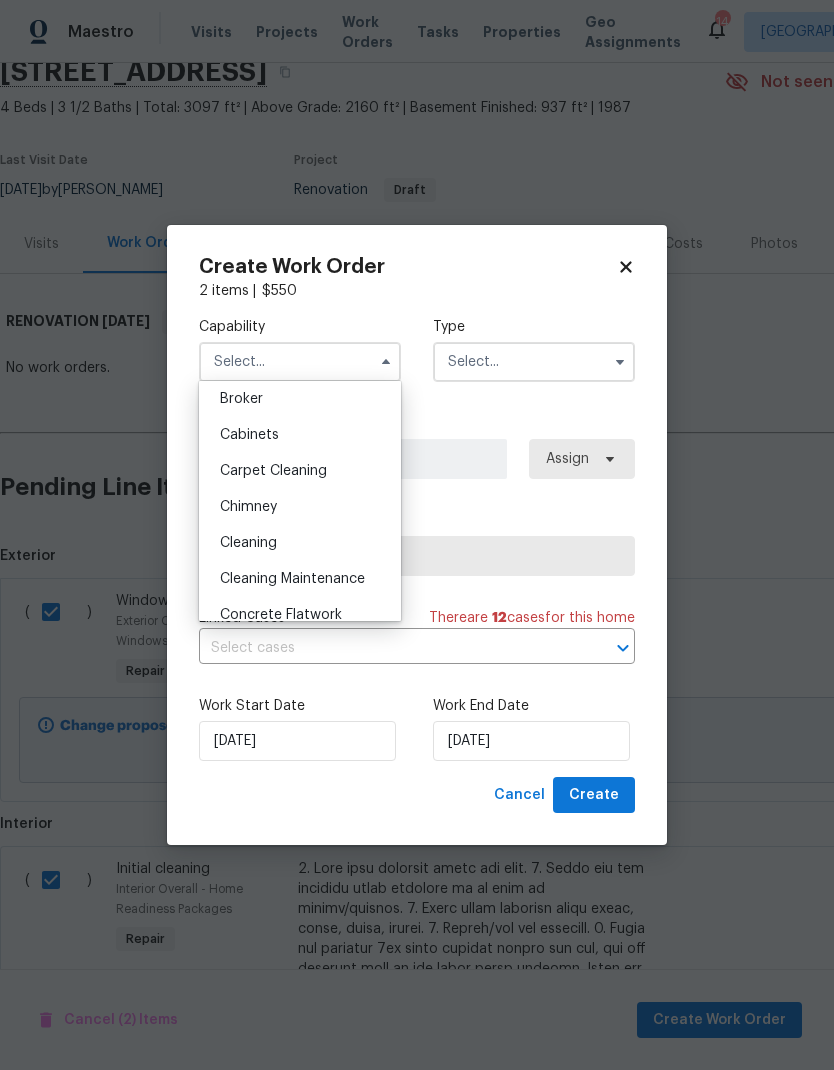 scroll, scrollTop: 148, scrollLeft: 0, axis: vertical 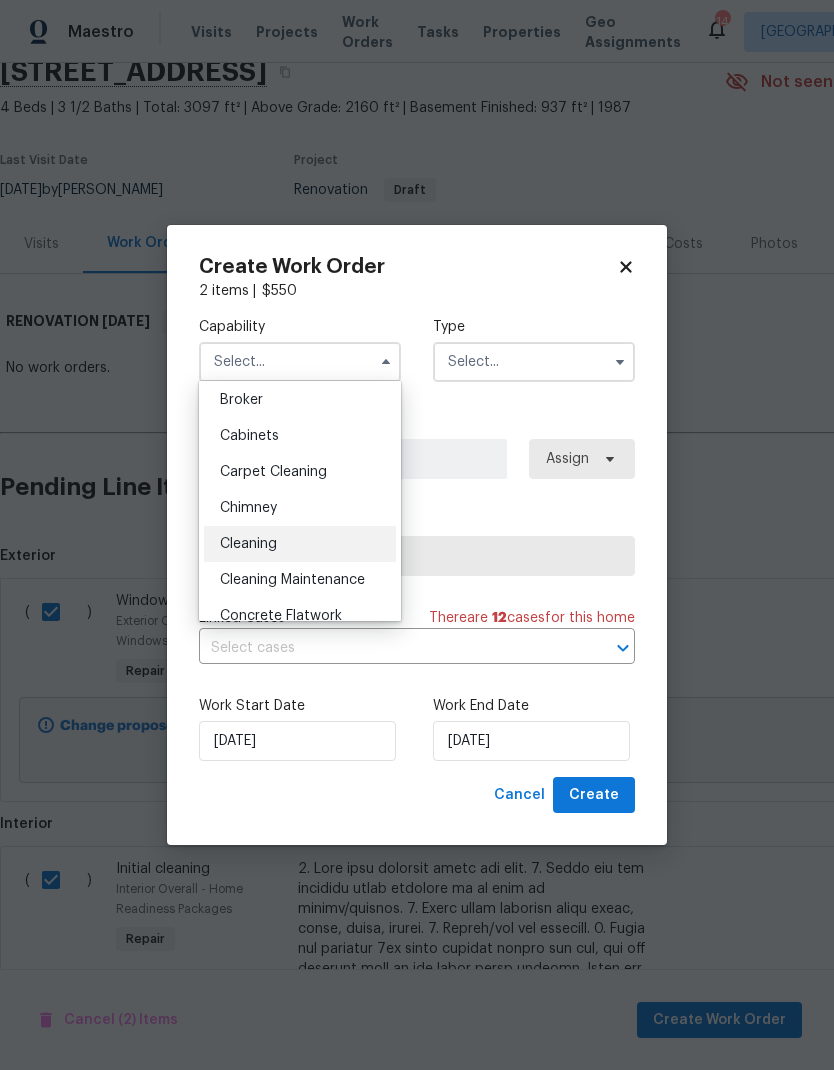 click on "Cleaning" at bounding box center (300, 544) 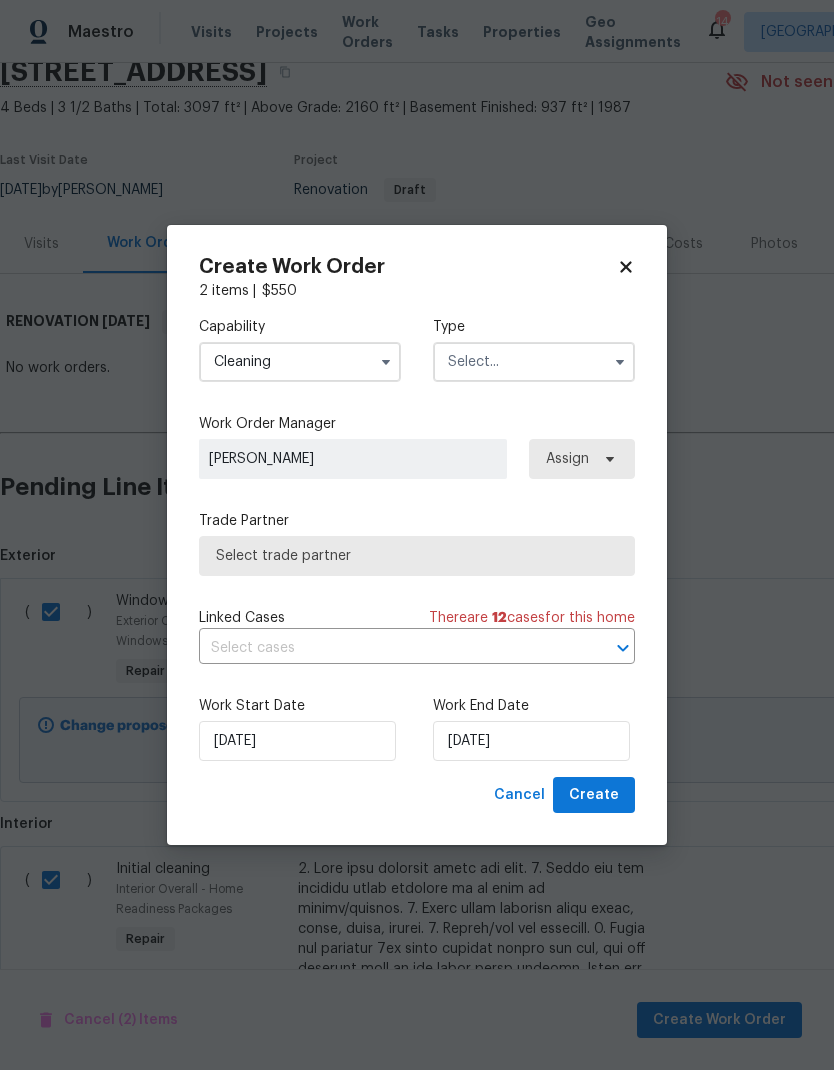 click at bounding box center [534, 362] 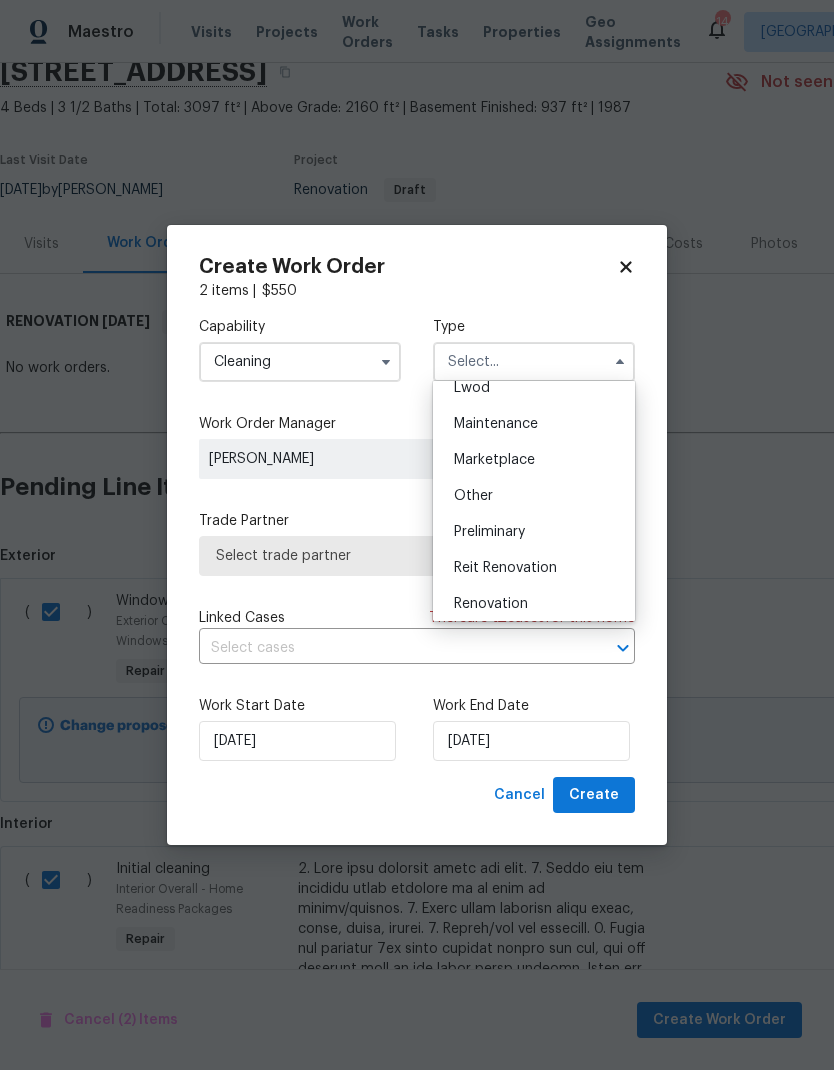 scroll, scrollTop: 360, scrollLeft: 0, axis: vertical 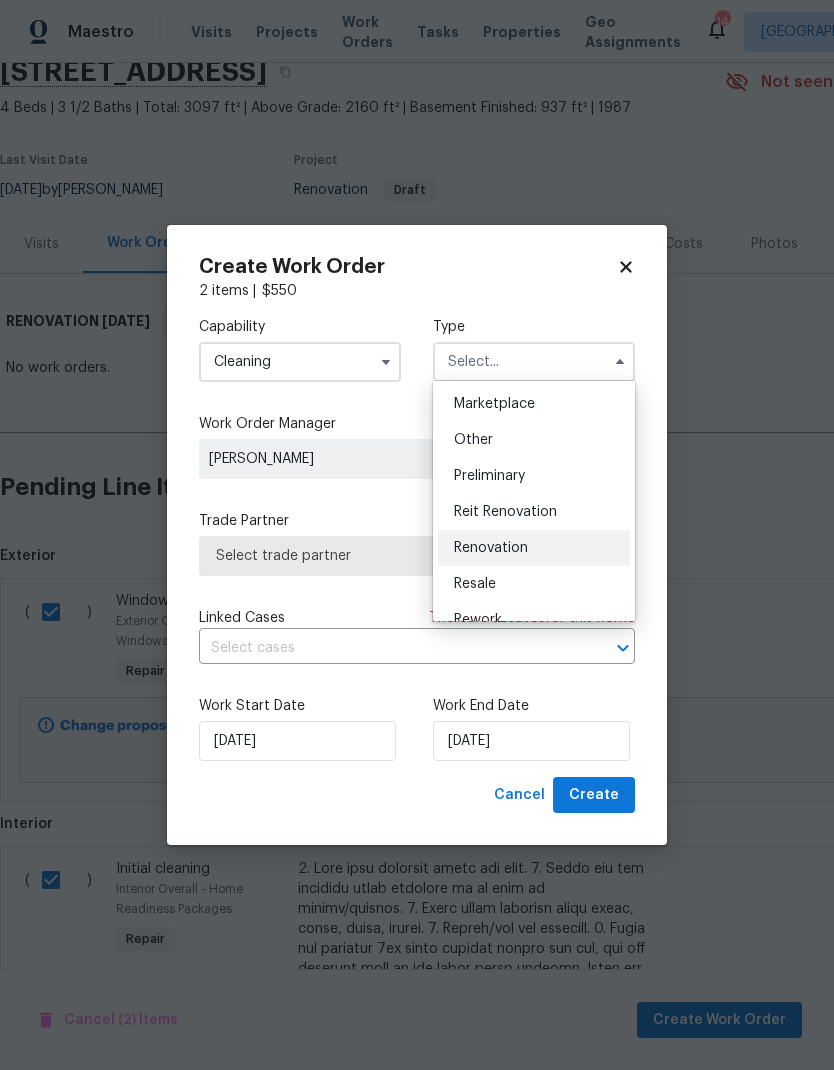 click on "Renovation" at bounding box center (491, 548) 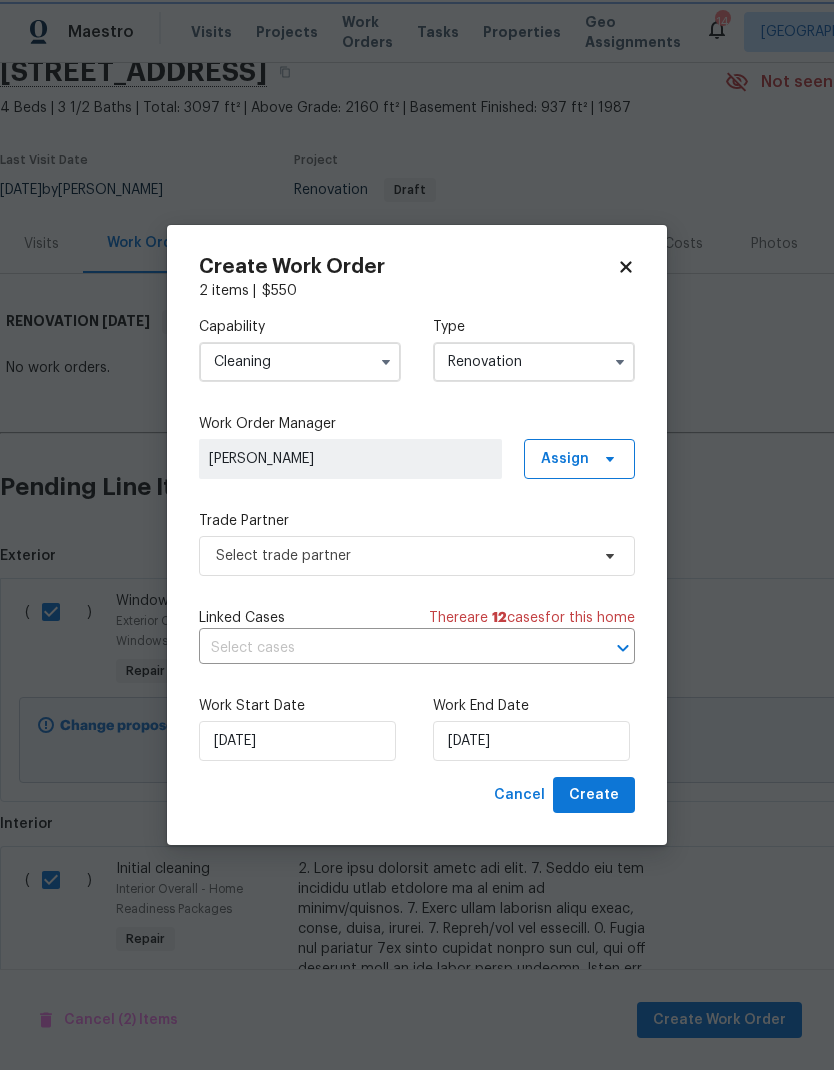 scroll, scrollTop: 0, scrollLeft: 0, axis: both 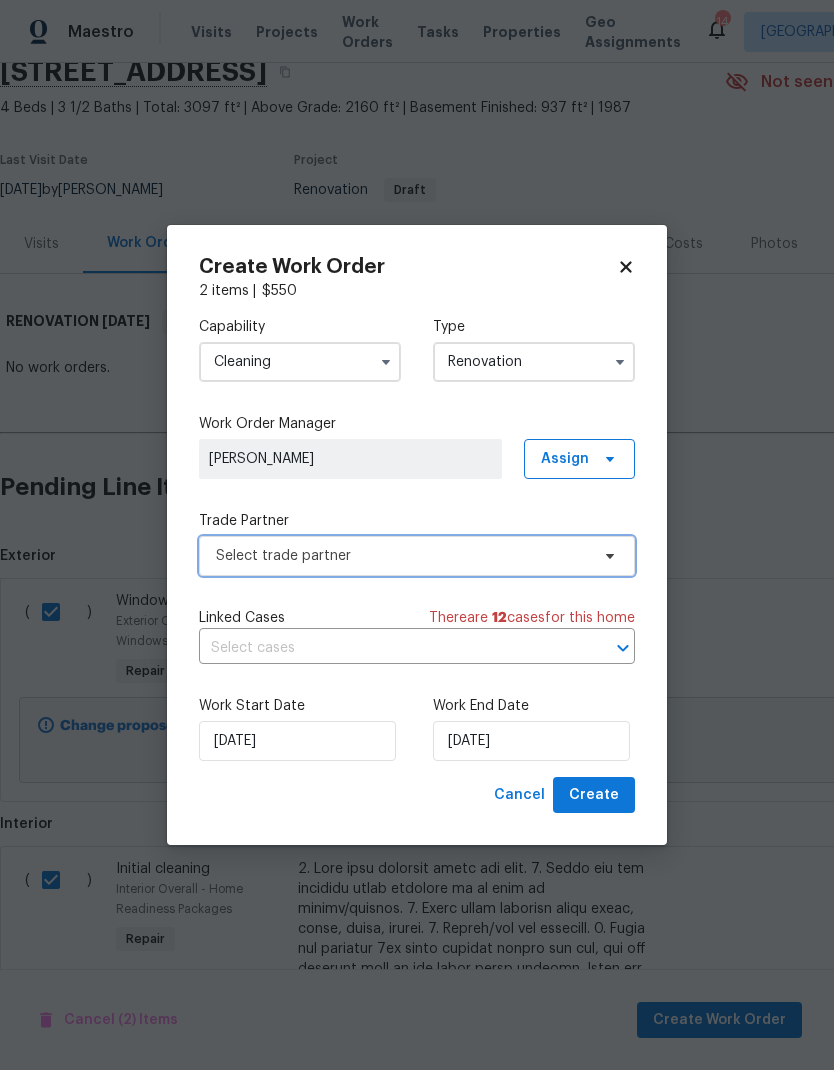 click on "Select trade partner" at bounding box center [402, 556] 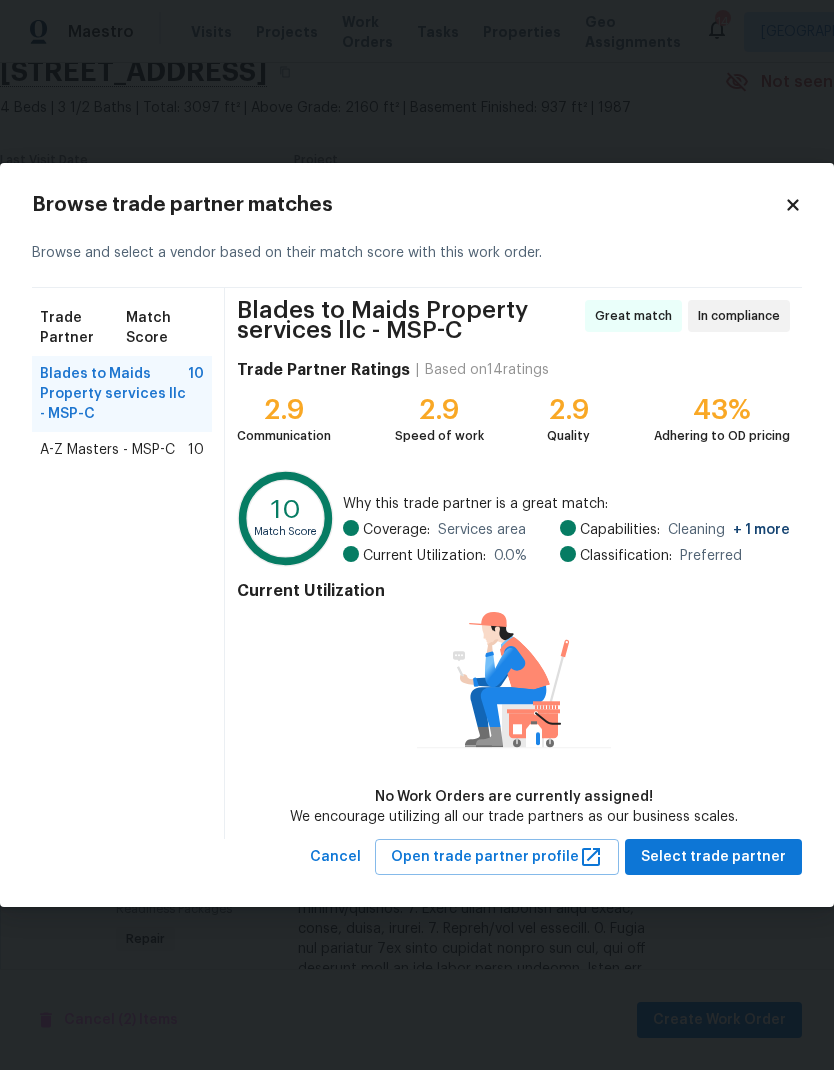 click on "A-Z Masters - MSP-C" at bounding box center [107, 450] 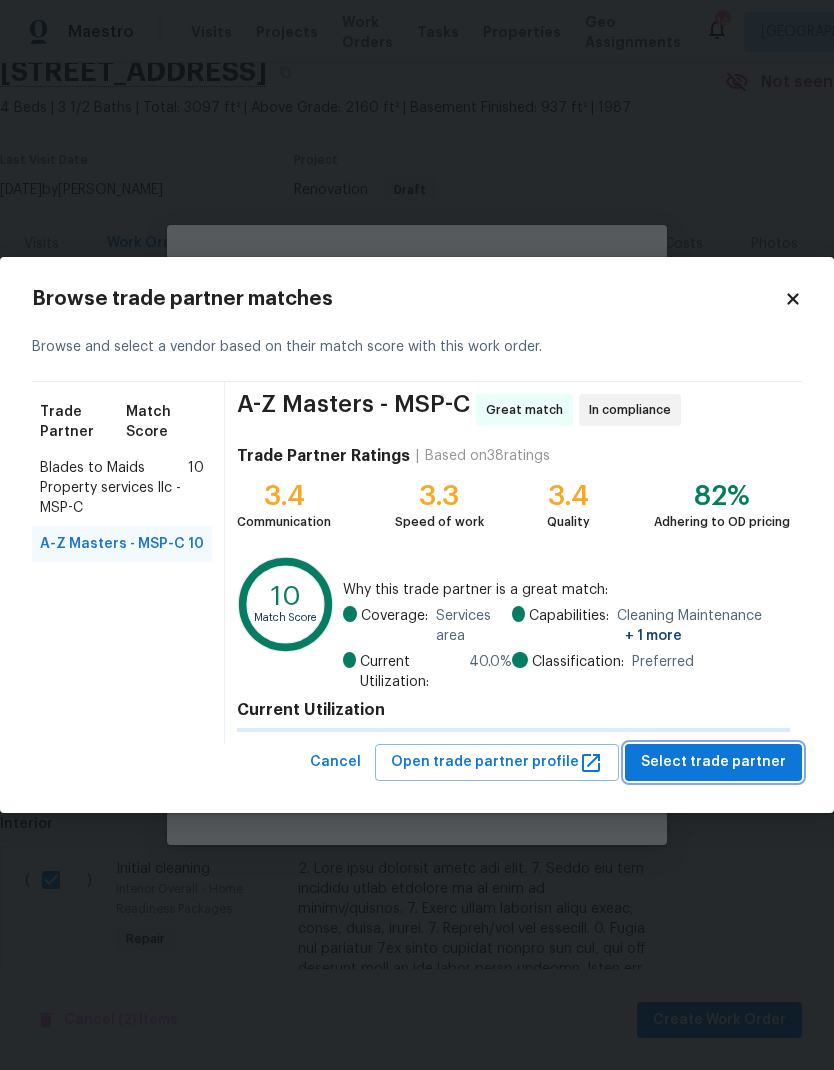 click on "Select trade partner" at bounding box center (713, 762) 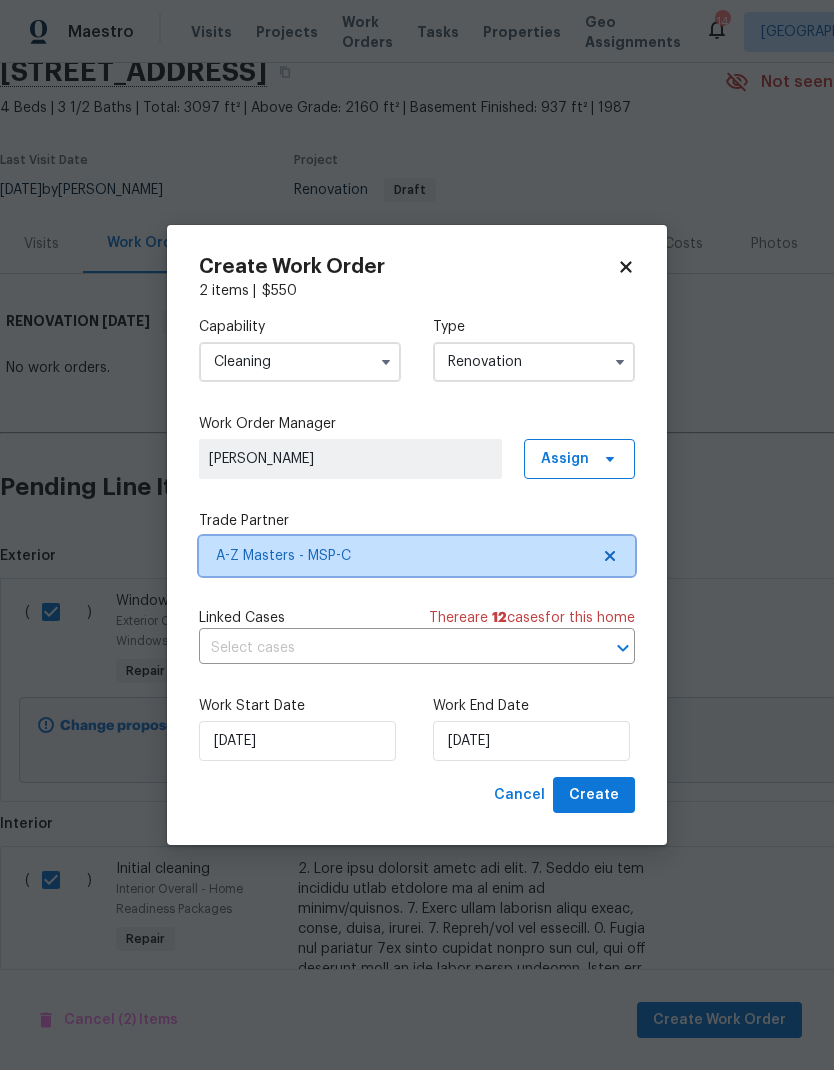 scroll, scrollTop: 0, scrollLeft: 0, axis: both 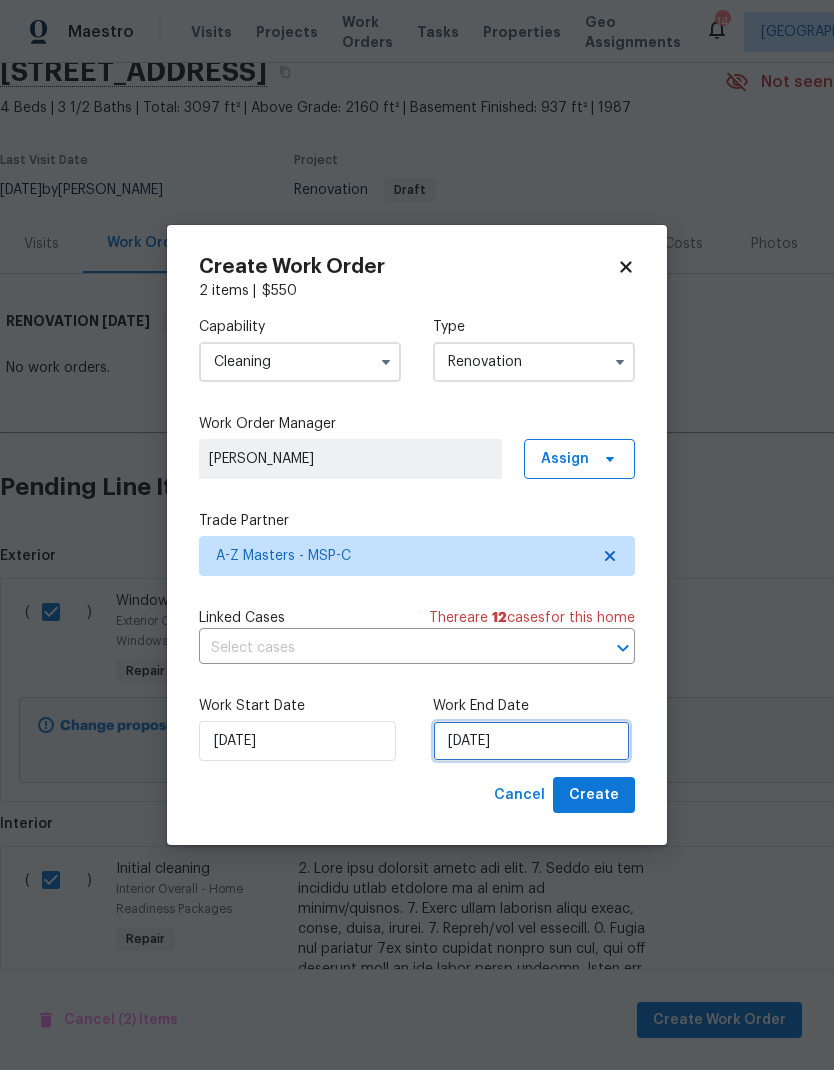 click on "[DATE]" at bounding box center [531, 741] 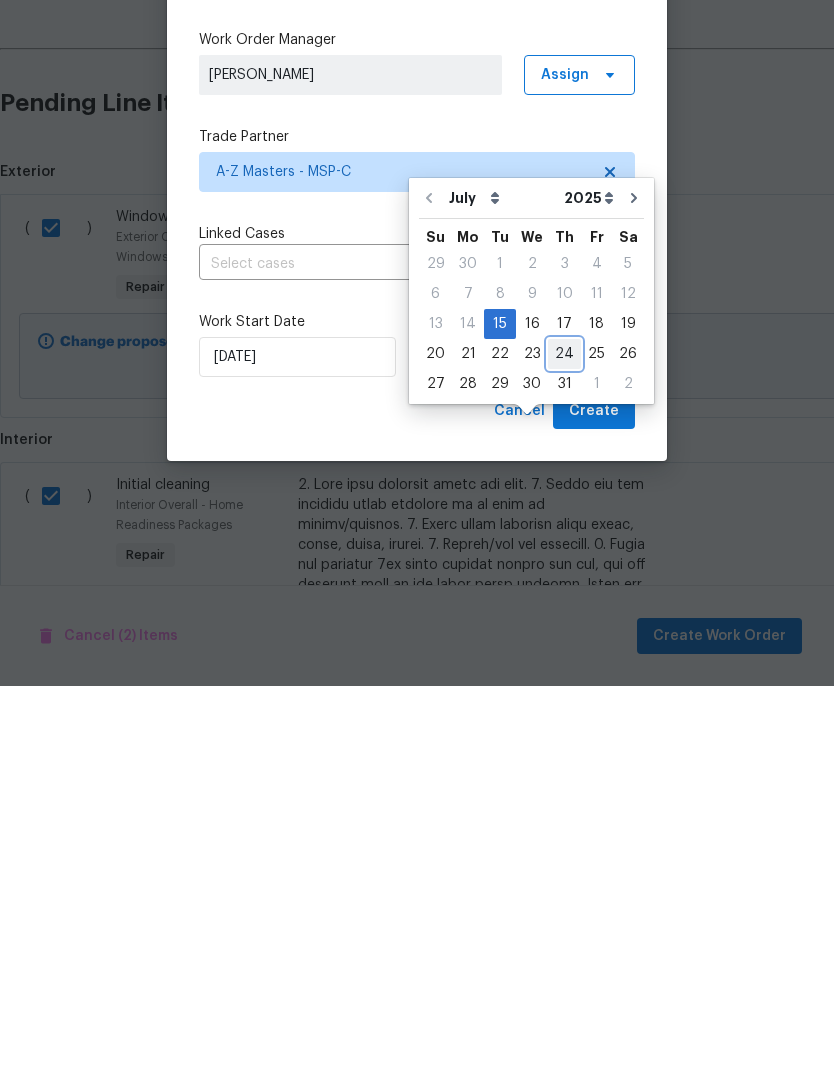 click on "24" at bounding box center [564, 738] 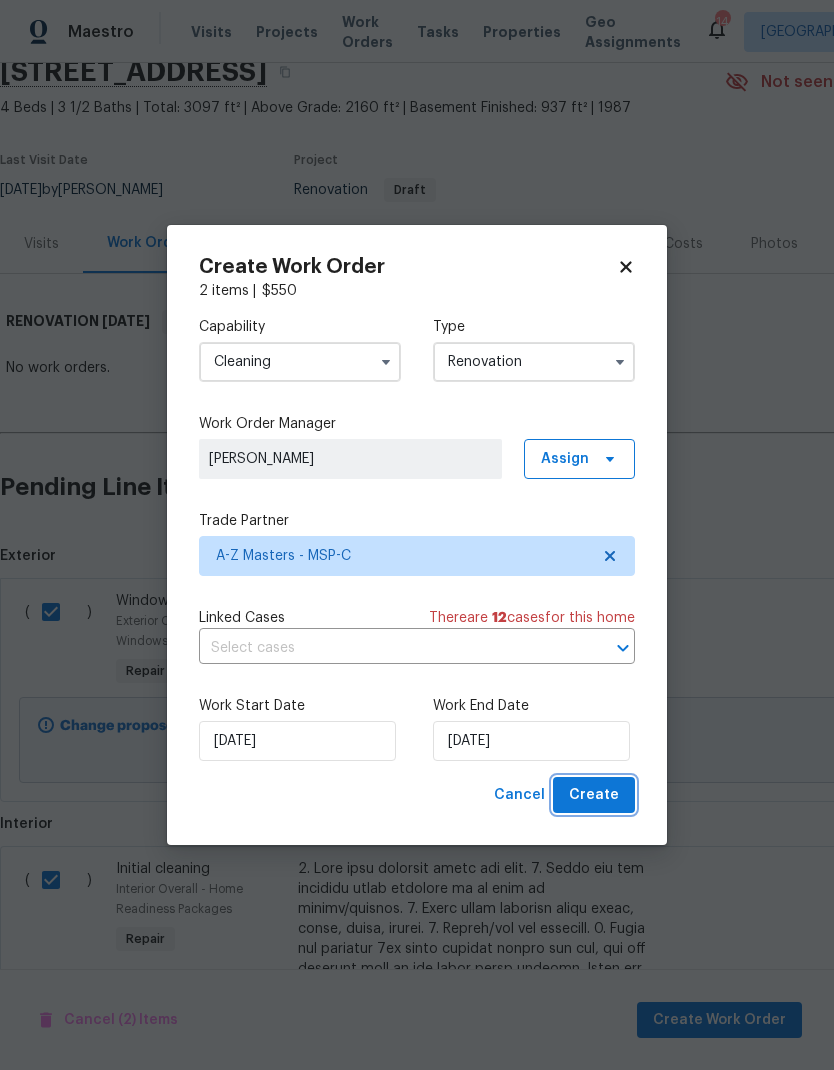 click on "Create" at bounding box center (594, 795) 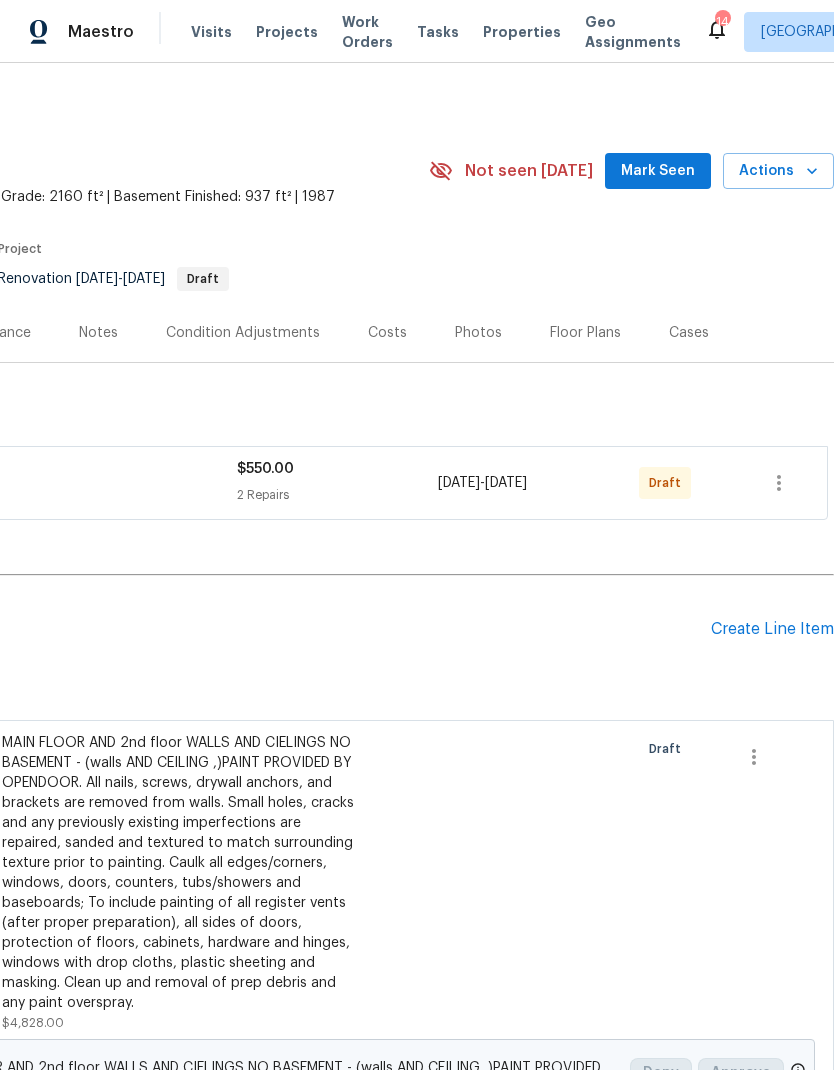 scroll, scrollTop: 0, scrollLeft: 296, axis: horizontal 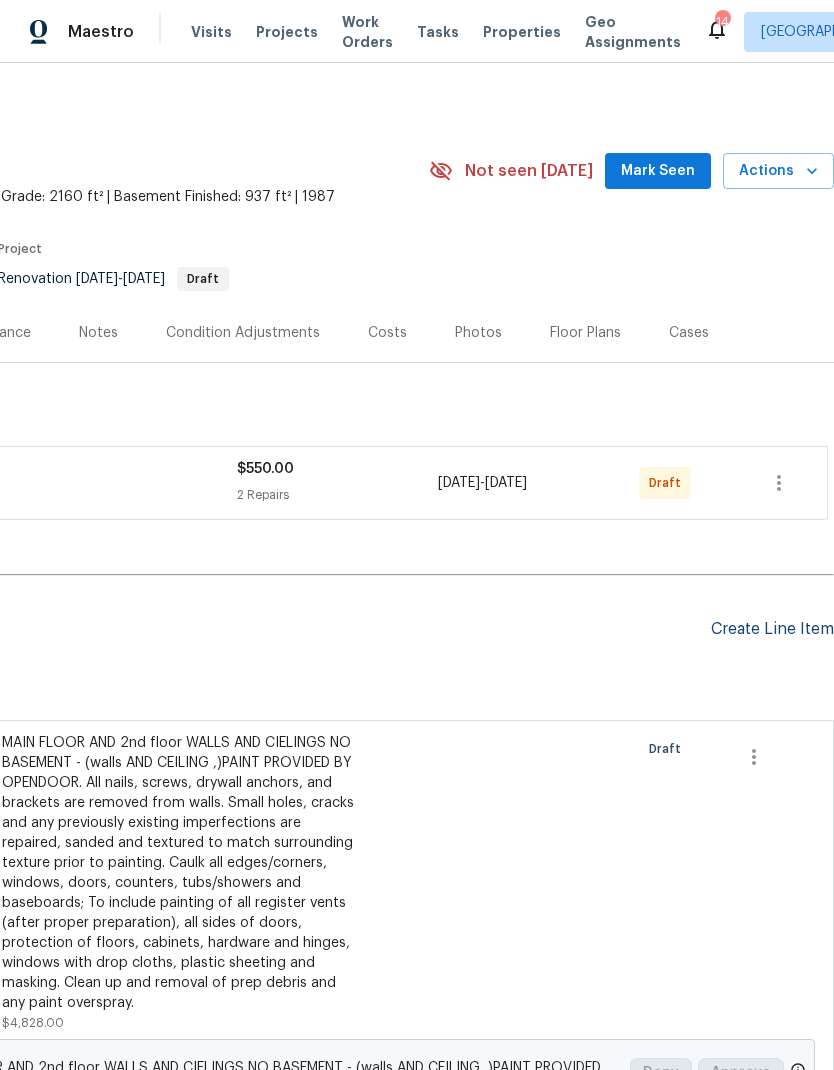click on "Create Line Item" at bounding box center (772, 629) 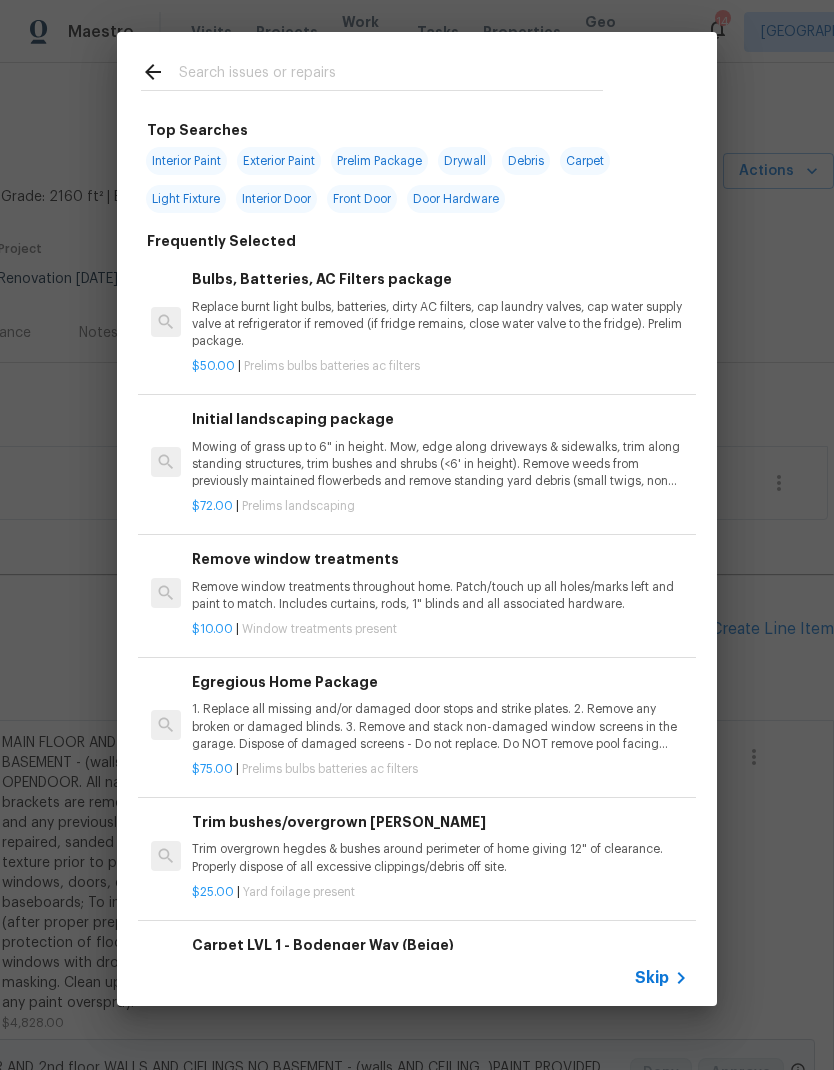 click at bounding box center (391, 75) 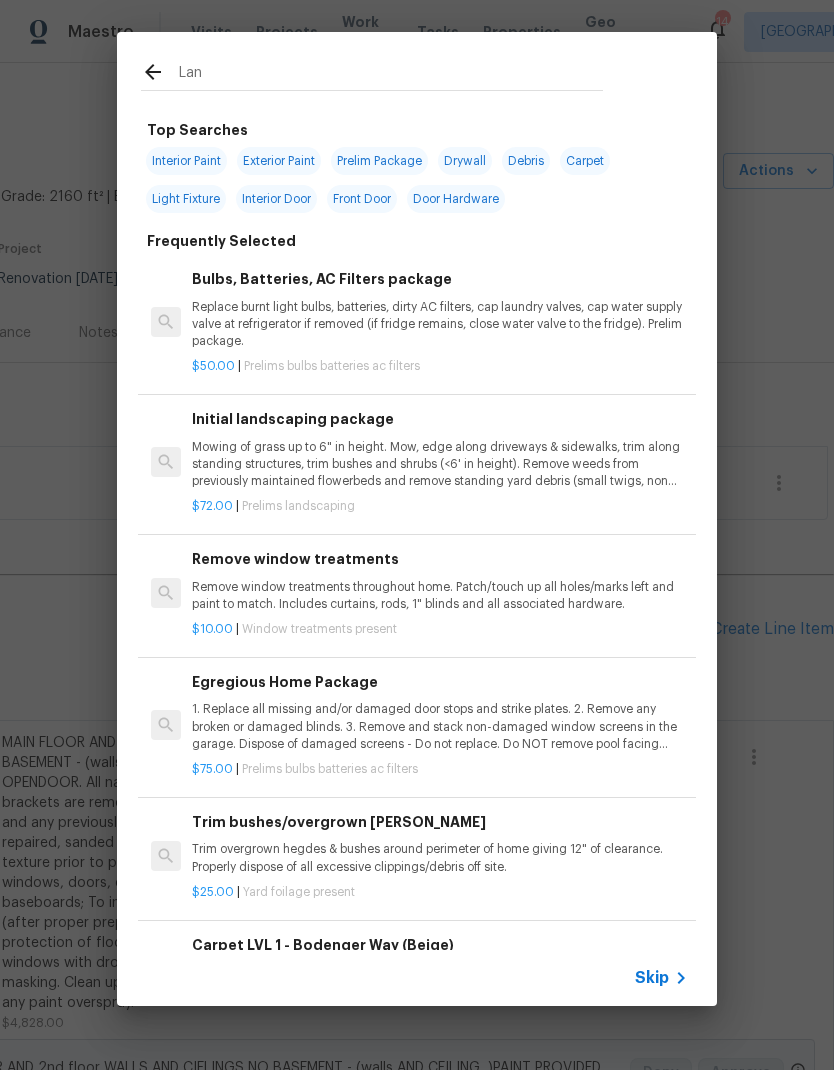 type on "Land" 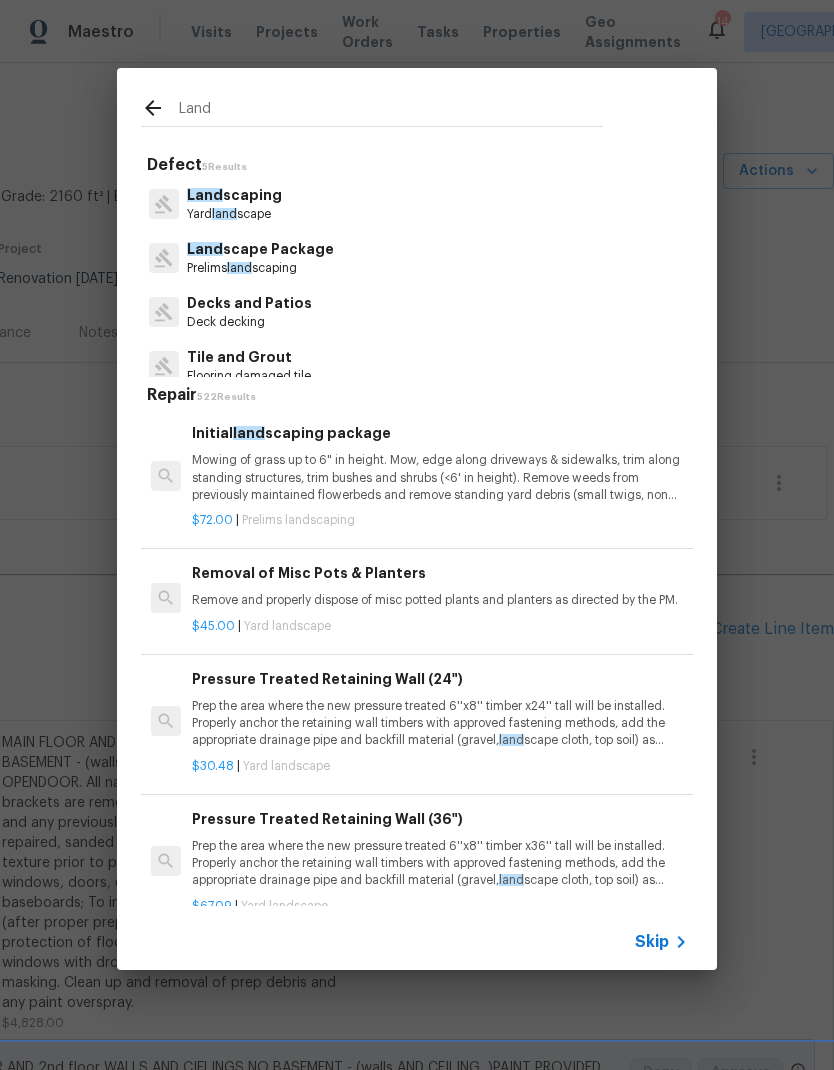 click on "Mowing of grass up to 6" in height. Mow, edge along driveways & sidewalks, trim along standing structures, trim bushes and shrubs (<6' in height). Remove weeds from previously maintained flowerbeds and remove standing yard debris (small twigs, non seasonal falling leaves).  Use leaf blower to remove clippings from hard surfaces."" at bounding box center (440, 477) 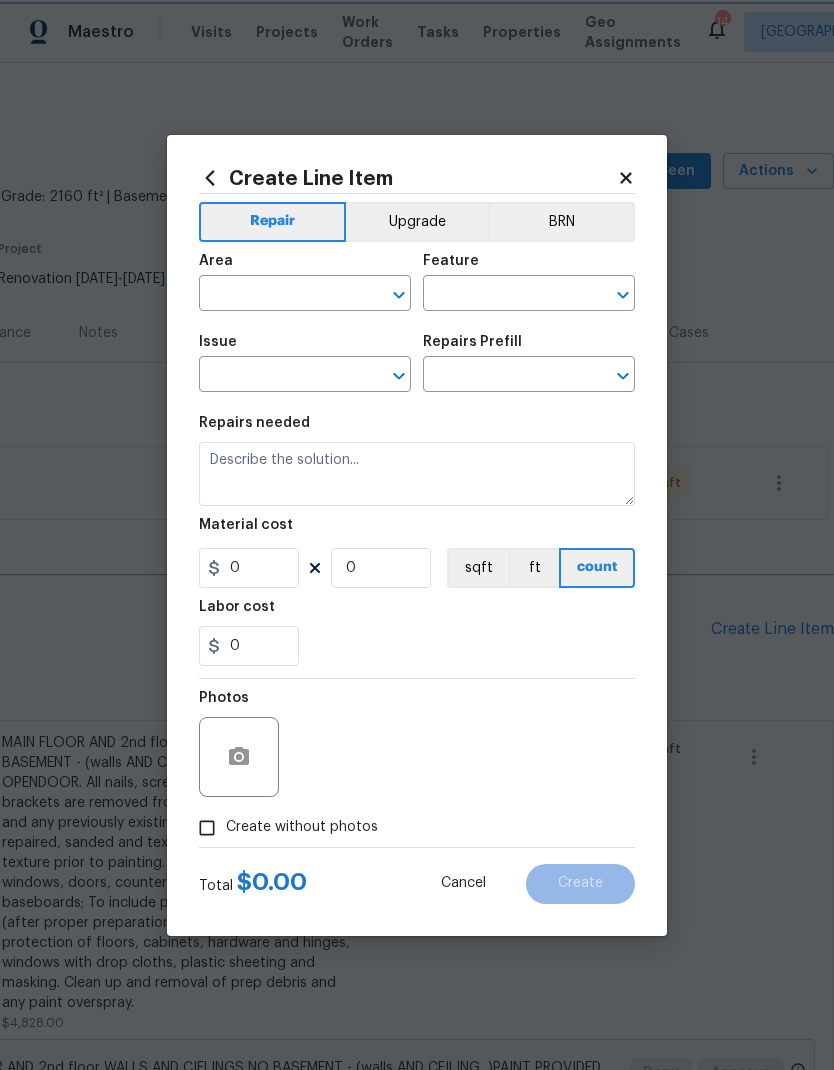 type on "Home Readiness Packages" 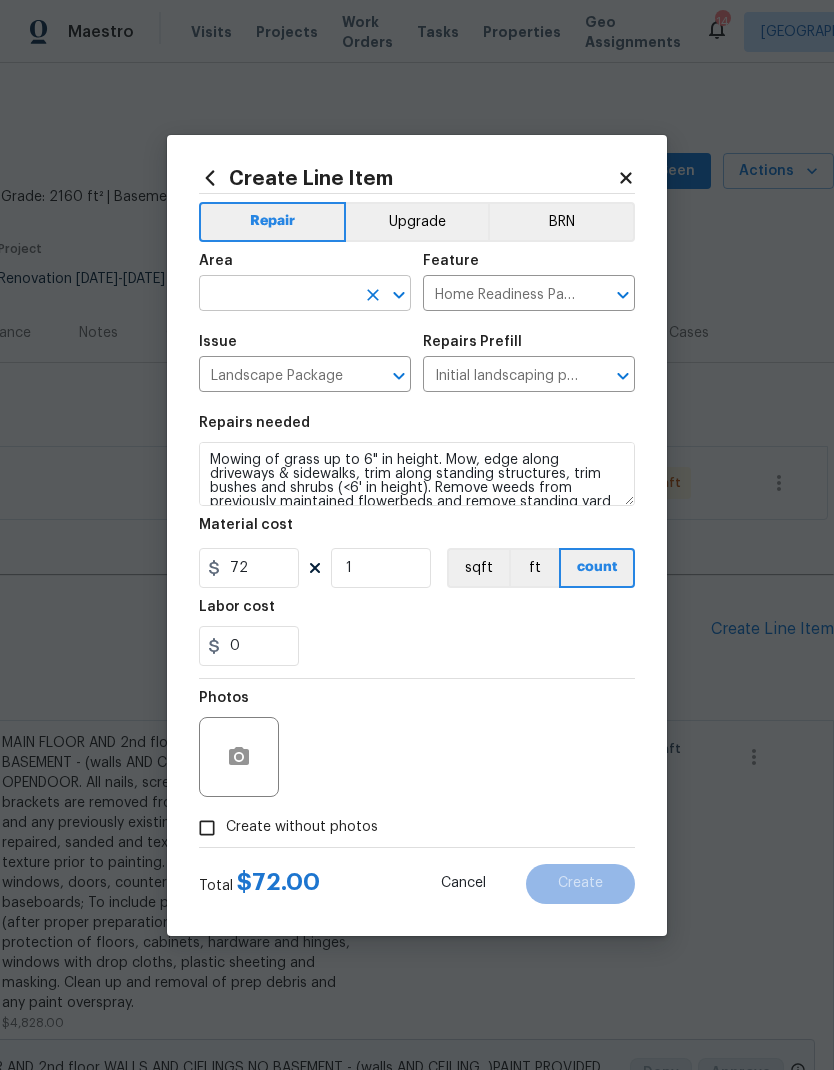 click at bounding box center (277, 295) 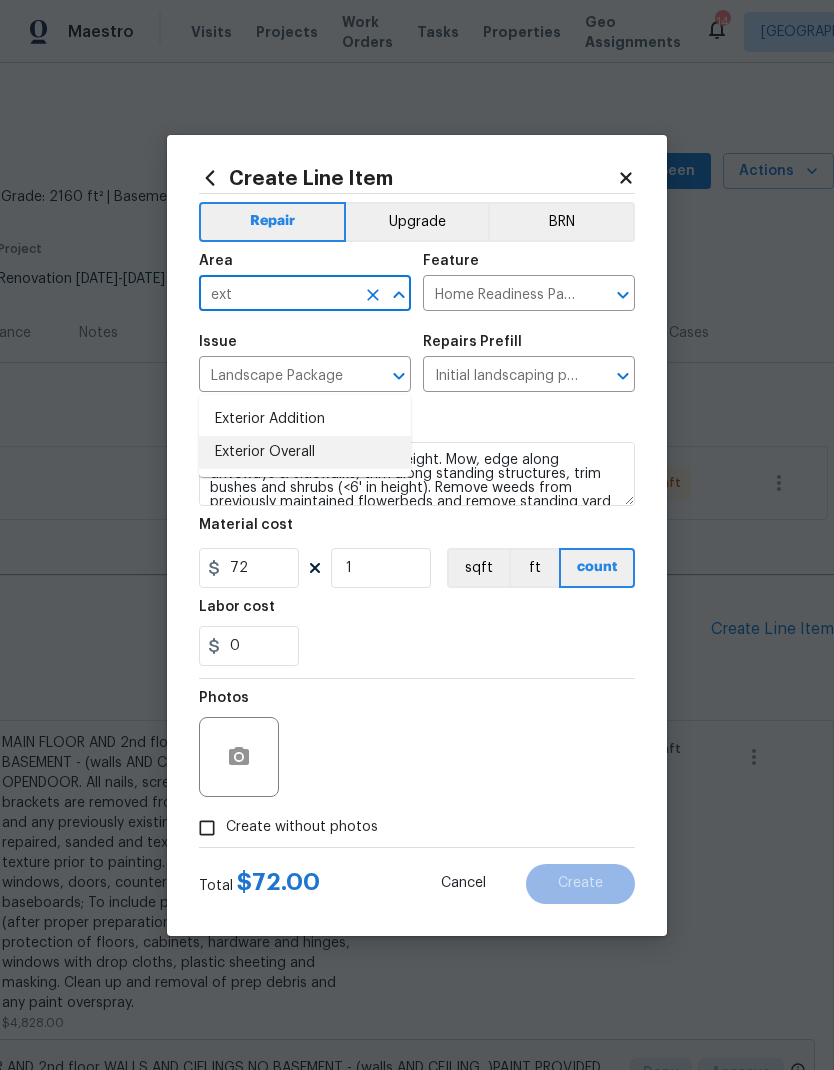 click on "Exterior Overall" at bounding box center (305, 452) 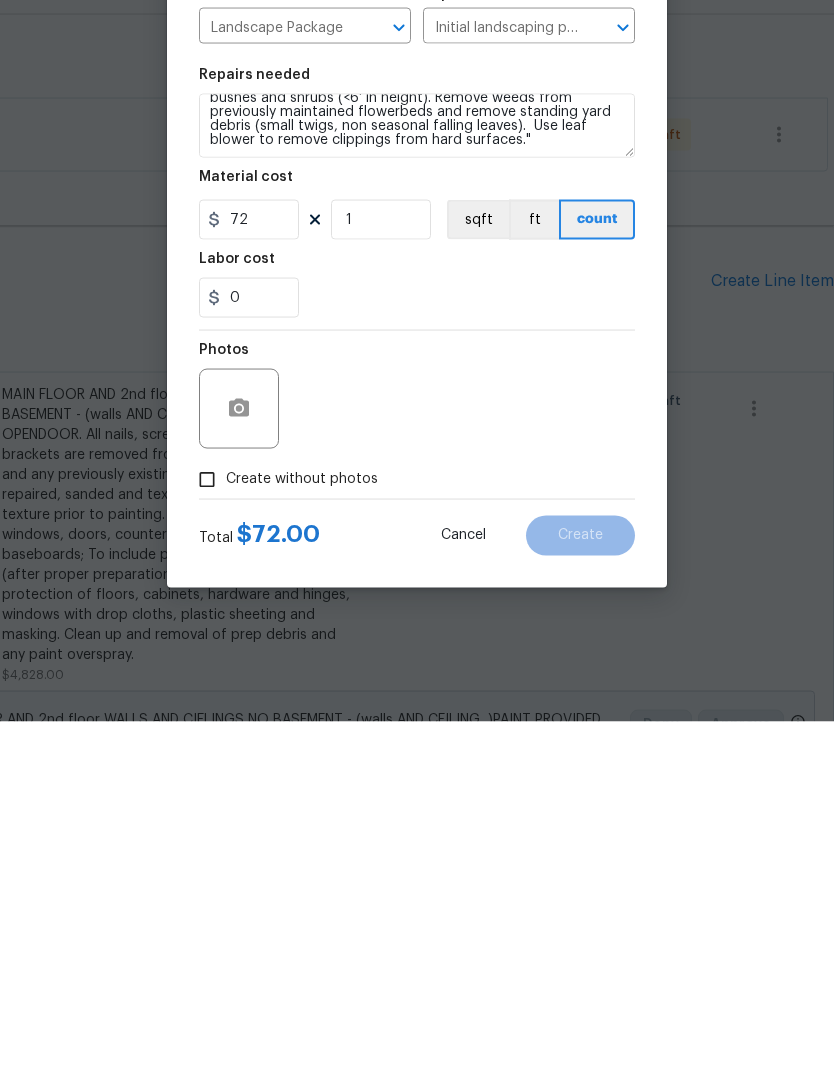scroll, scrollTop: 42, scrollLeft: 0, axis: vertical 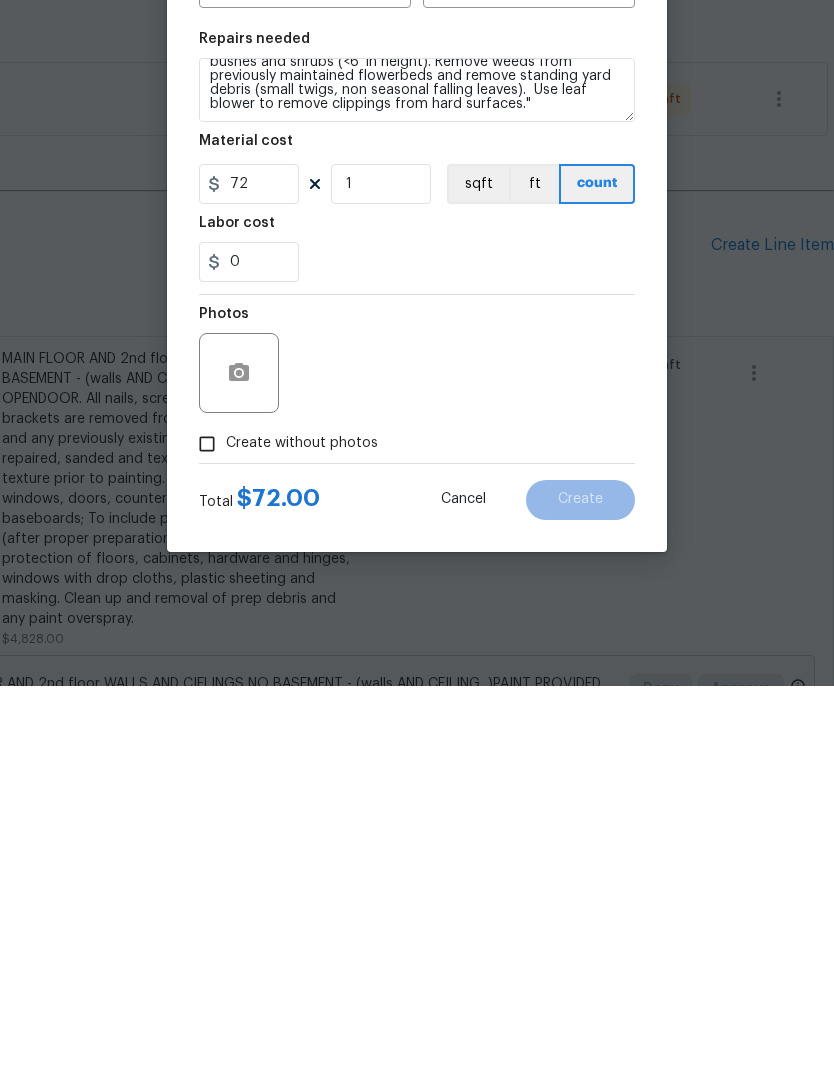 click on "Create without photos" at bounding box center [207, 828] 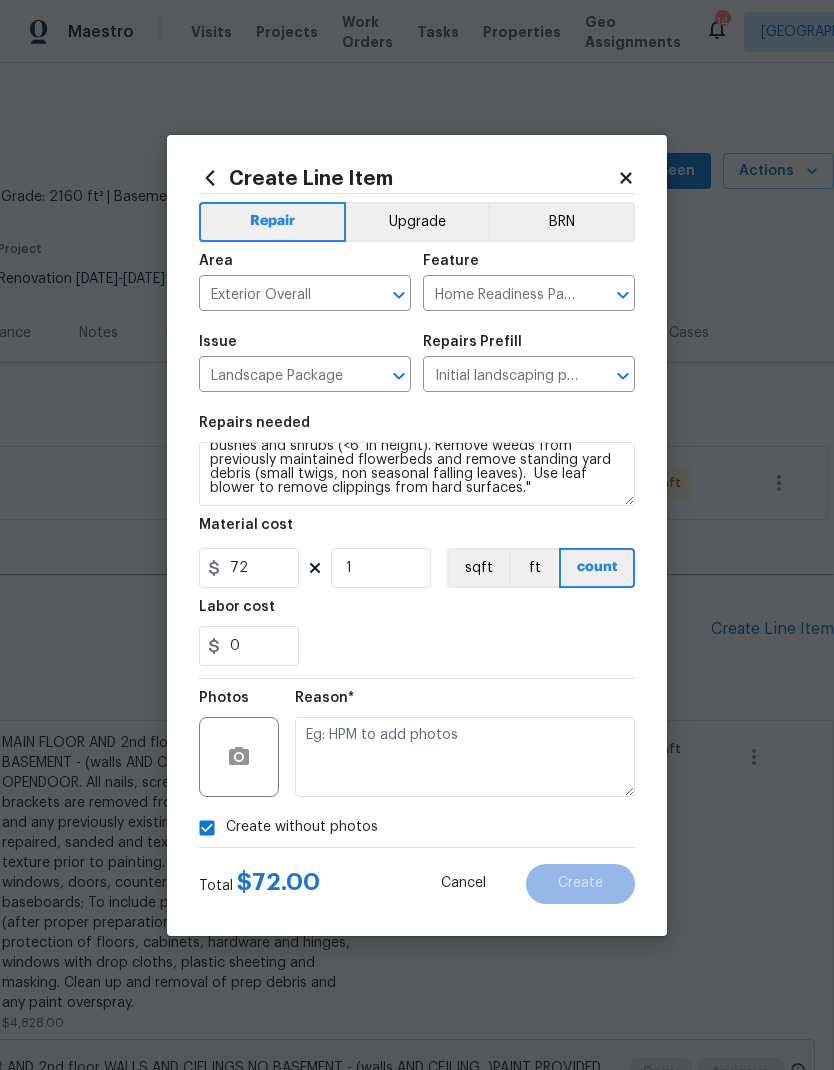 click at bounding box center (465, 757) 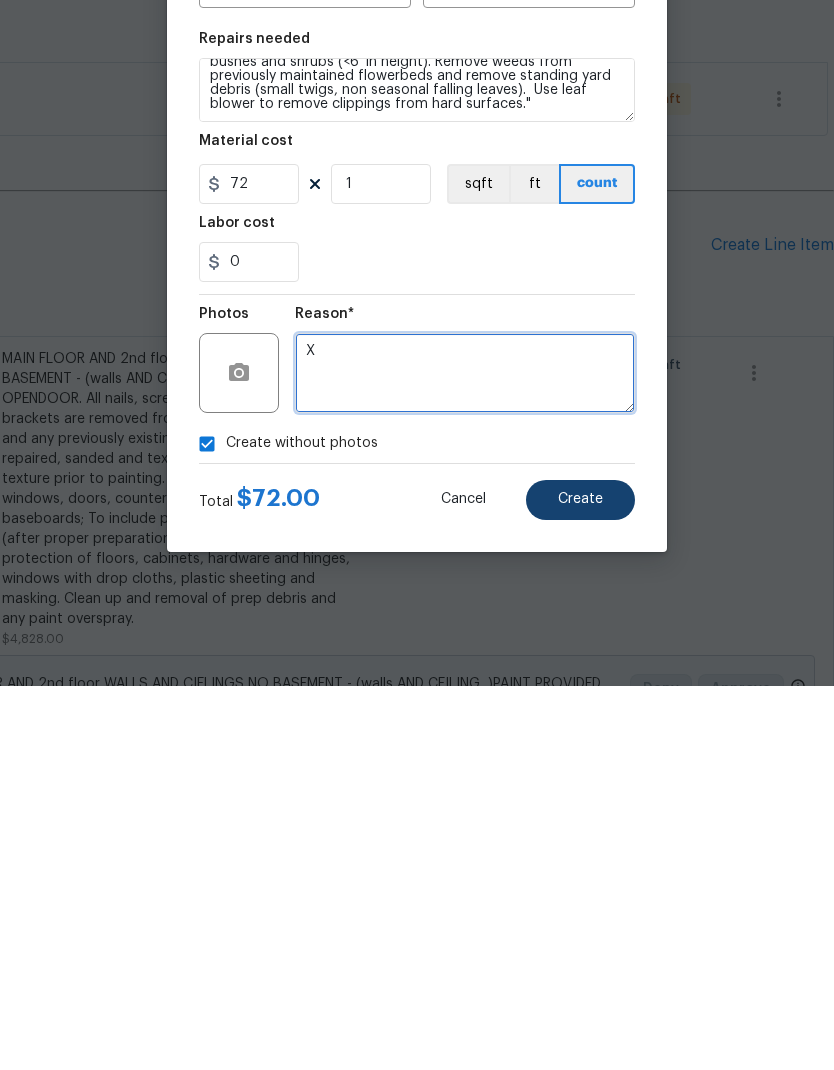 type on "X" 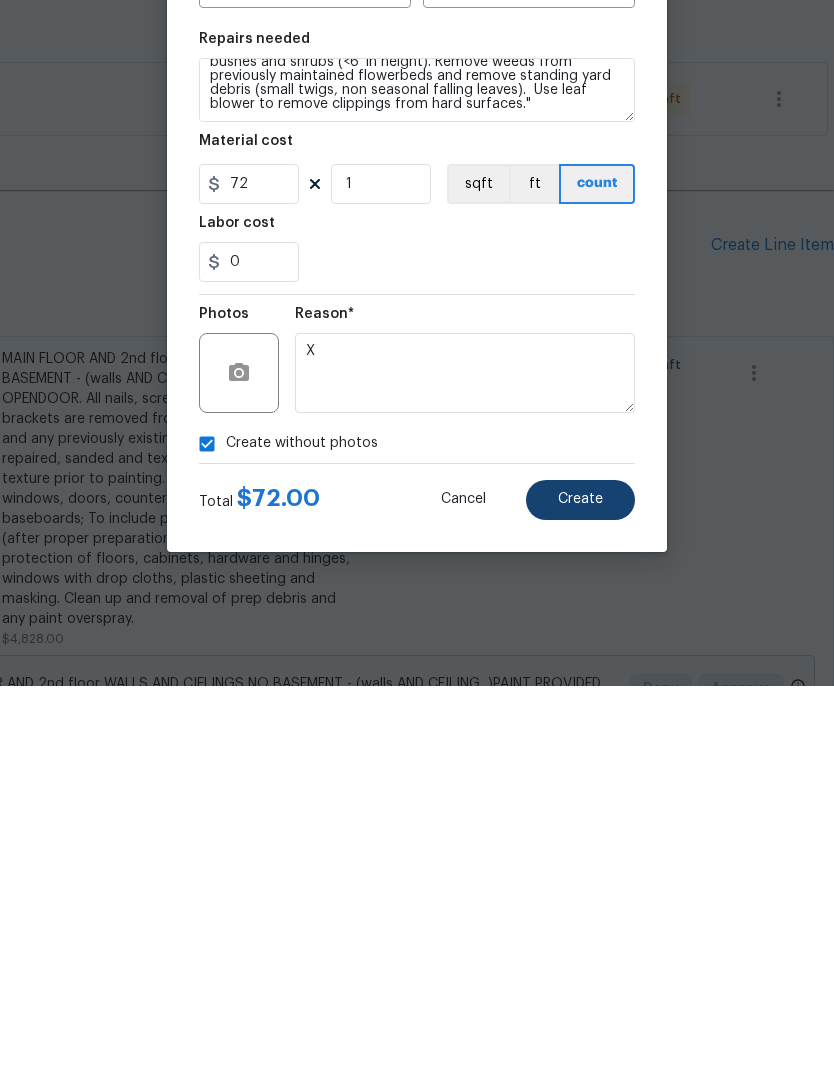 click on "Create" at bounding box center [580, 884] 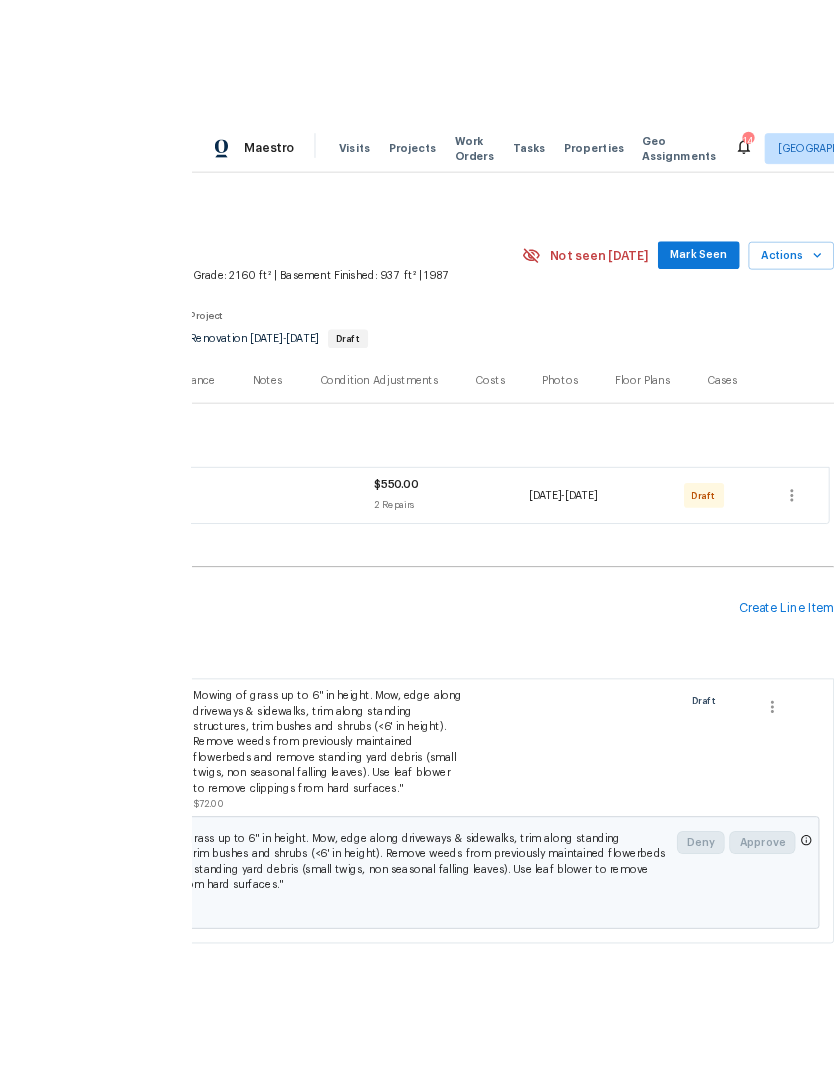scroll, scrollTop: 80, scrollLeft: 0, axis: vertical 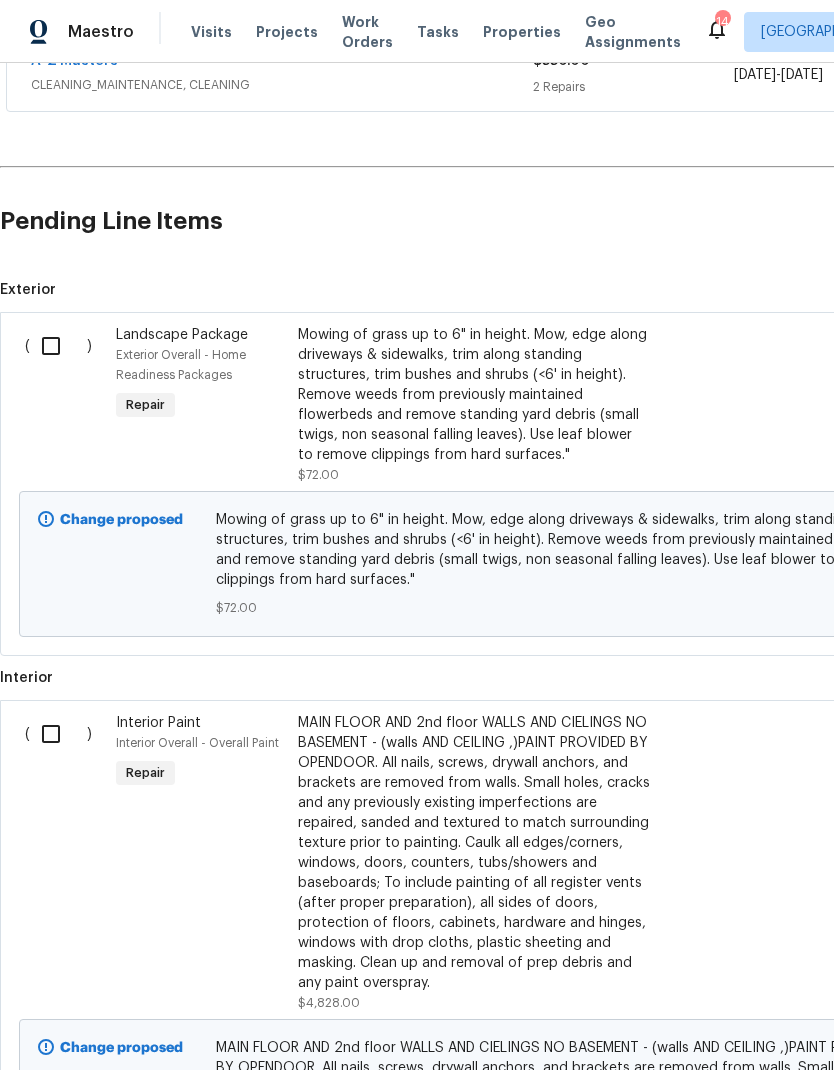 click at bounding box center (58, 346) 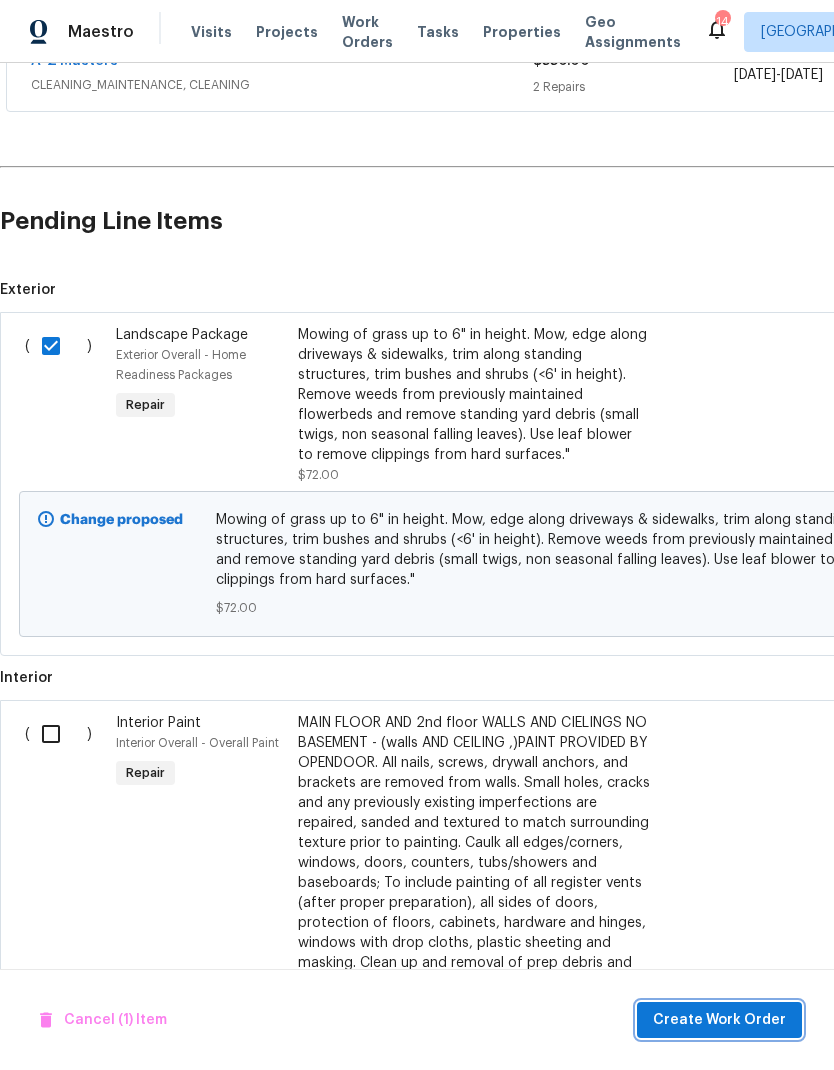 click on "Create Work Order" at bounding box center (719, 1020) 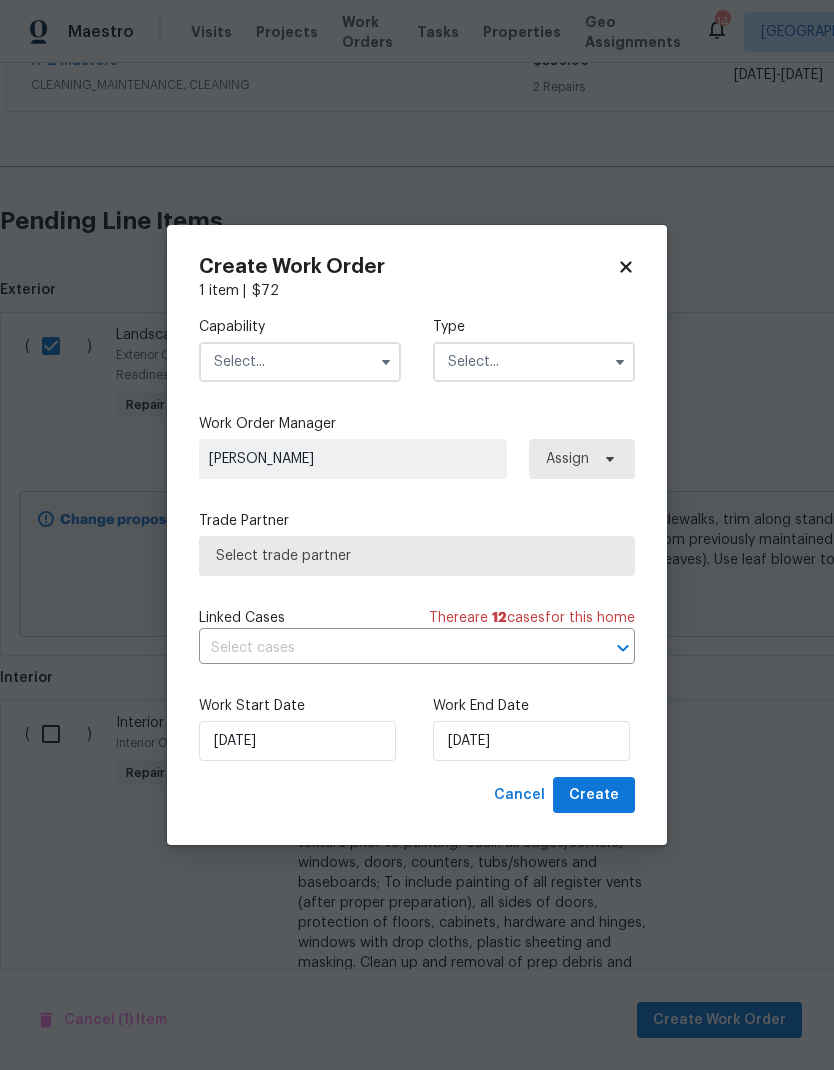 click at bounding box center (300, 362) 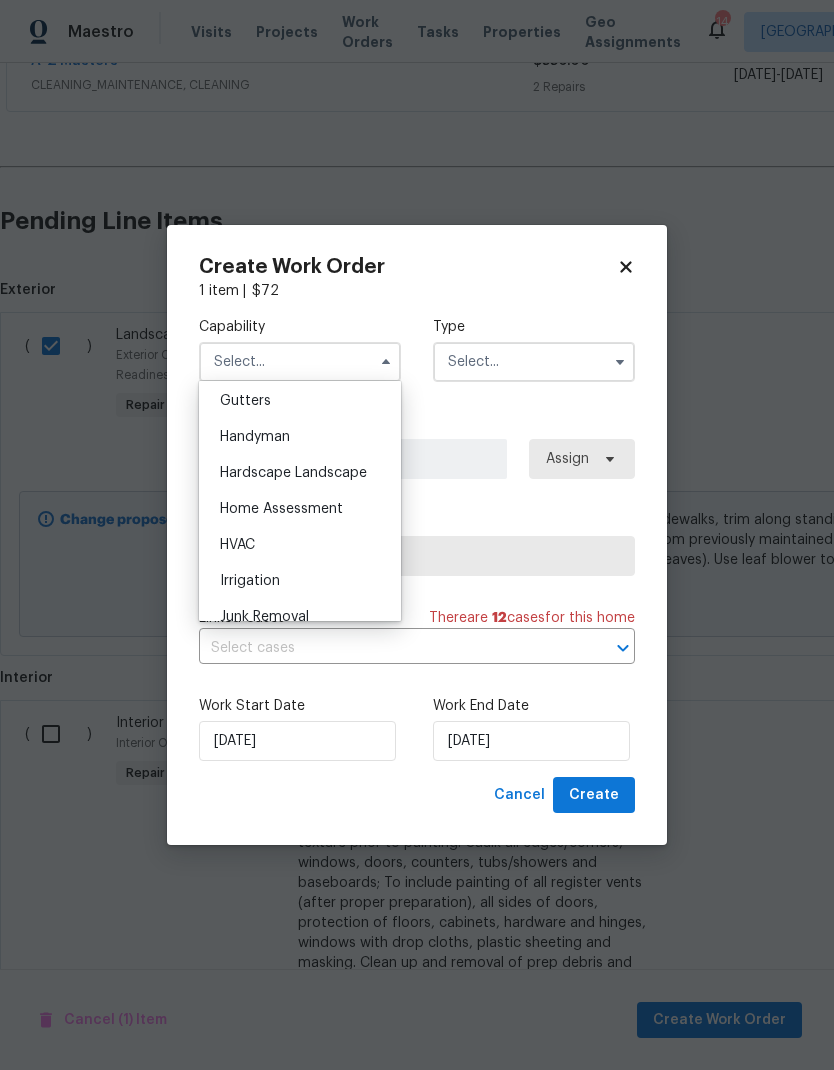 scroll, scrollTop: 1073, scrollLeft: 0, axis: vertical 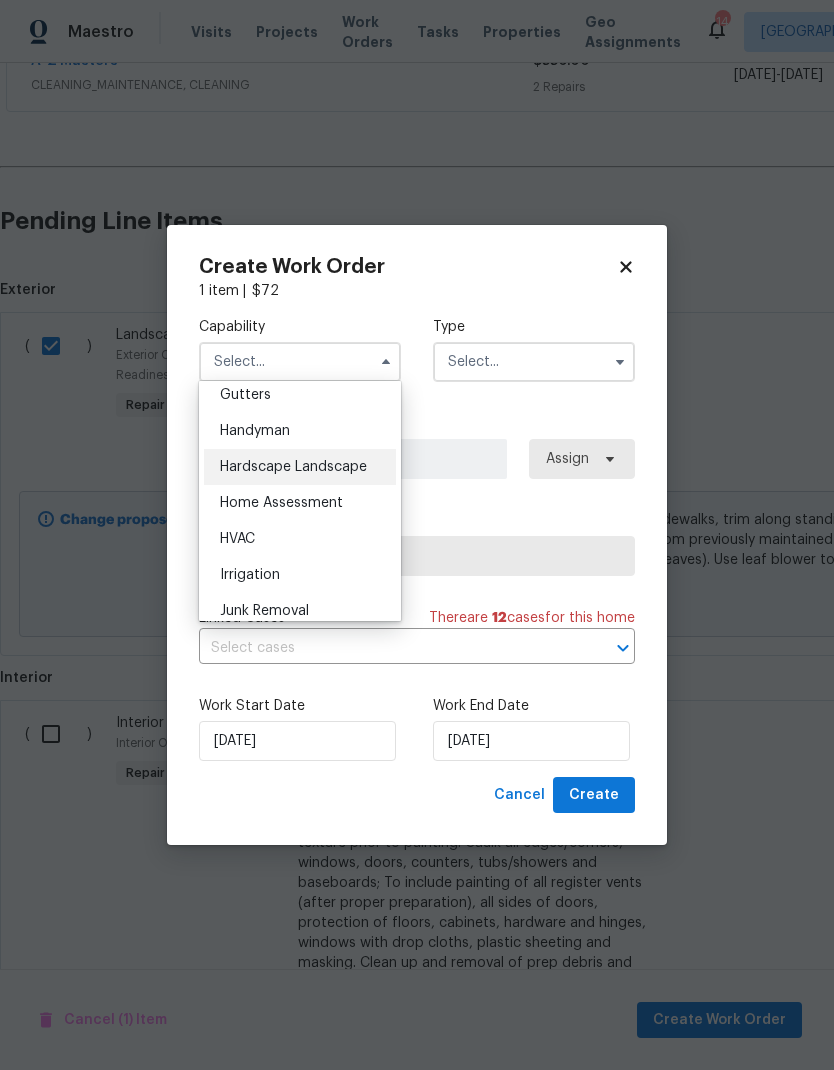 click on "Hardscape Landscape" at bounding box center [293, 467] 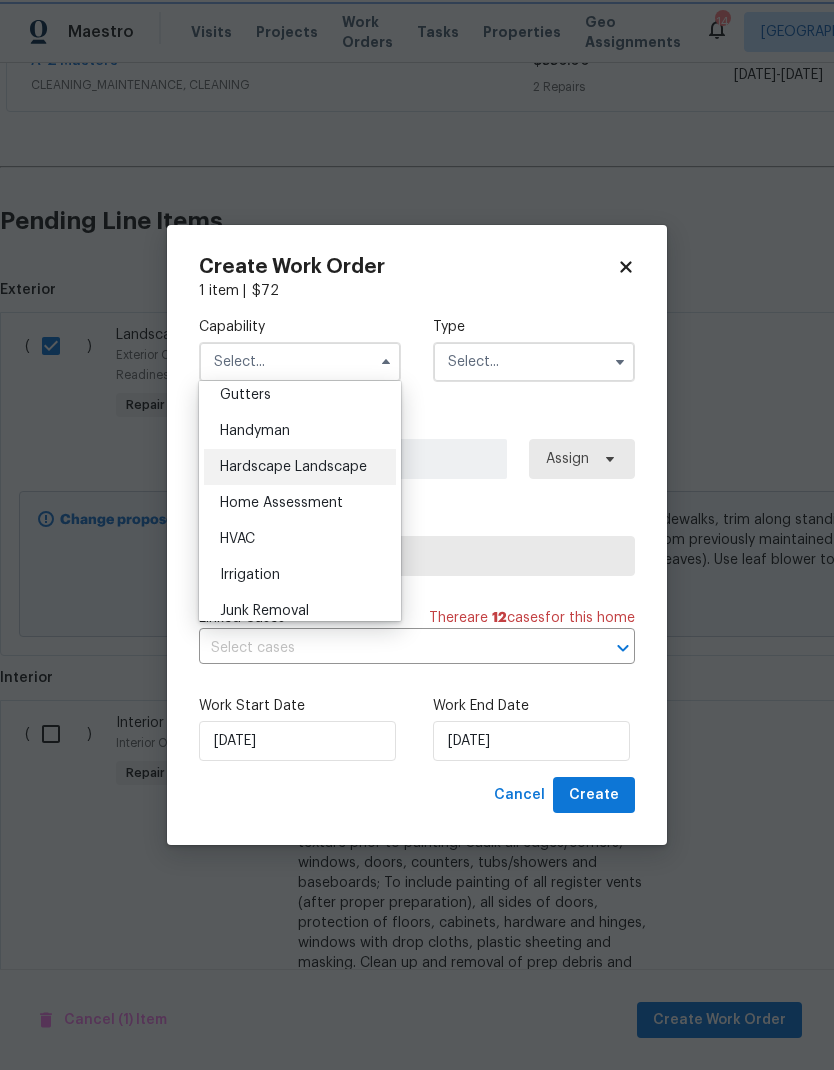 type on "Hardscape Landscape" 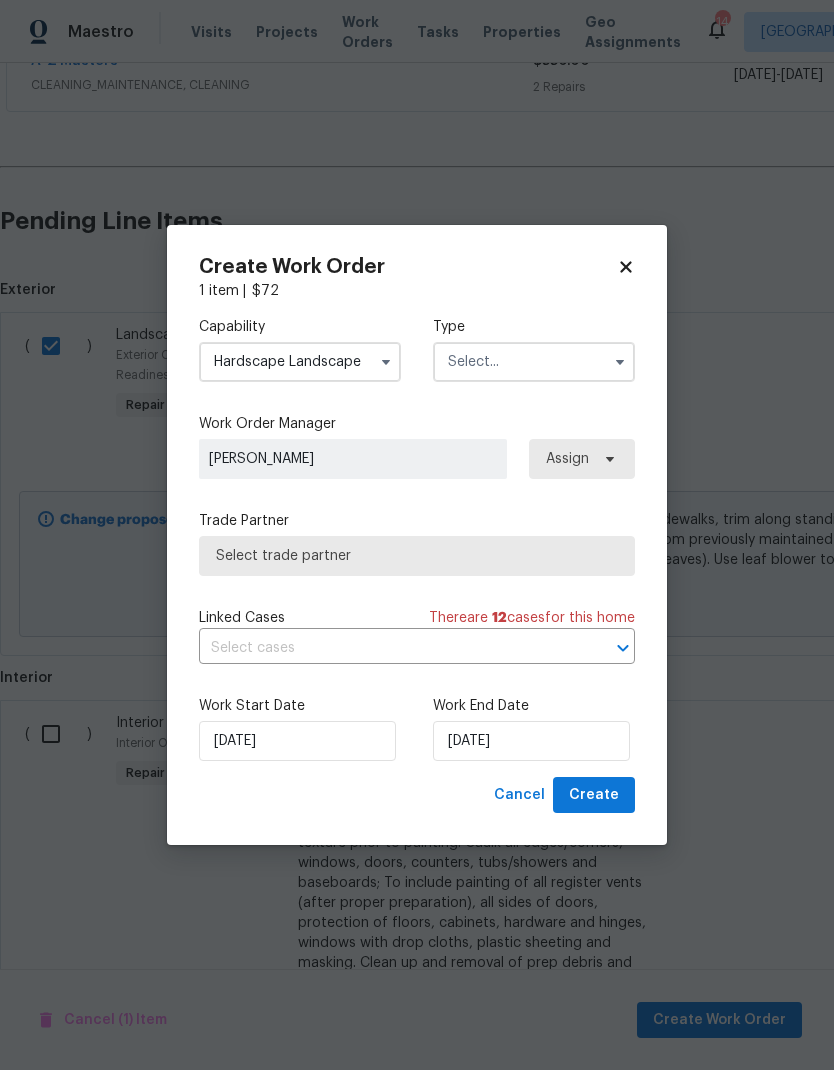 click at bounding box center (534, 362) 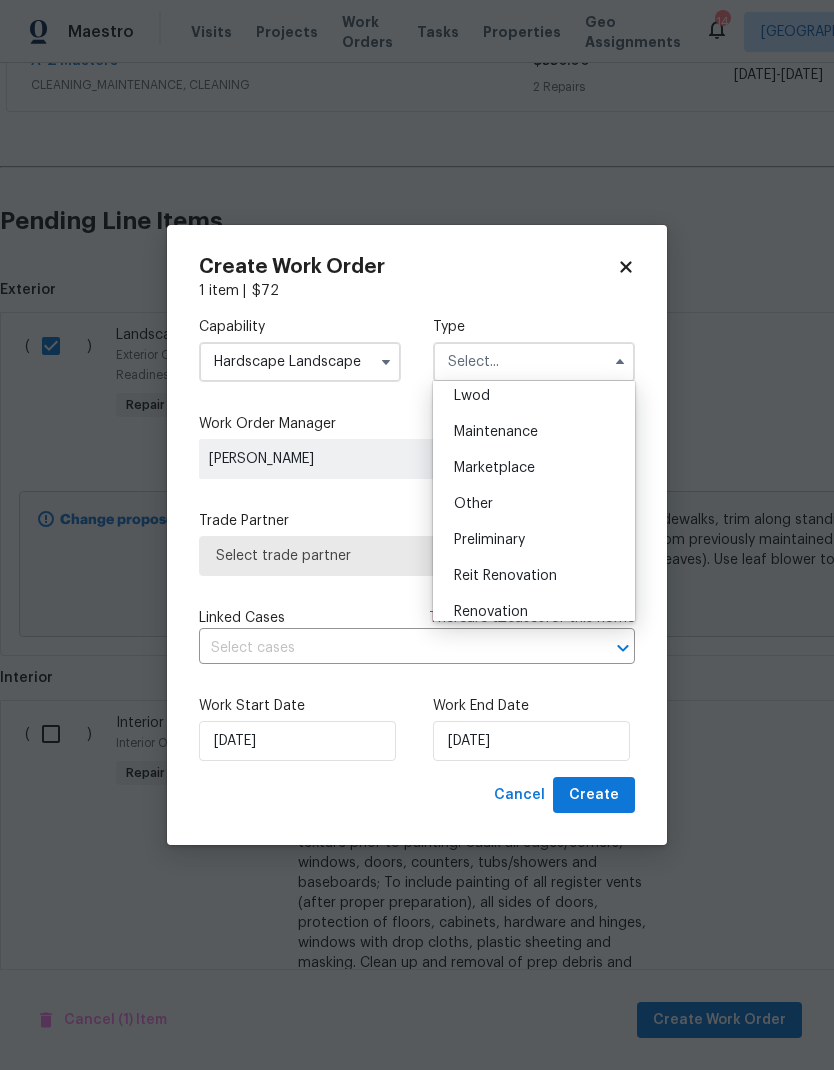 scroll, scrollTop: 327, scrollLeft: 0, axis: vertical 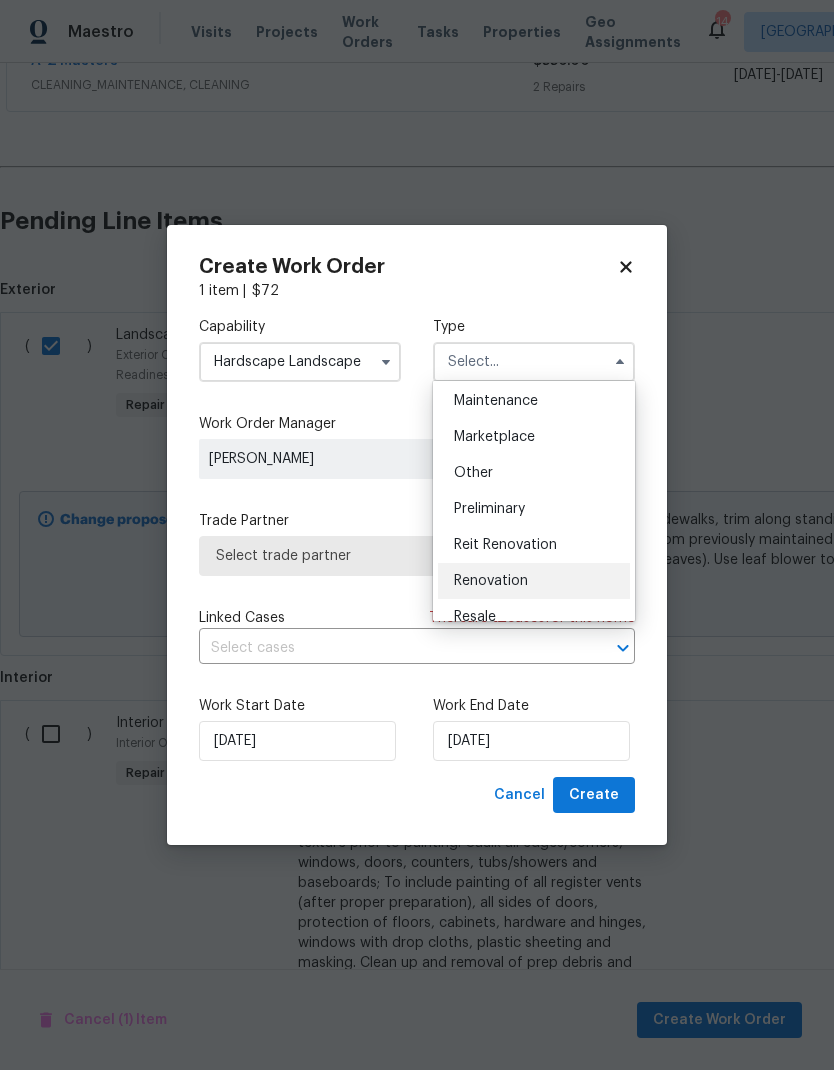 click on "Renovation" at bounding box center (534, 581) 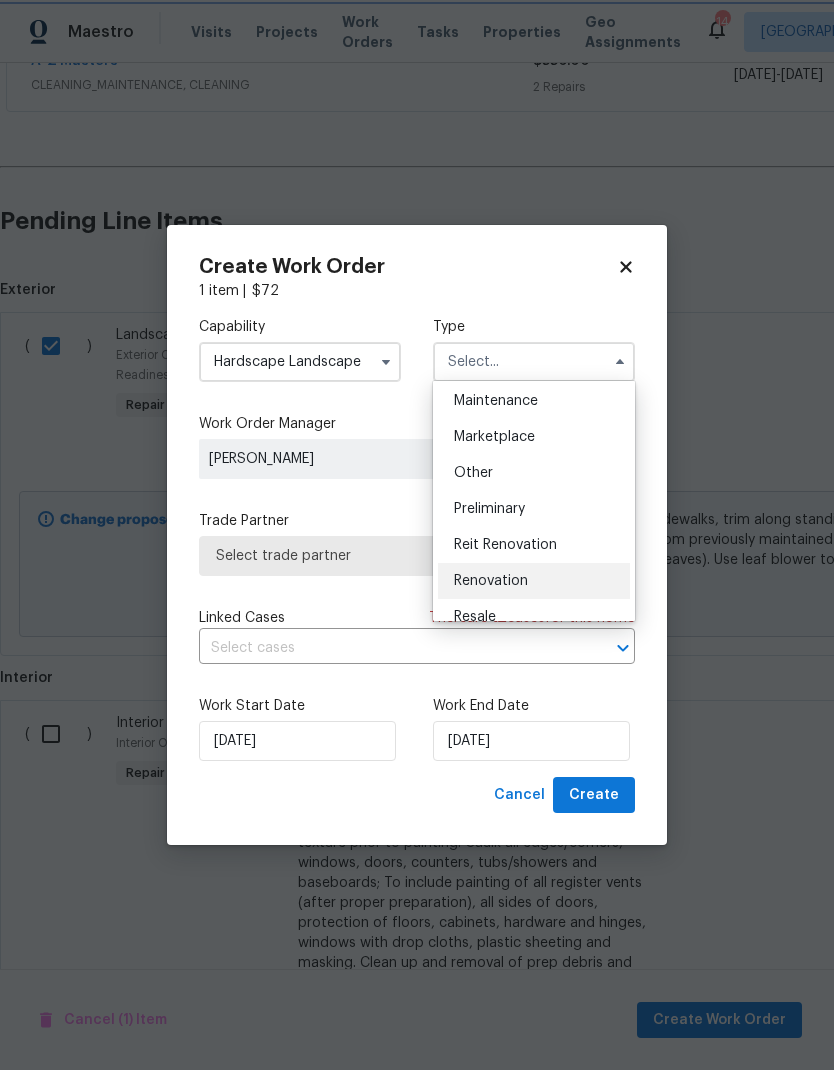 type on "Renovation" 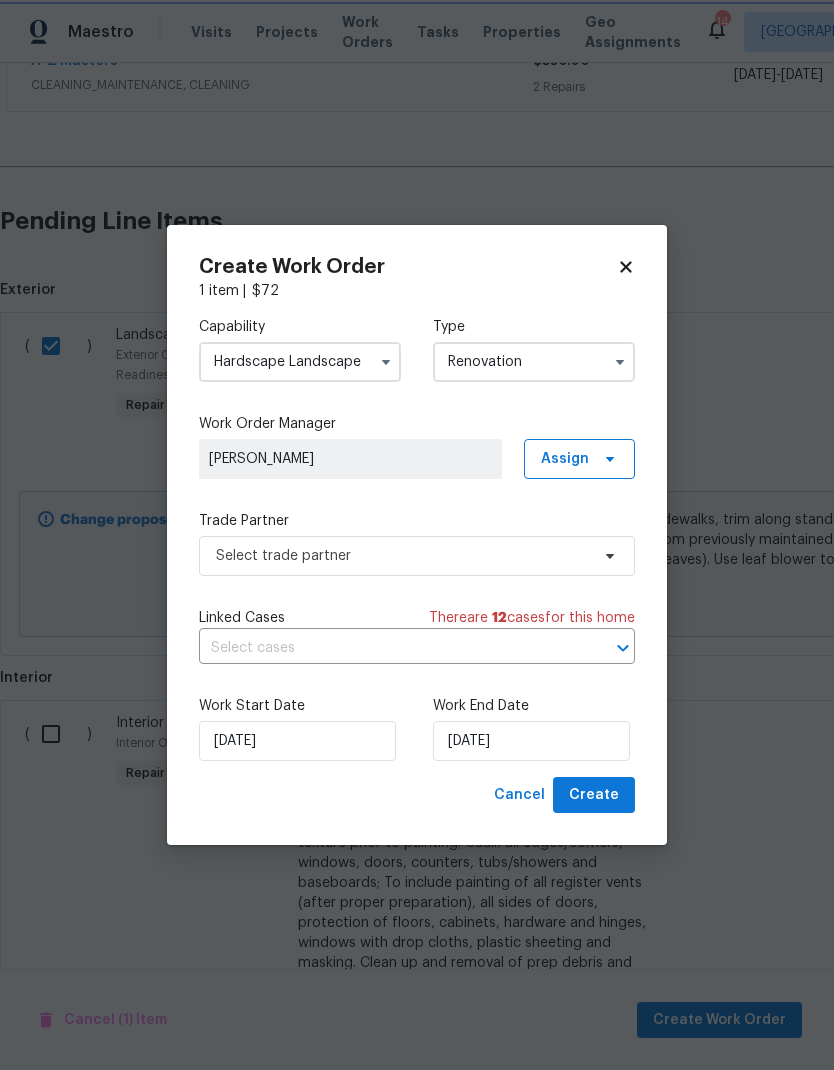 scroll, scrollTop: 0, scrollLeft: 0, axis: both 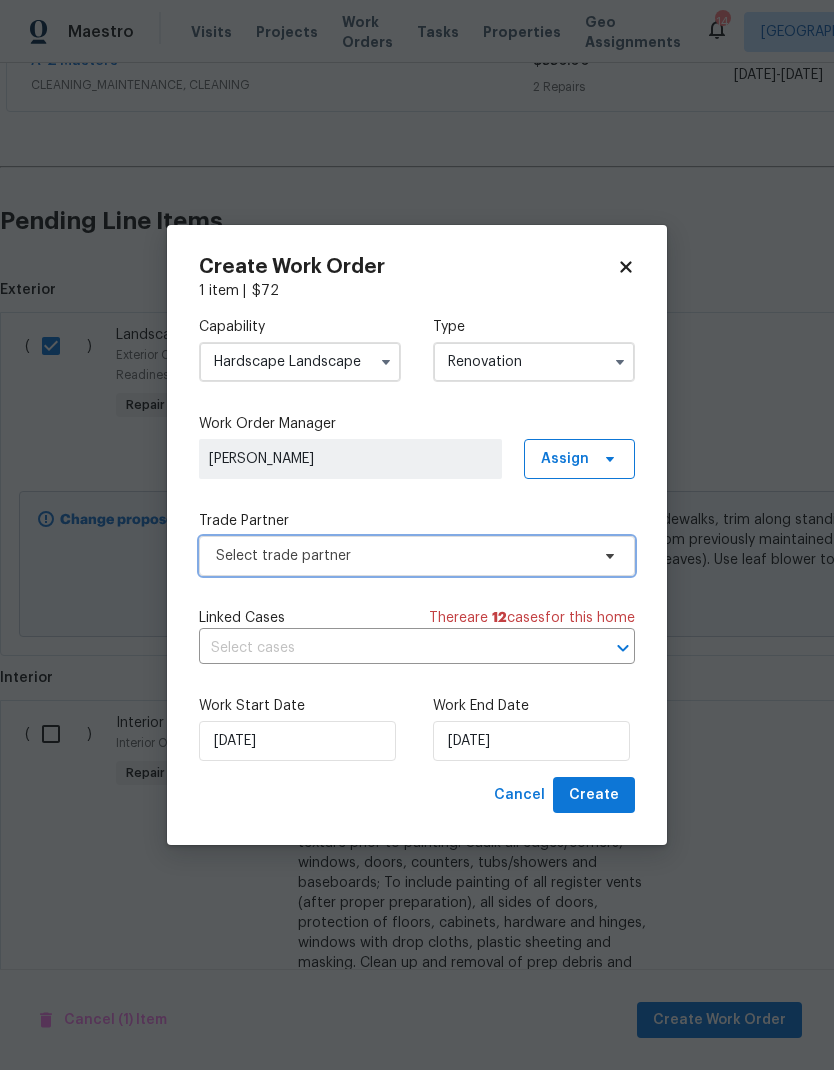 click on "Select trade partner" at bounding box center [402, 556] 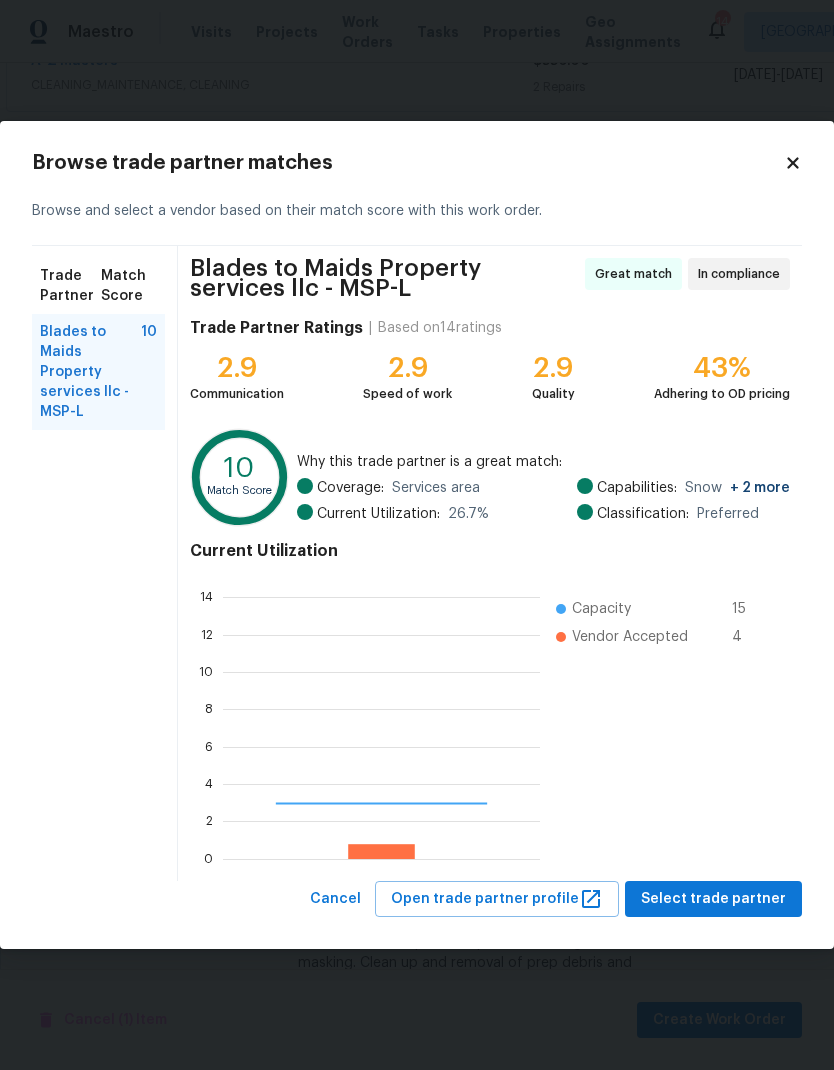 scroll, scrollTop: 2, scrollLeft: 2, axis: both 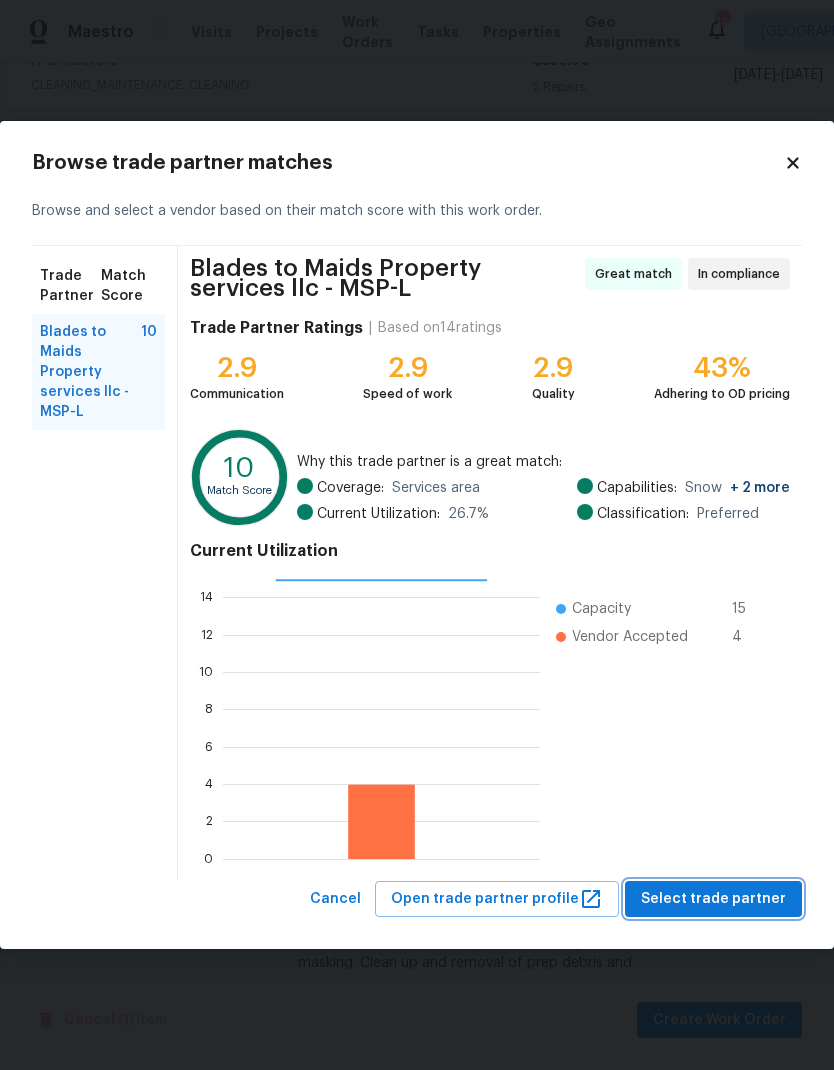 click on "Select trade partner" at bounding box center [713, 899] 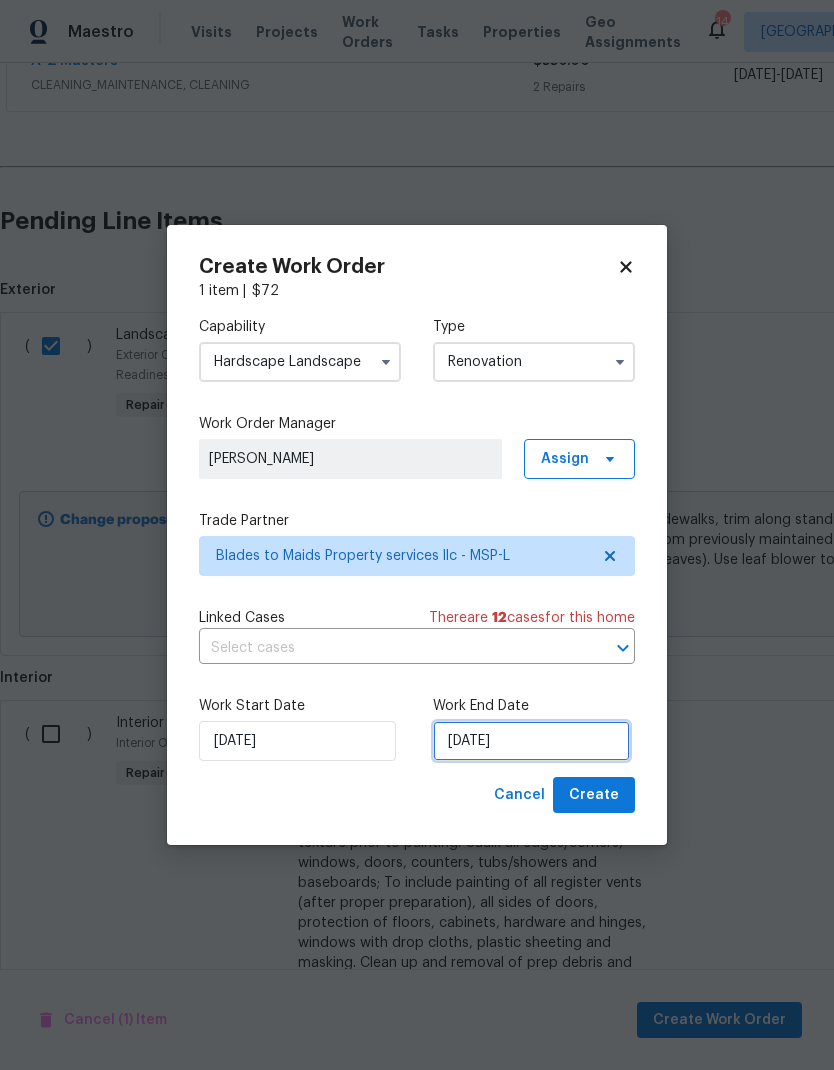 click on "[DATE]" at bounding box center [531, 741] 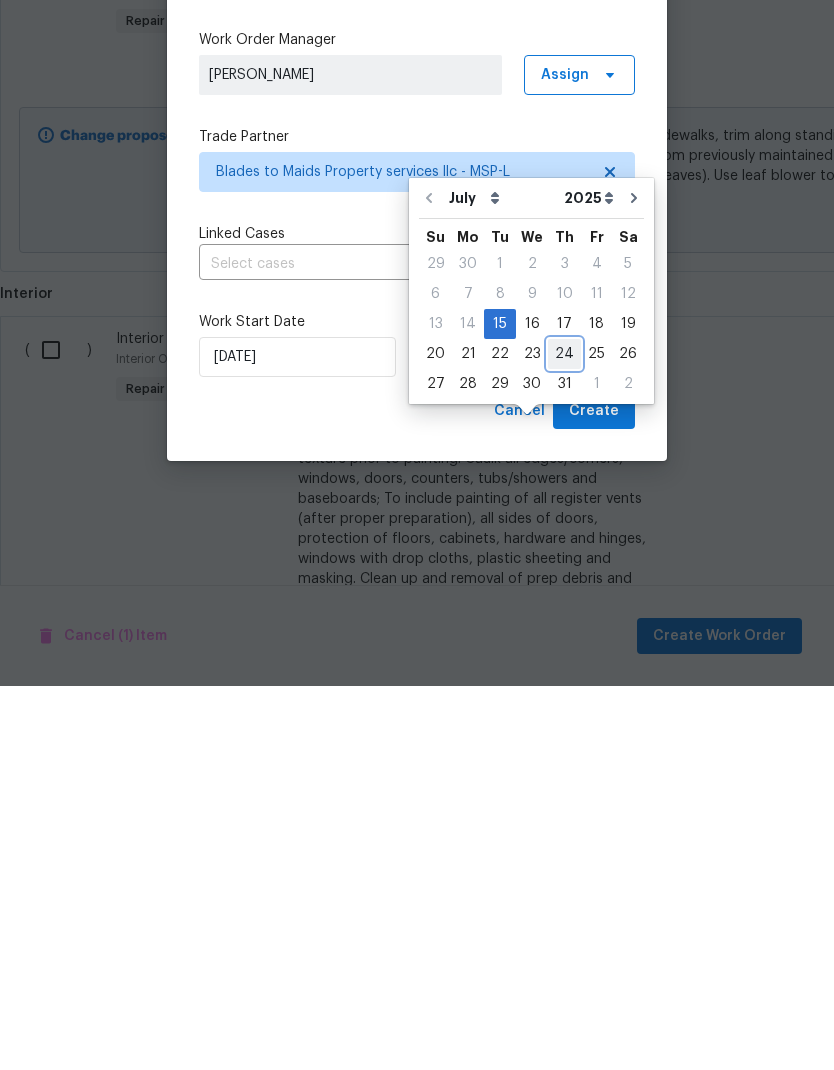 click on "24" at bounding box center (564, 738) 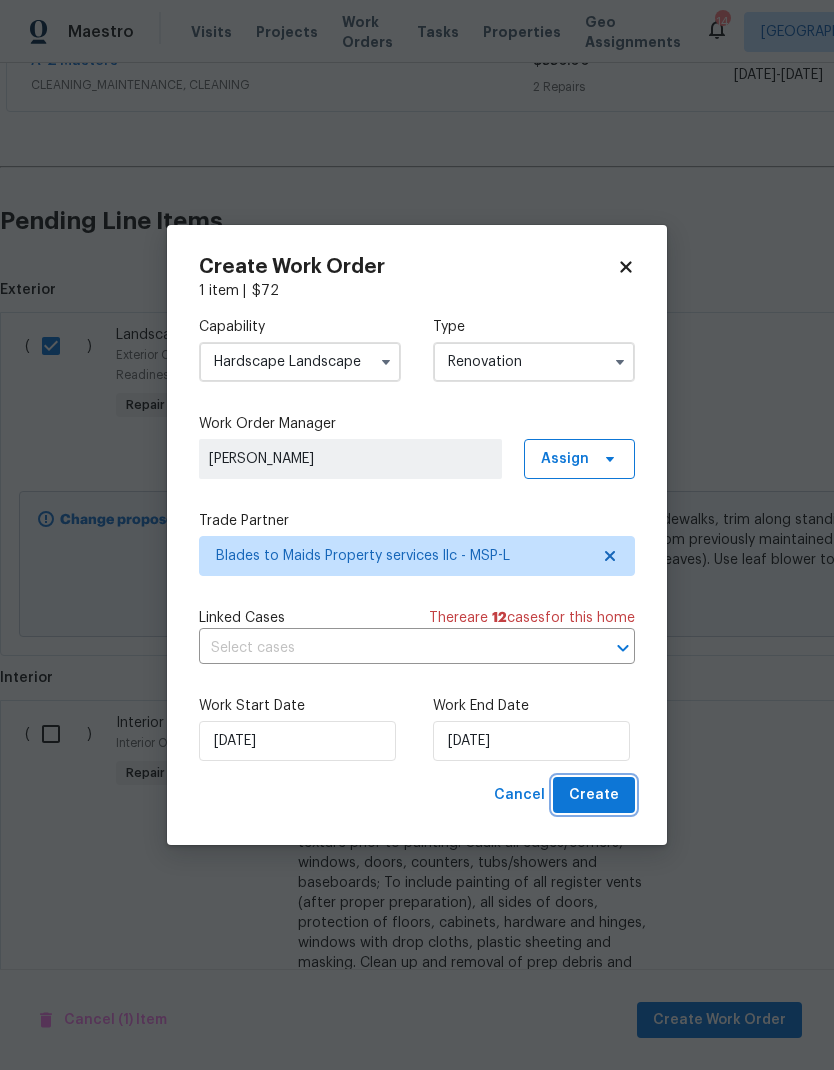 click on "Create" at bounding box center [594, 795] 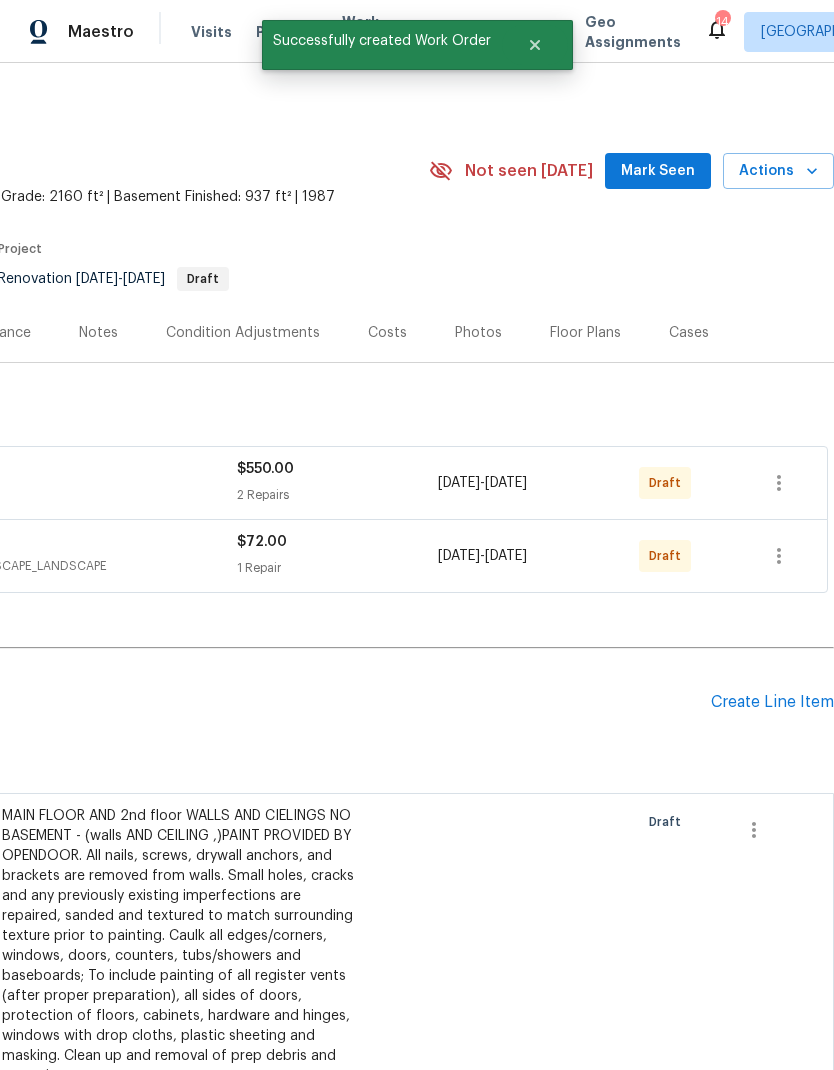 scroll, scrollTop: 0, scrollLeft: 296, axis: horizontal 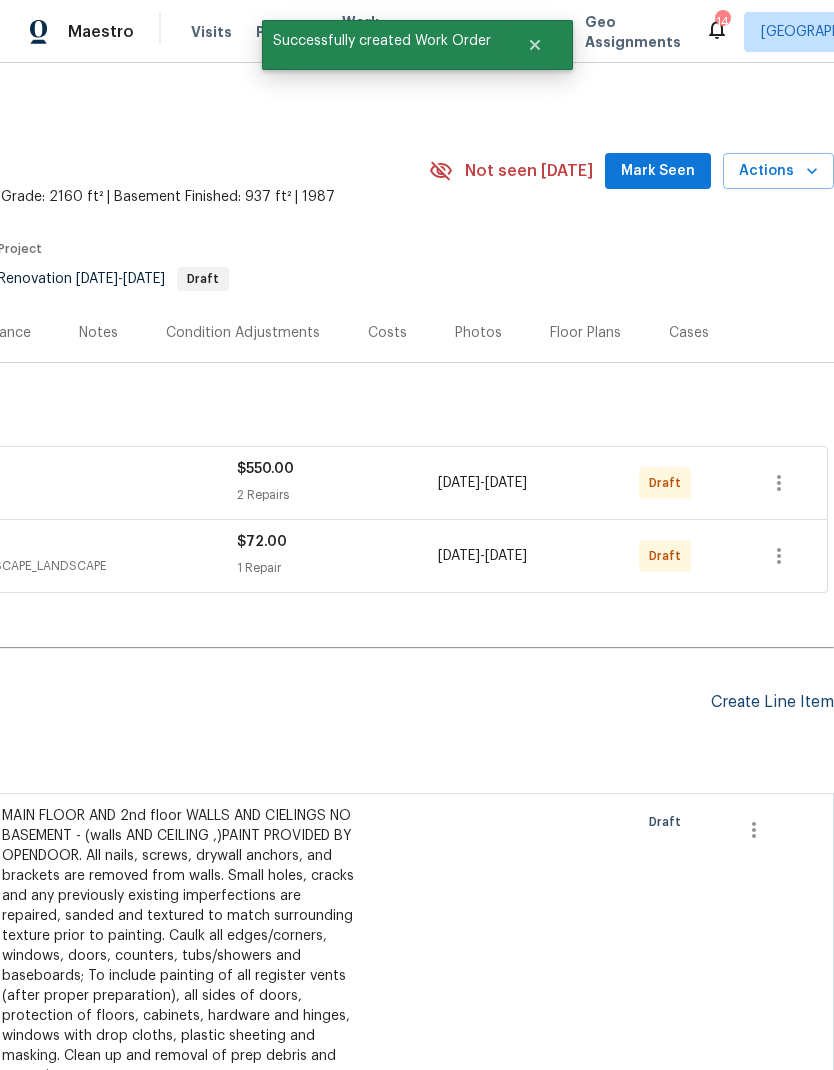 click on "Create Line Item" at bounding box center [772, 702] 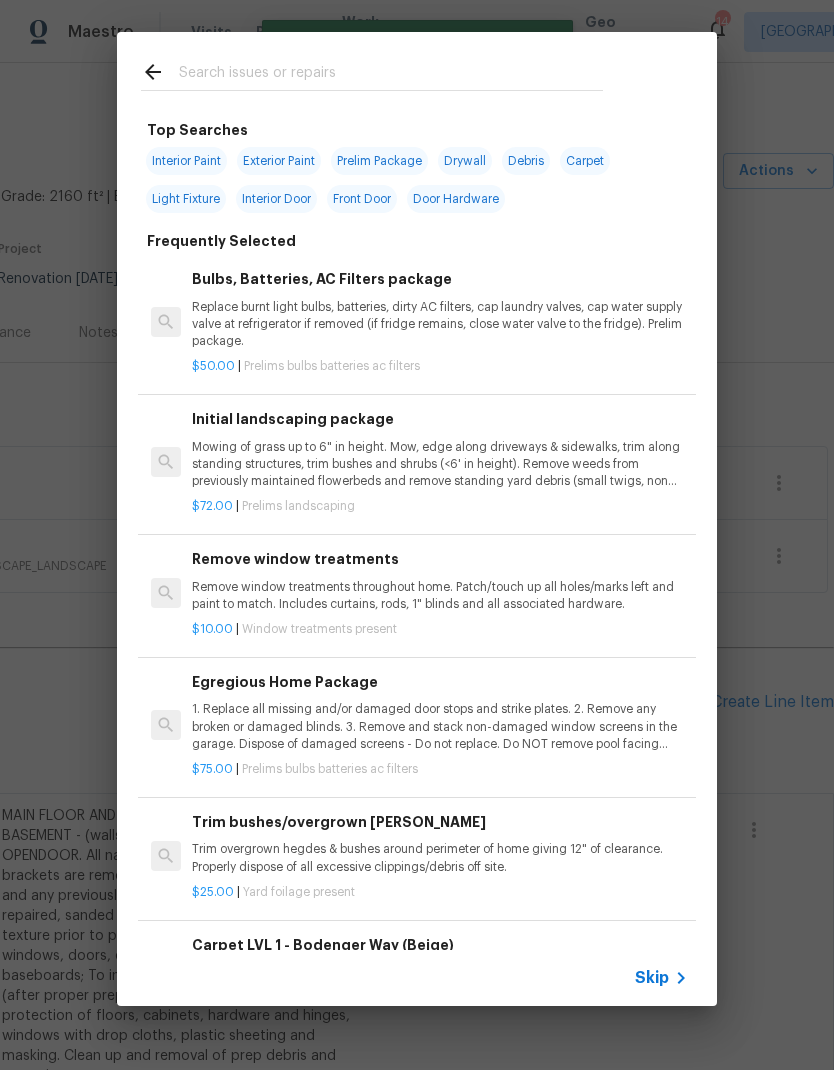 click at bounding box center [391, 75] 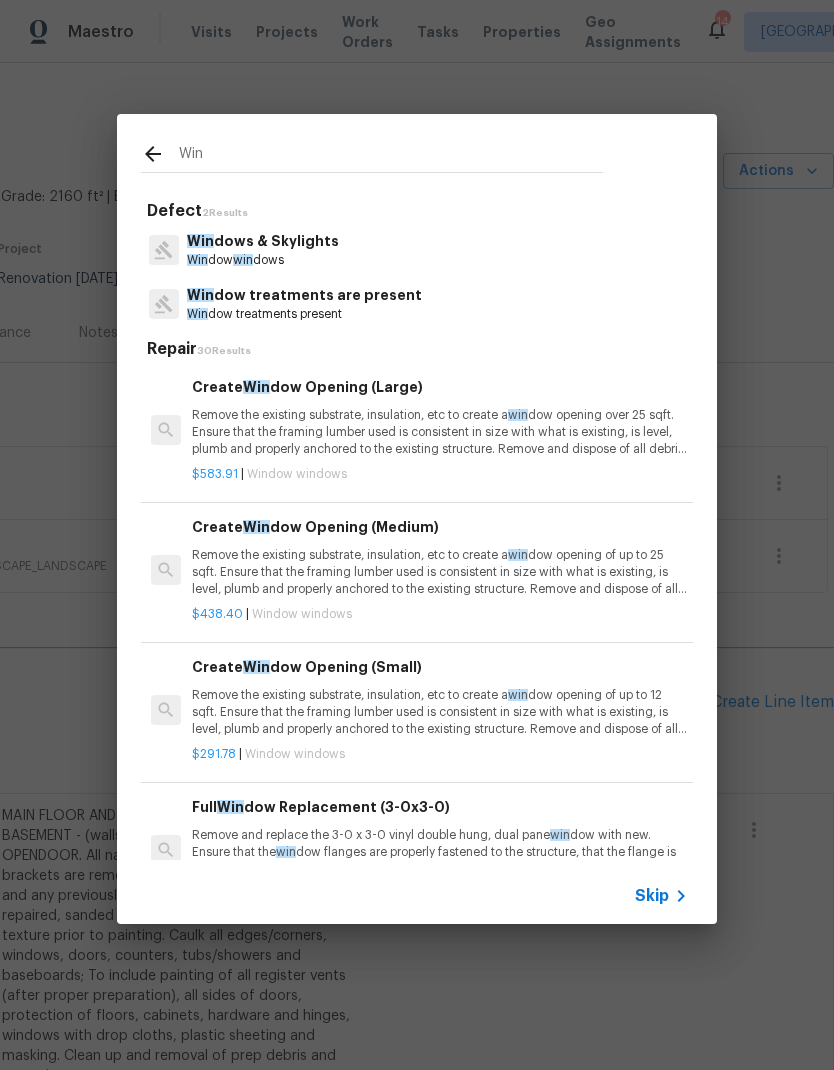 type on "Win" 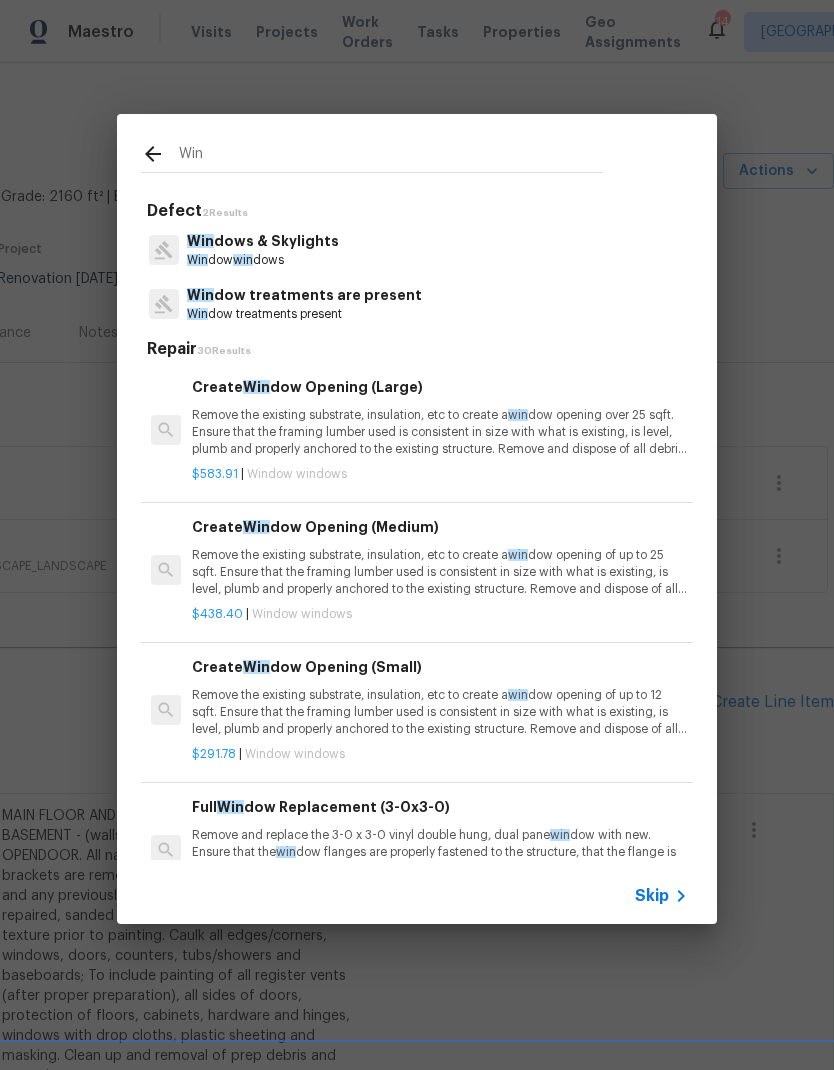 click on "Win dows & Skylights Win dow  win dows" at bounding box center [417, 250] 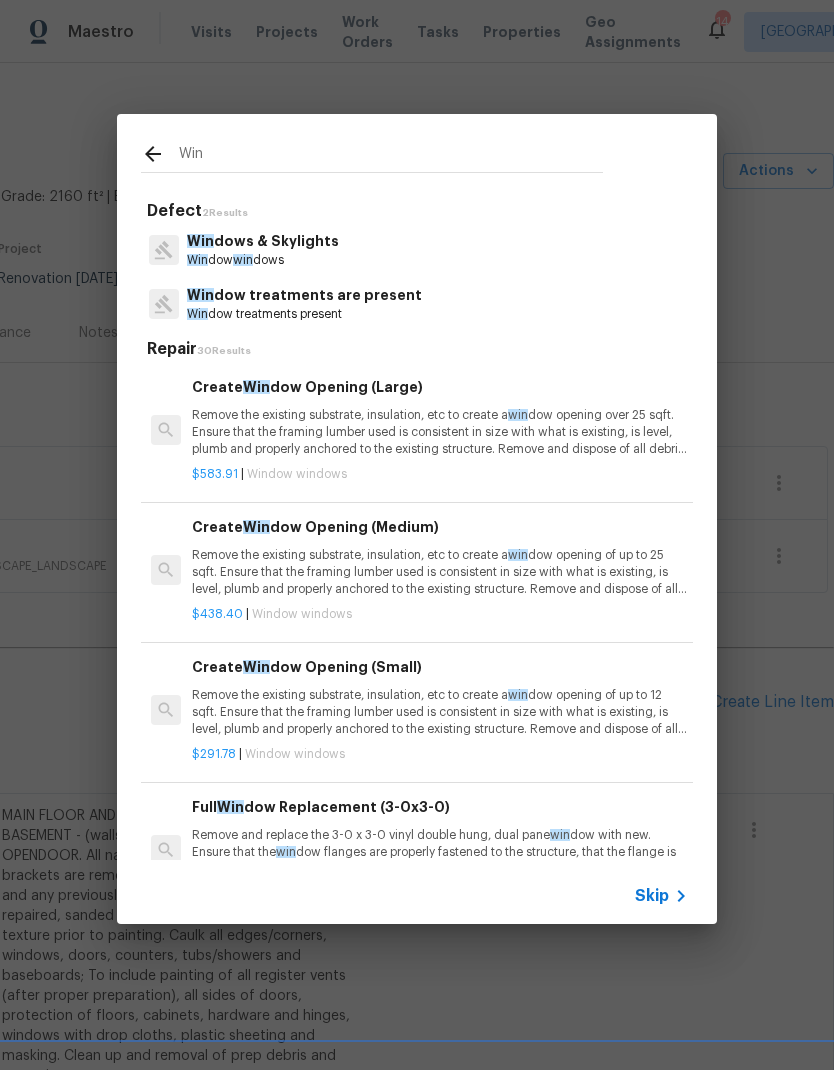 click on "Win dows & Skylights Win dow  win dows" at bounding box center [417, 250] 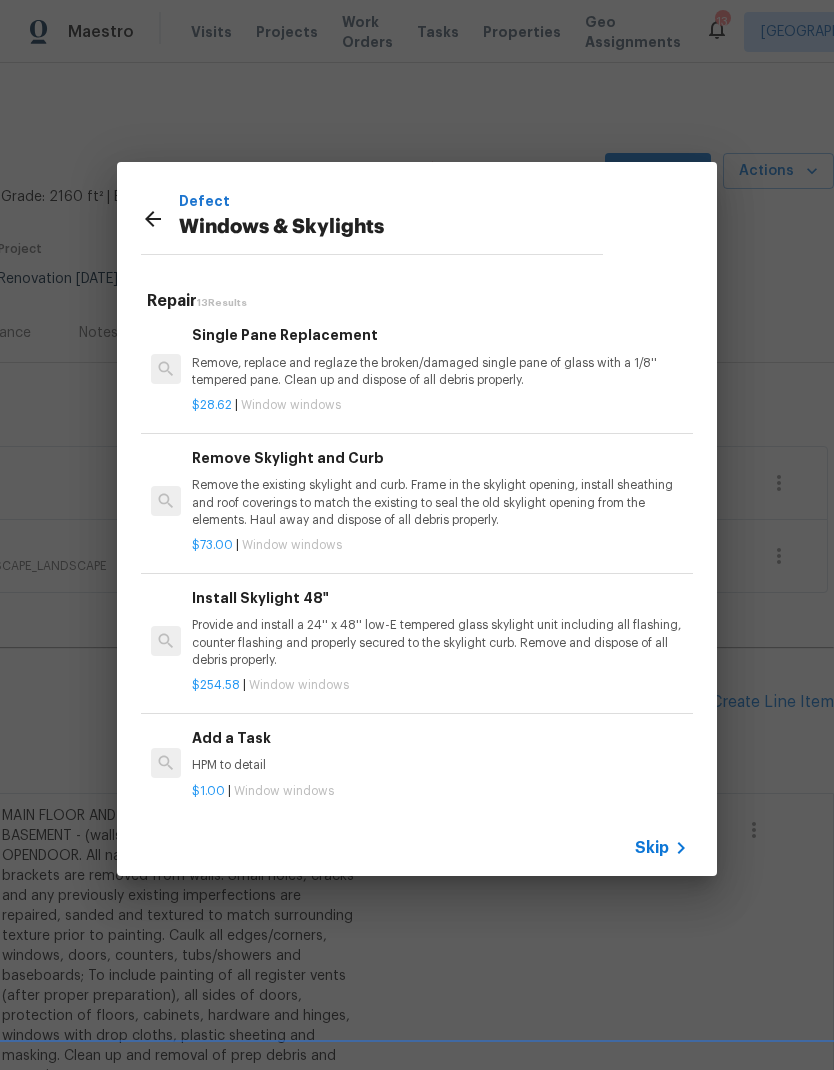 scroll, scrollTop: 1225, scrollLeft: 0, axis: vertical 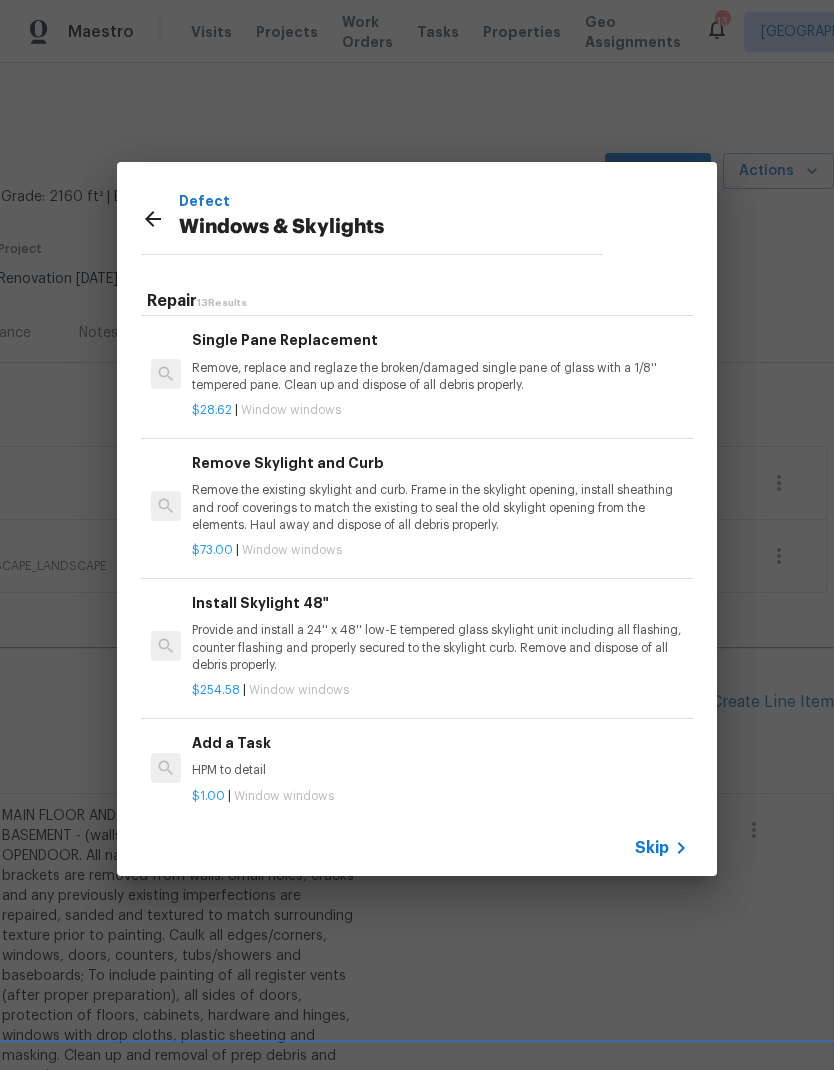 click on "HPM to detail" at bounding box center [440, 770] 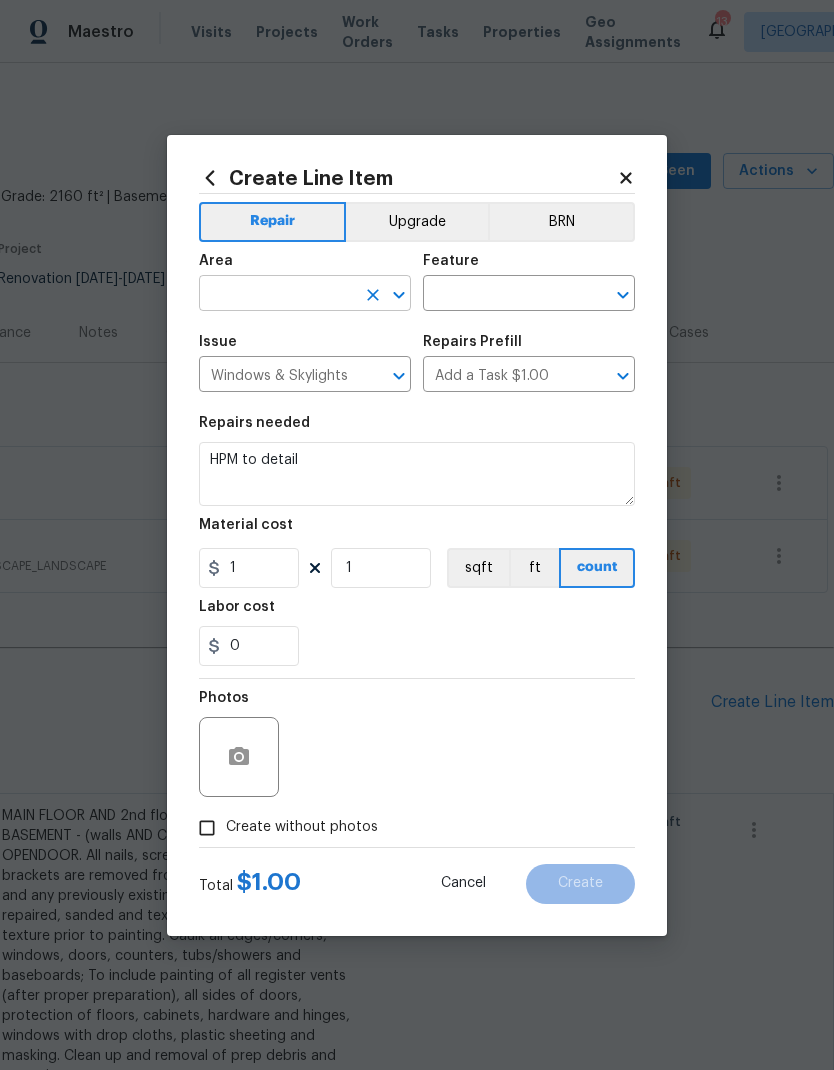click at bounding box center (277, 295) 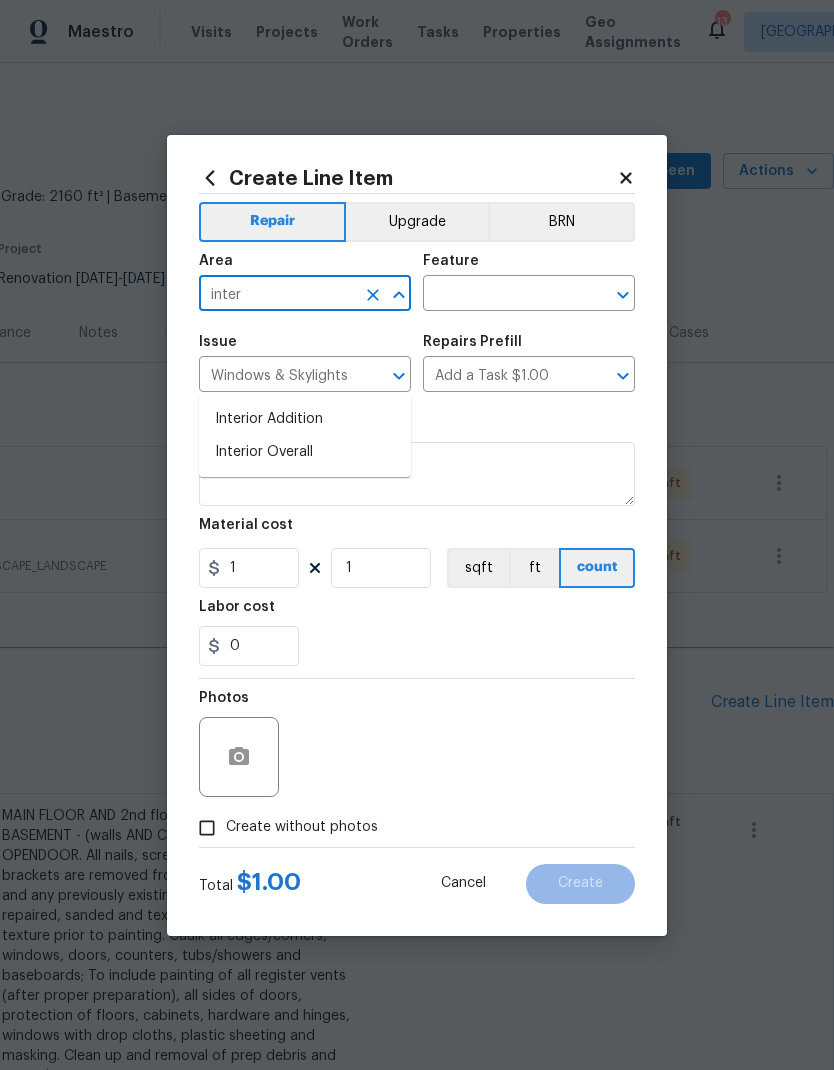 click on "Interior Overall" at bounding box center [305, 452] 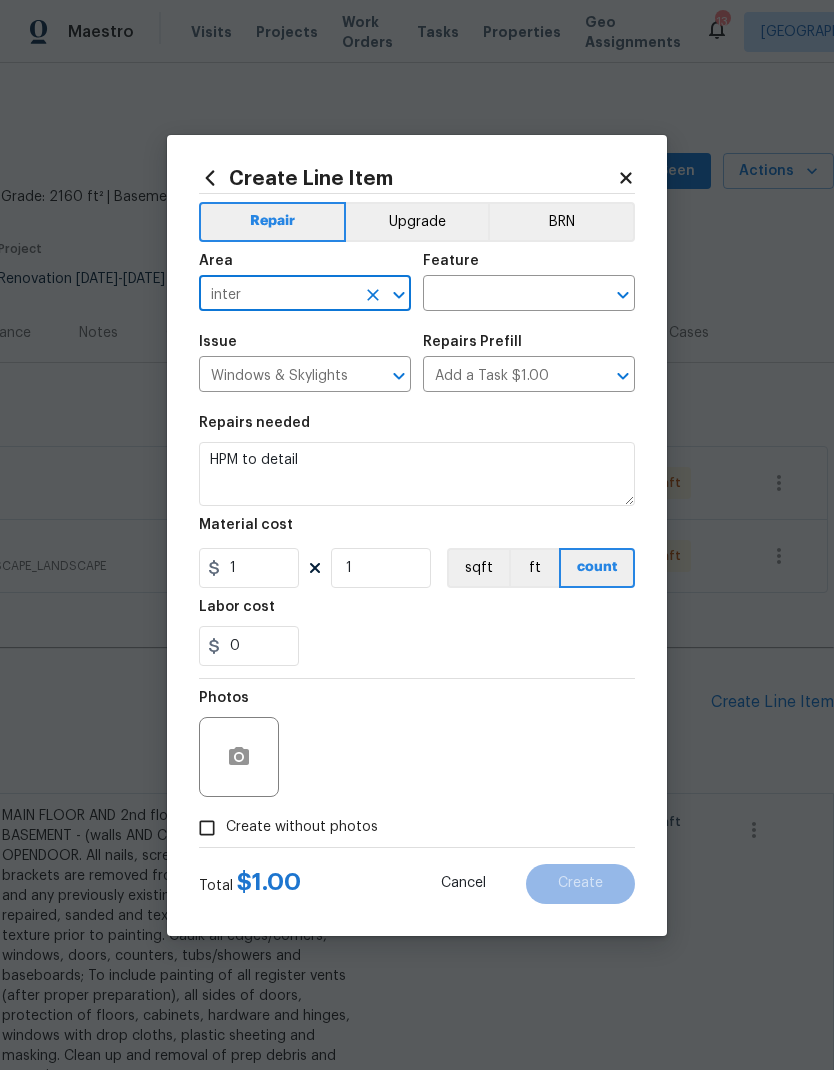 type on "Interior Overall" 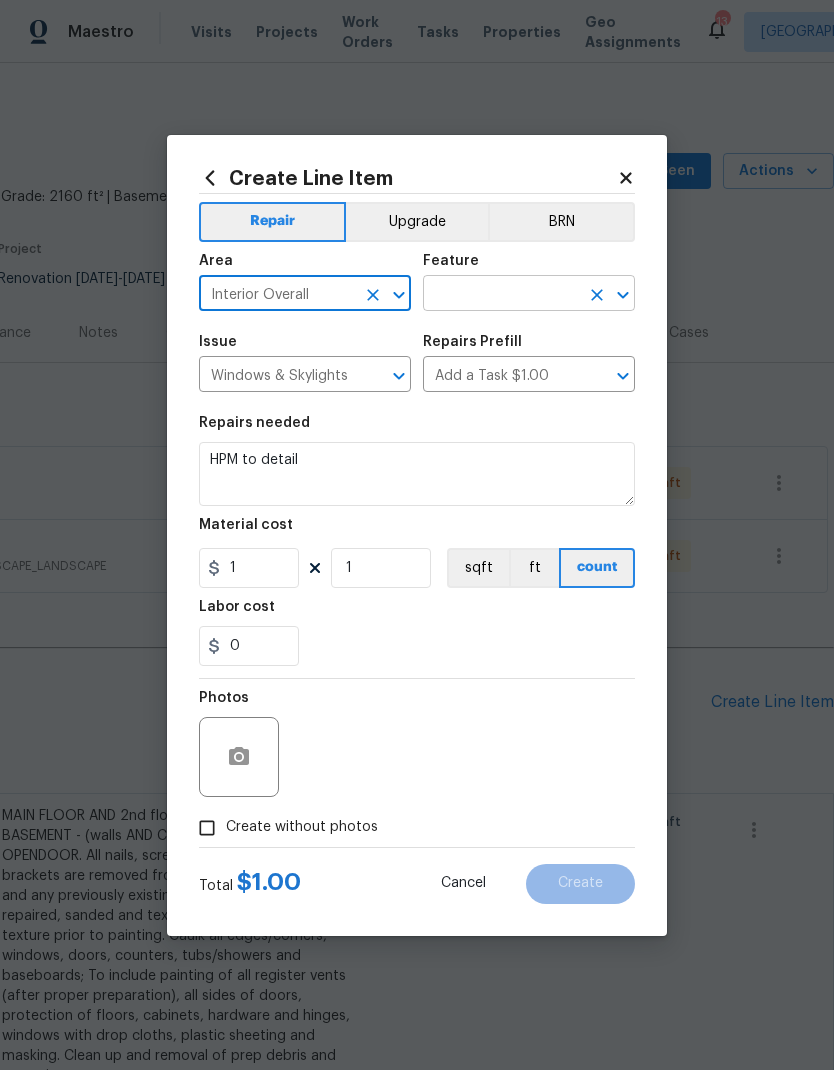 click at bounding box center [501, 295] 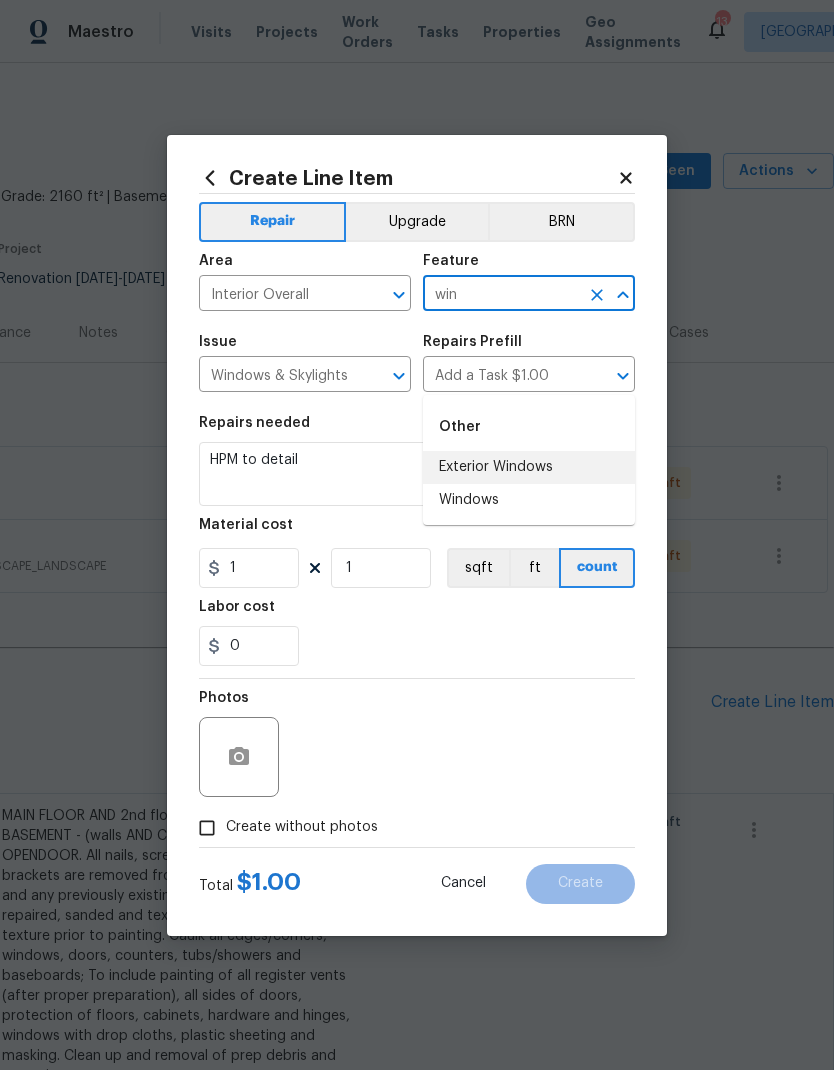 click on "Exterior Windows" at bounding box center (529, 467) 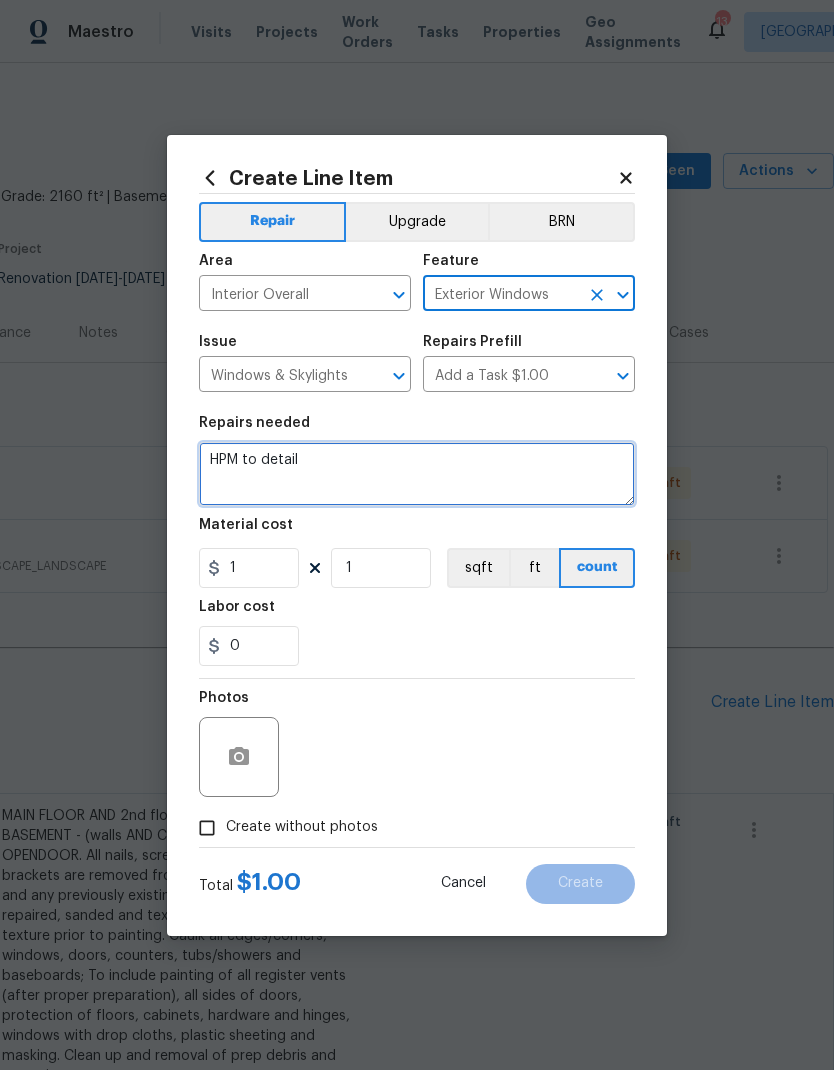 click on "HPM to detail" at bounding box center [417, 474] 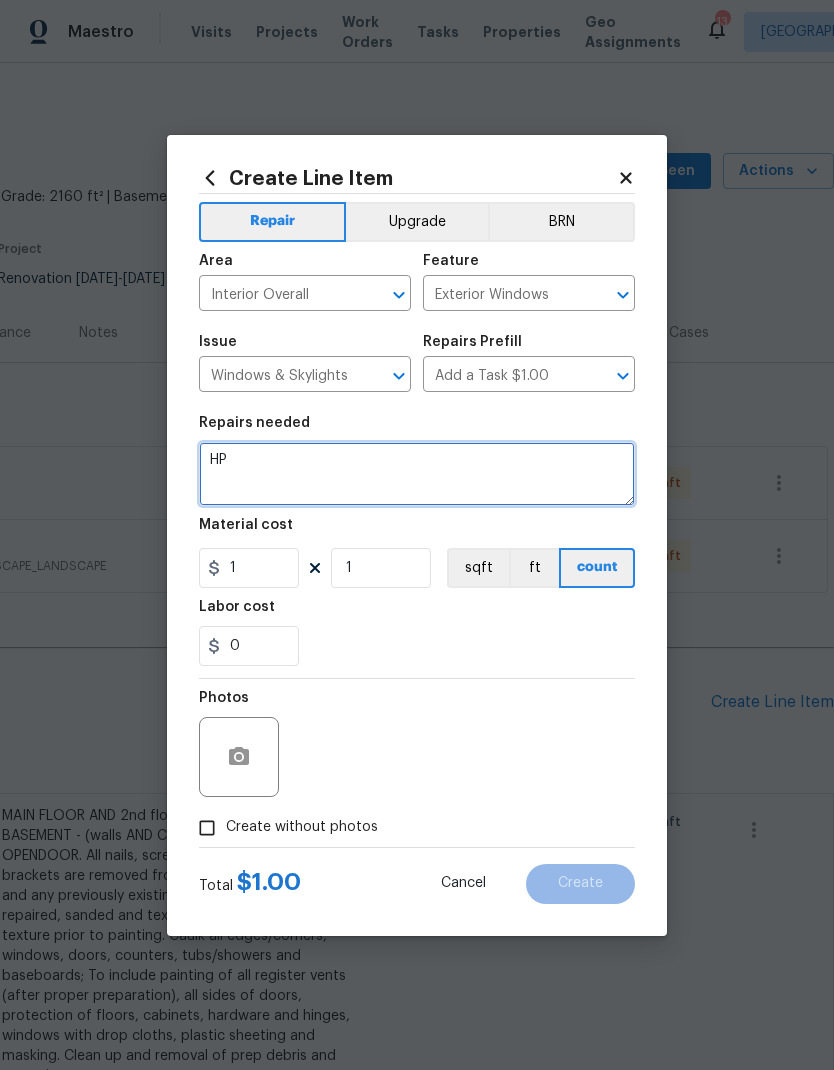 type on "H" 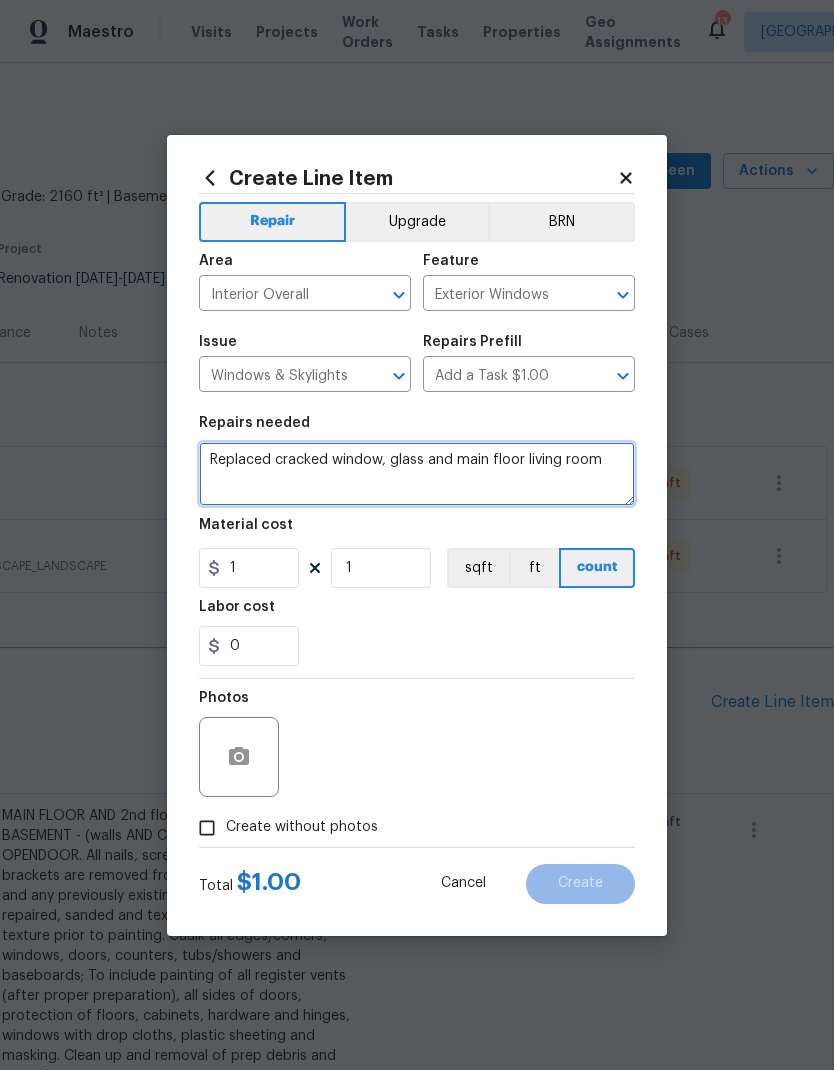 type on "Replaced cracked window, glass and main floor living room" 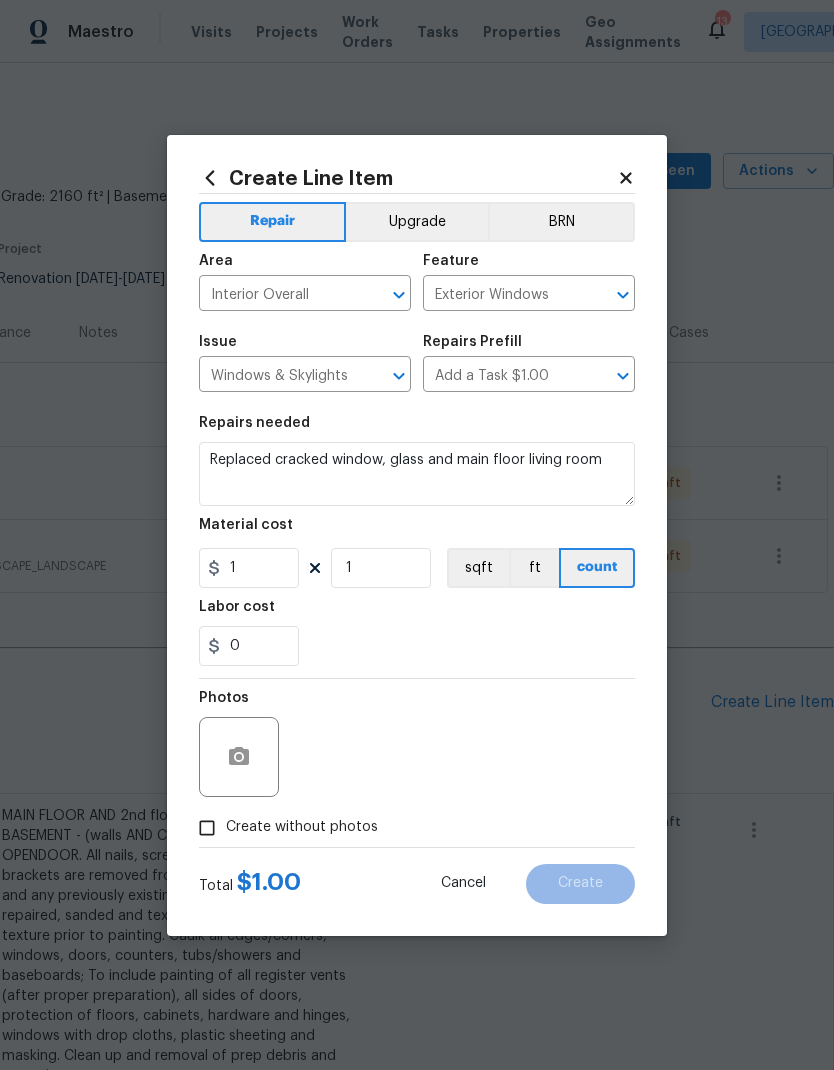 click on "0" at bounding box center [417, 646] 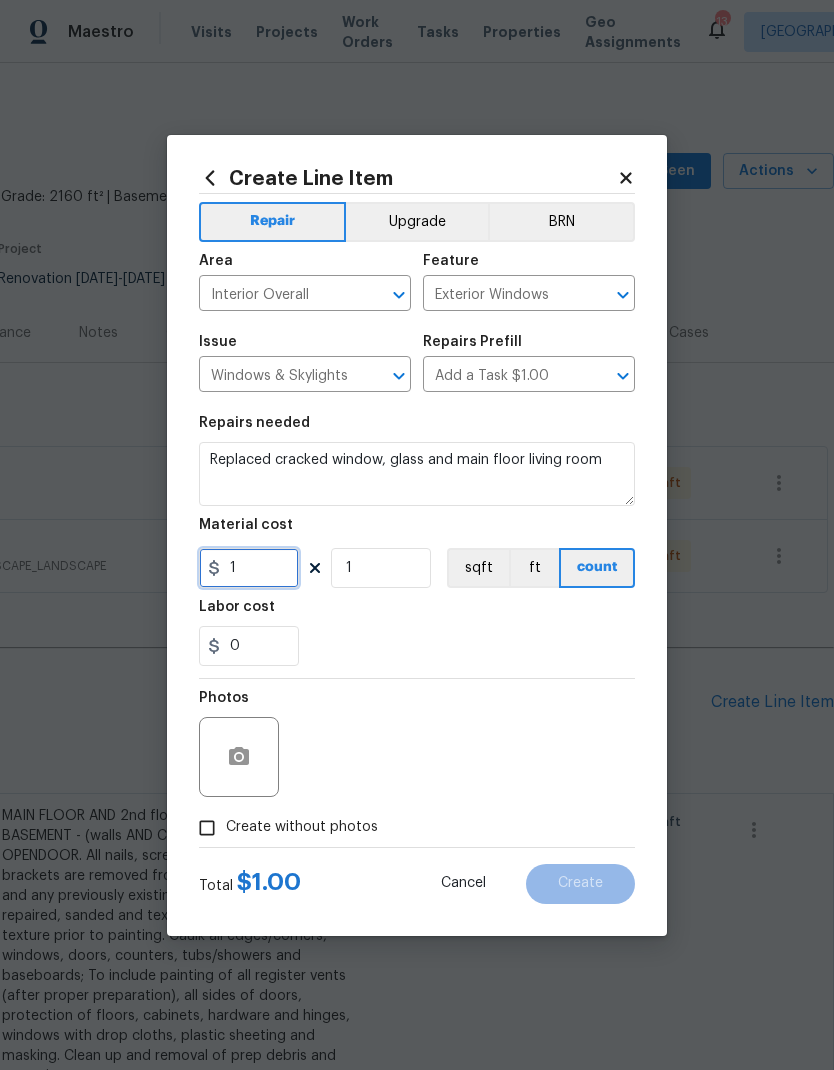 click on "1" at bounding box center [249, 568] 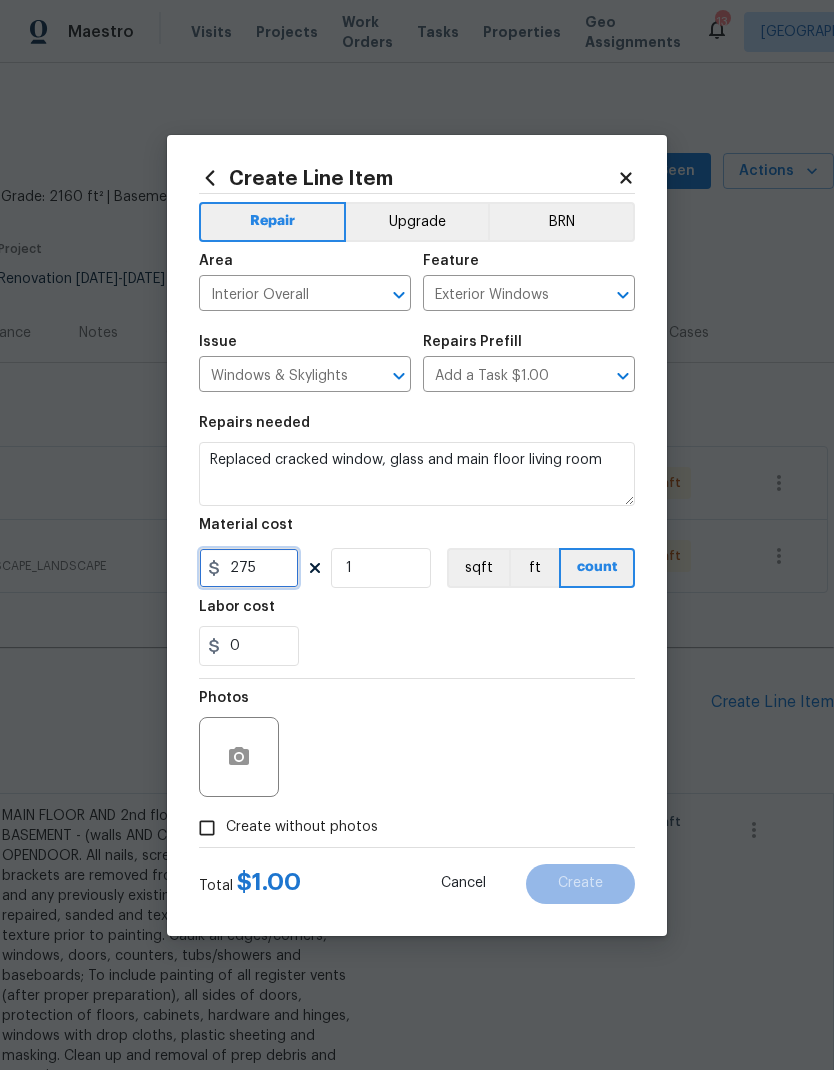 type on "275" 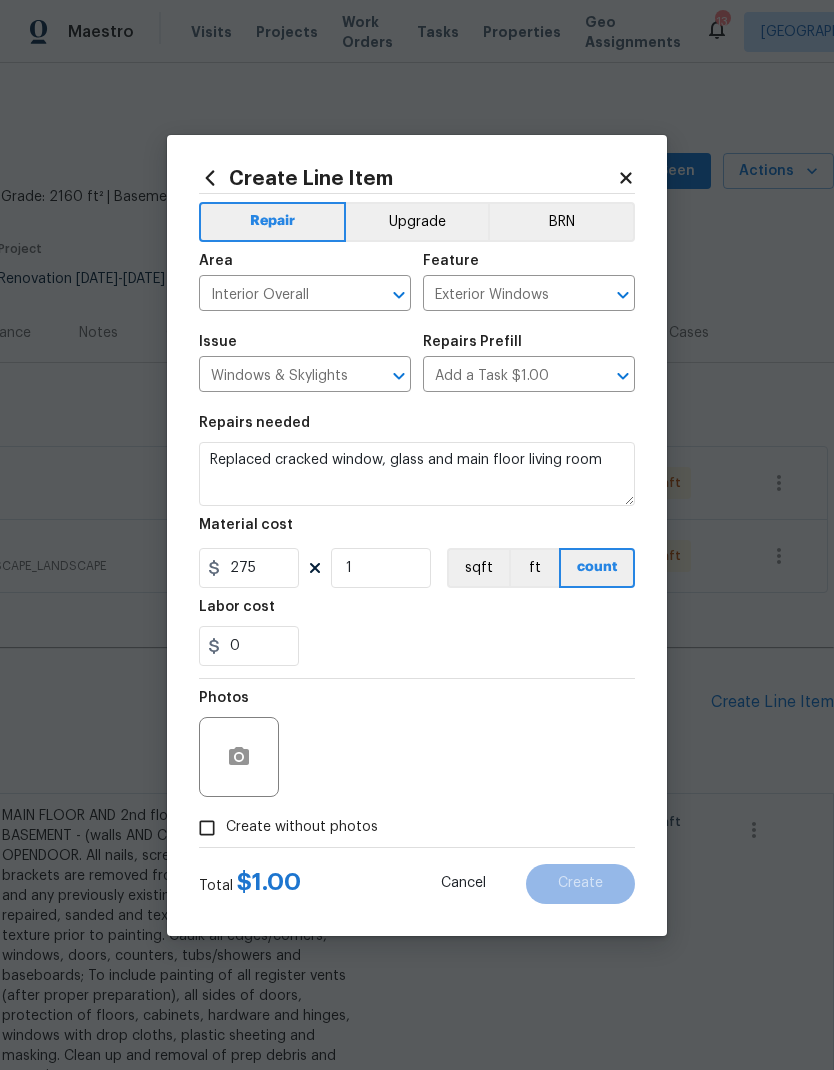 click on "0" at bounding box center [417, 646] 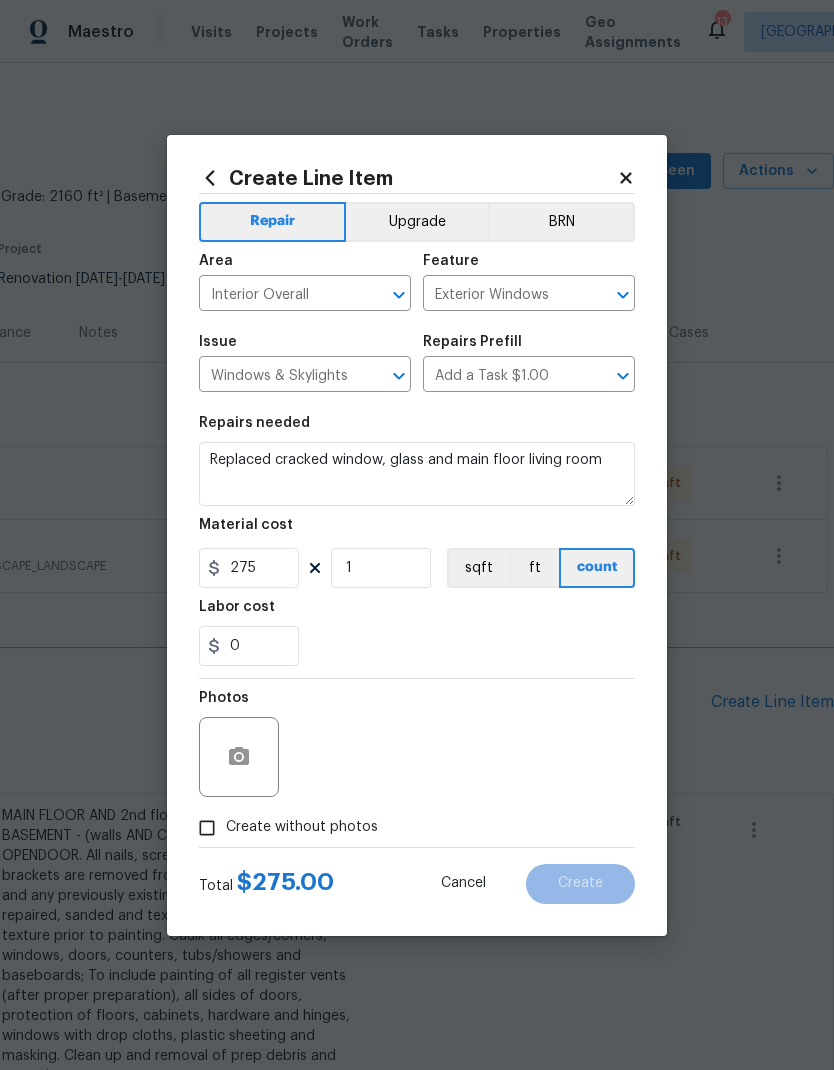 click on "Create without photos" at bounding box center (302, 827) 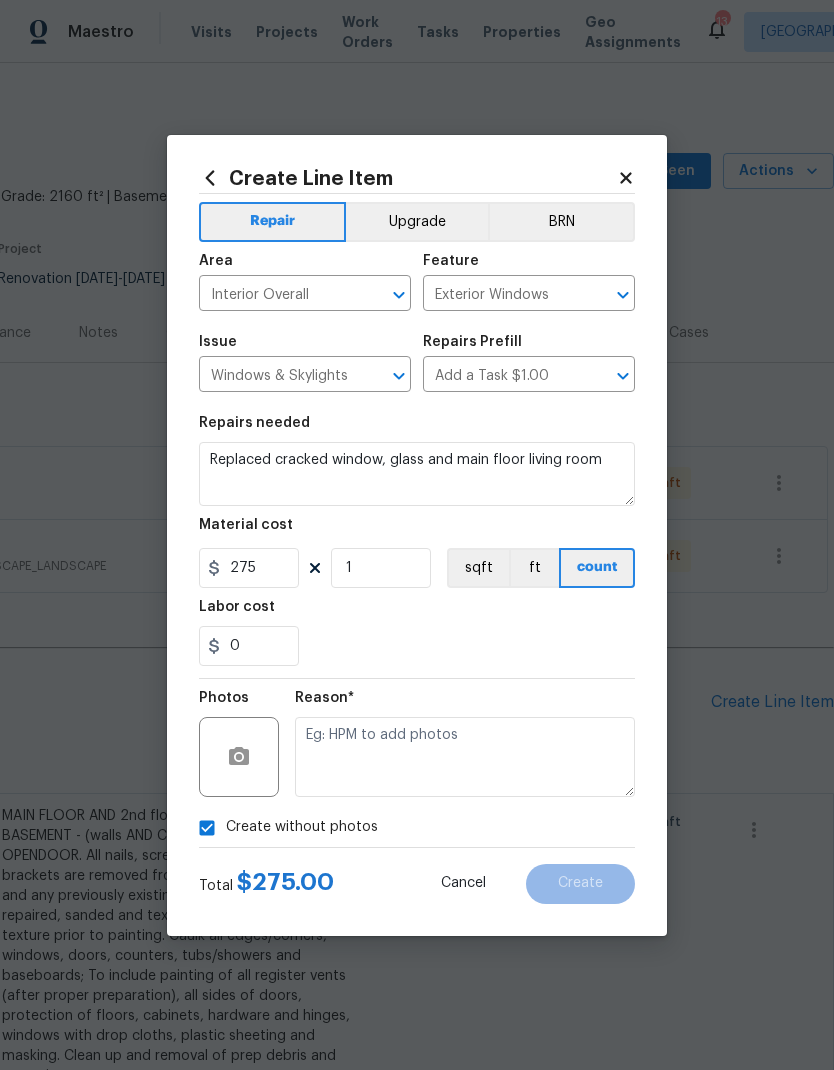 click at bounding box center [465, 757] 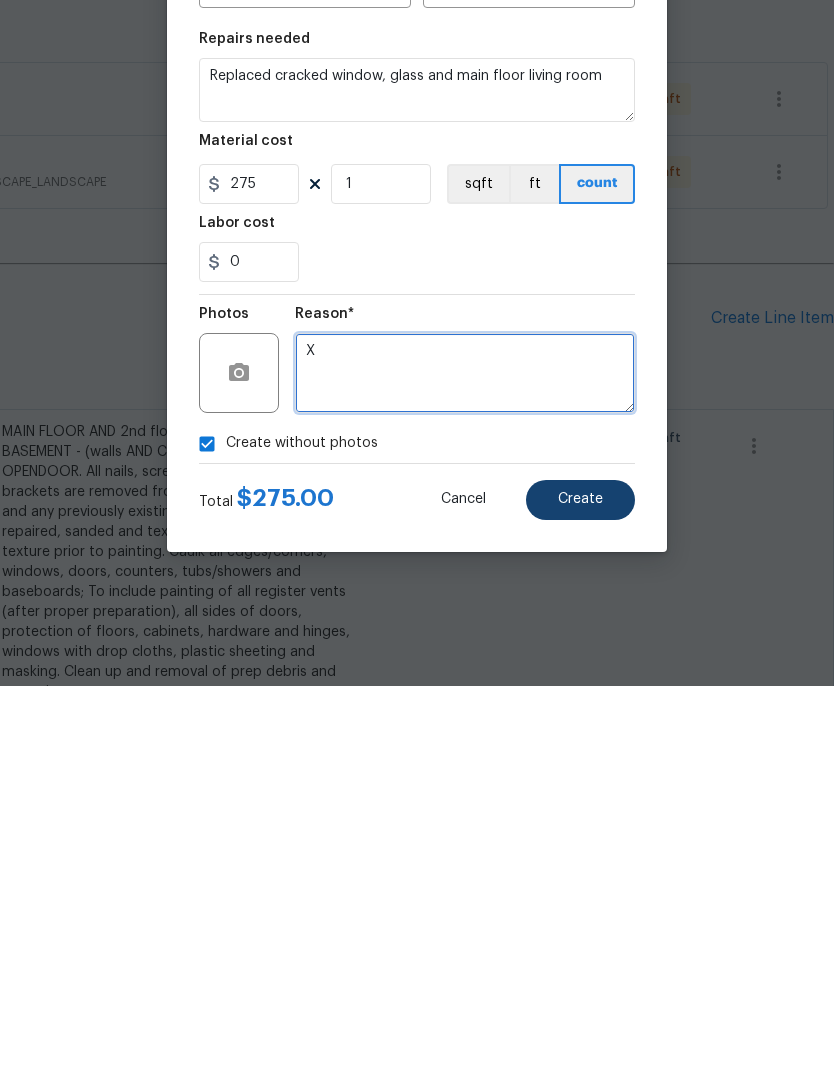 type on "X" 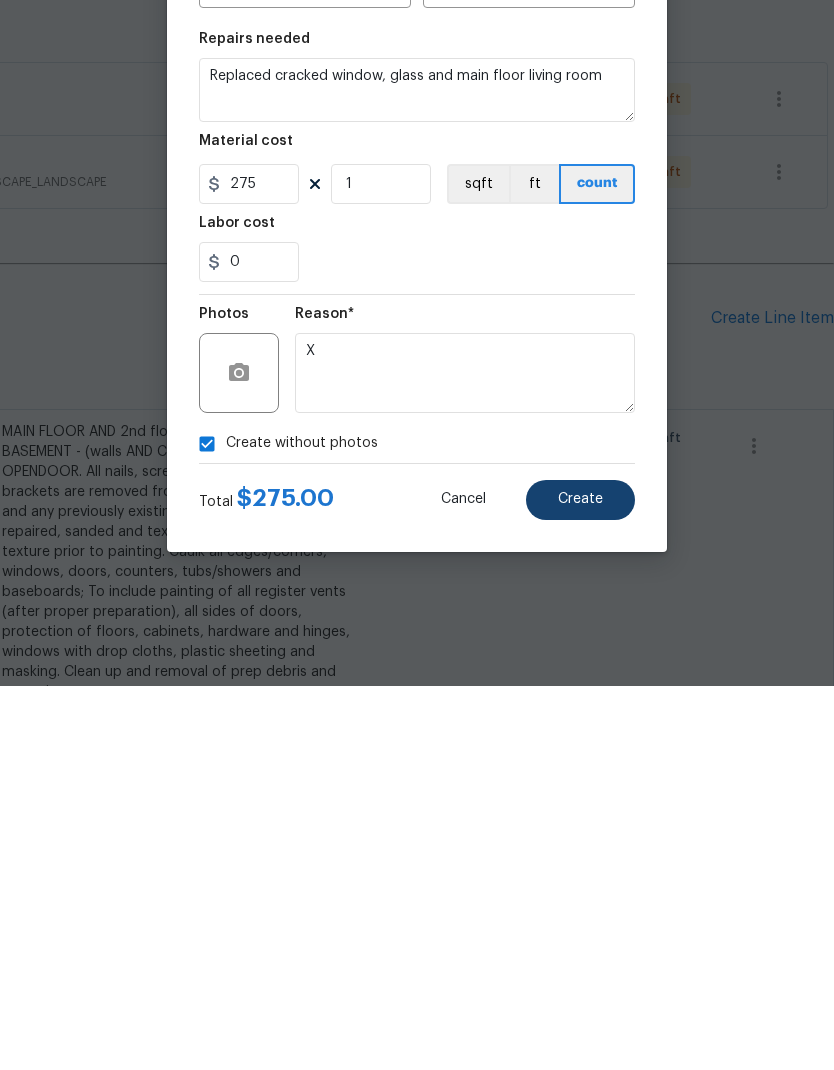 click on "Create" at bounding box center (580, 884) 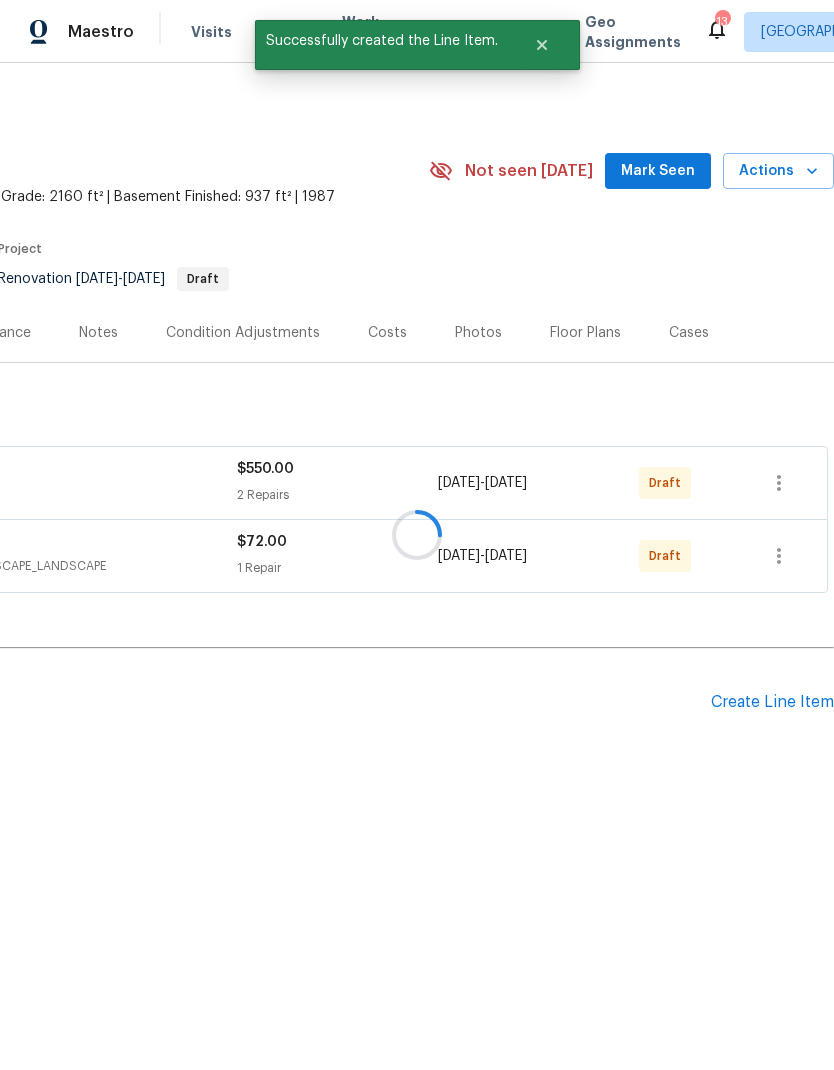scroll, scrollTop: 0, scrollLeft: 0, axis: both 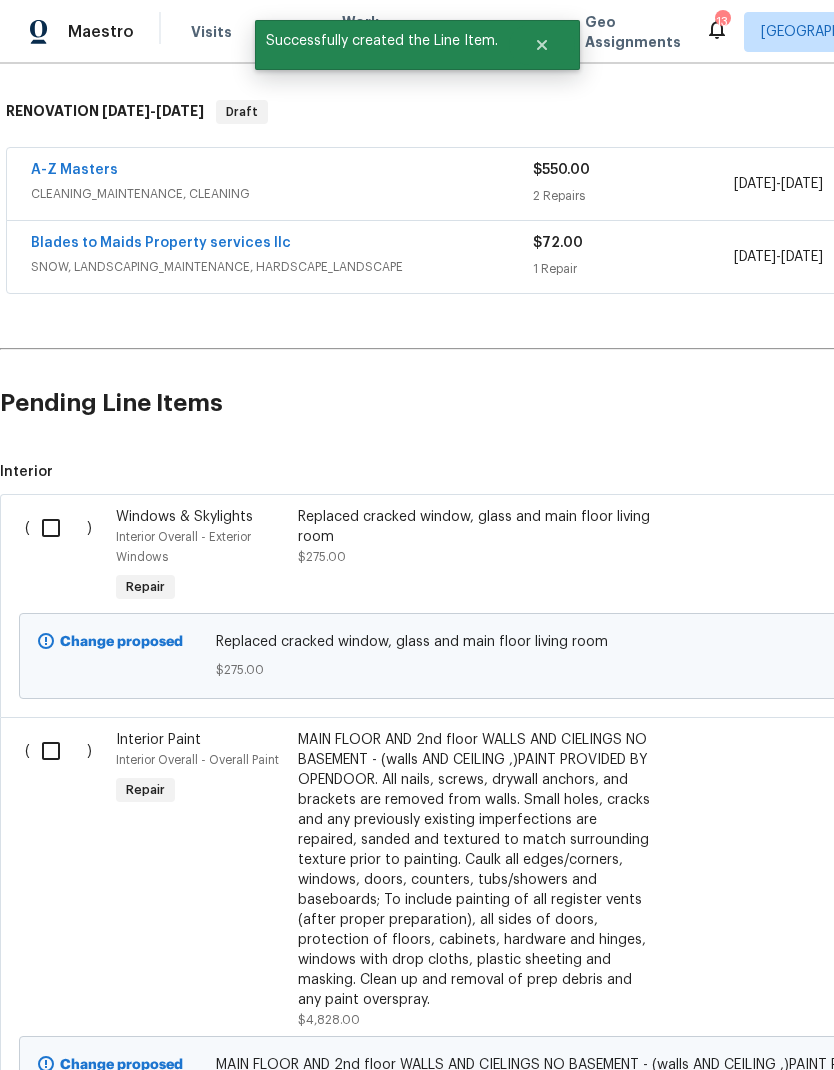click at bounding box center [58, 528] 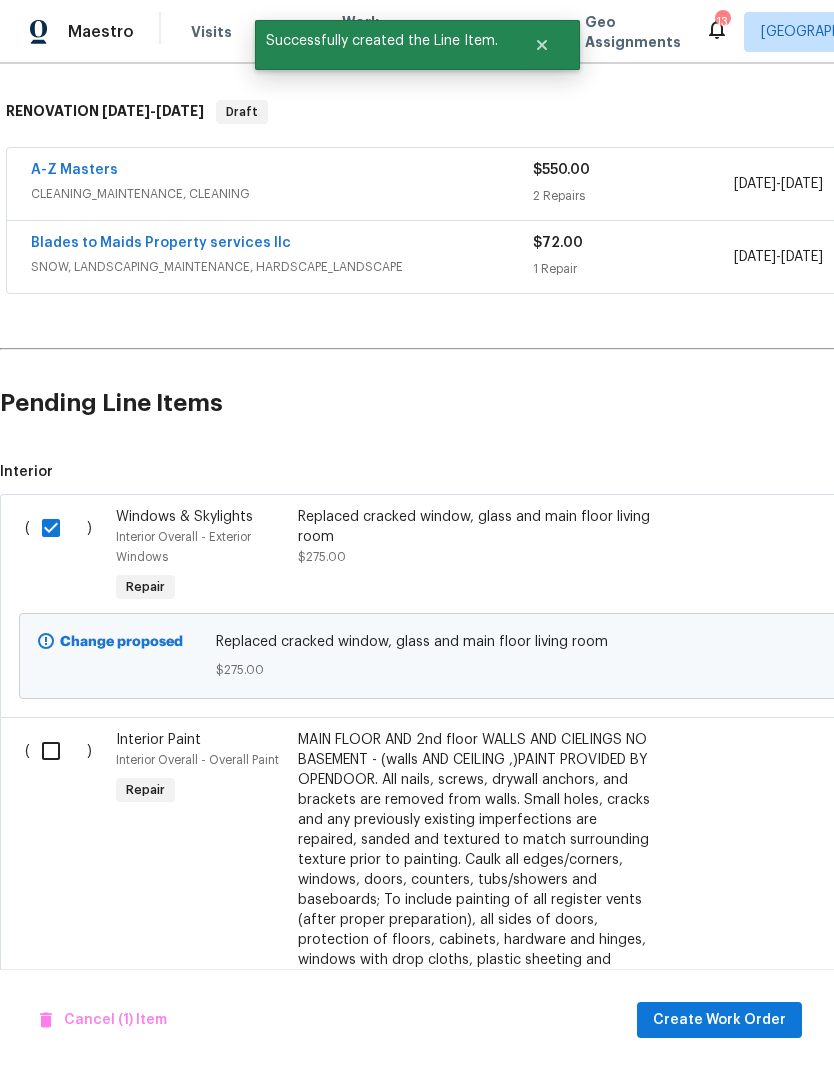 click on "Create Work Order" at bounding box center [719, 1020] 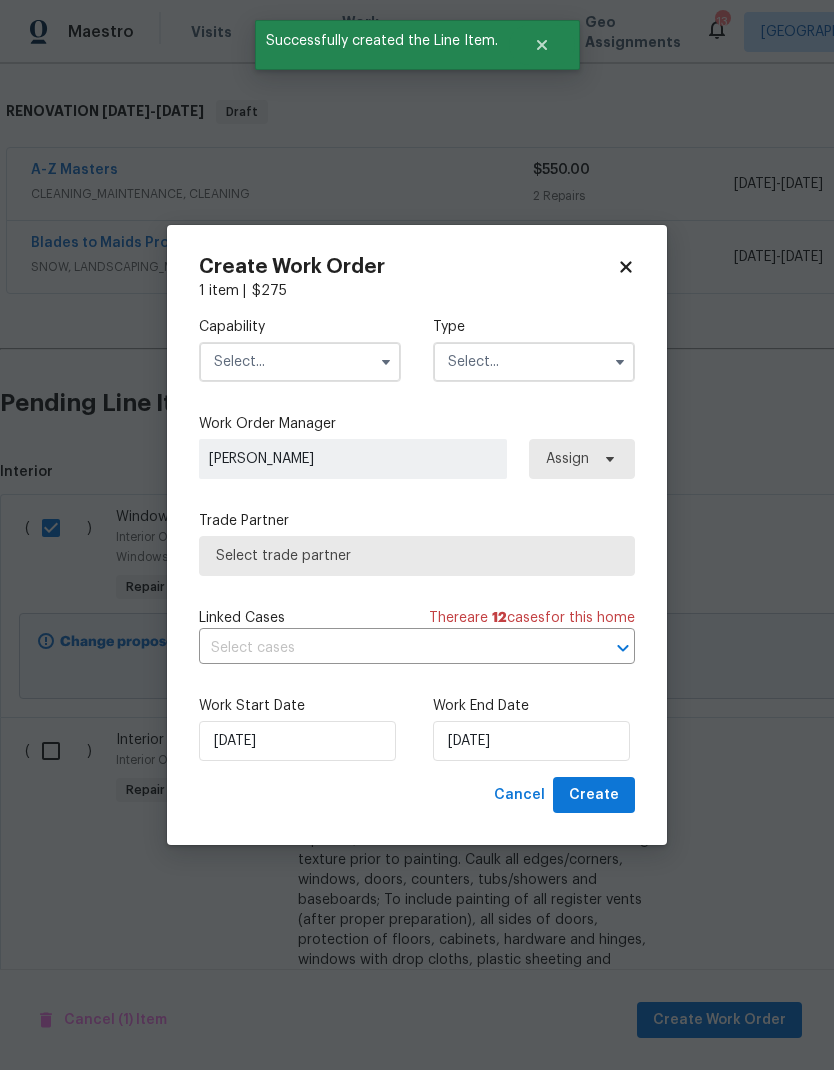 click at bounding box center (300, 362) 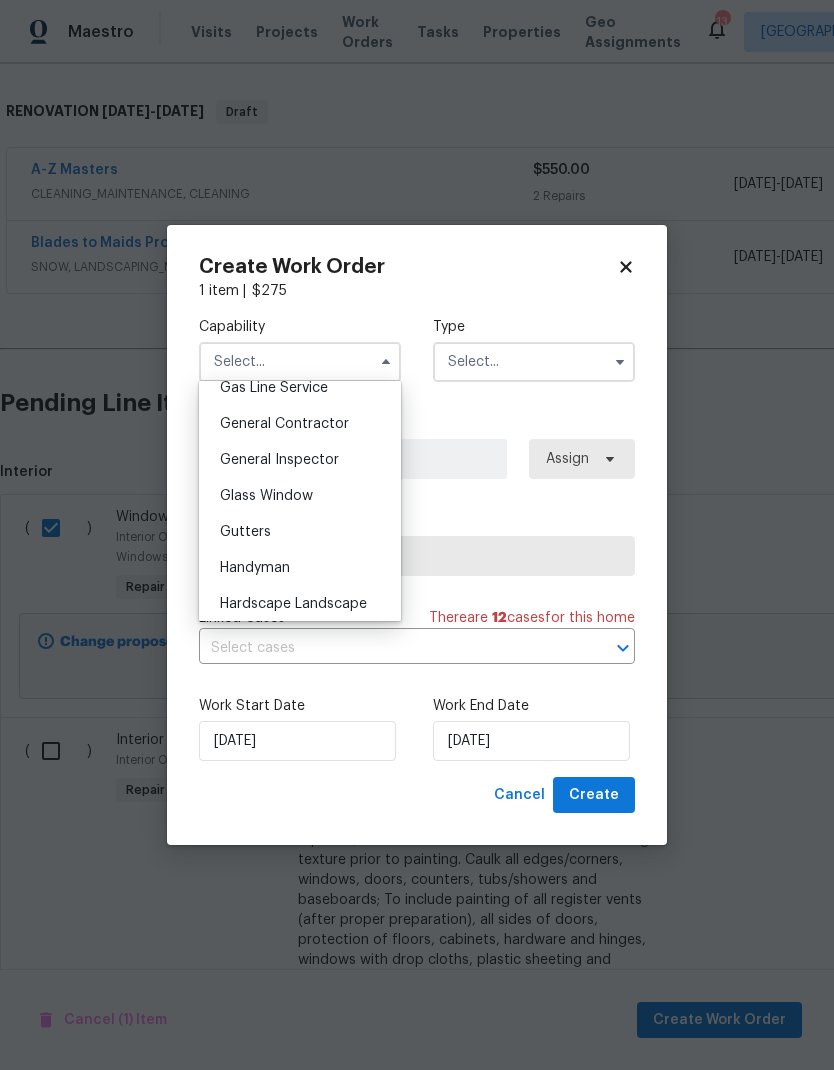 scroll, scrollTop: 924, scrollLeft: 0, axis: vertical 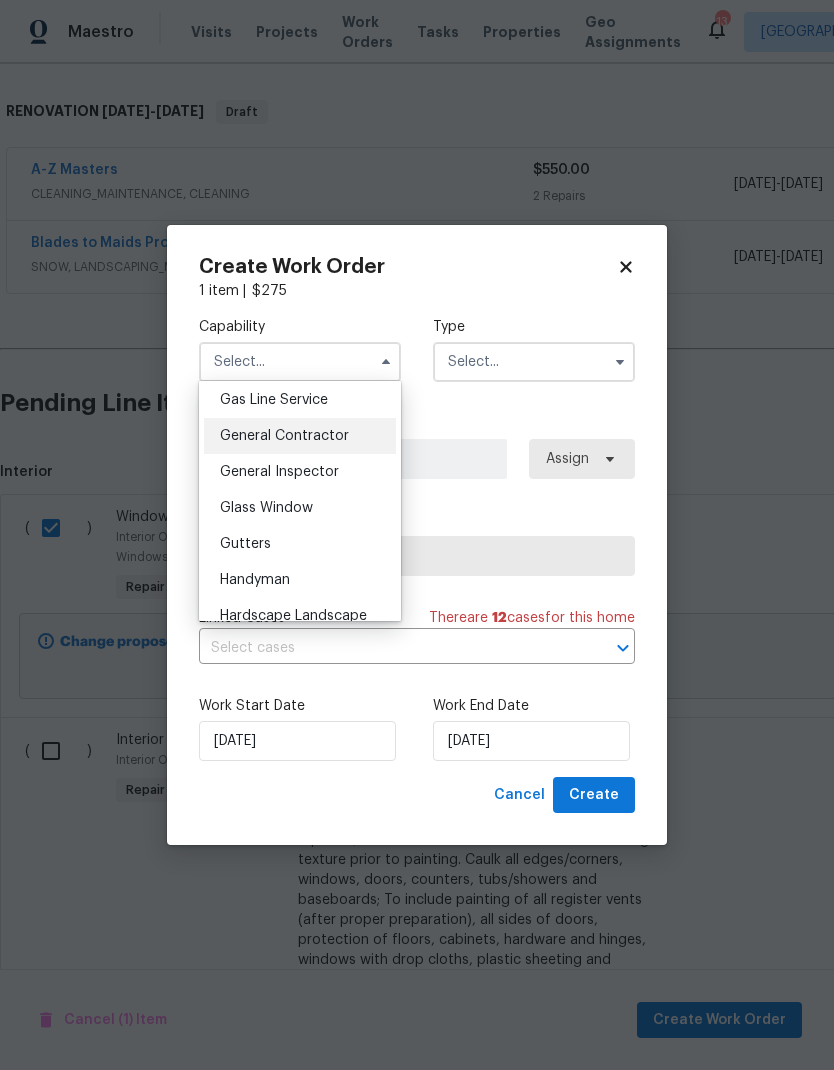 click on "General Contractor" at bounding box center [300, 436] 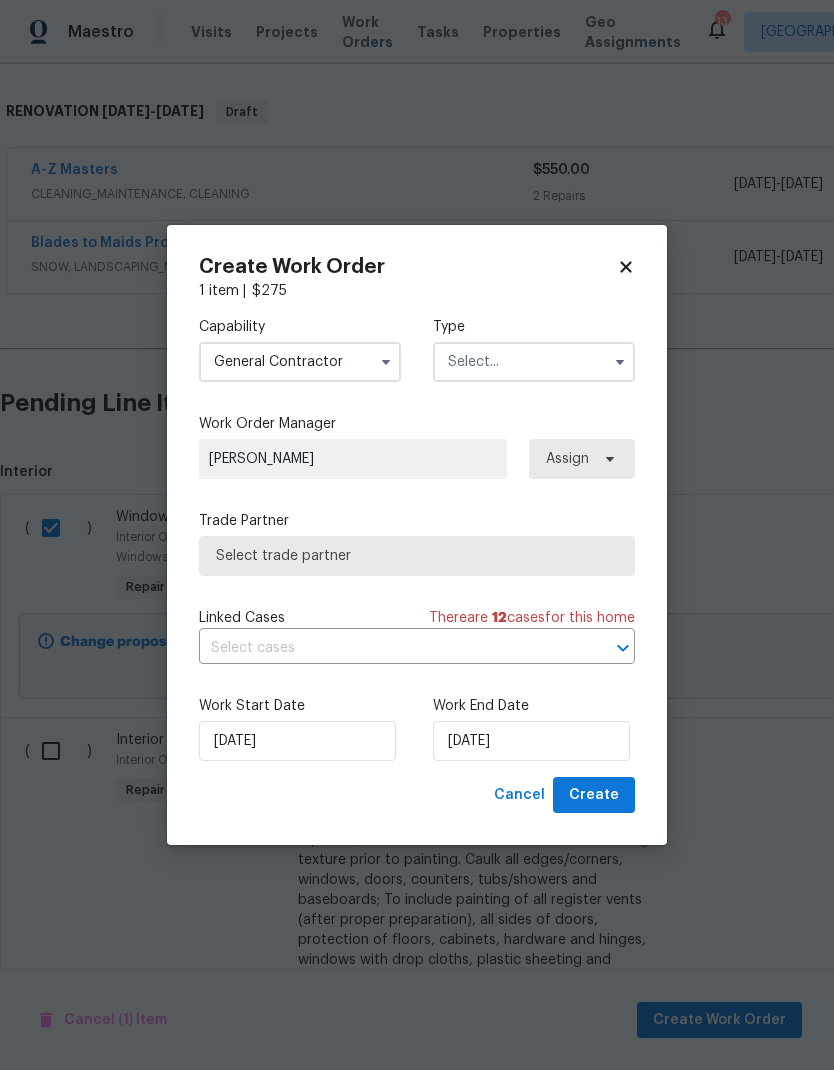 click at bounding box center (534, 362) 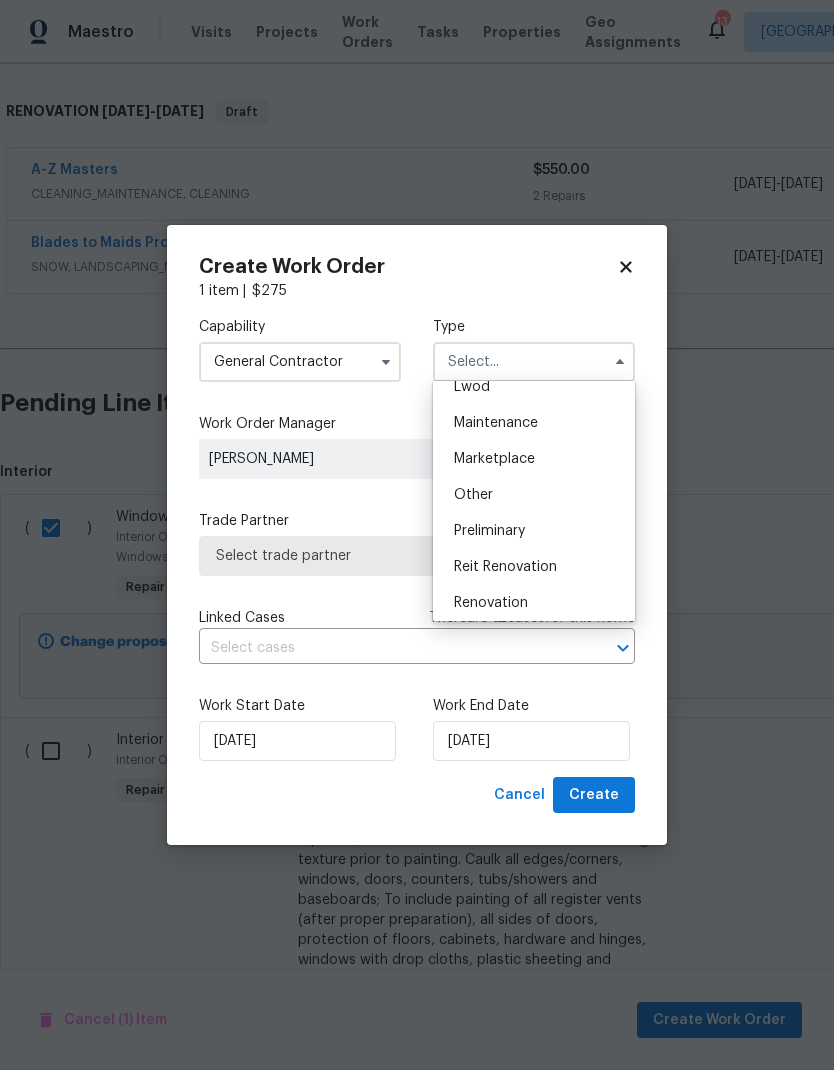 scroll, scrollTop: 308, scrollLeft: 0, axis: vertical 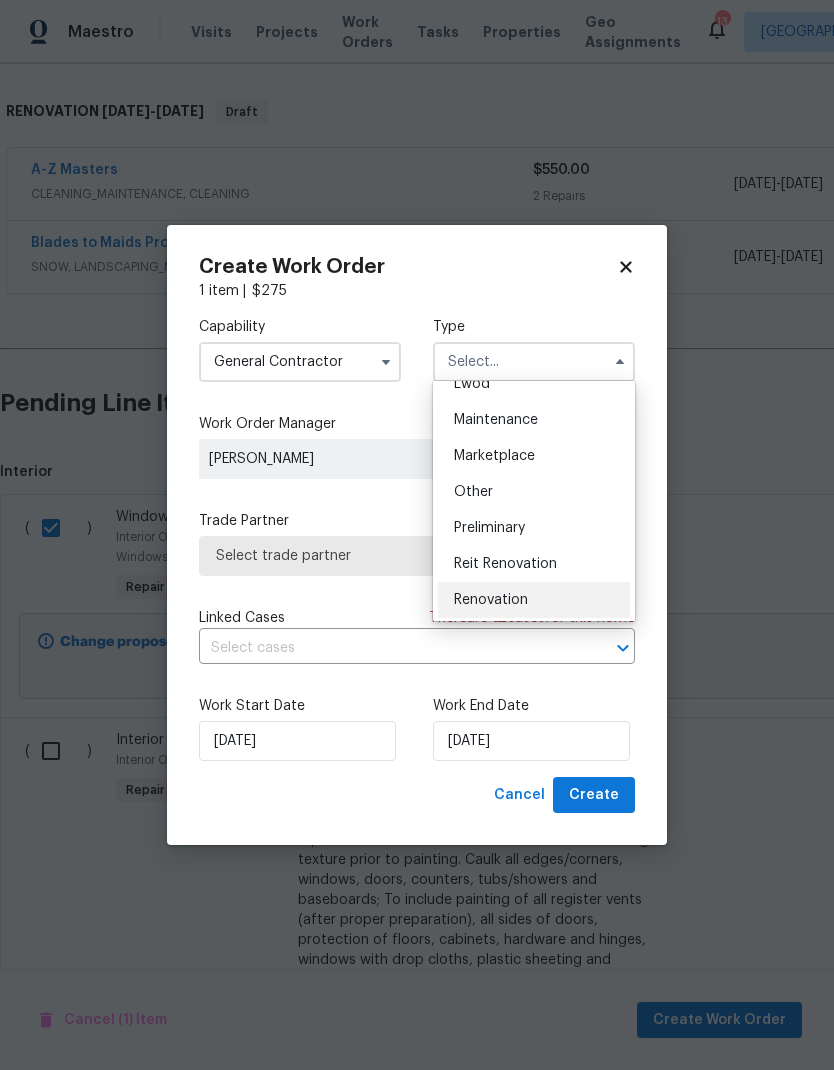 click on "Renovation" at bounding box center (534, 600) 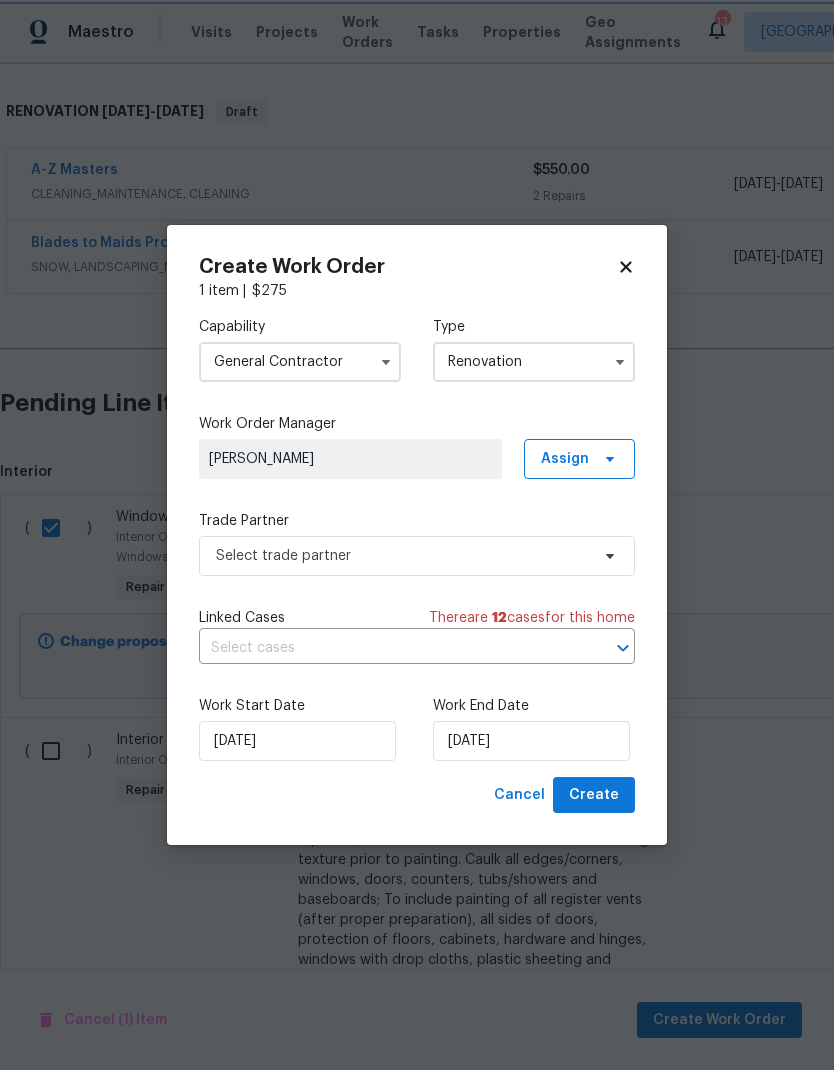 scroll, scrollTop: 0, scrollLeft: 0, axis: both 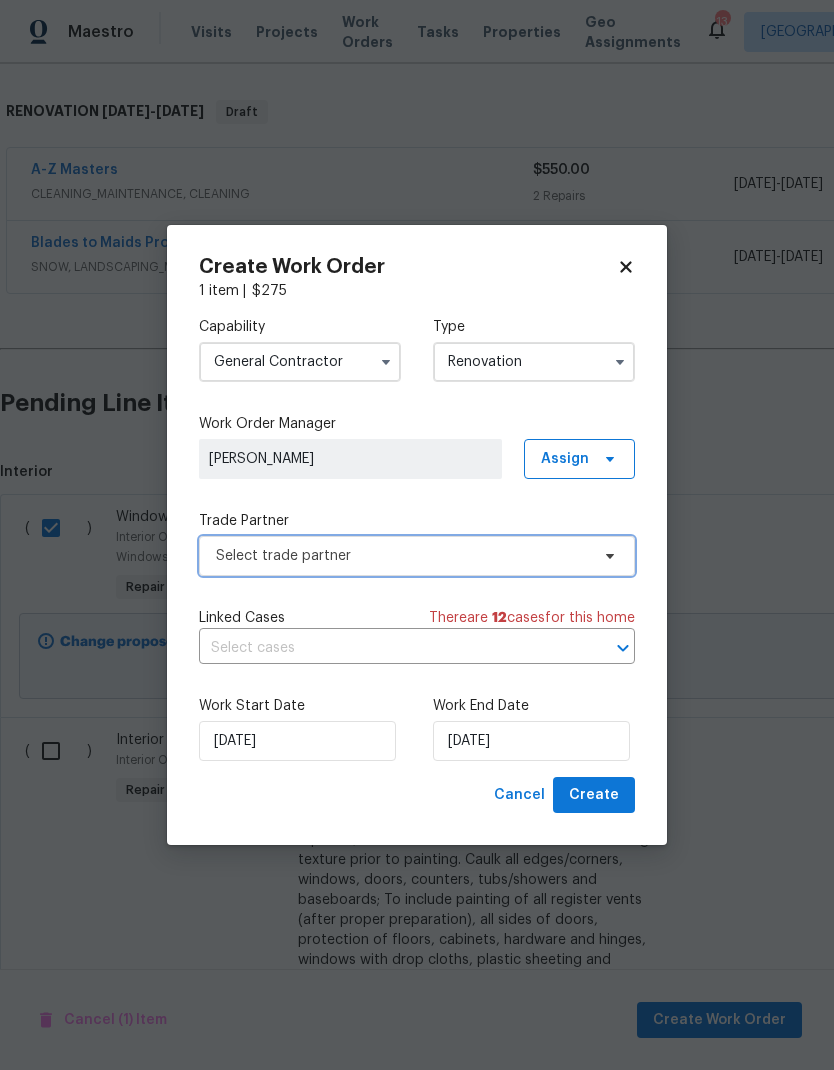 click on "Select trade partner" at bounding box center [417, 556] 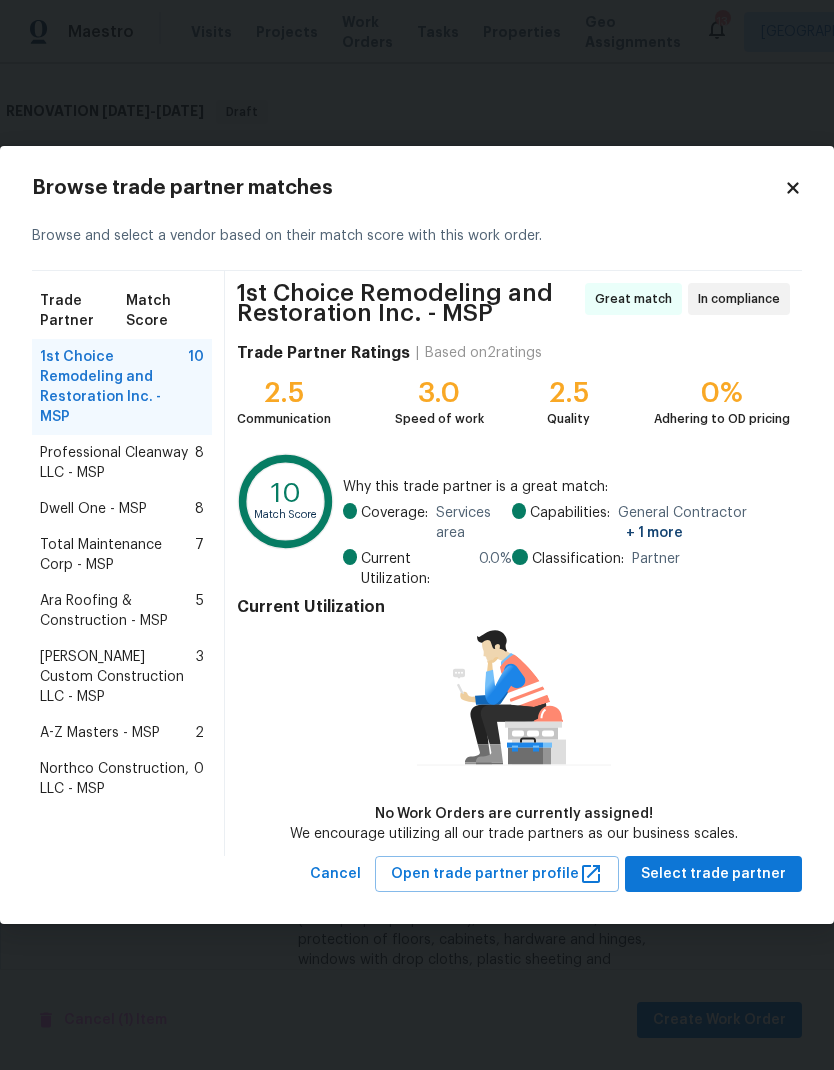 click on "Northco Construction, LLC - MSP" at bounding box center (117, 779) 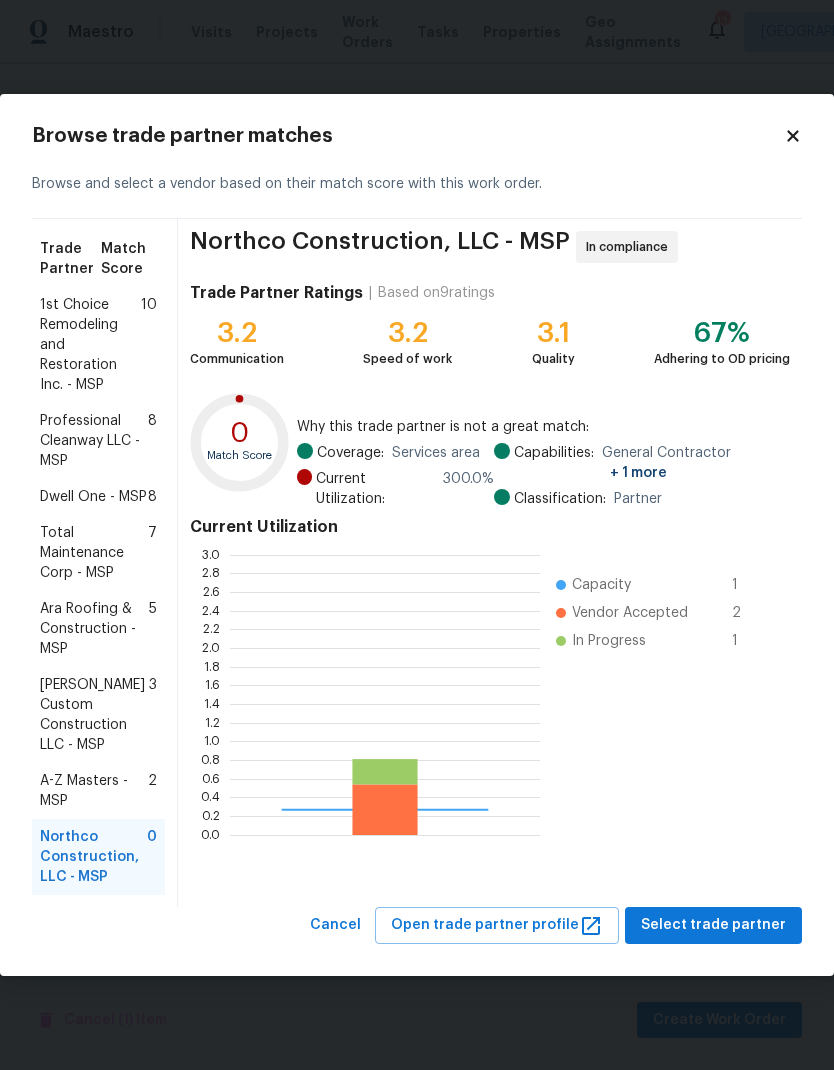 scroll, scrollTop: 2, scrollLeft: 2, axis: both 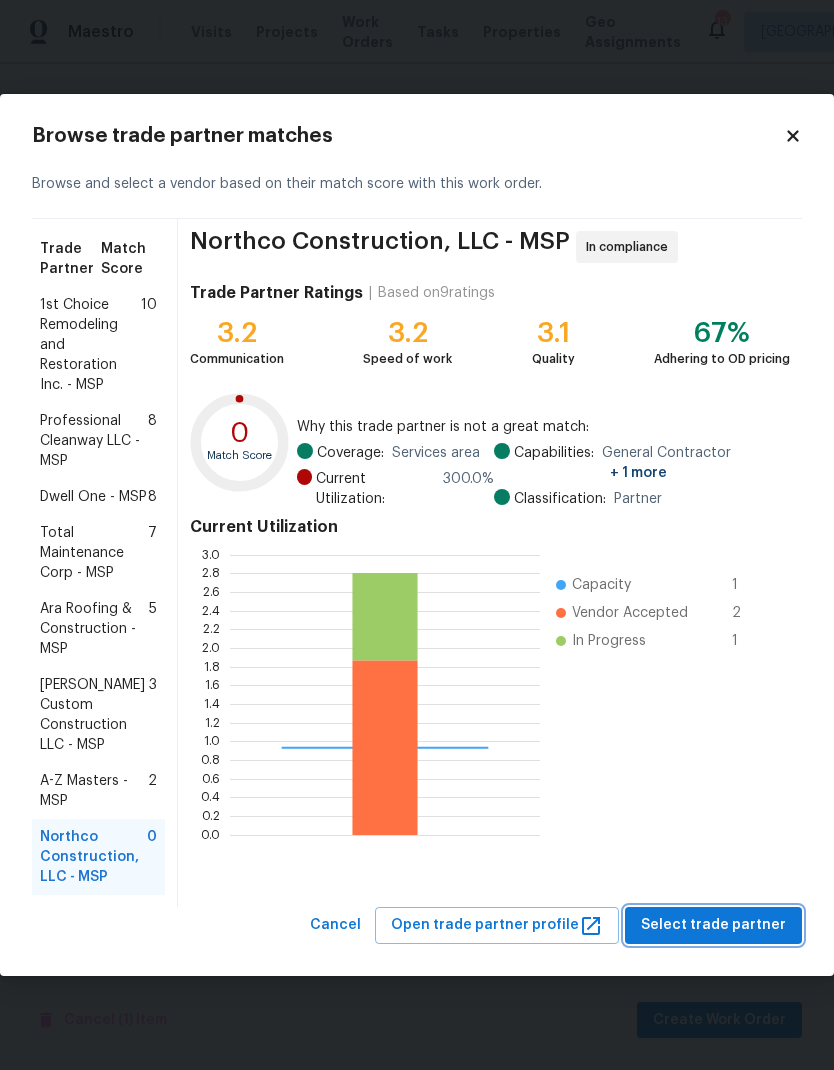 click on "Select trade partner" at bounding box center [713, 925] 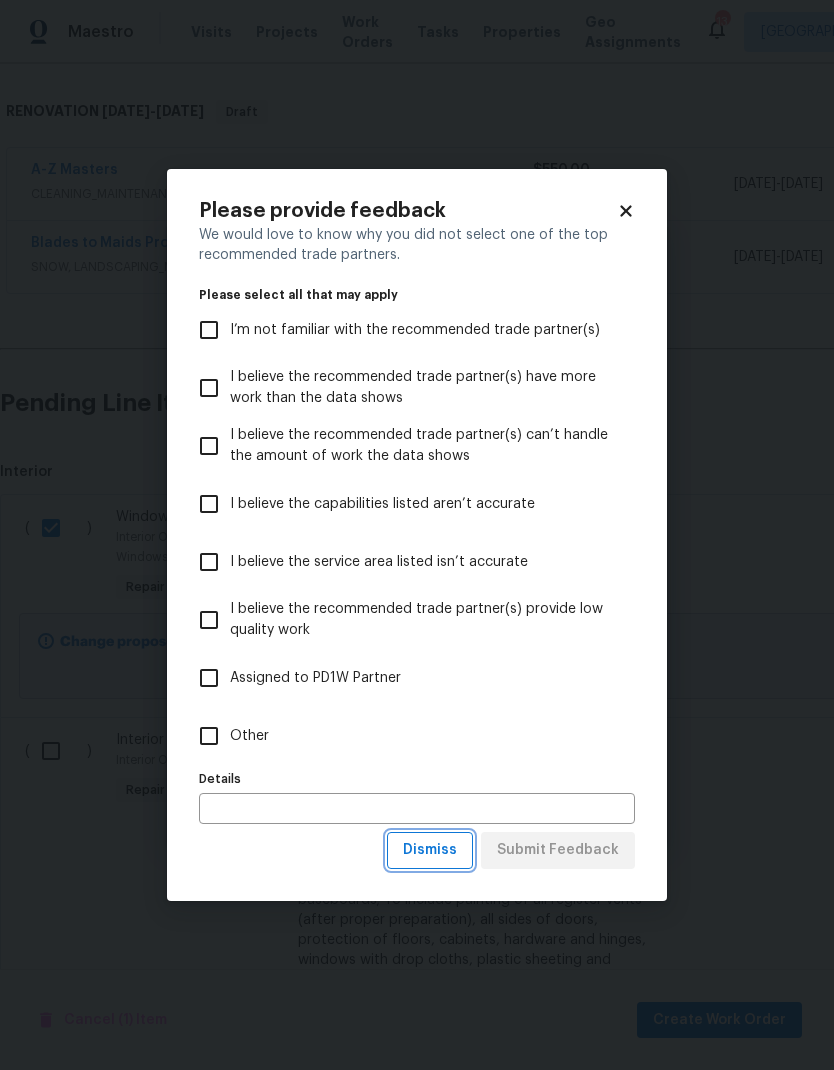 click on "Dismiss" at bounding box center (430, 850) 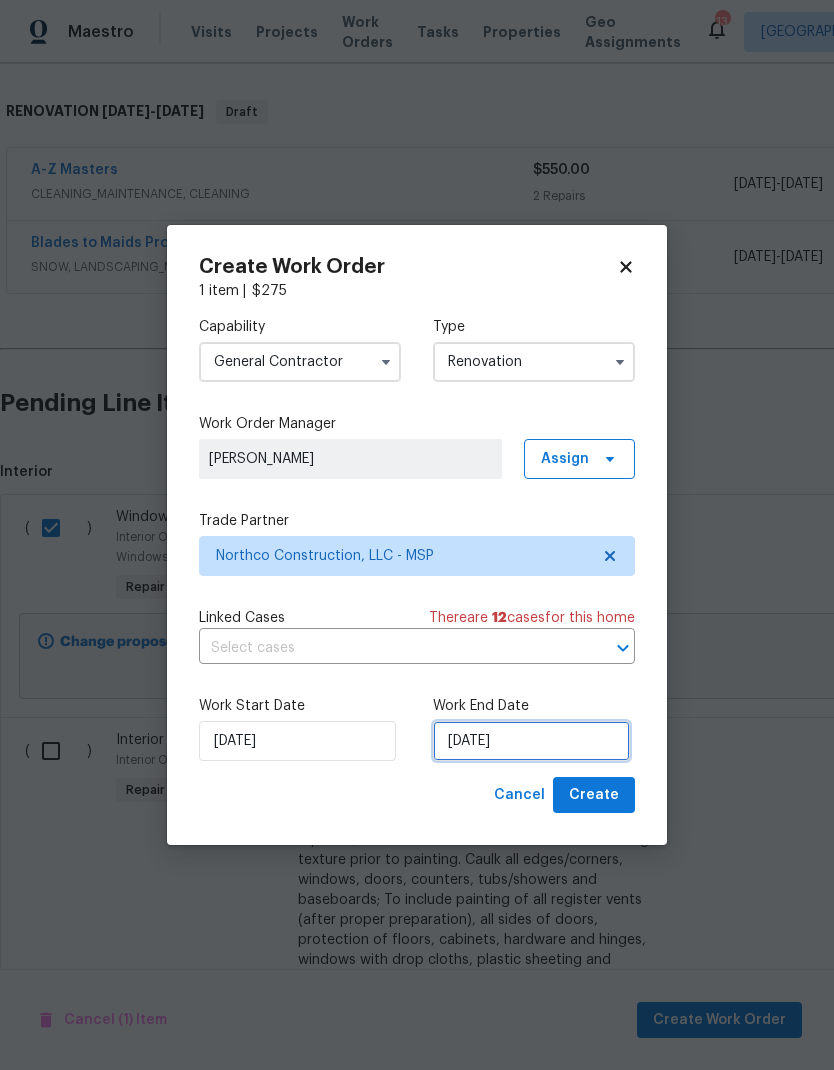 click on "[DATE]" at bounding box center [531, 741] 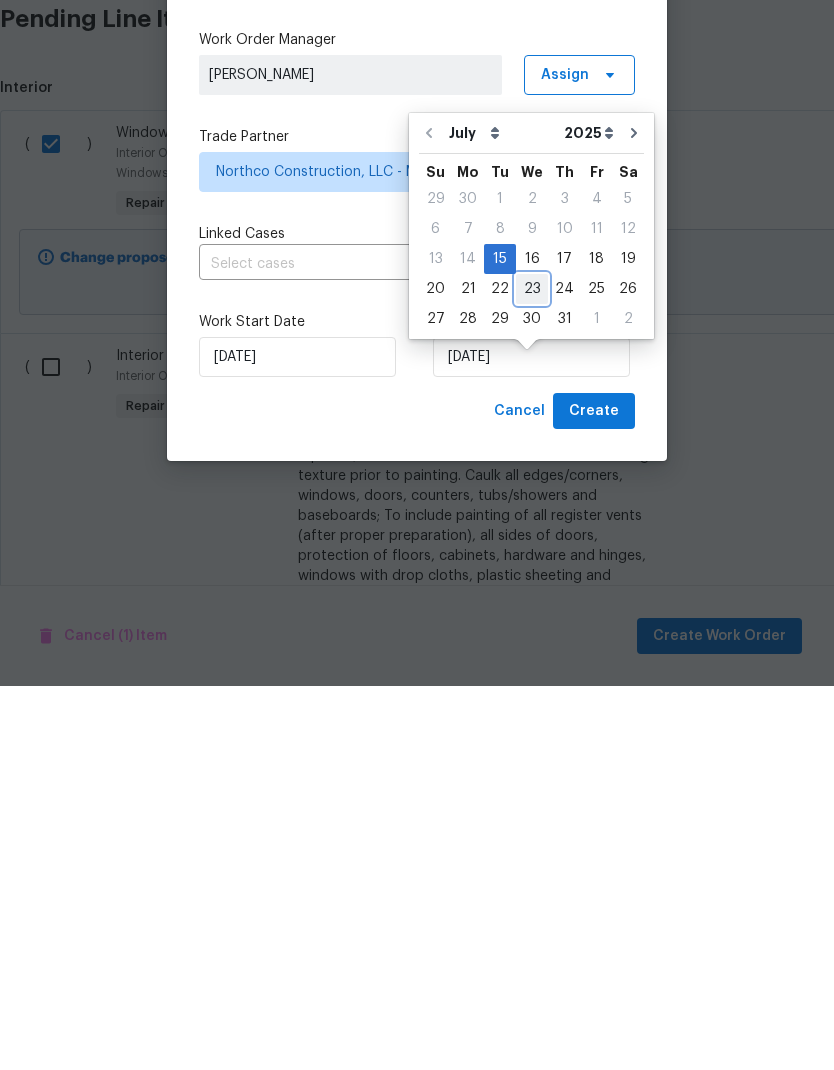click on "23" at bounding box center (532, 673) 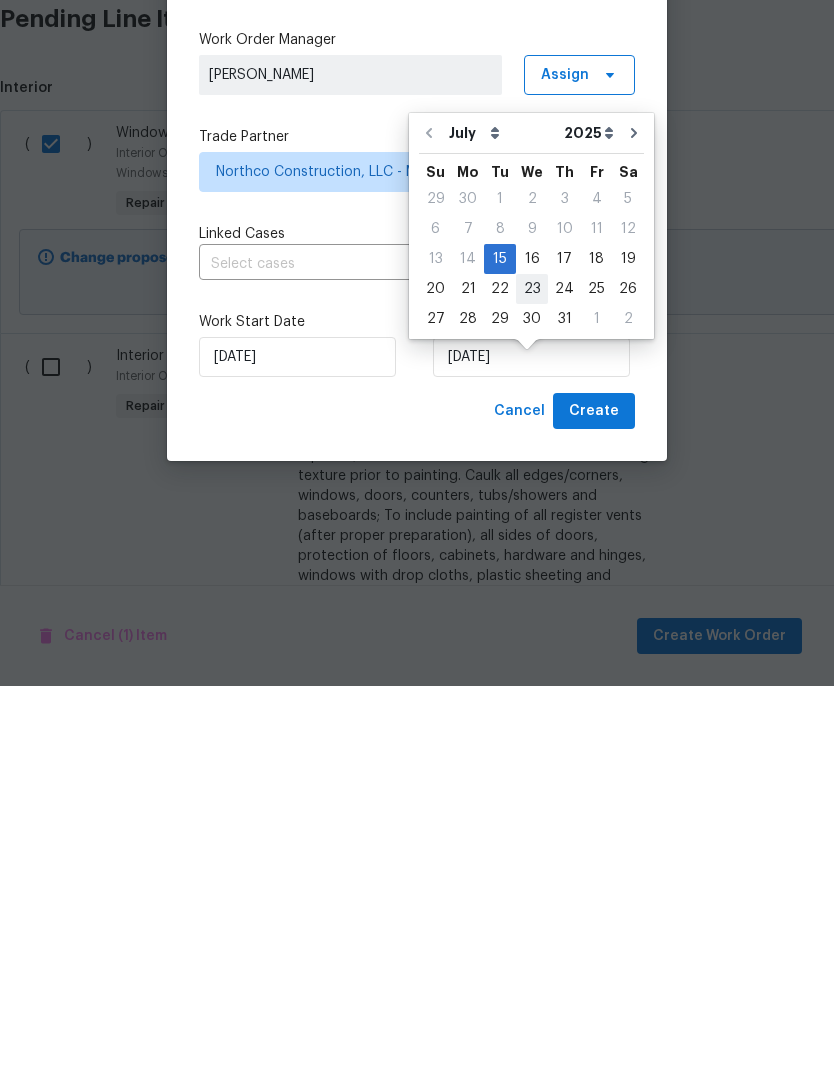 scroll, scrollTop: 80, scrollLeft: 0, axis: vertical 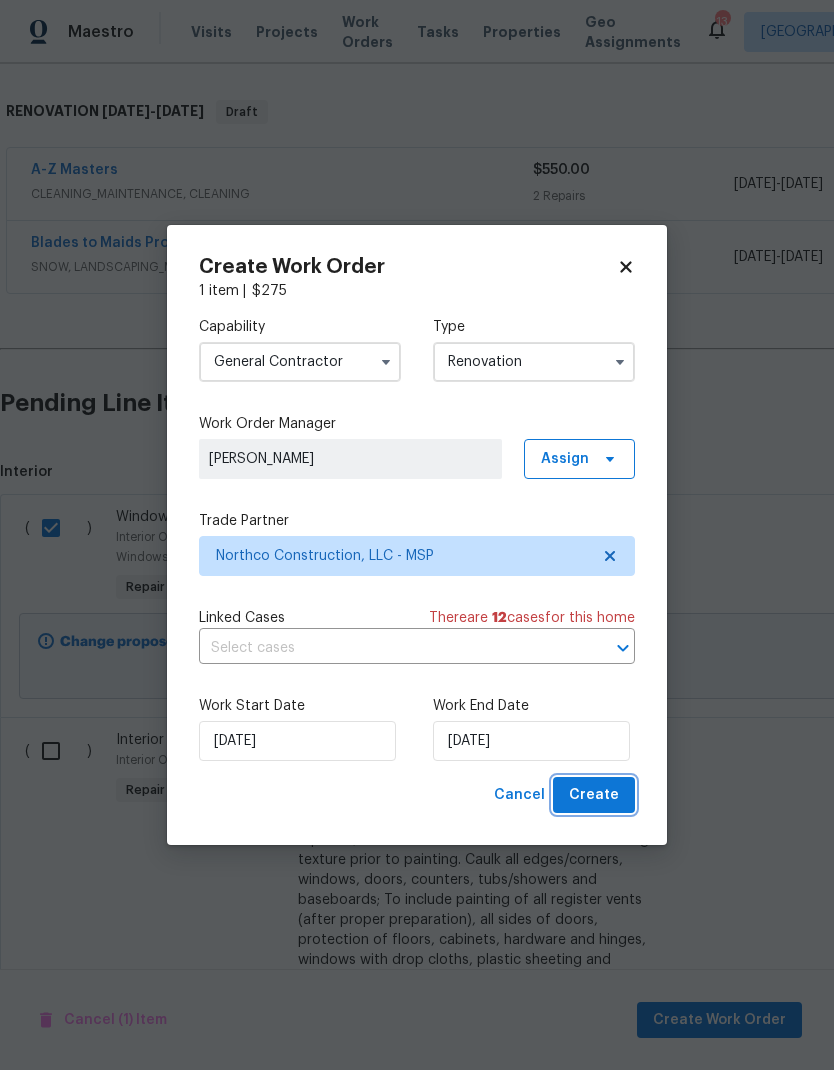 click on "Create" at bounding box center [594, 795] 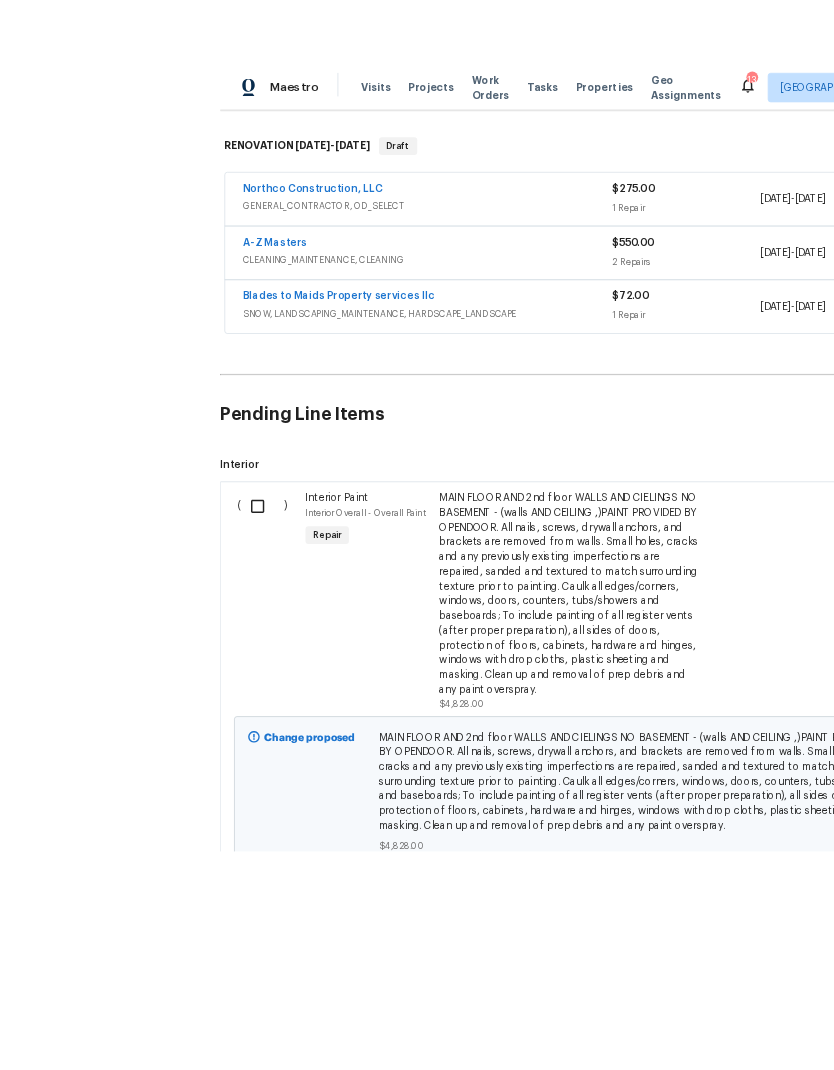 scroll, scrollTop: 80, scrollLeft: 0, axis: vertical 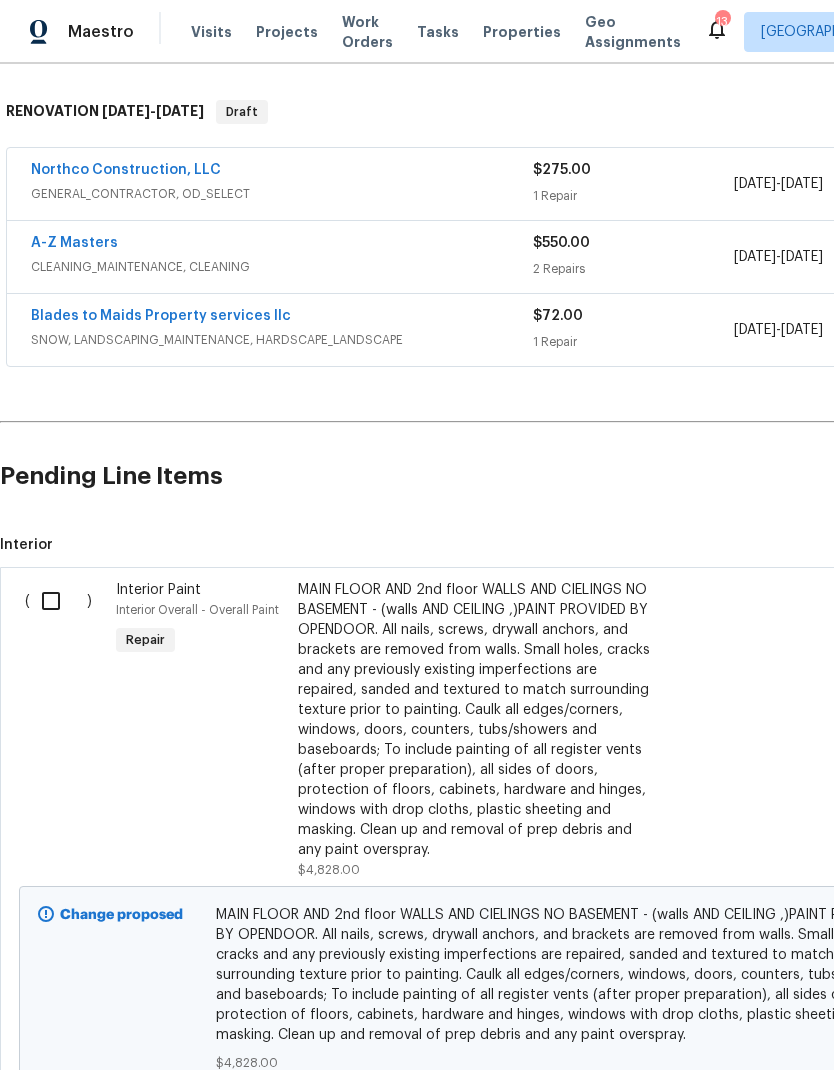 click at bounding box center (58, 601) 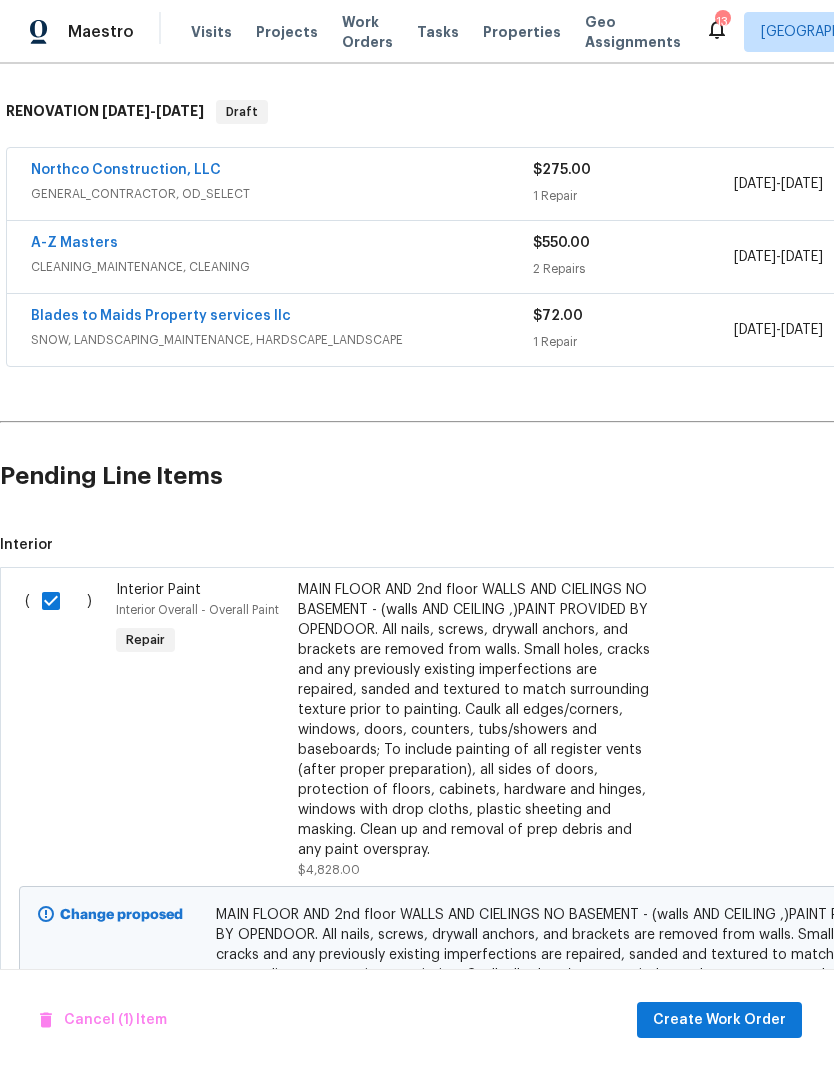 click on "Cancel (1) Item Create Work Order" at bounding box center (417, 1020) 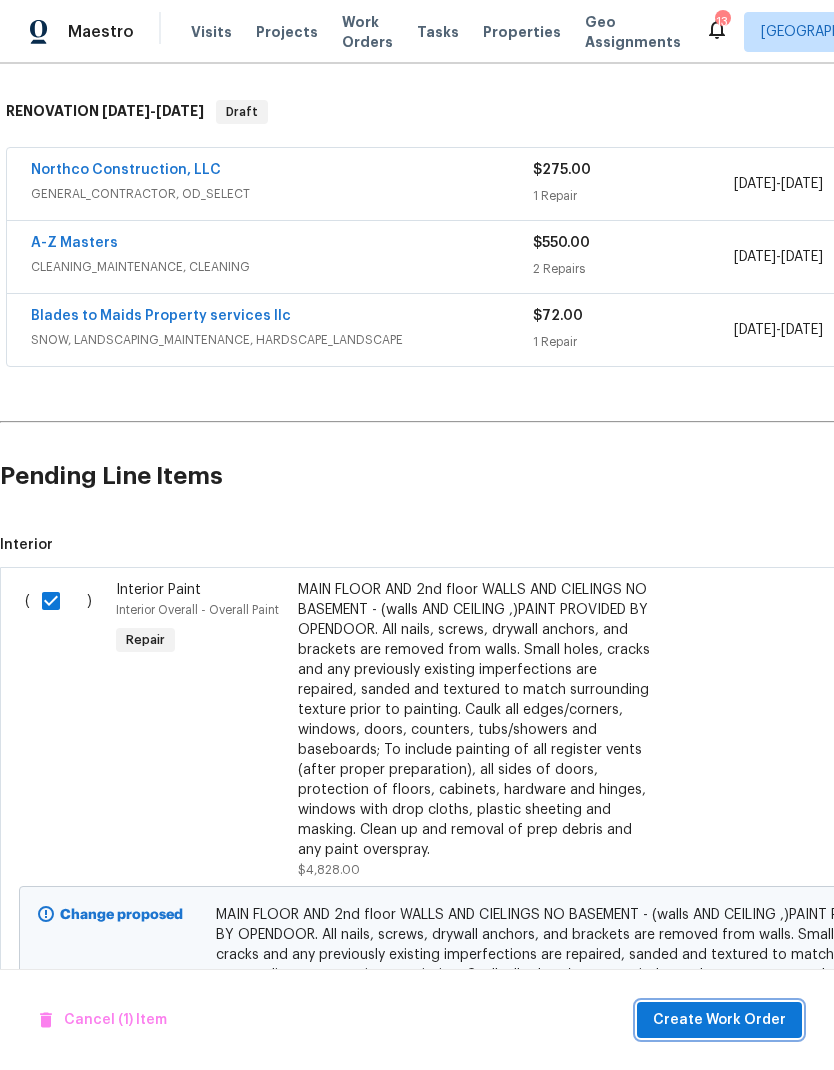 click on "Create Work Order" at bounding box center (719, 1020) 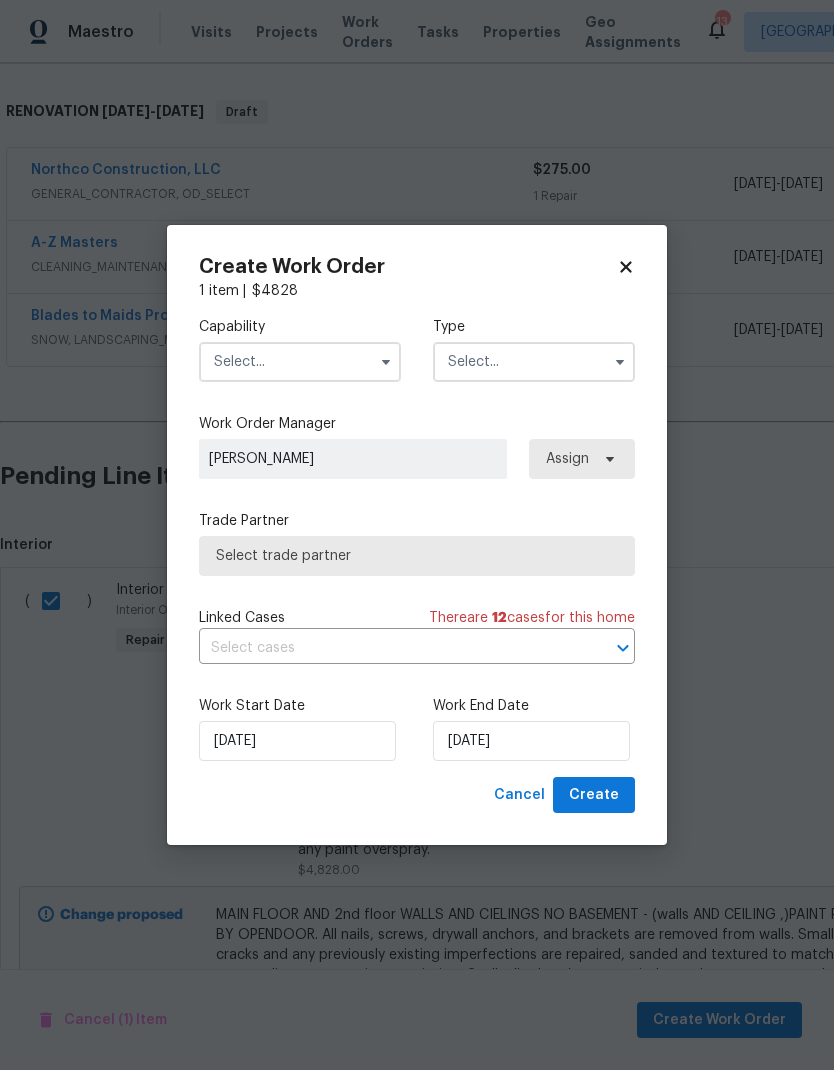 click at bounding box center [300, 362] 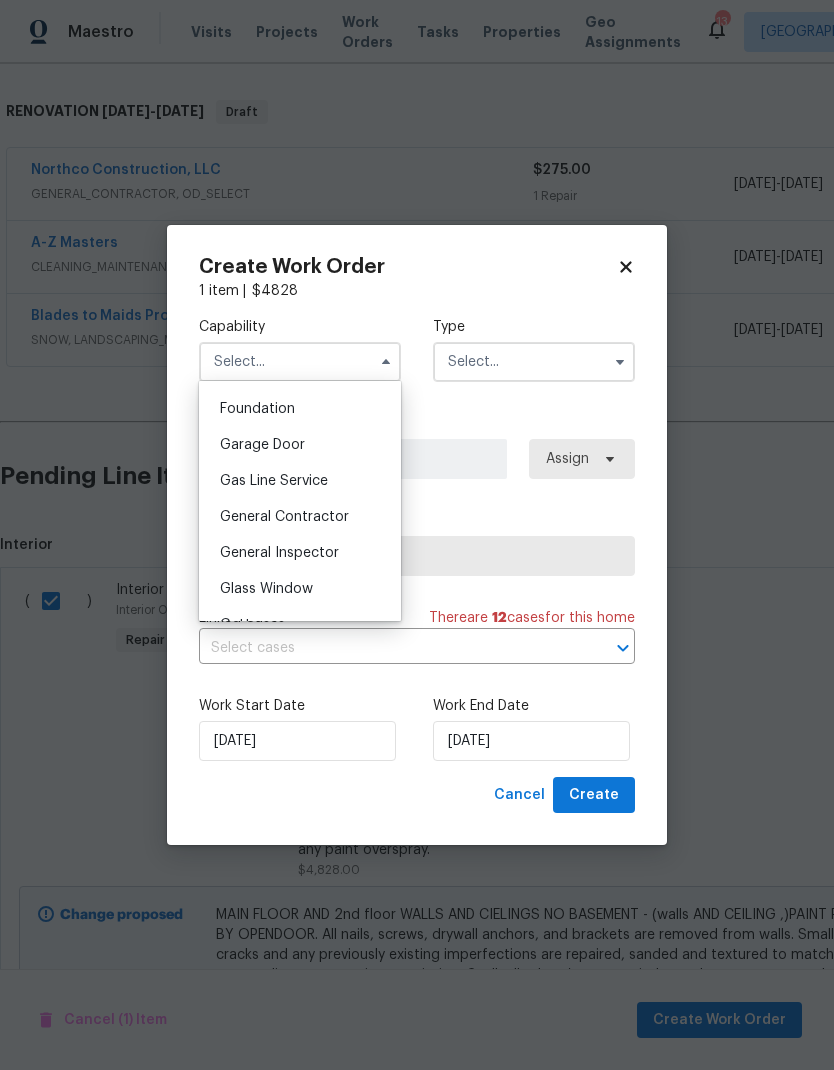 scroll, scrollTop: 840, scrollLeft: 0, axis: vertical 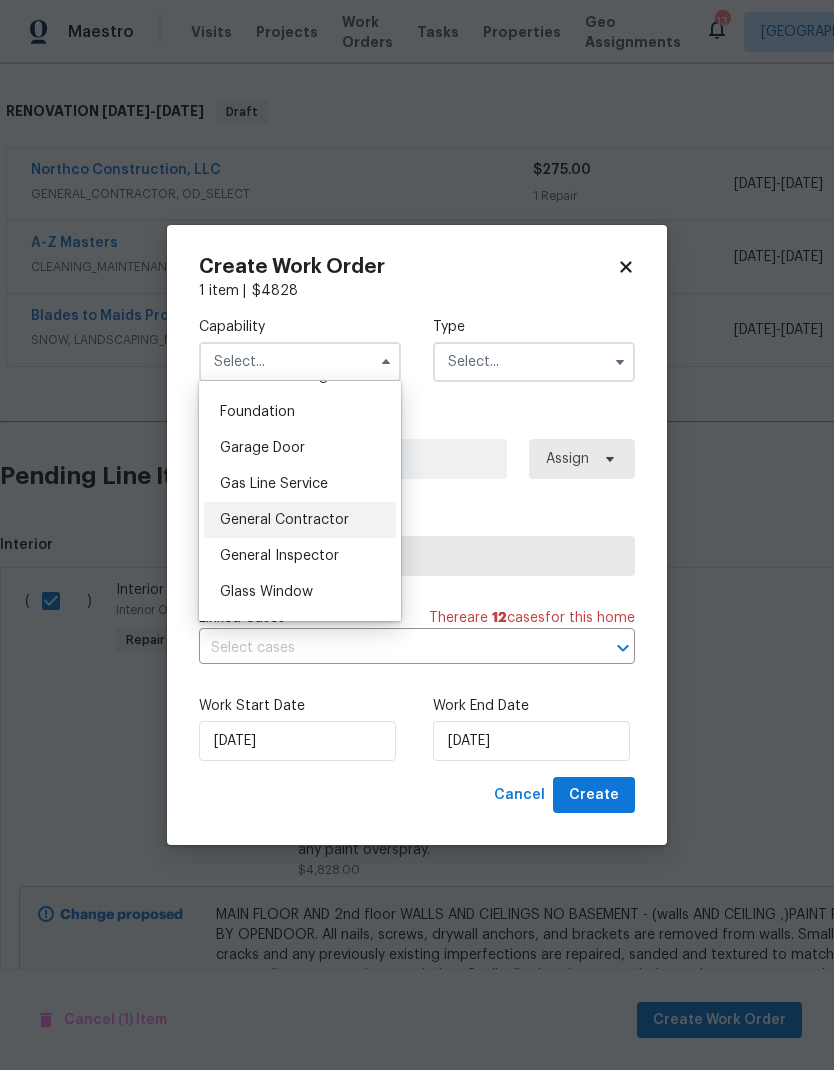 click on "General Contractor" at bounding box center (284, 520) 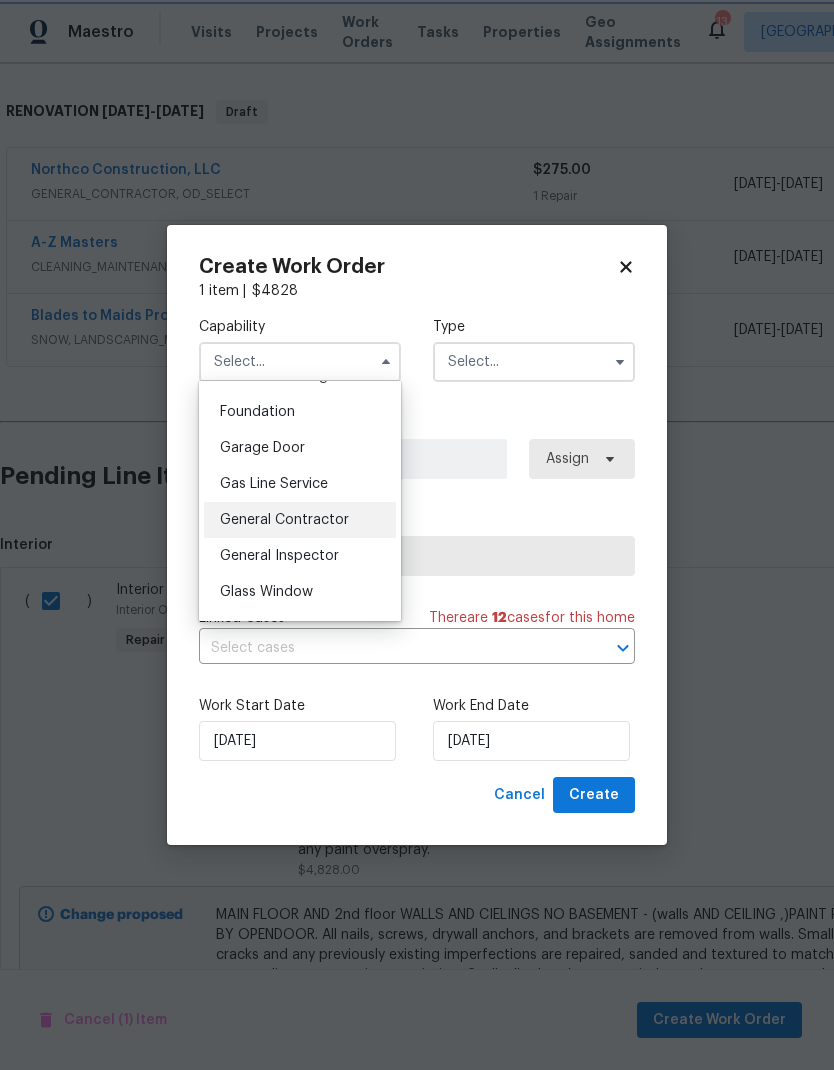 type on "General Contractor" 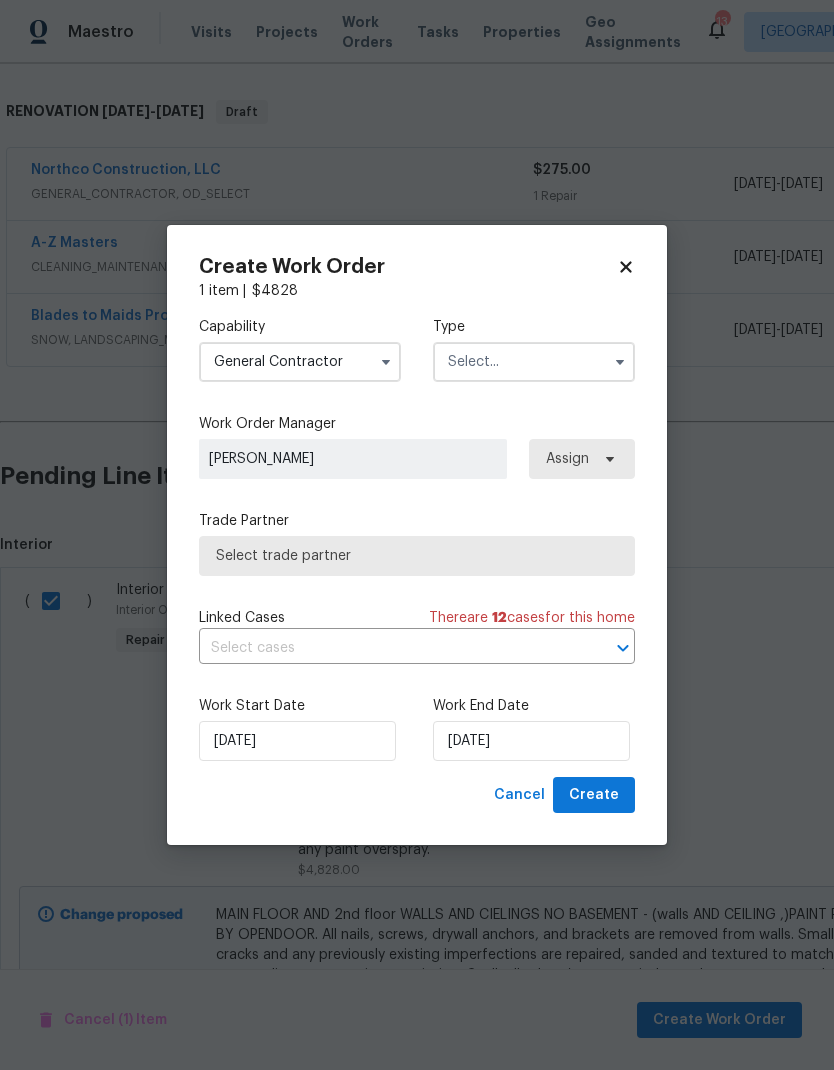 click at bounding box center (534, 362) 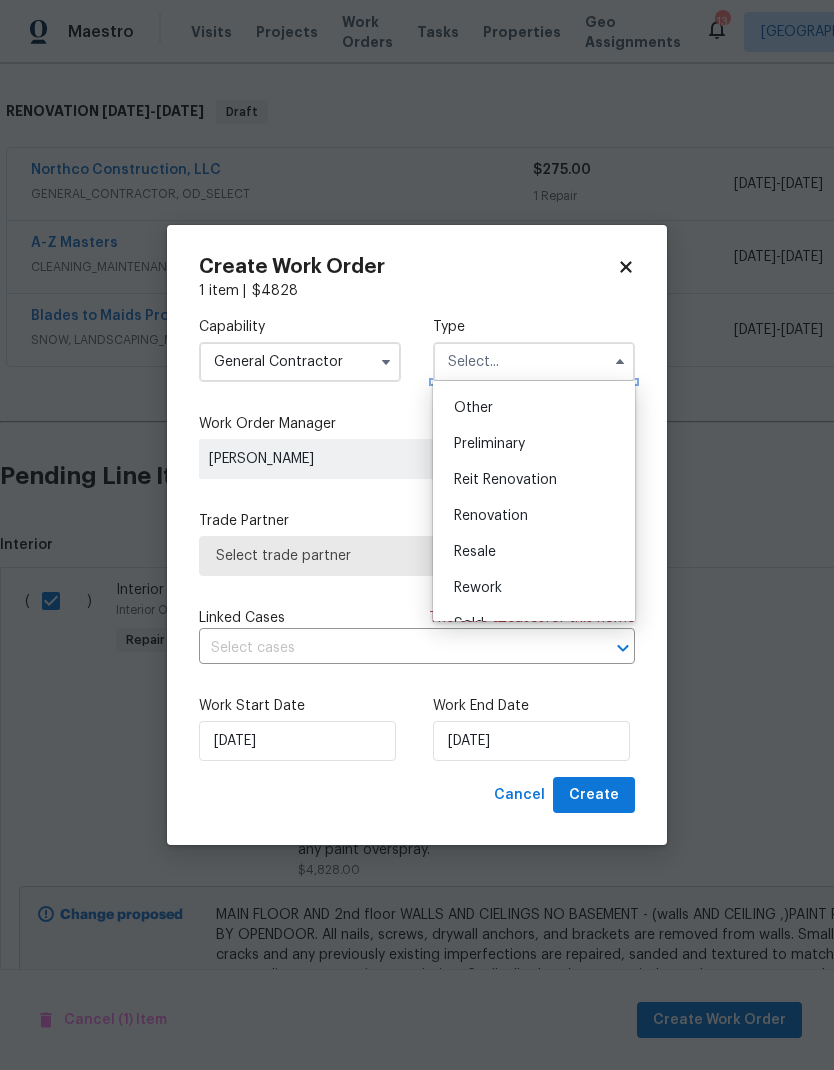 scroll, scrollTop: 391, scrollLeft: 0, axis: vertical 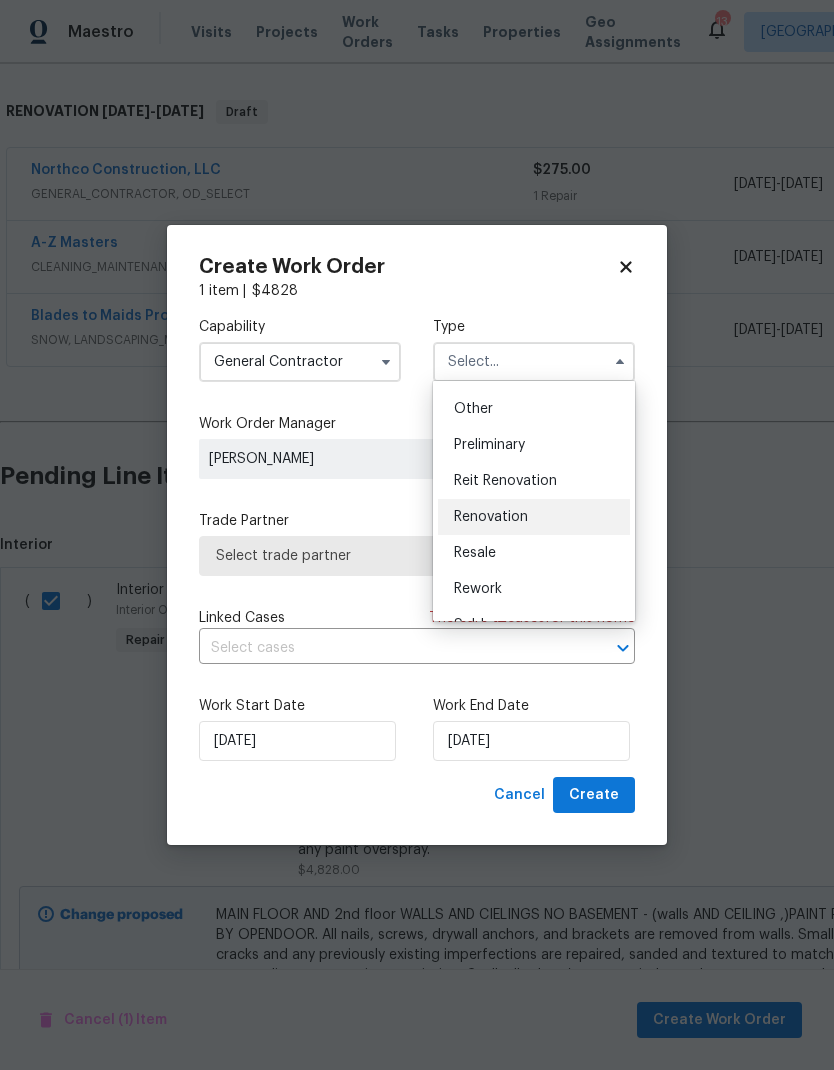 click on "Renovation" at bounding box center (491, 517) 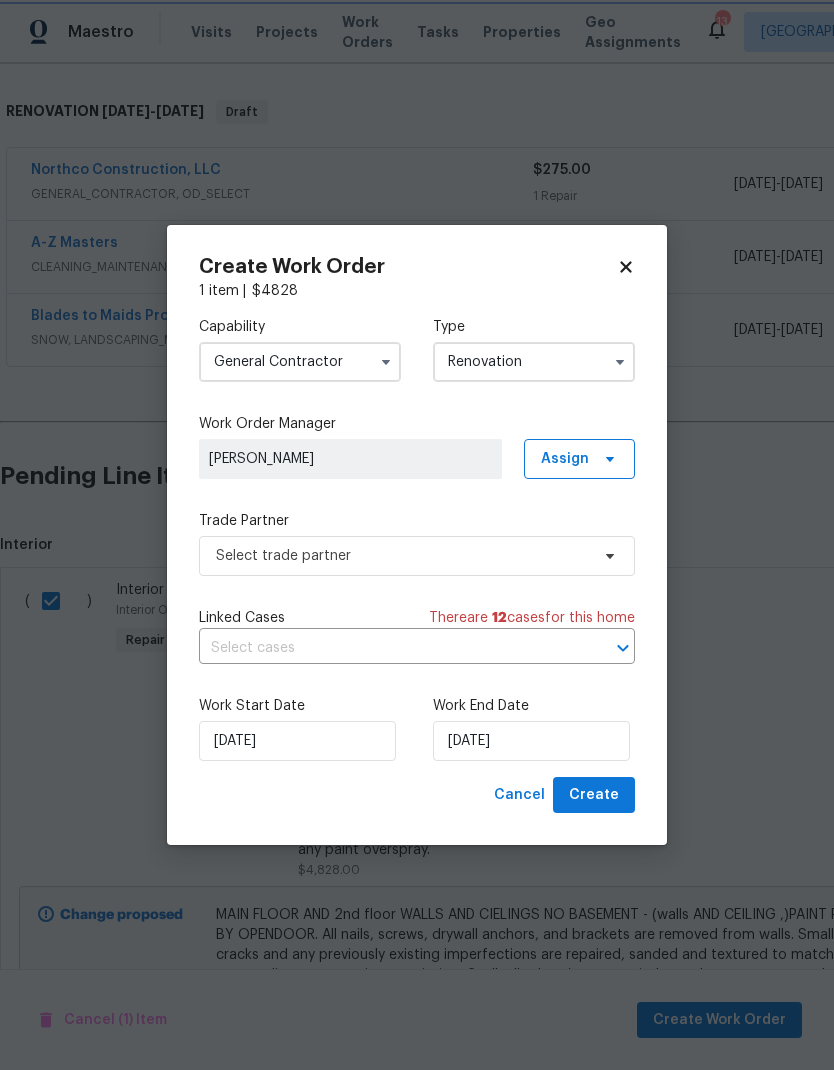 scroll, scrollTop: 0, scrollLeft: 0, axis: both 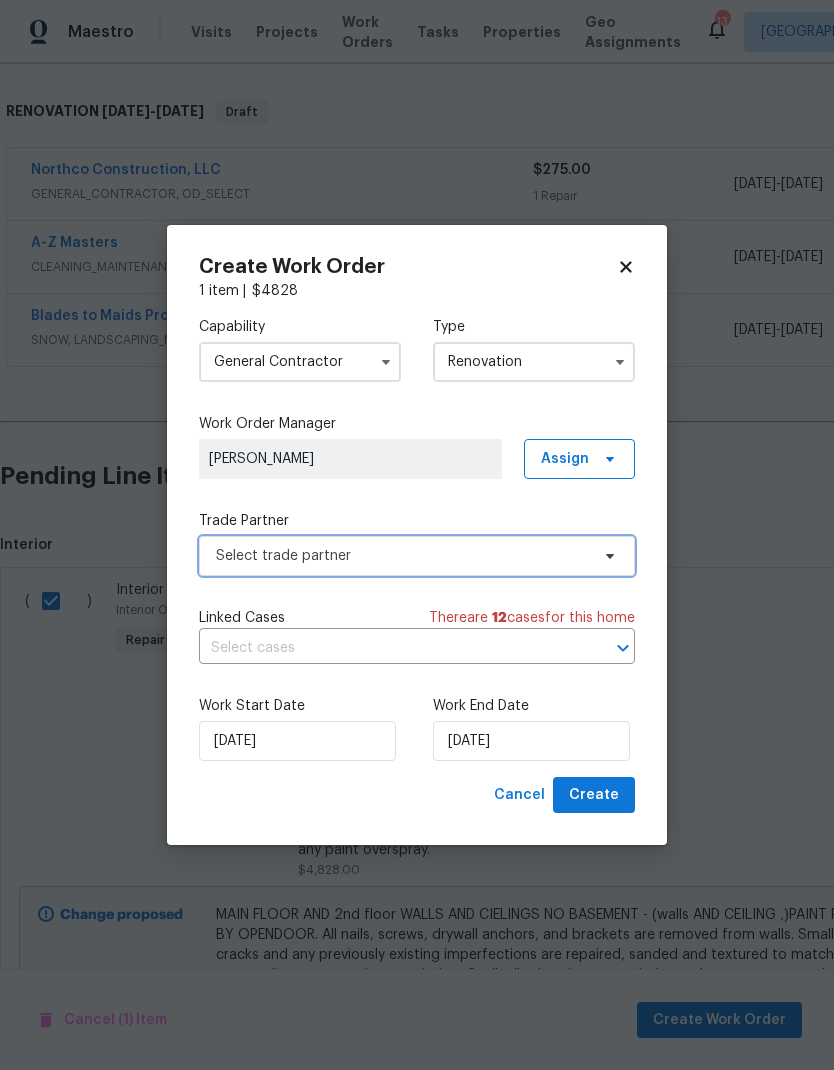 click on "Select trade partner" at bounding box center (402, 556) 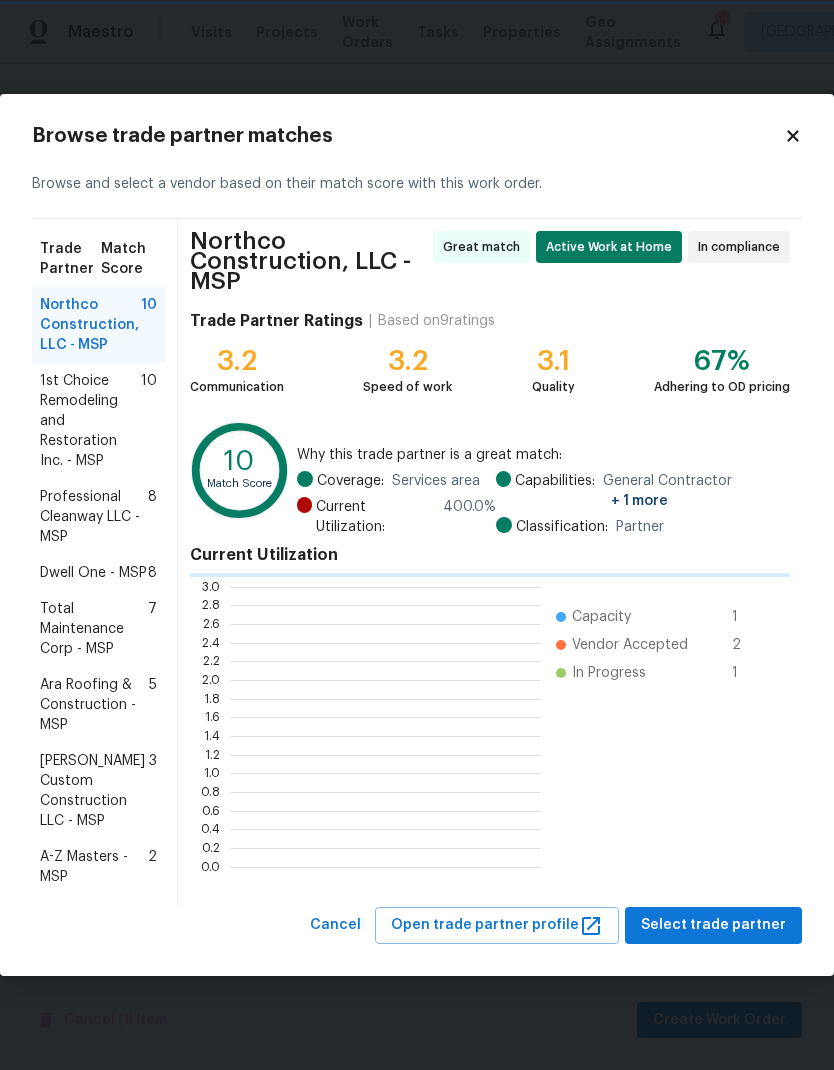 scroll, scrollTop: 280, scrollLeft: 310, axis: both 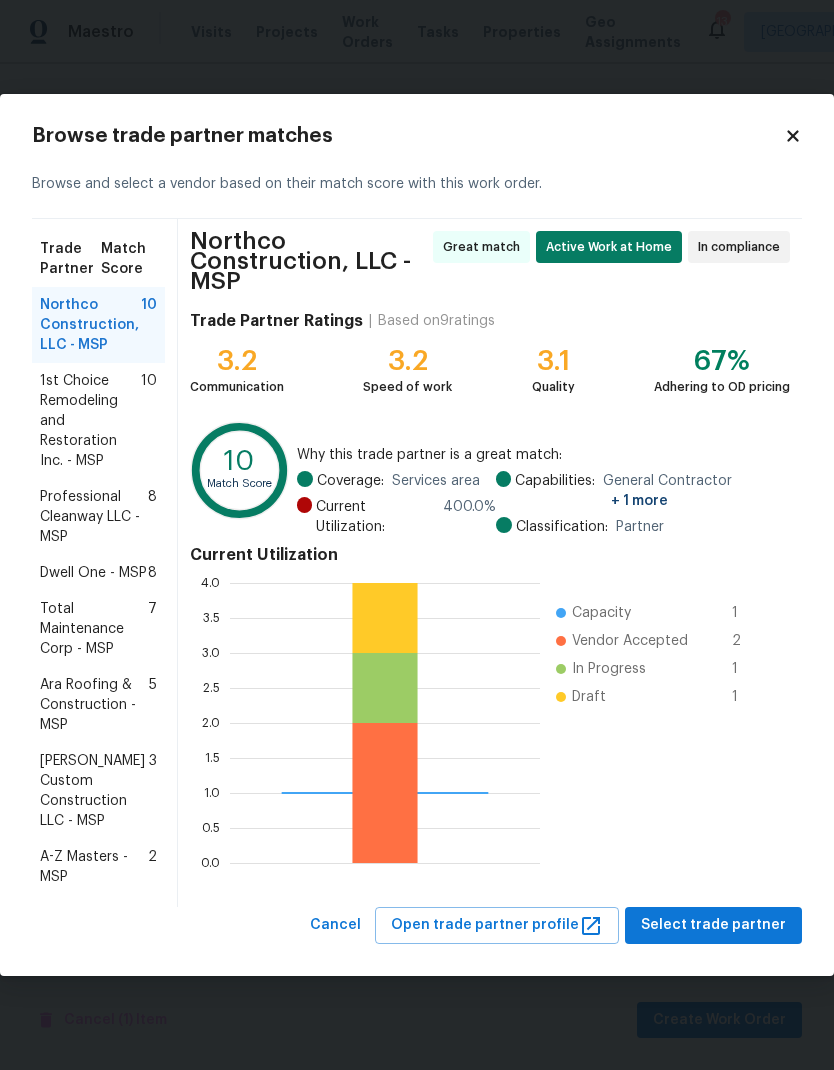 click on "Total Maintenance Corp - MSP" at bounding box center (94, 629) 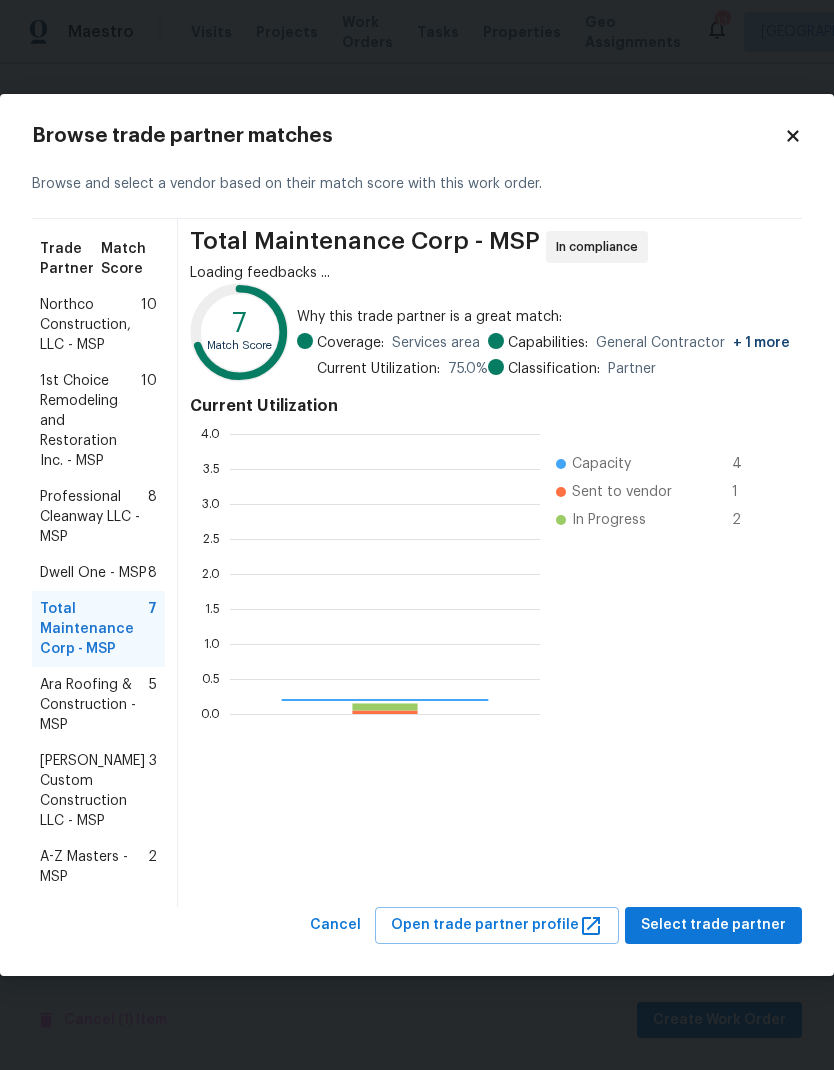 scroll, scrollTop: 2, scrollLeft: 2, axis: both 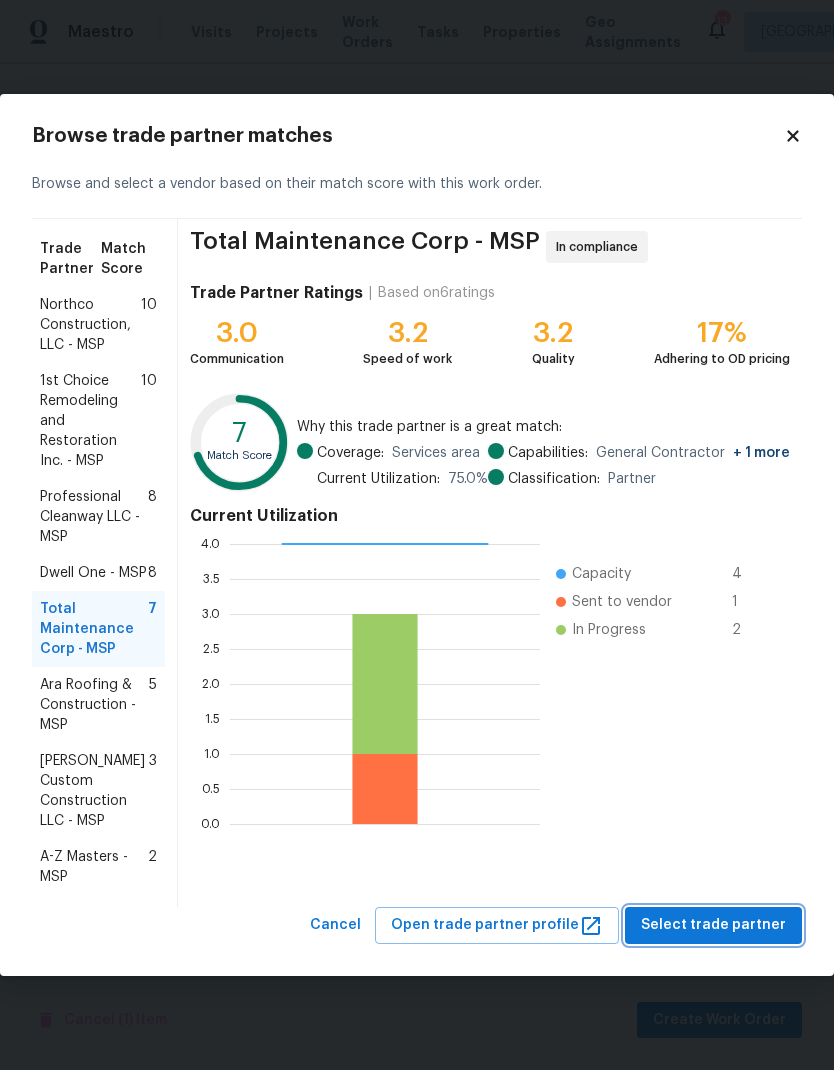 click on "Select trade partner" at bounding box center [713, 925] 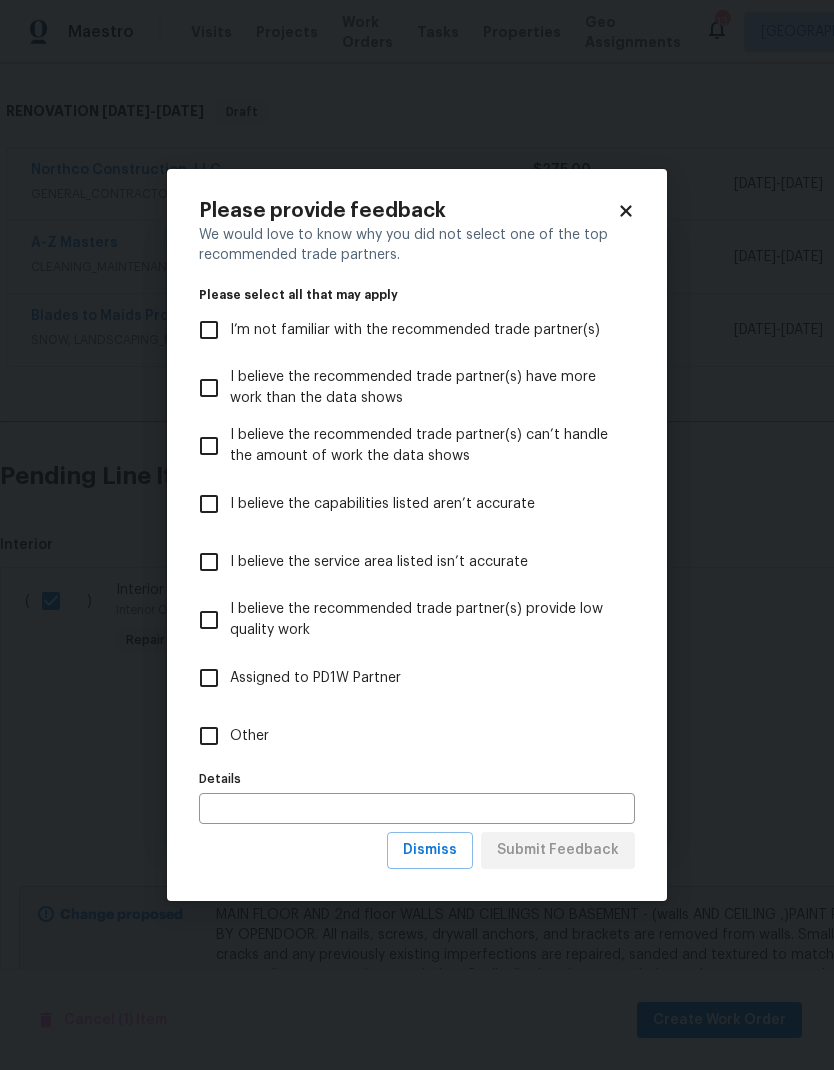 click on "Other" at bounding box center (209, 736) 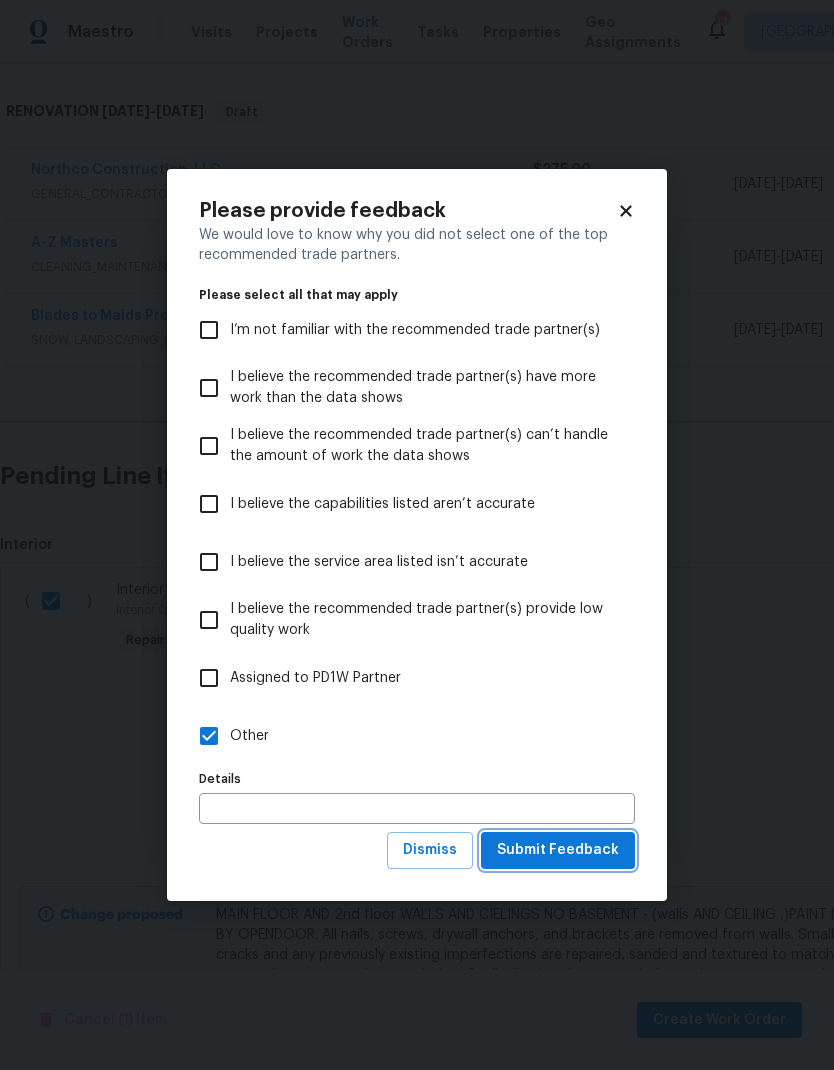 click on "Submit Feedback" at bounding box center [558, 850] 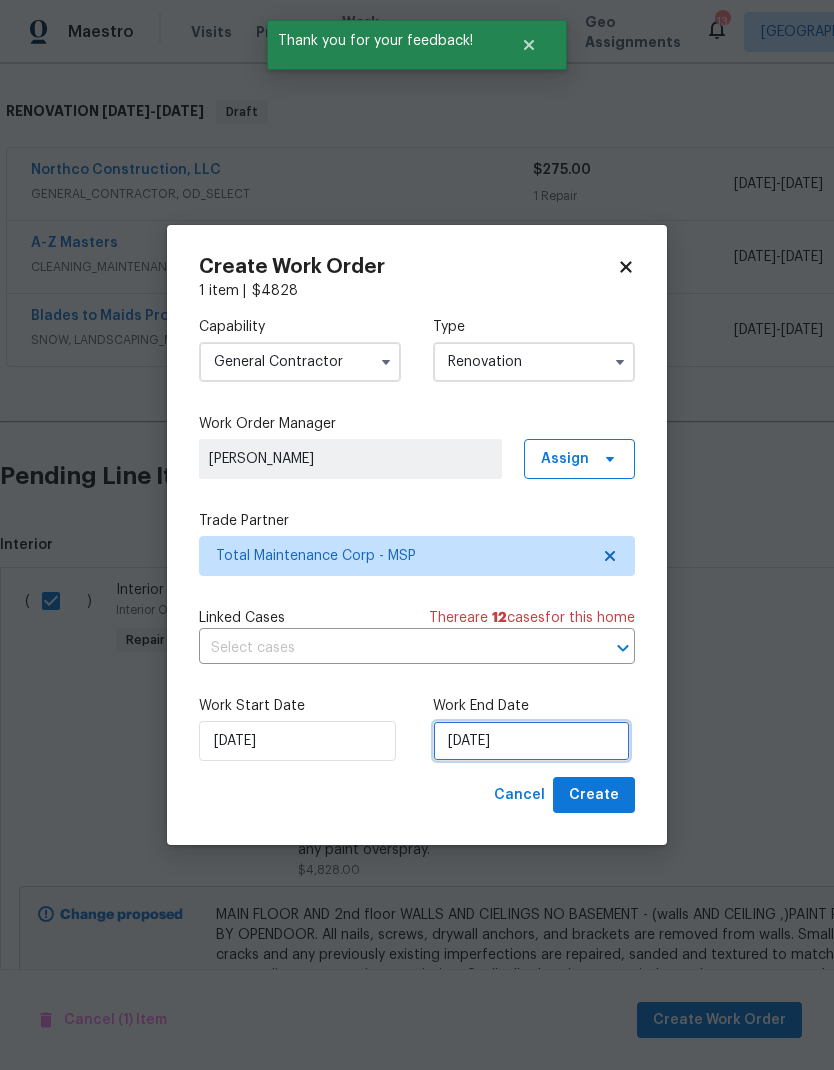 click on "[DATE]" at bounding box center (531, 741) 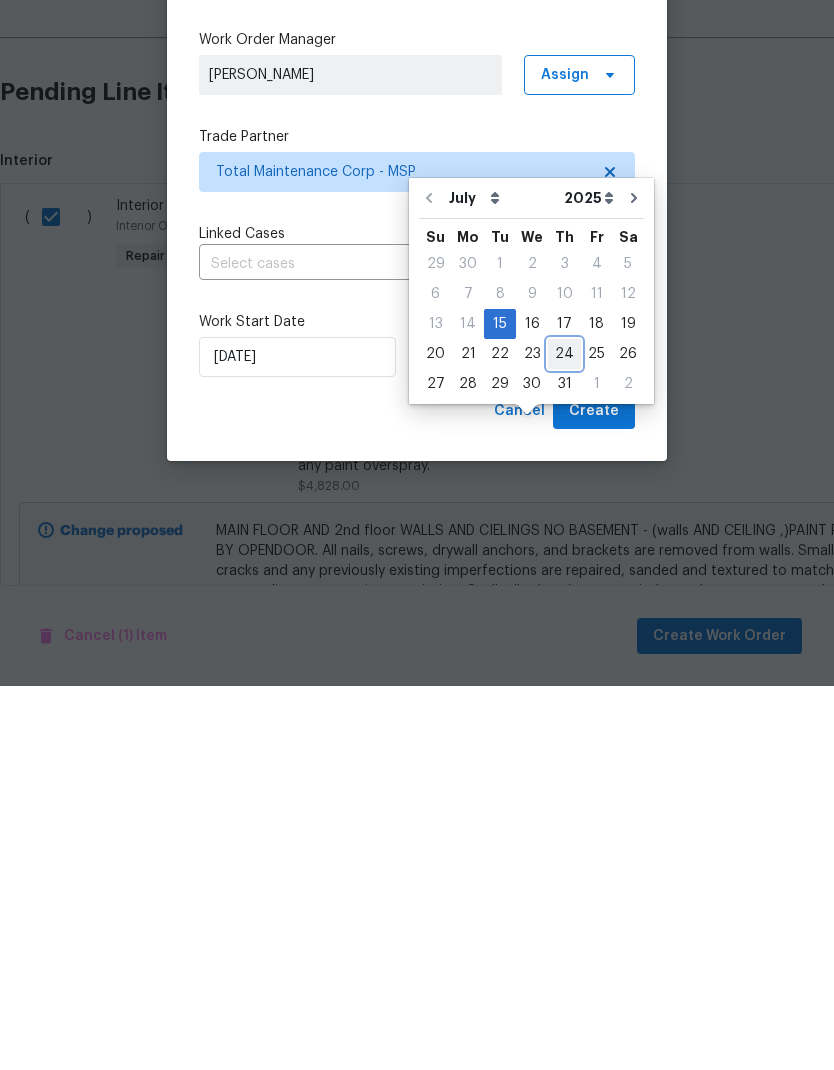 click on "24" at bounding box center [564, 738] 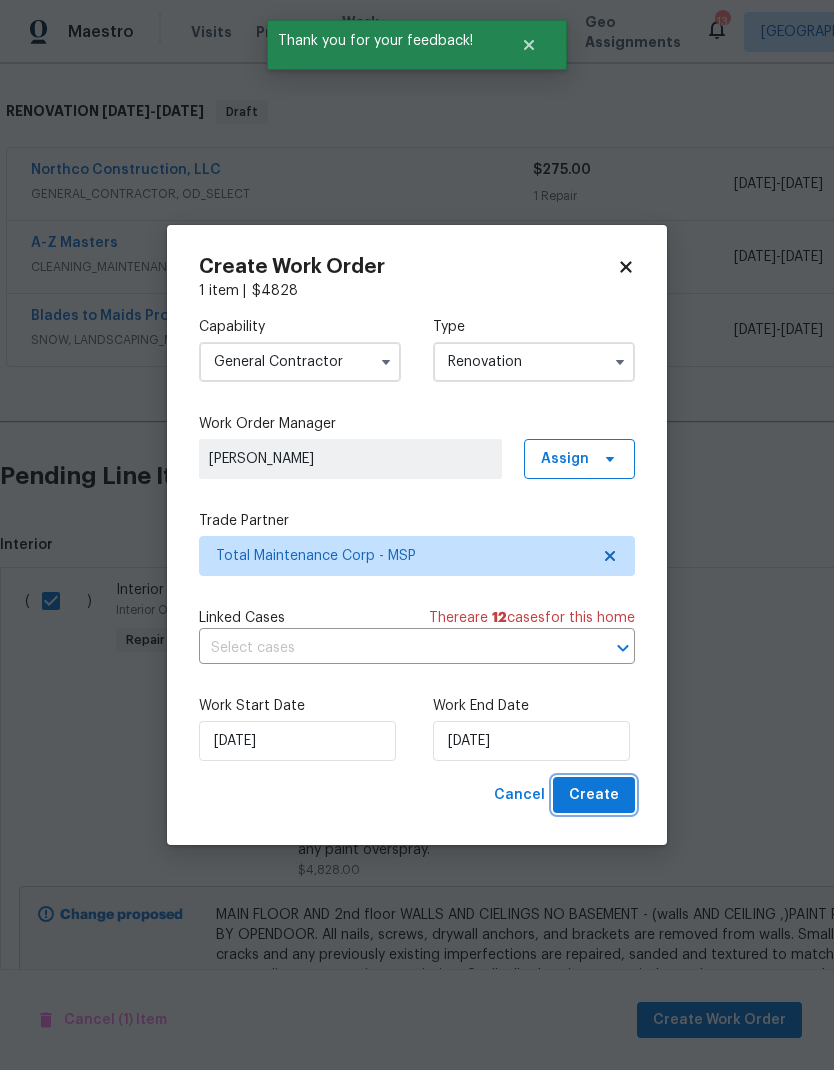 click on "Create" at bounding box center [594, 795] 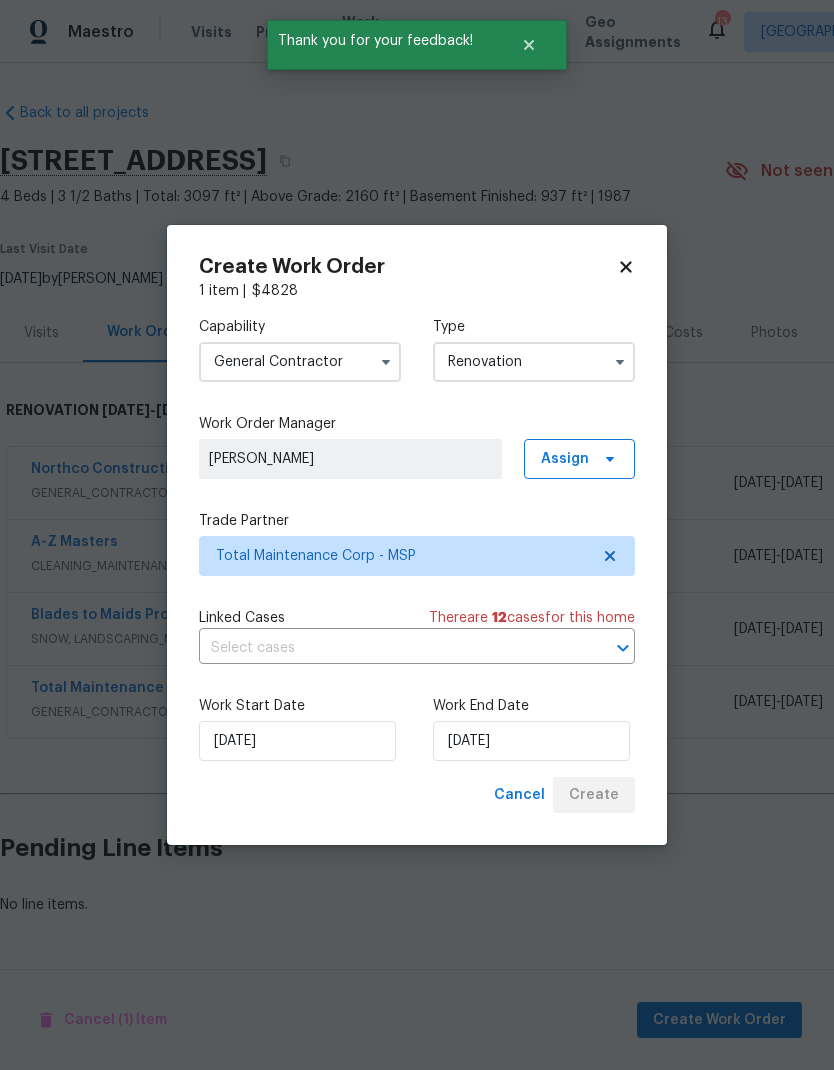 scroll, scrollTop: 0, scrollLeft: 0, axis: both 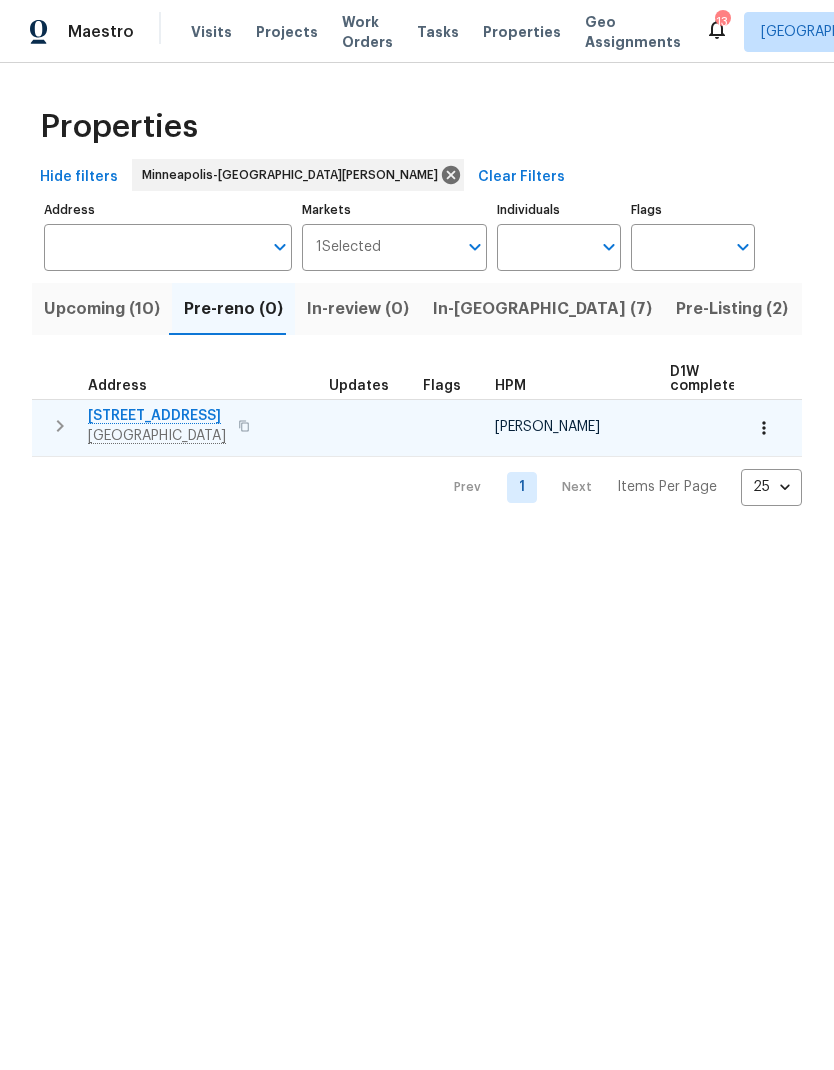 click on "8803 Hillswick Trl" at bounding box center [157, 416] 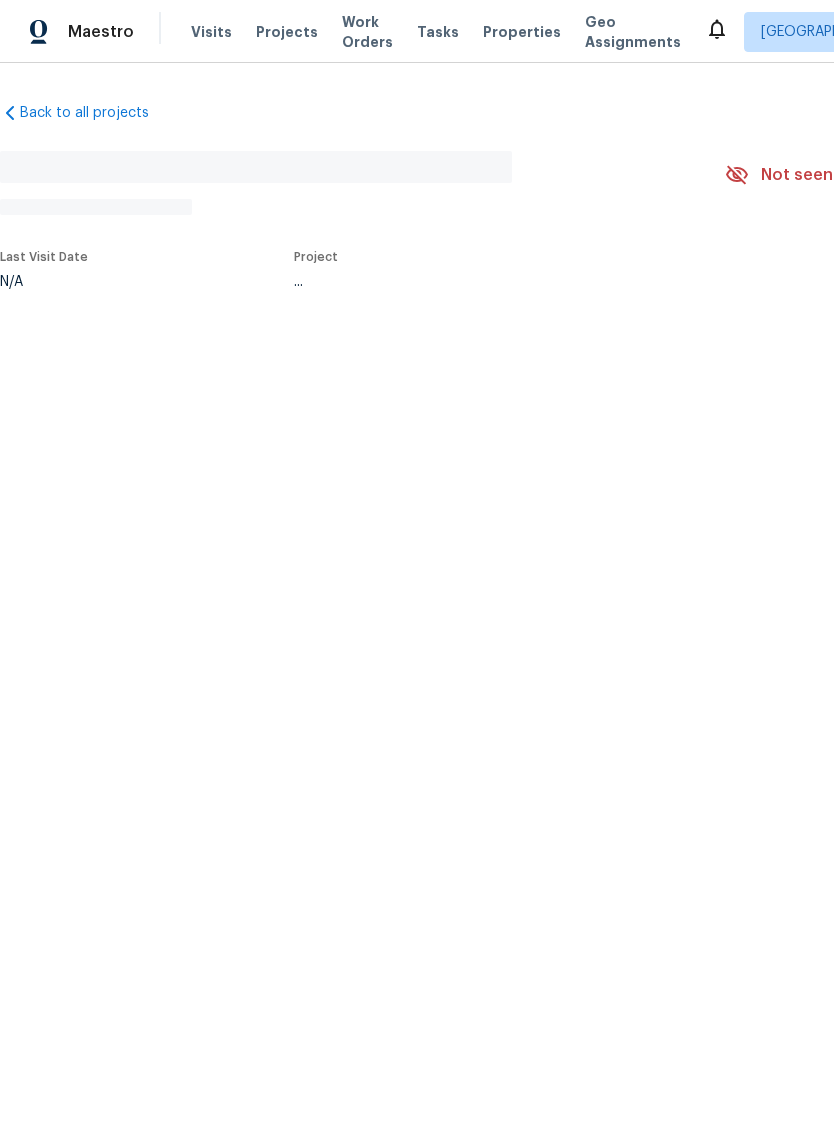 scroll, scrollTop: 0, scrollLeft: 0, axis: both 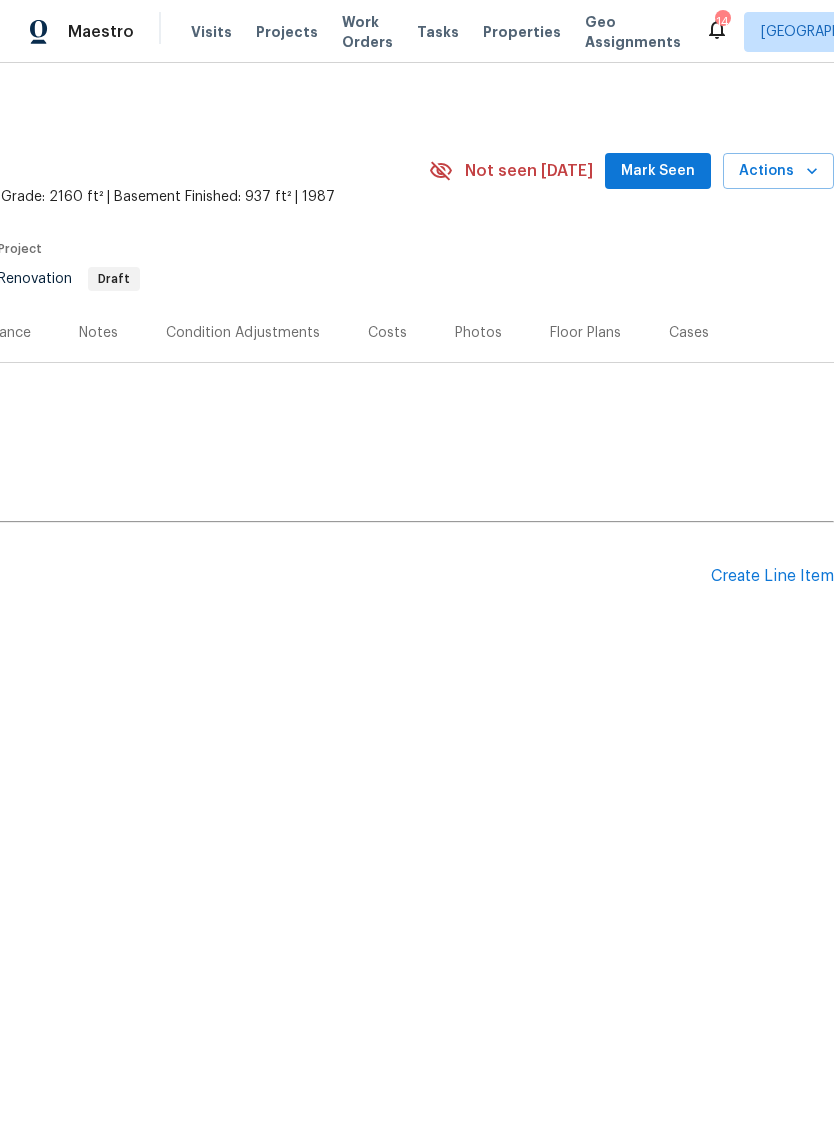 click on "Floor Plans" at bounding box center (585, 333) 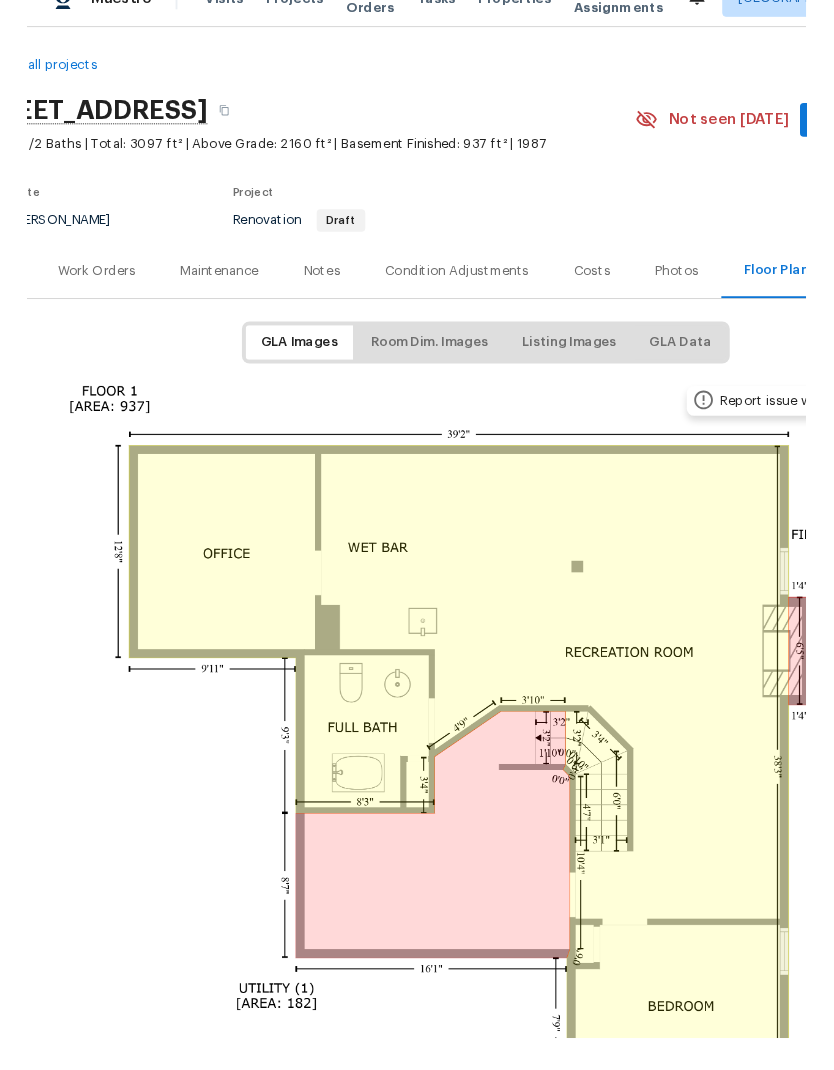 scroll, scrollTop: 10, scrollLeft: 53, axis: both 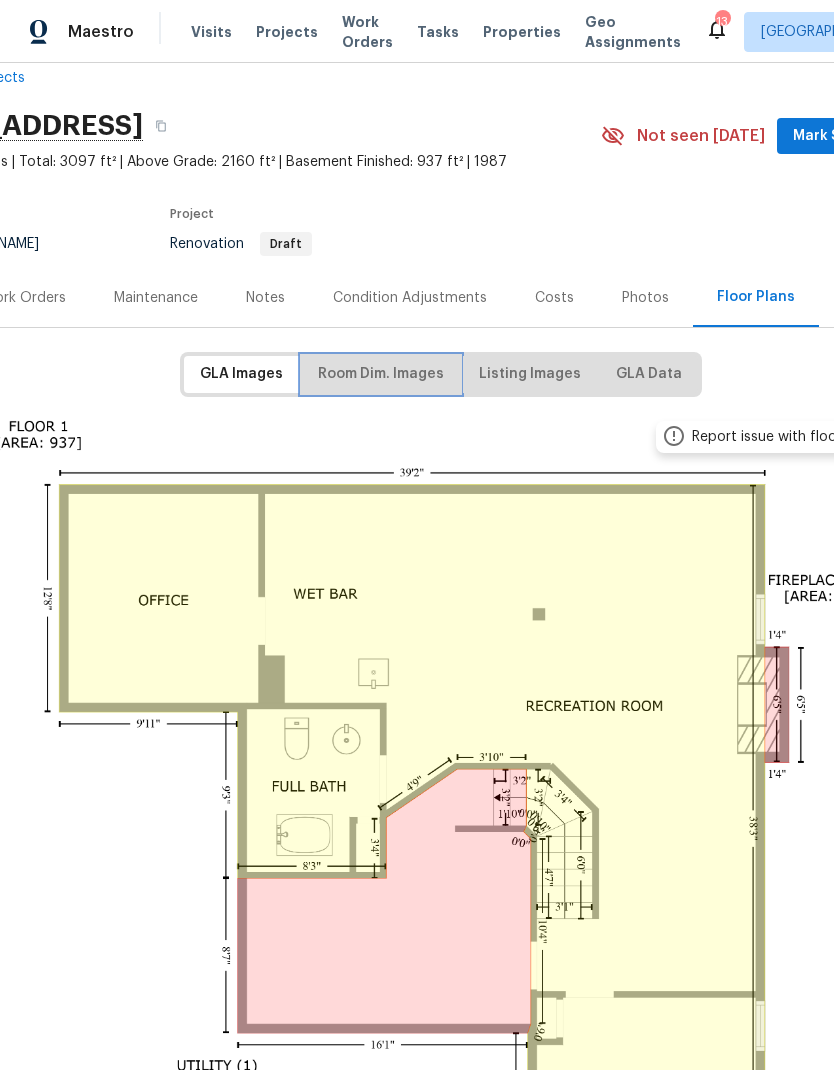 click on "Room Dim. Images" at bounding box center (381, 374) 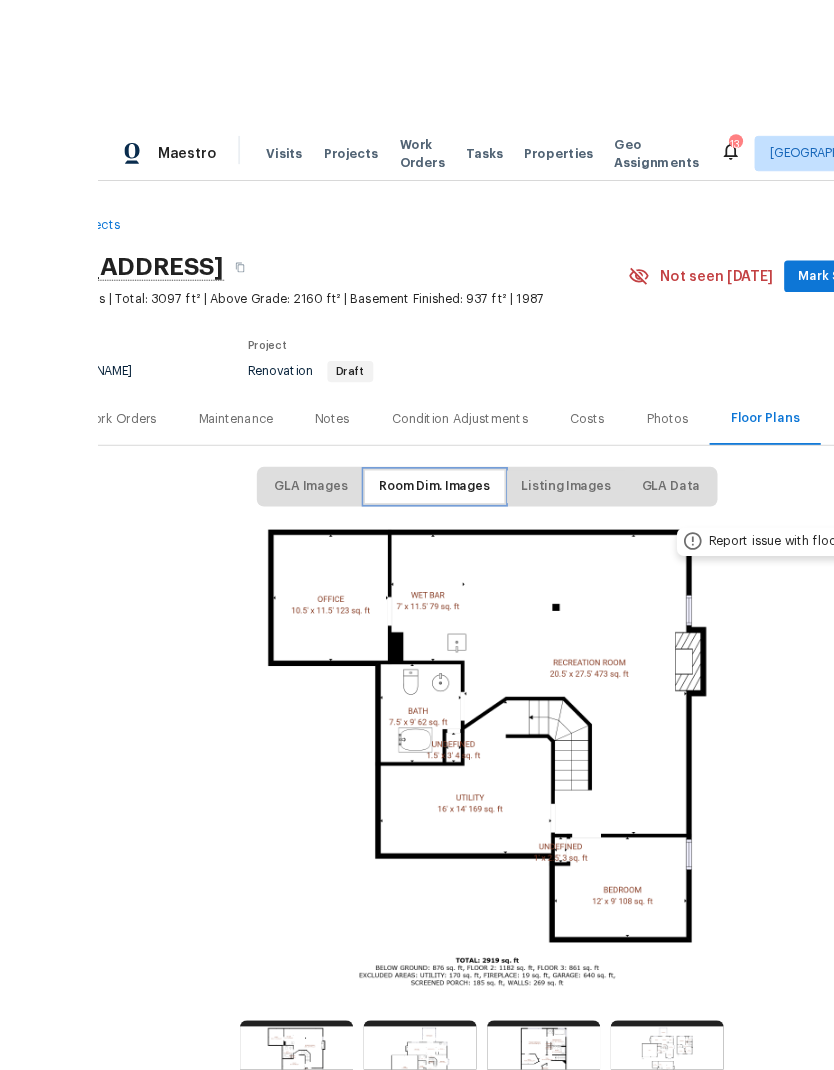 scroll, scrollTop: 16, scrollLeft: 0, axis: vertical 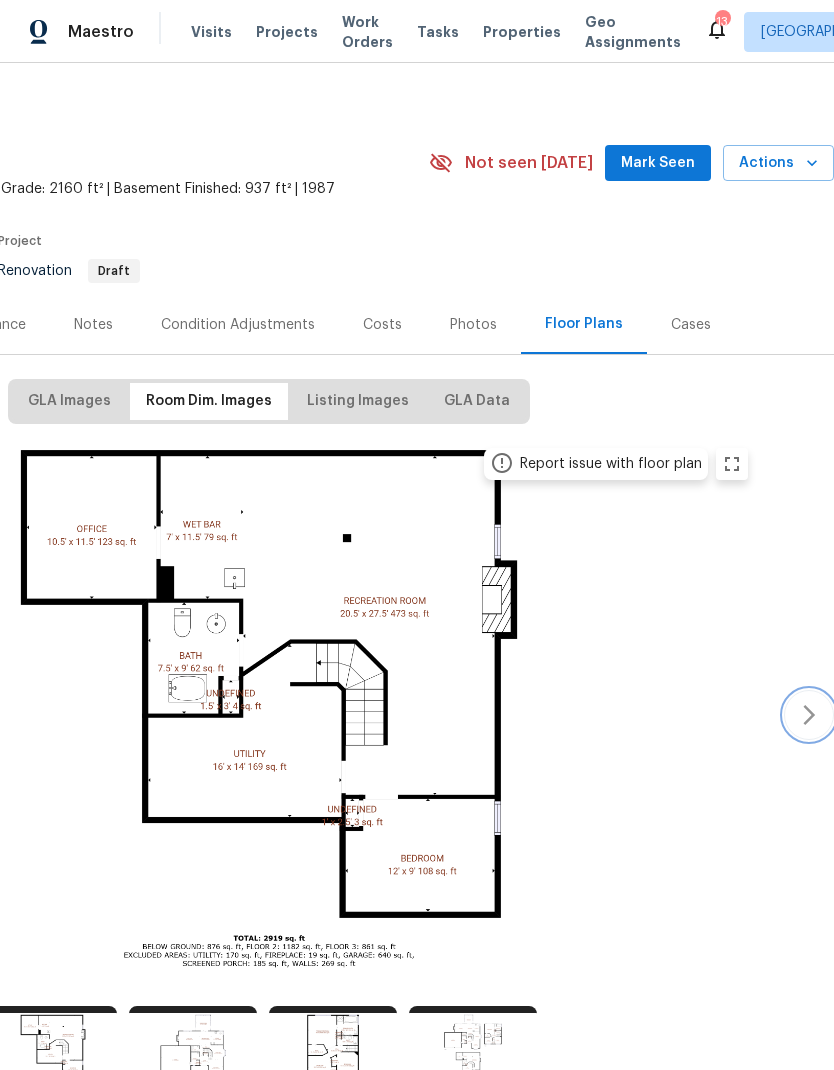 click 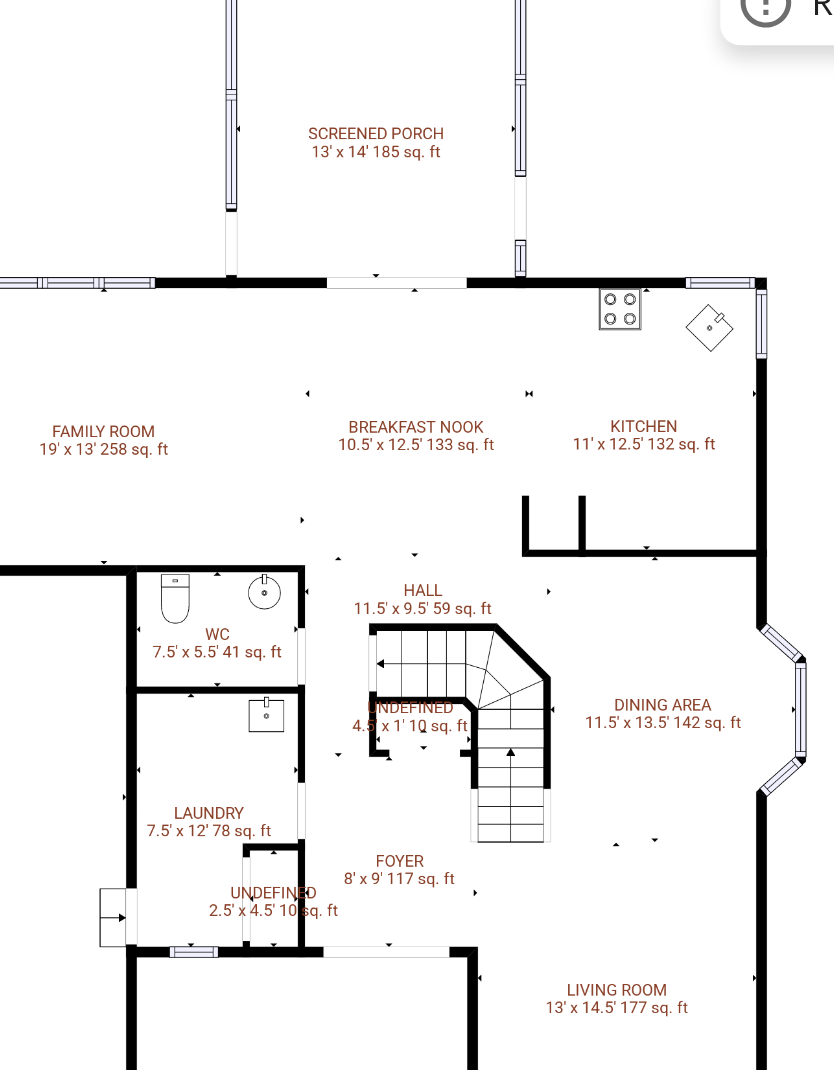 scroll, scrollTop: 32, scrollLeft: 295, axis: both 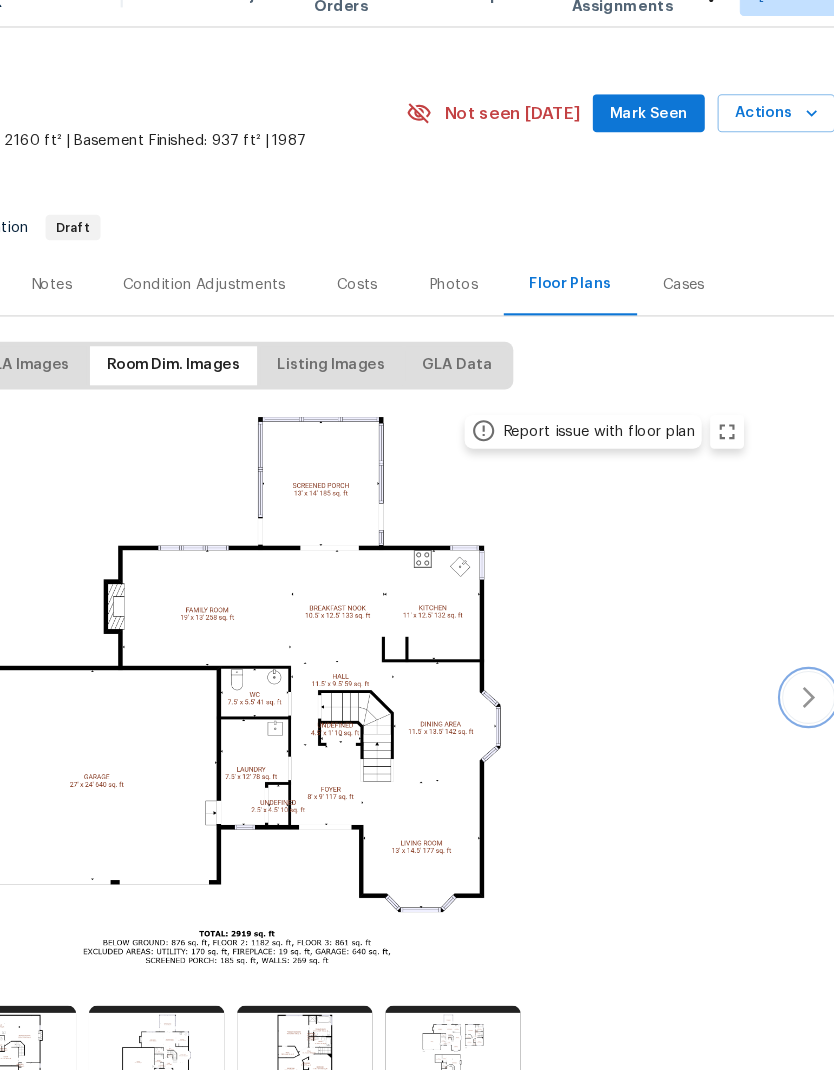 click at bounding box center [809, 696] 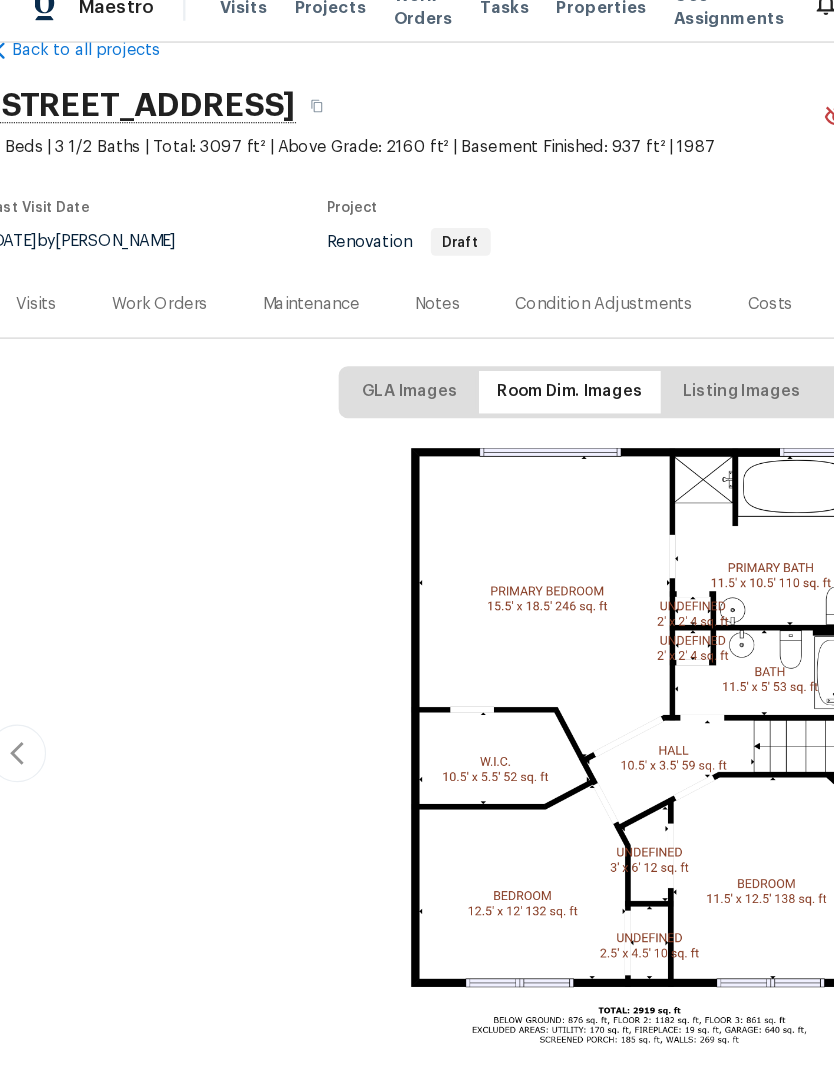 scroll, scrollTop: 43, scrollLeft: 11, axis: both 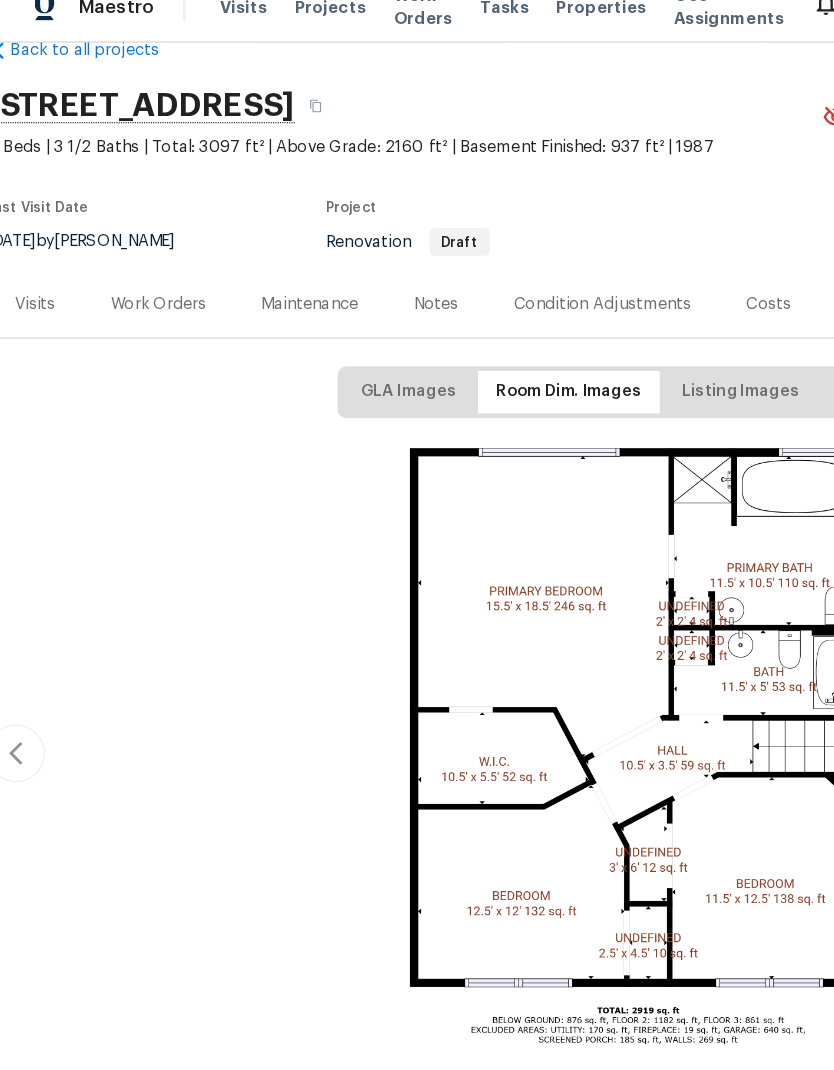 click on "Work Orders" at bounding box center (137, 290) 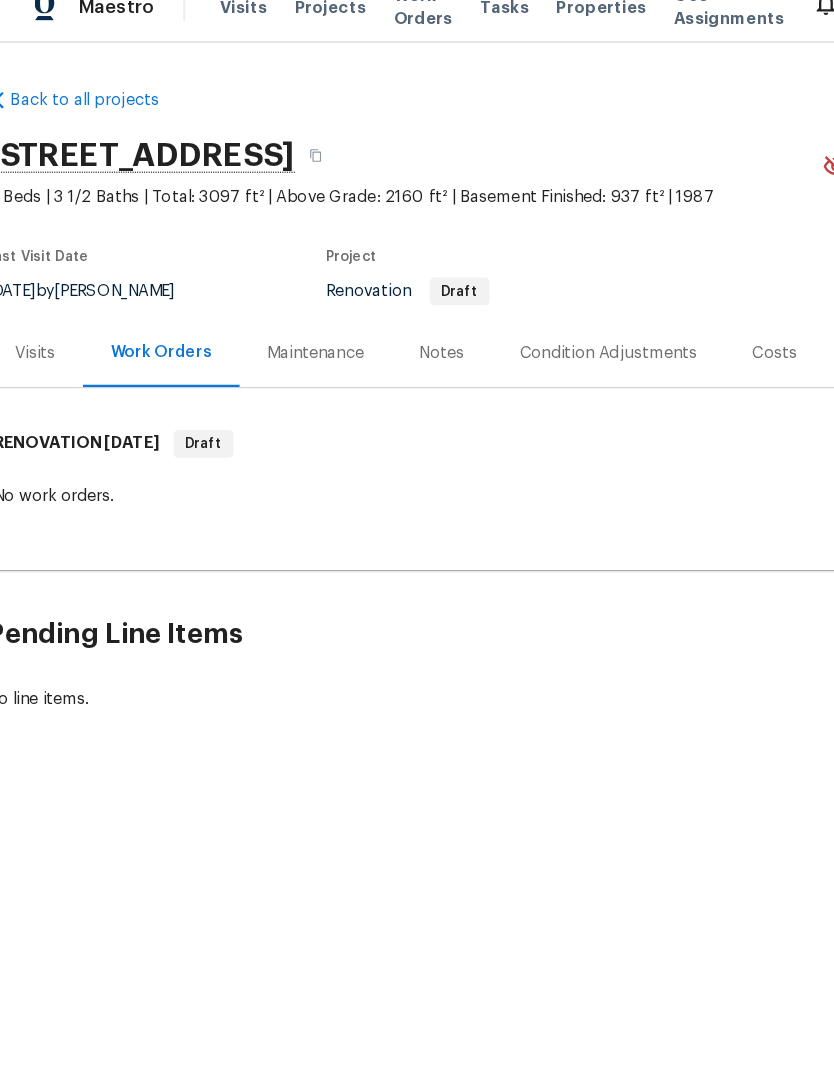 scroll, scrollTop: 0, scrollLeft: 0, axis: both 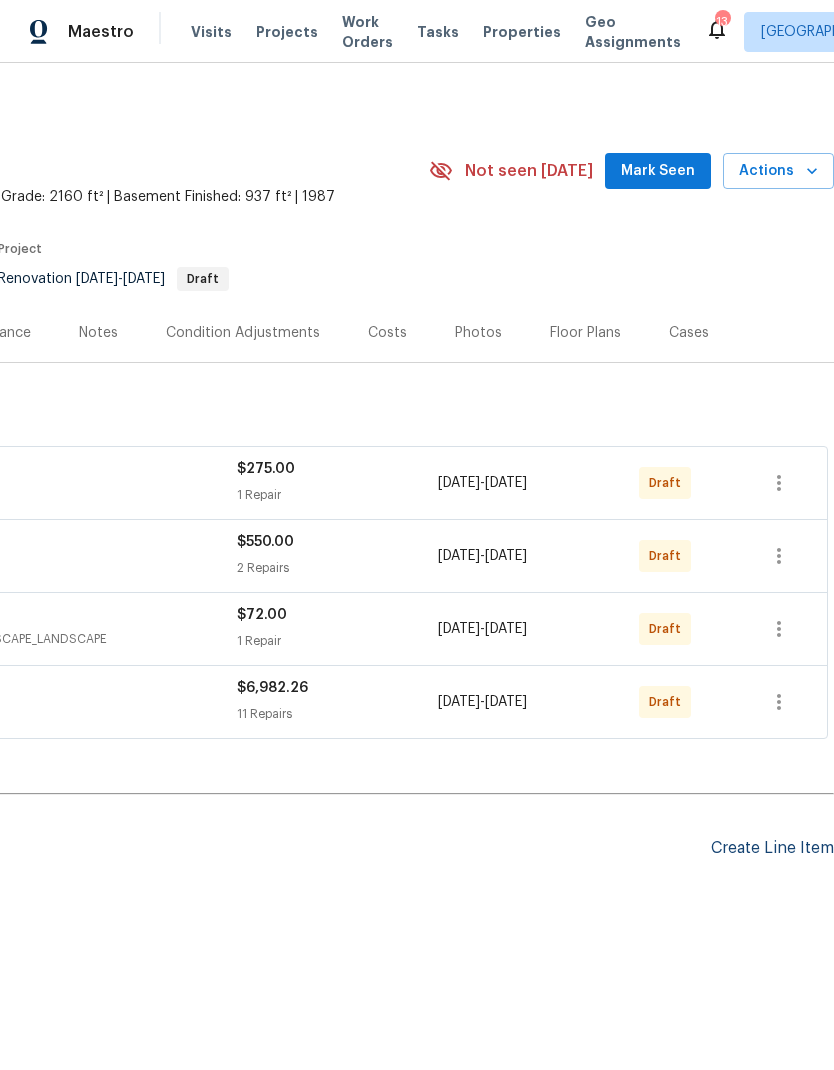 click on "Create Line Item" at bounding box center [772, 848] 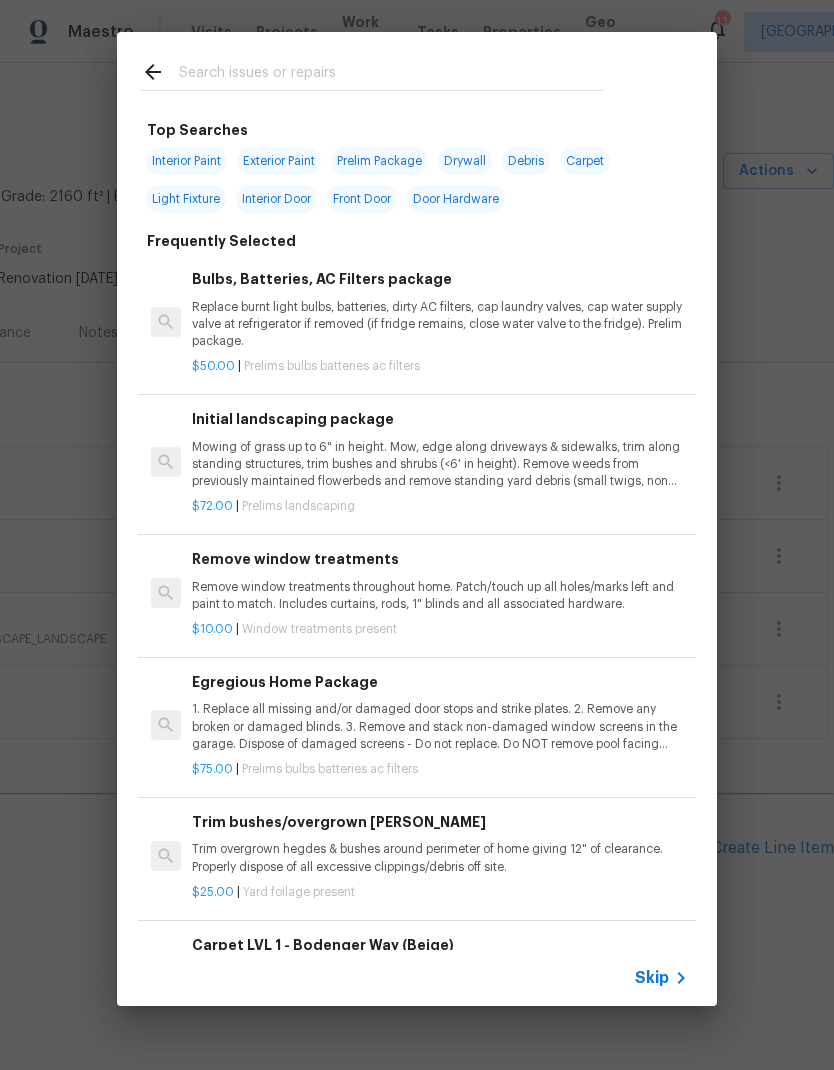 click at bounding box center [391, 75] 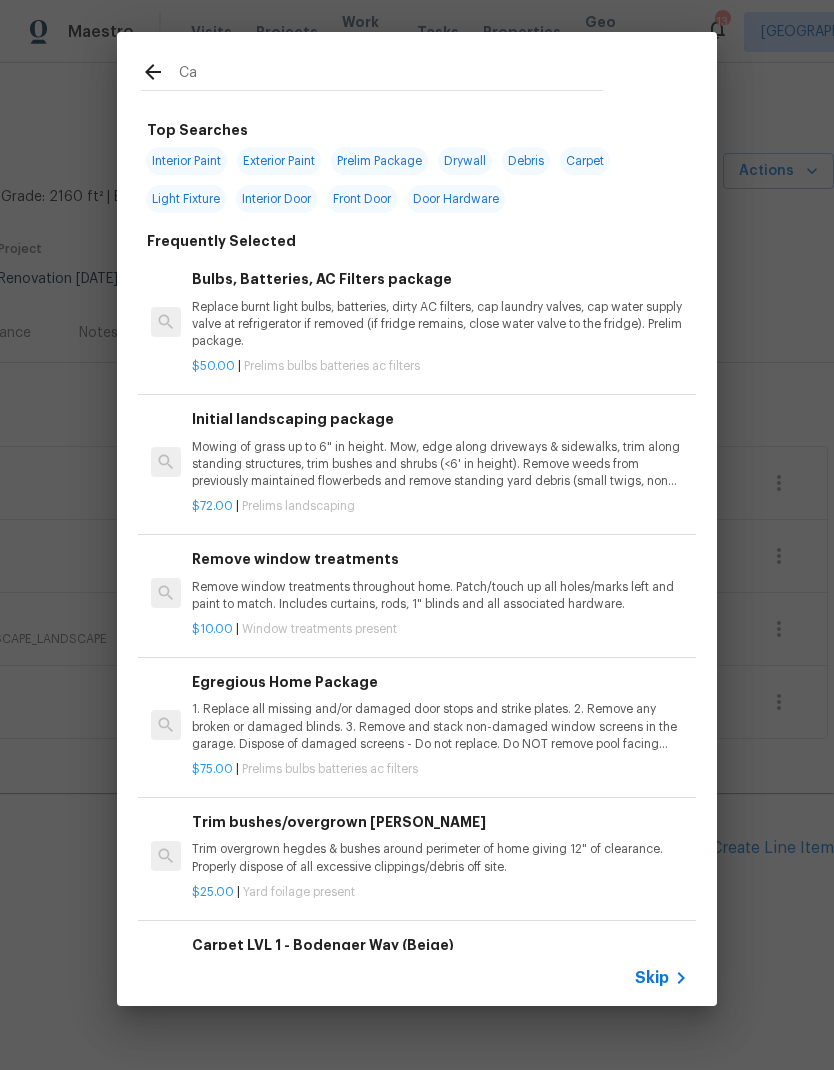 type on "Car" 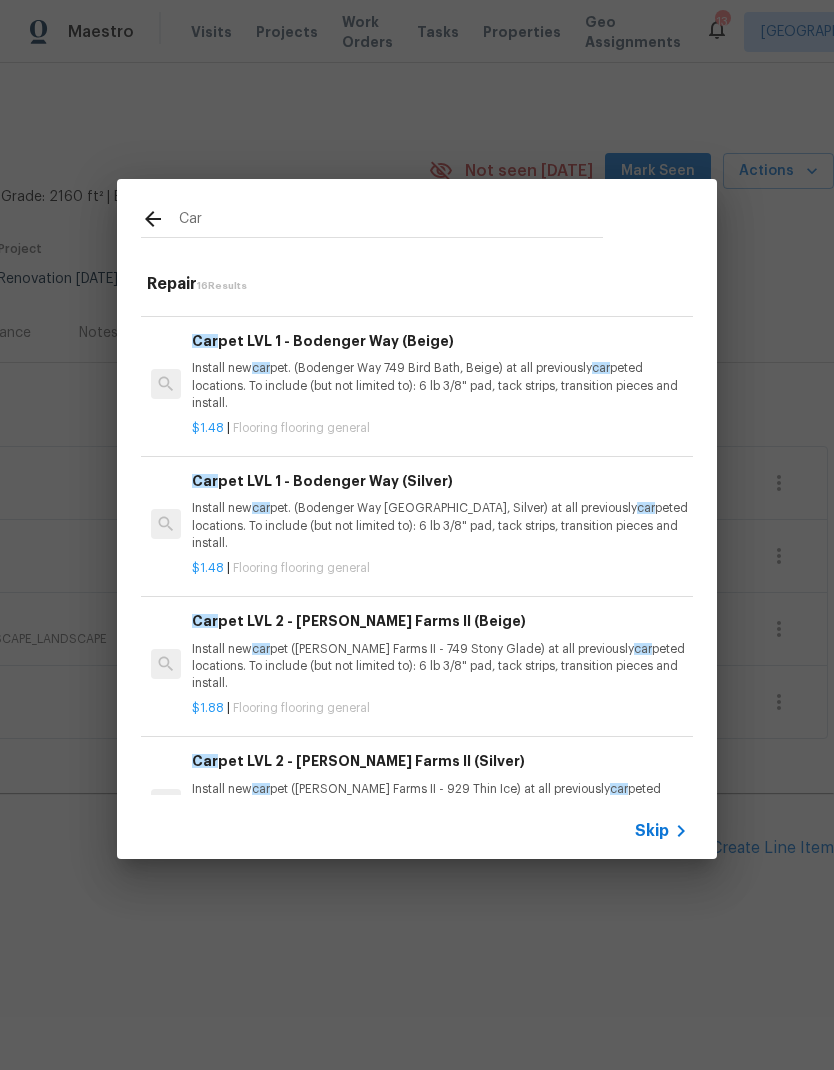 scroll, scrollTop: 229, scrollLeft: 2, axis: both 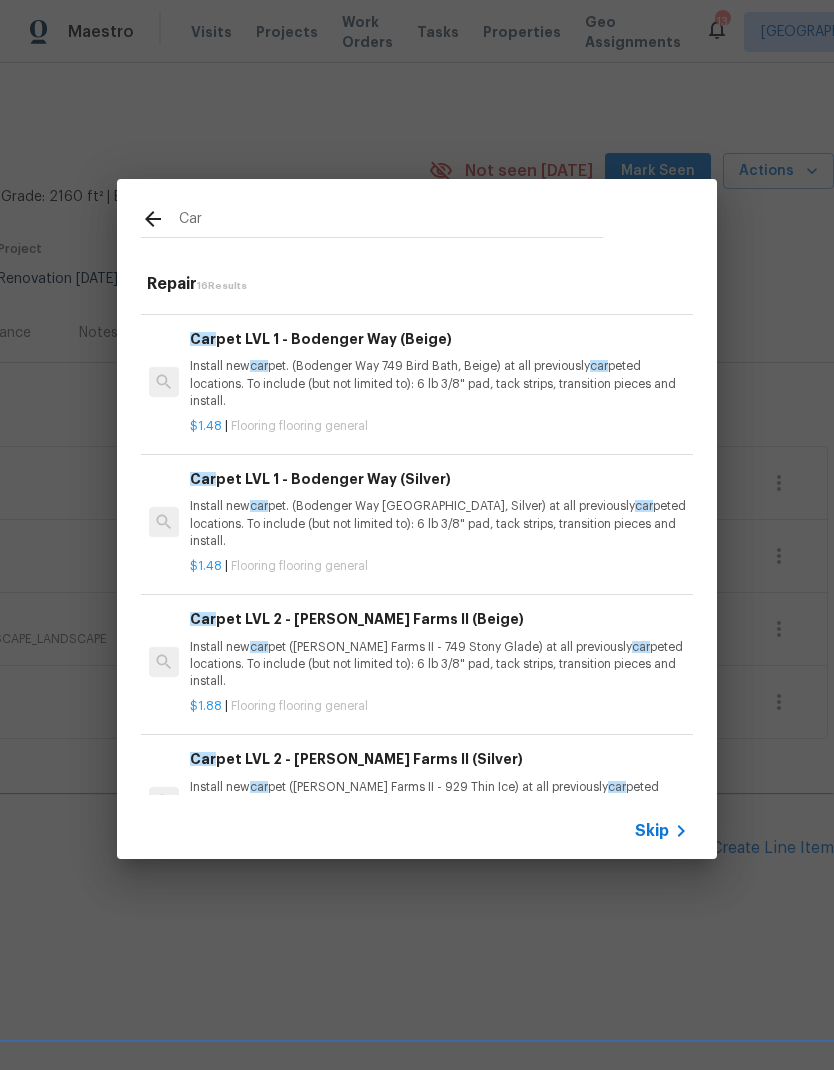 click on "Install new  car pet. (Bodenger Way 749 Bird Bath, Beige) at all previously  car peted locations. To include (but not limited to): 6 lb 3/8" pad, tack strips, transition pieces and install." at bounding box center [438, 383] 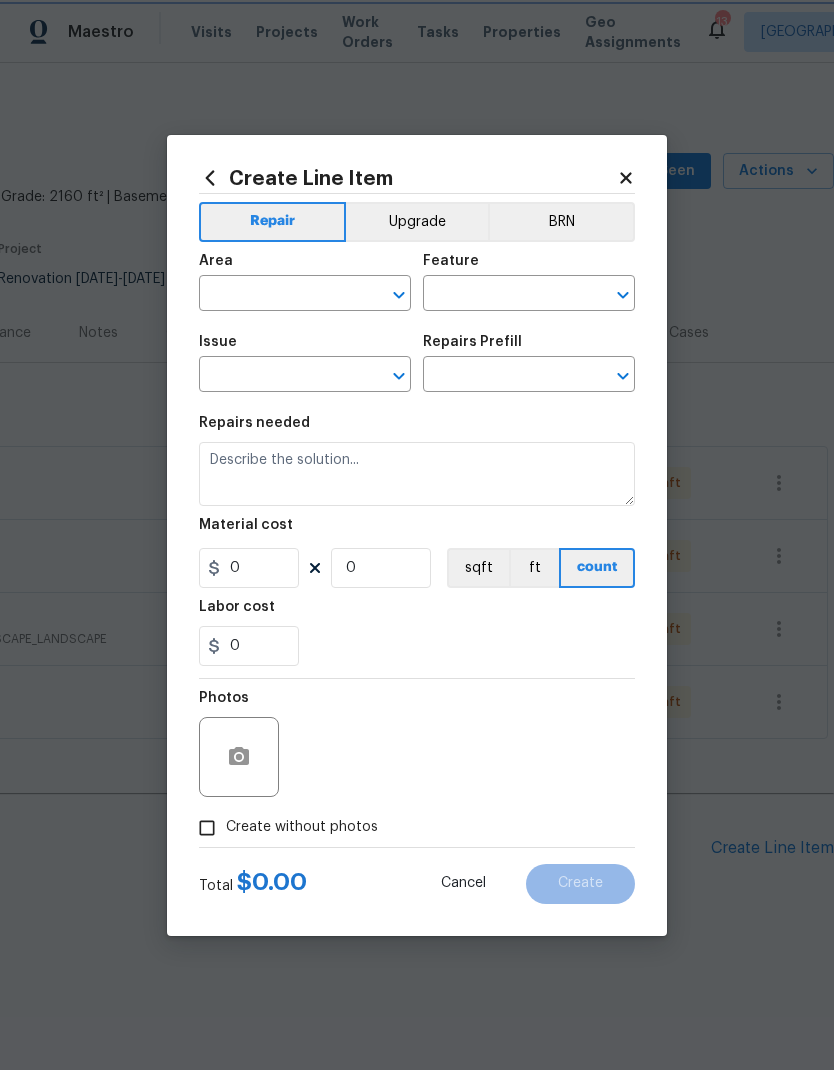 type on "Overall Flooring" 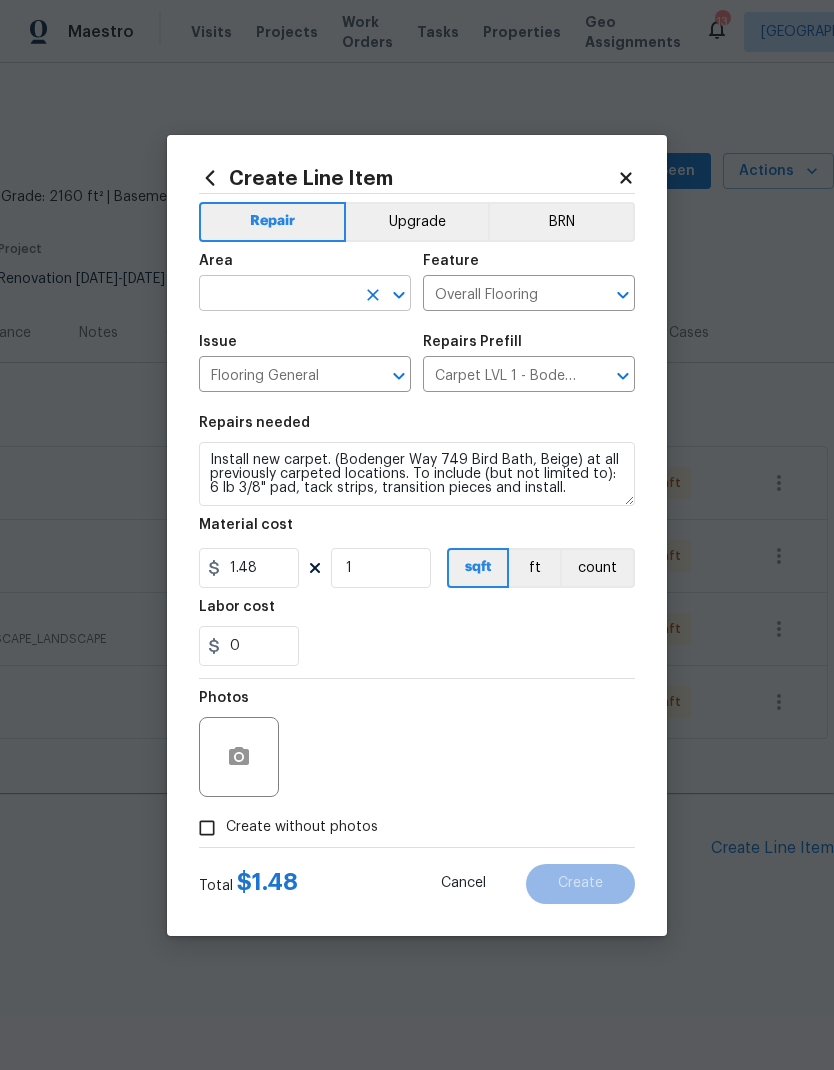 click at bounding box center (277, 295) 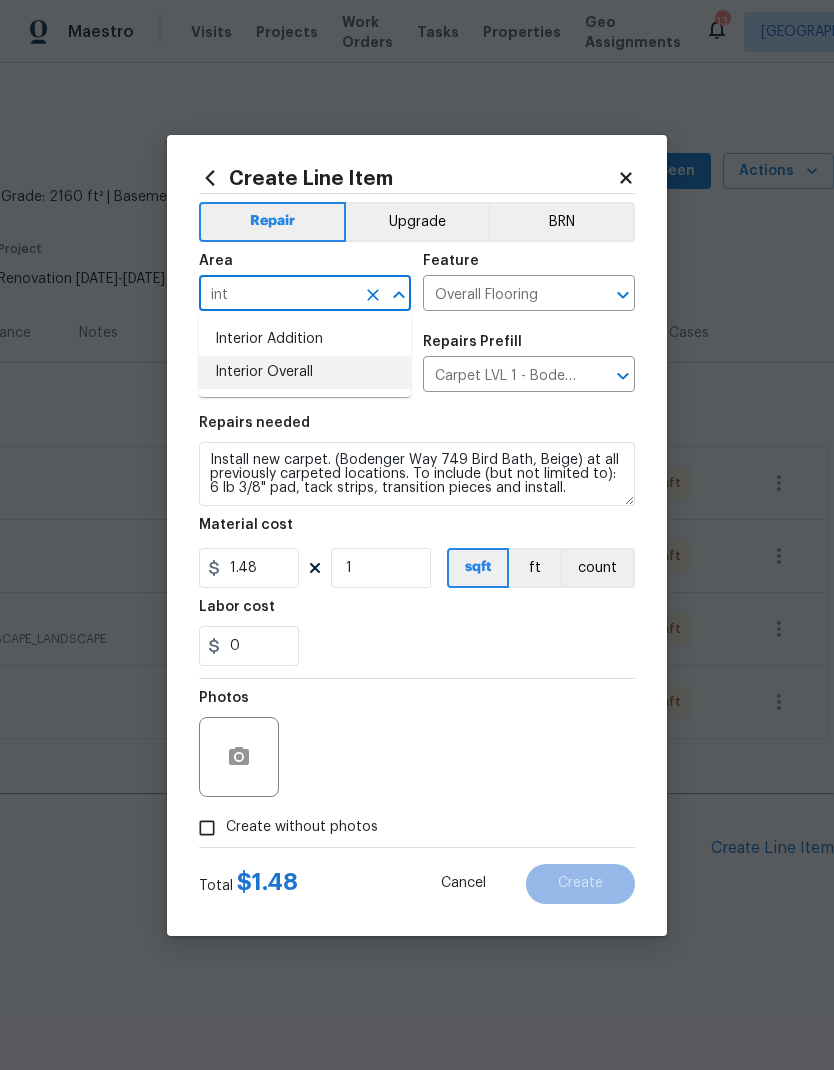 click on "Interior Overall" at bounding box center (305, 372) 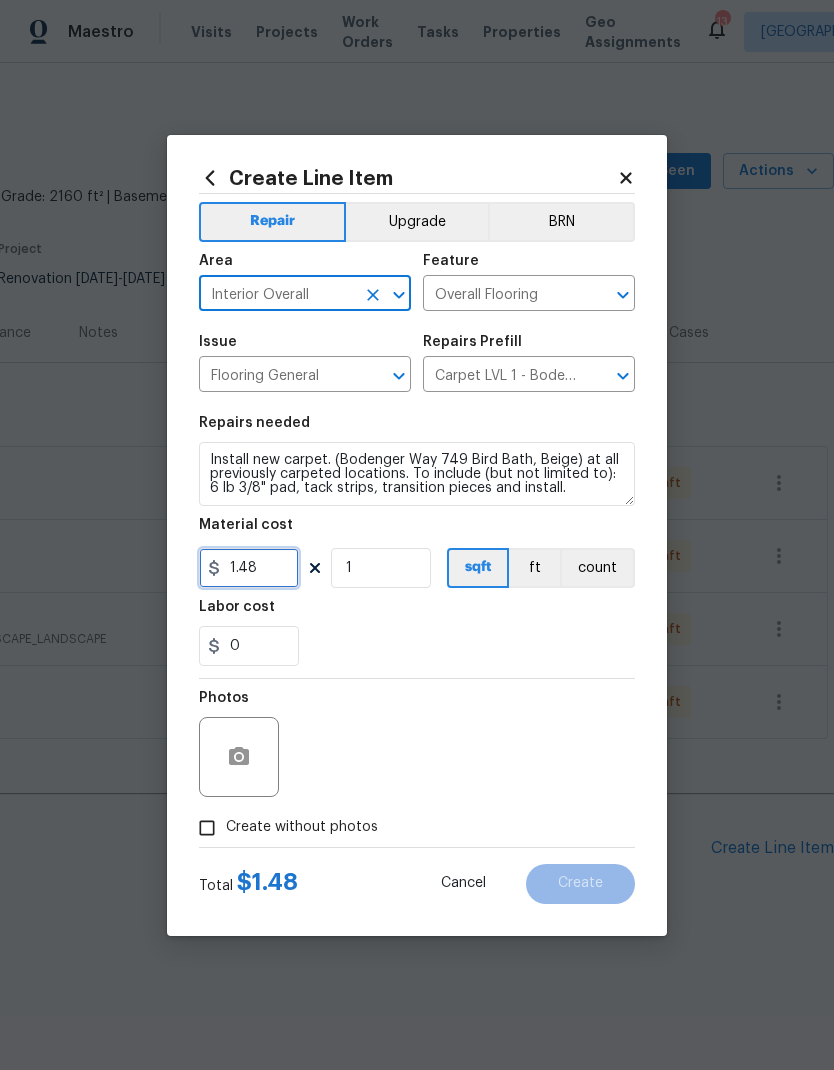 click on "1.48" at bounding box center (249, 568) 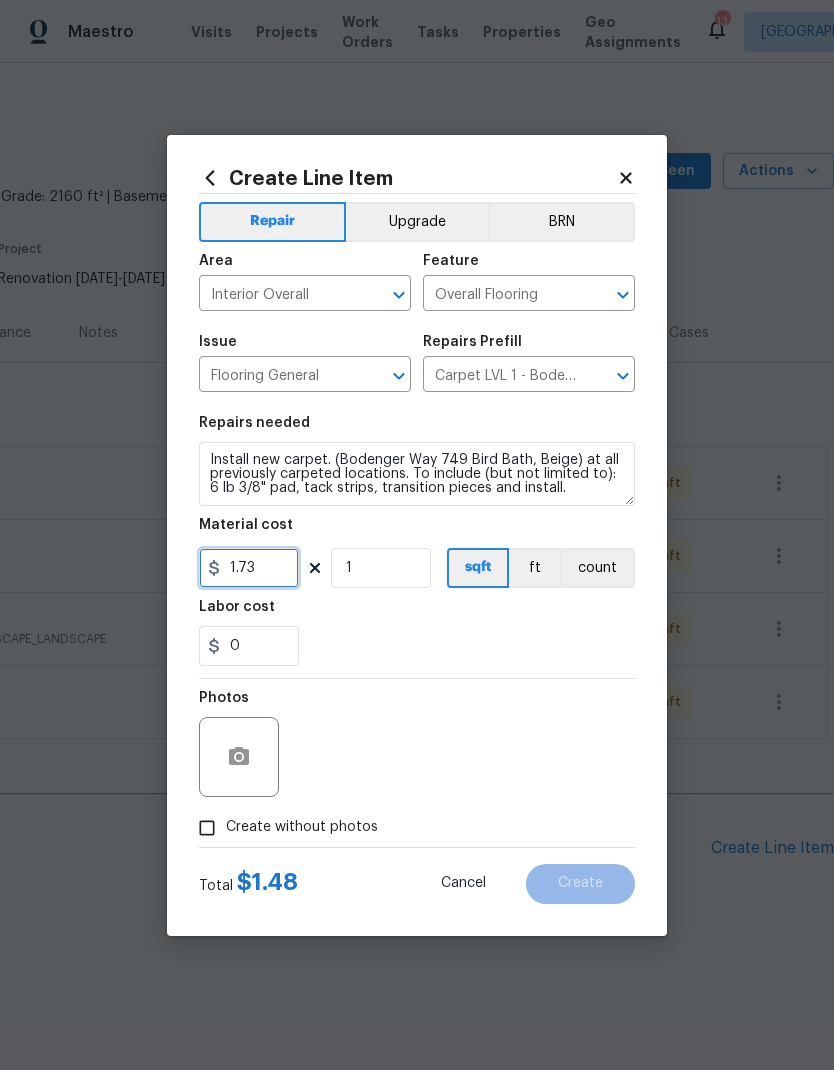 type on "1.73" 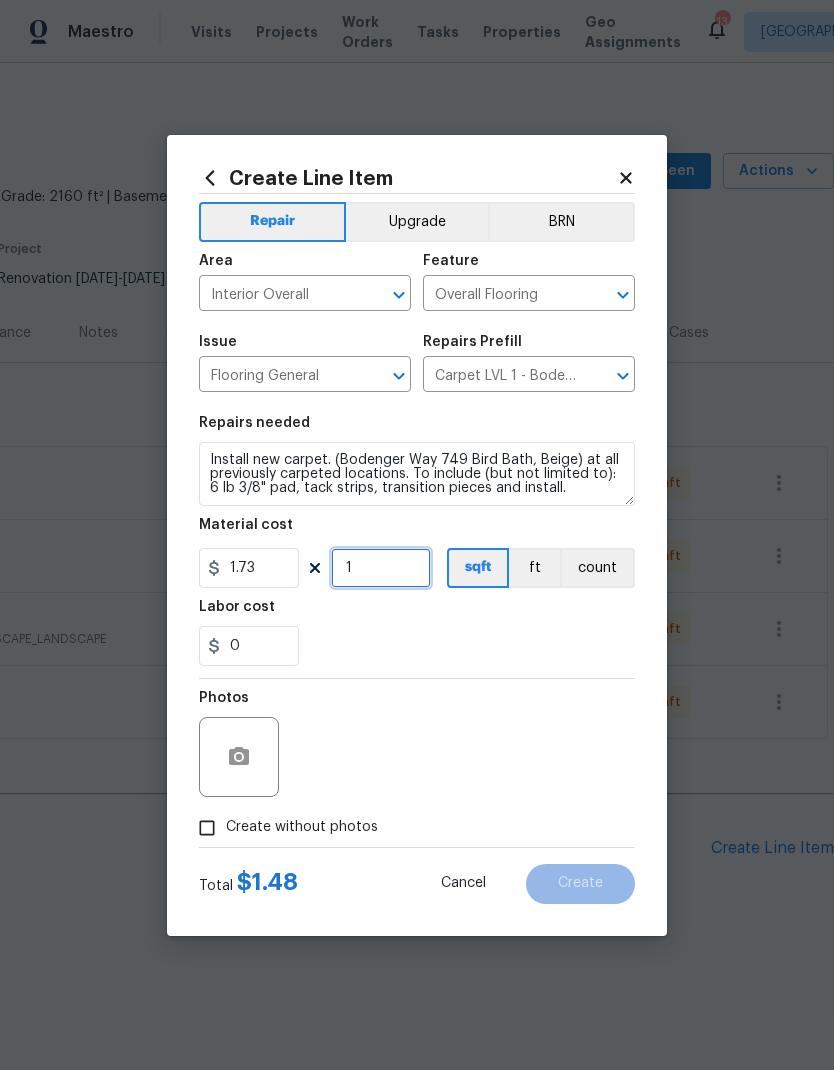 click on "1" at bounding box center (381, 568) 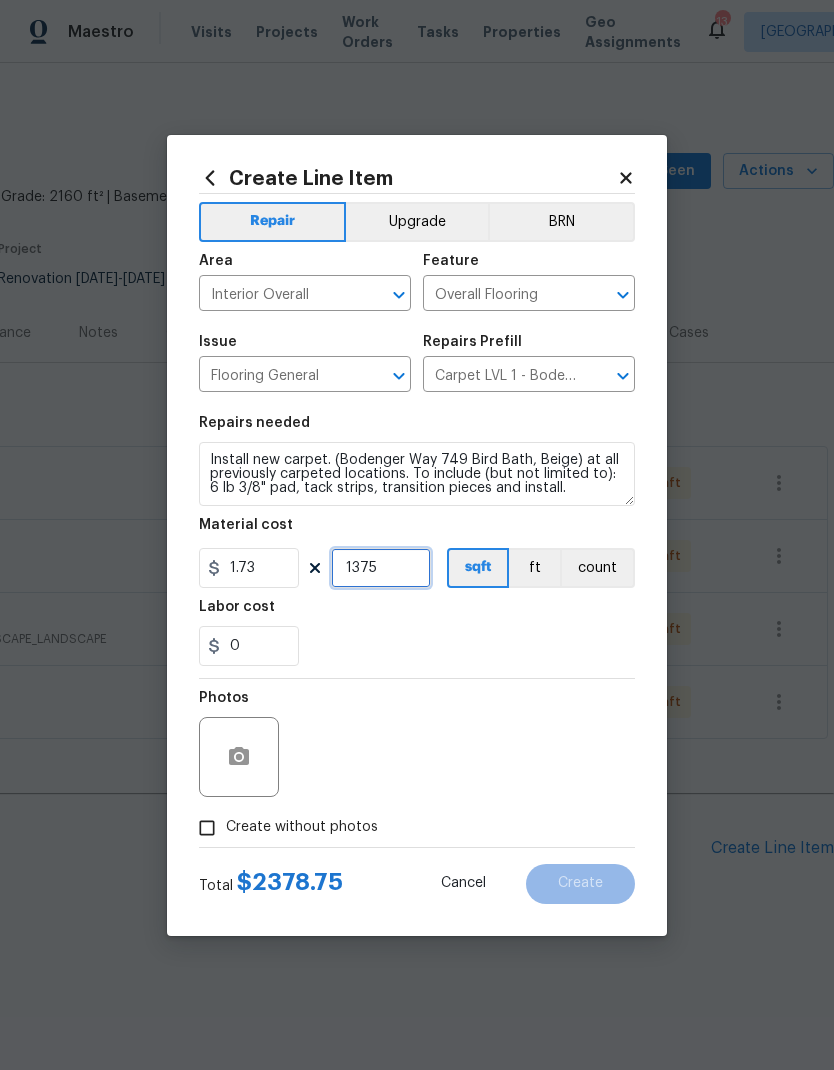 type on "1375" 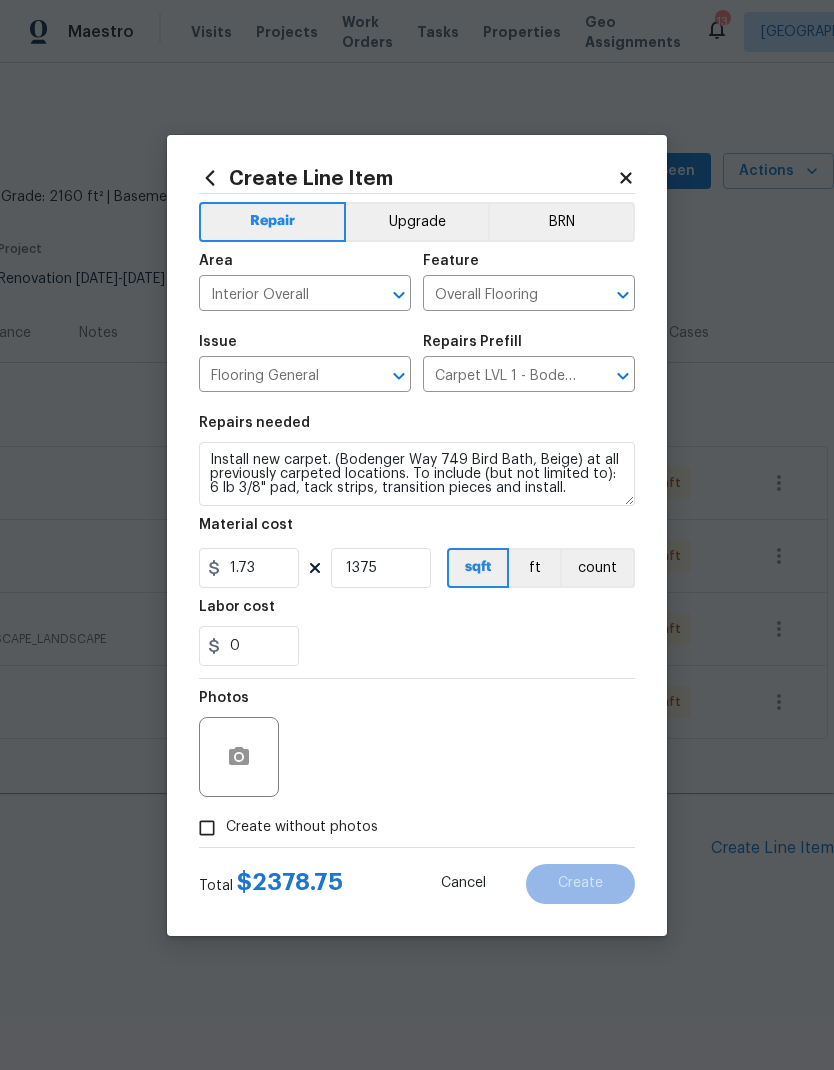 click on "0" at bounding box center (417, 646) 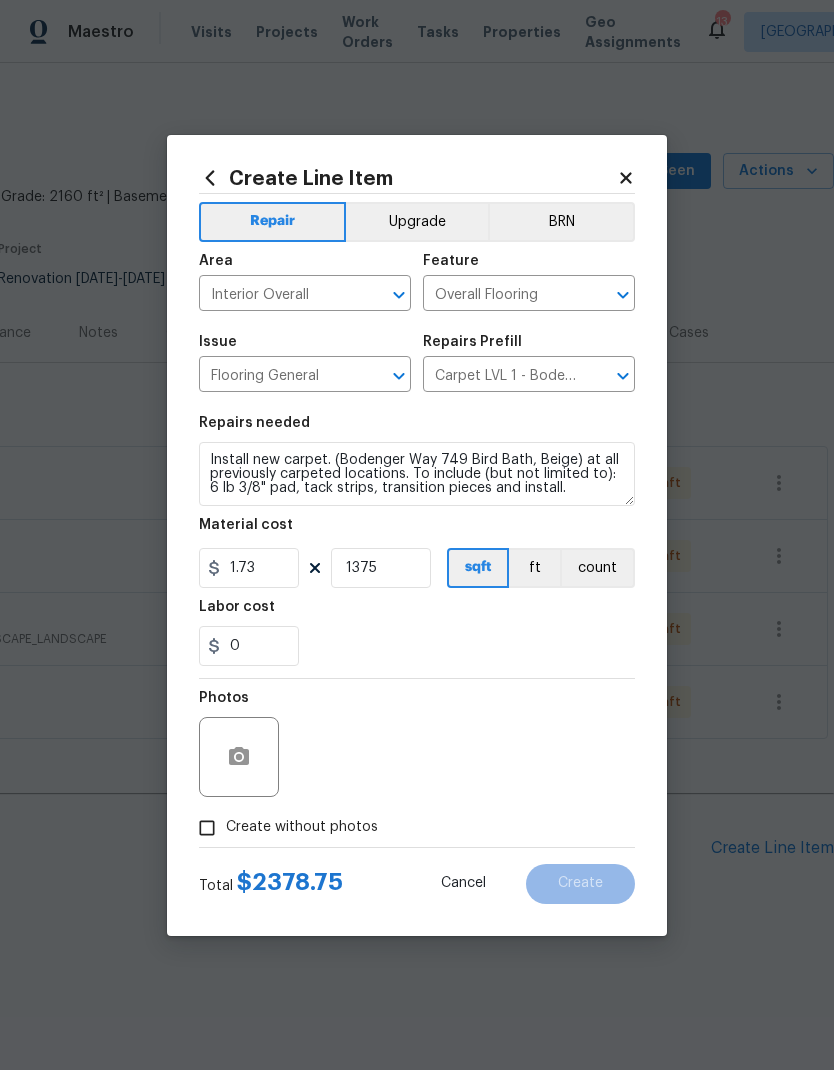 click on "Create without photos" at bounding box center [207, 828] 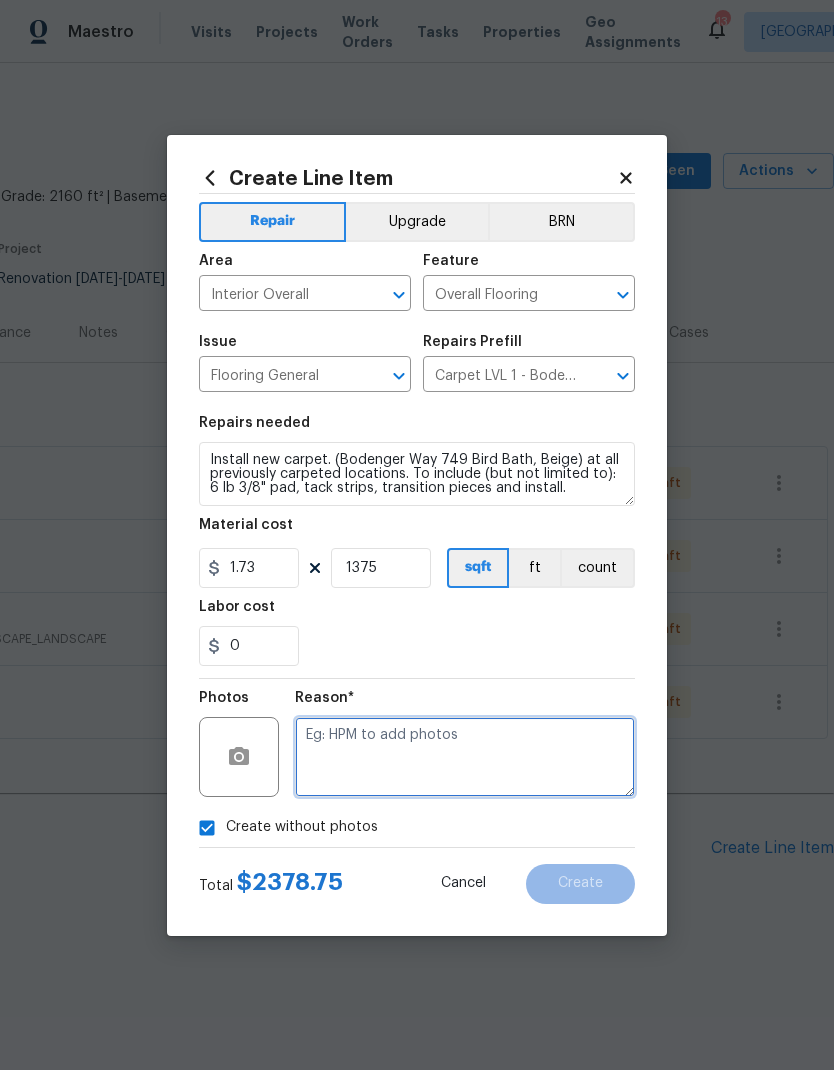 click at bounding box center [465, 757] 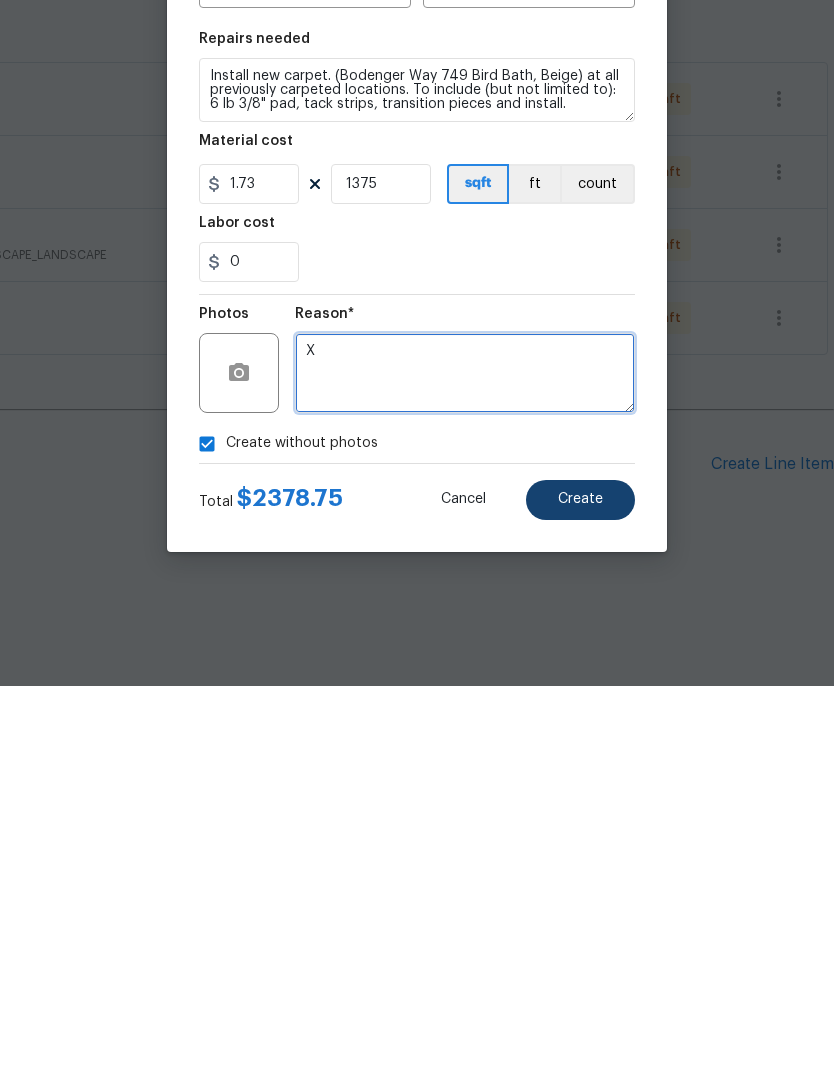 type on "X" 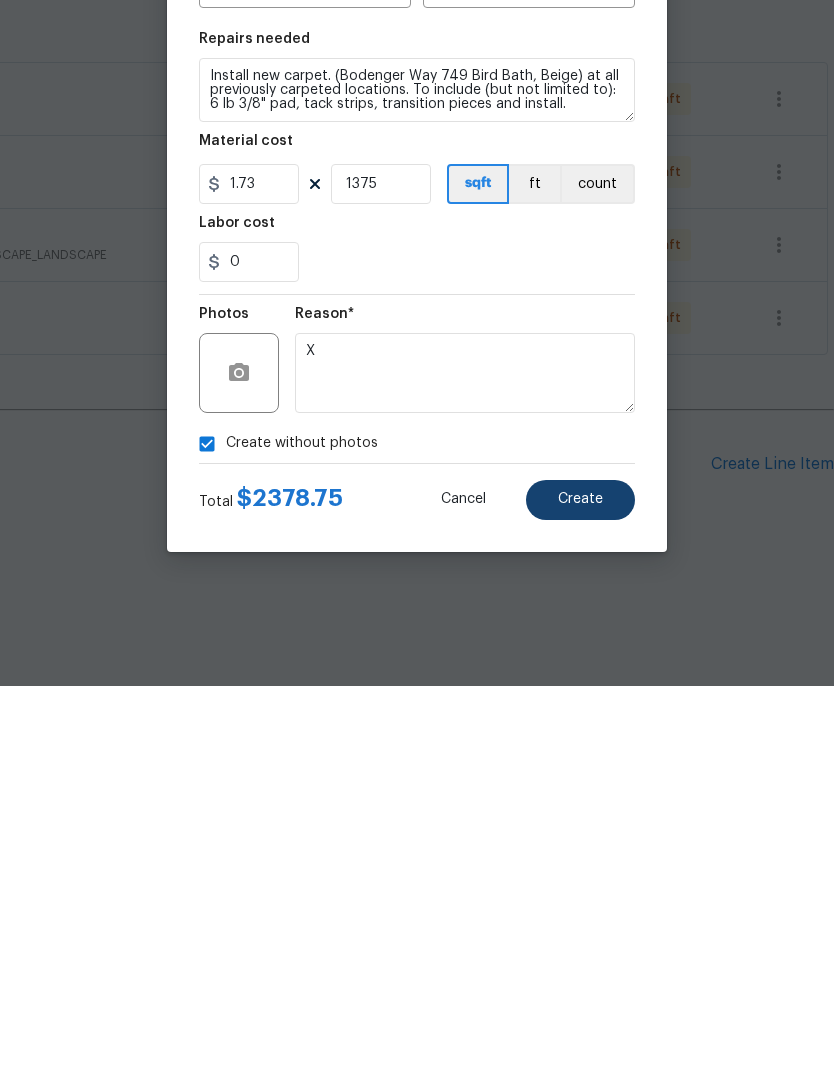 click on "Create" at bounding box center [580, 883] 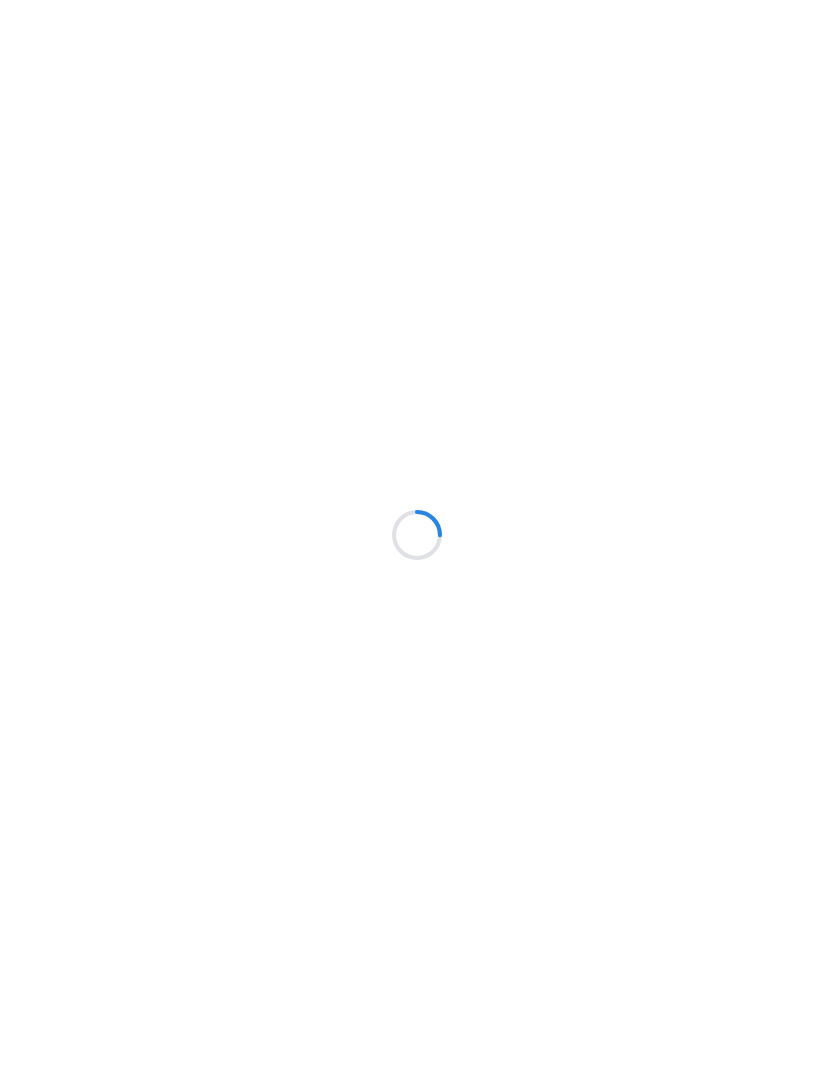 scroll, scrollTop: 0, scrollLeft: 0, axis: both 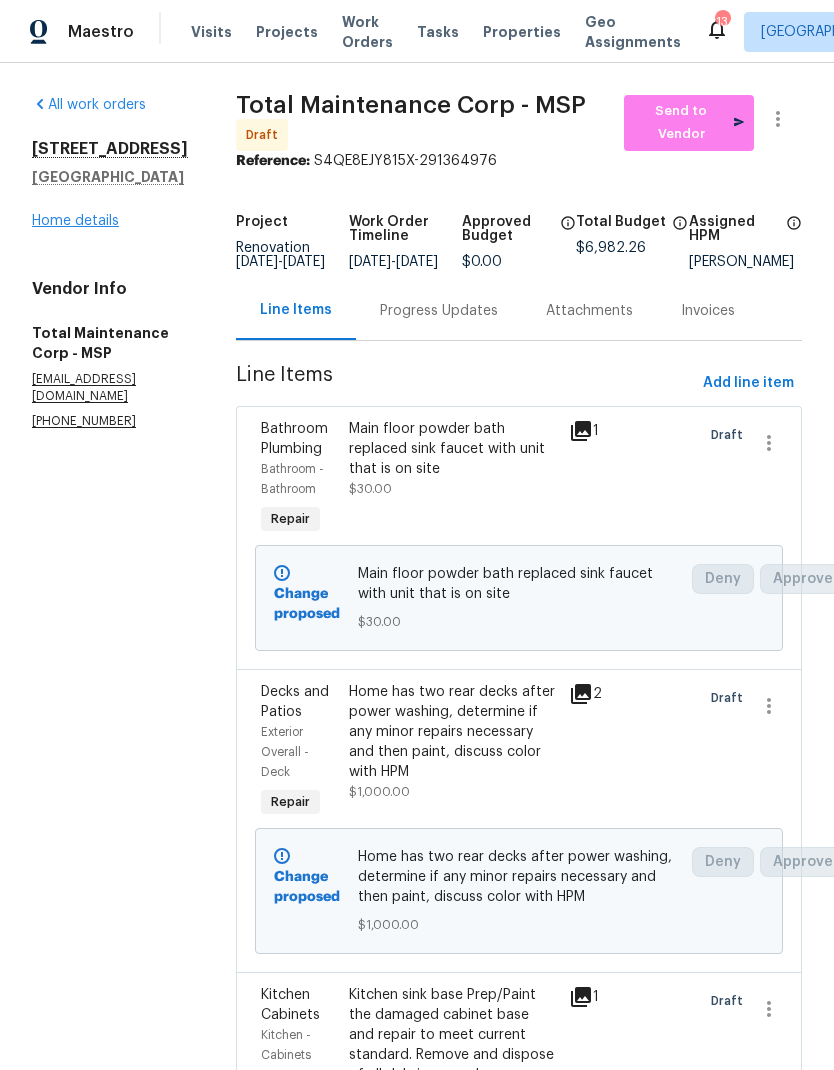 click on "Home details" at bounding box center [75, 221] 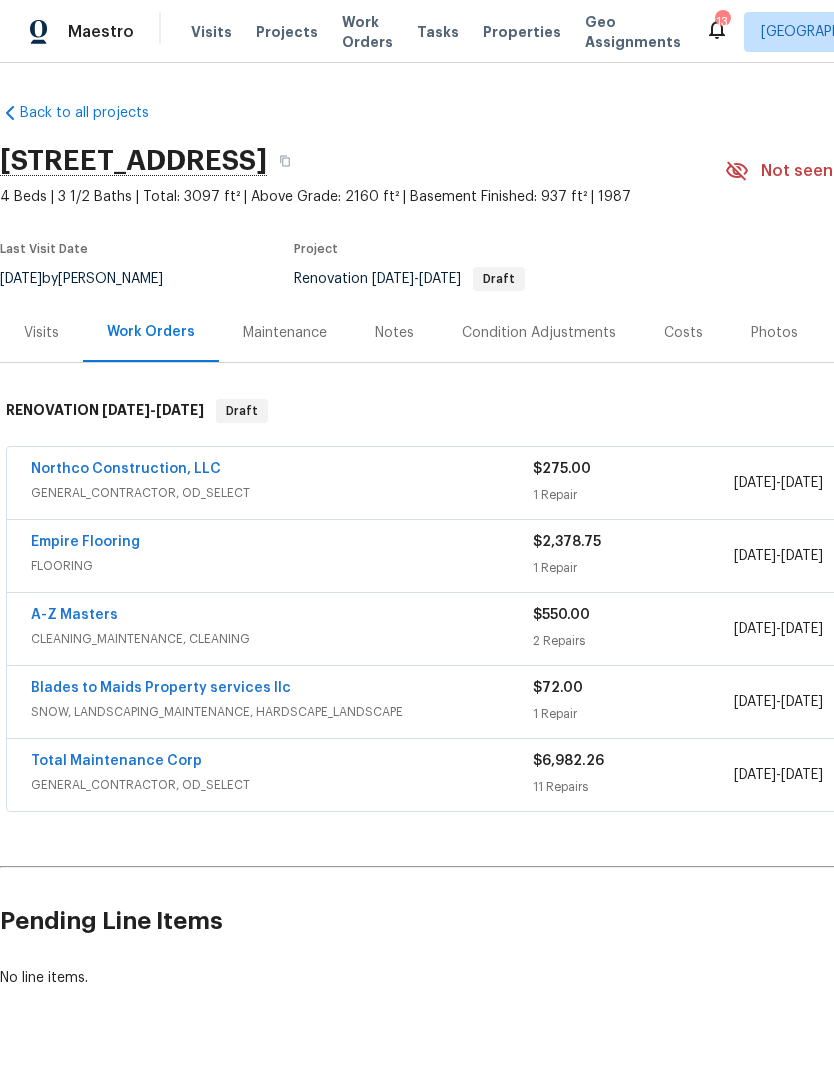 click on "Costs" at bounding box center [683, 332] 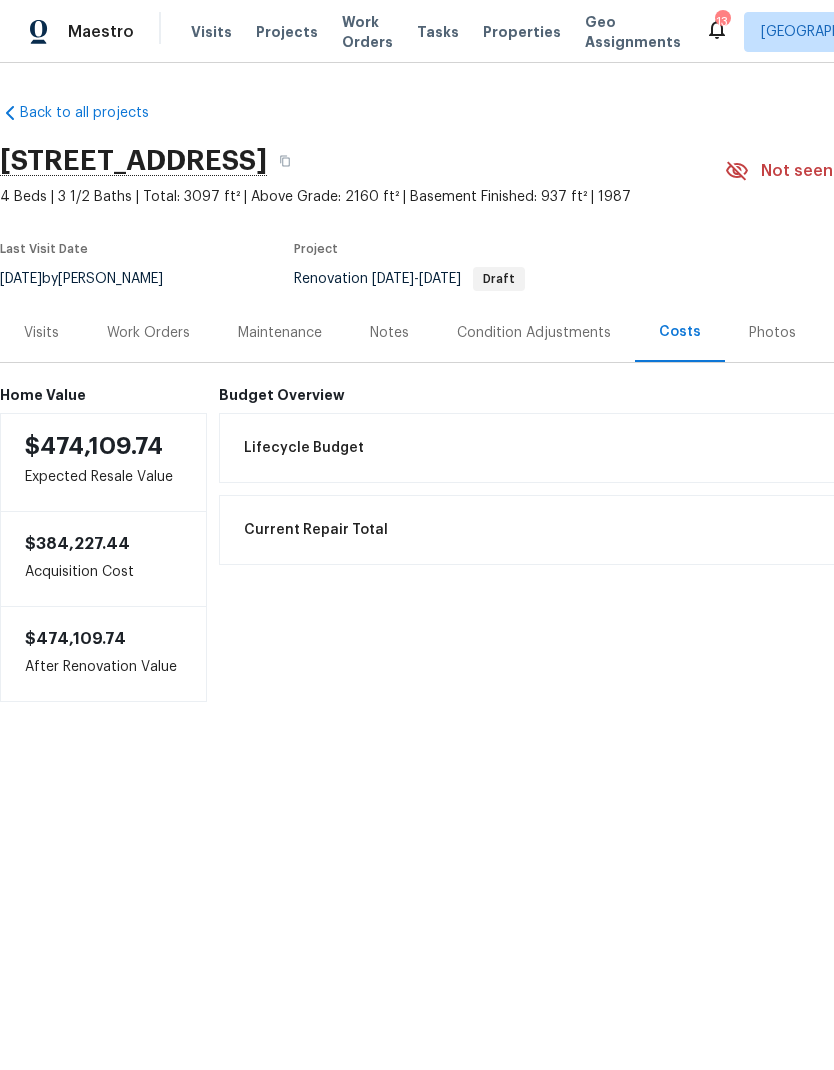scroll, scrollTop: 0, scrollLeft: 0, axis: both 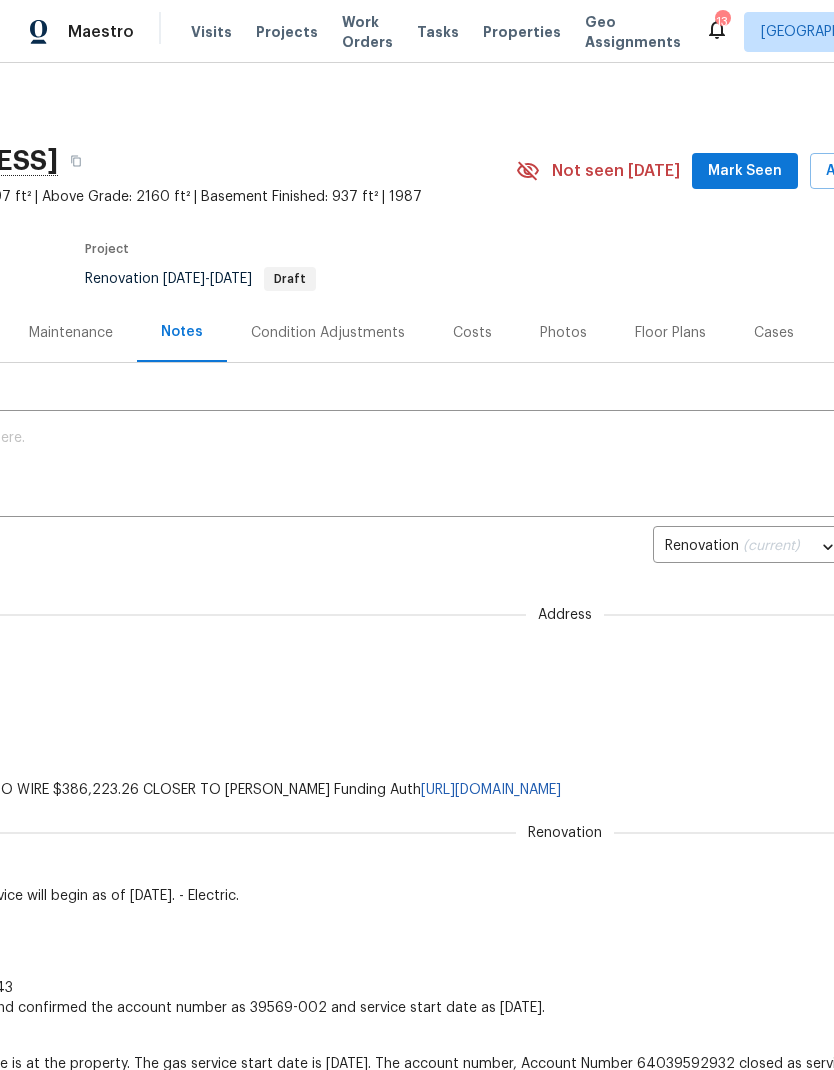 click on "Floor Plans" at bounding box center [670, 333] 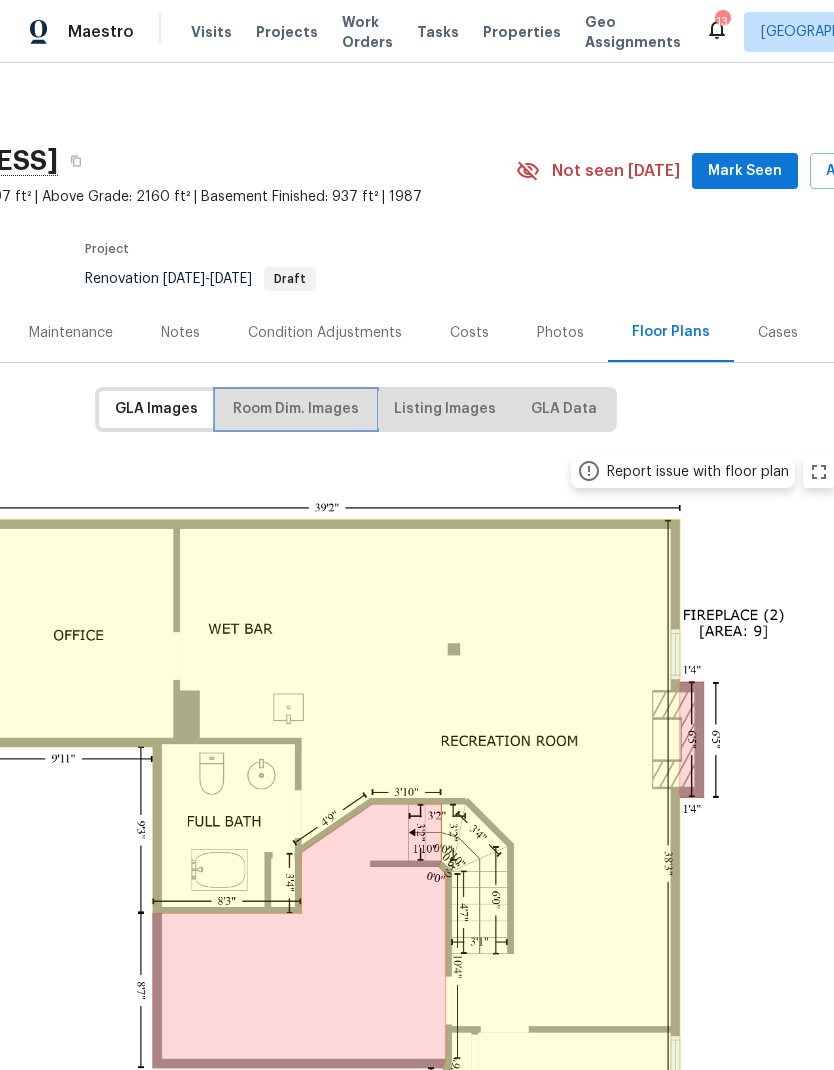 click on "Room Dim. Images" at bounding box center [296, 409] 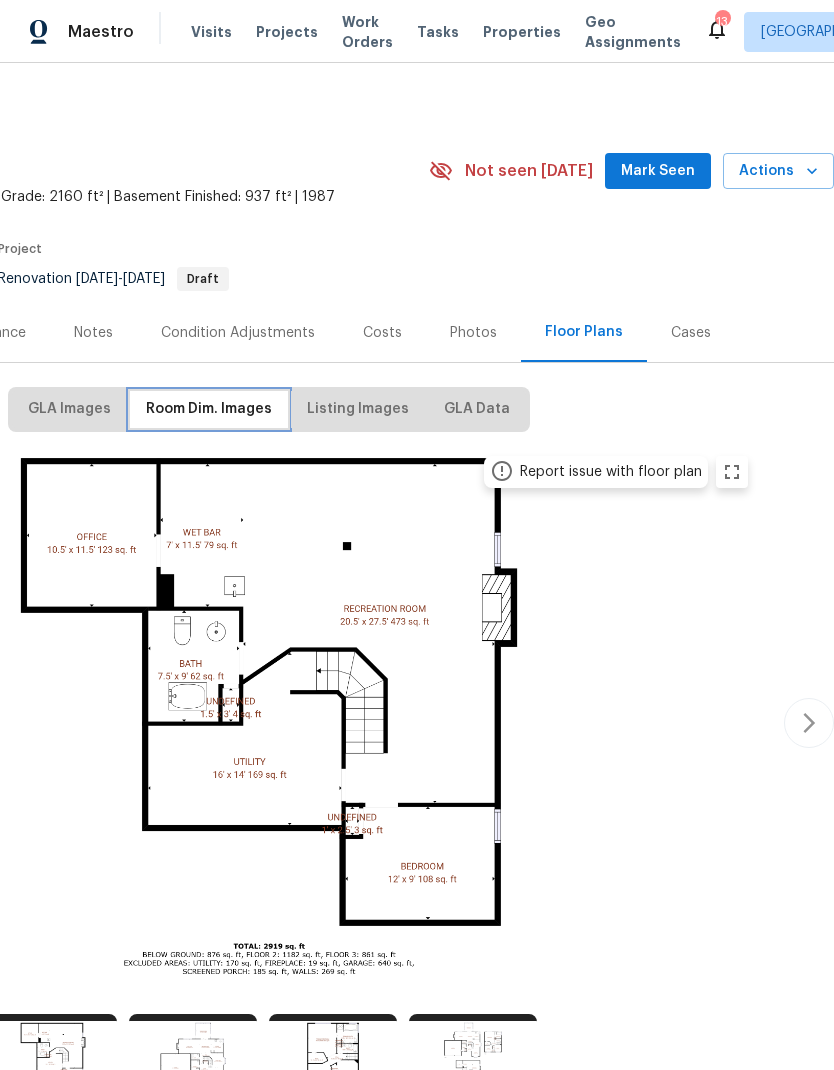 scroll, scrollTop: 0, scrollLeft: 296, axis: horizontal 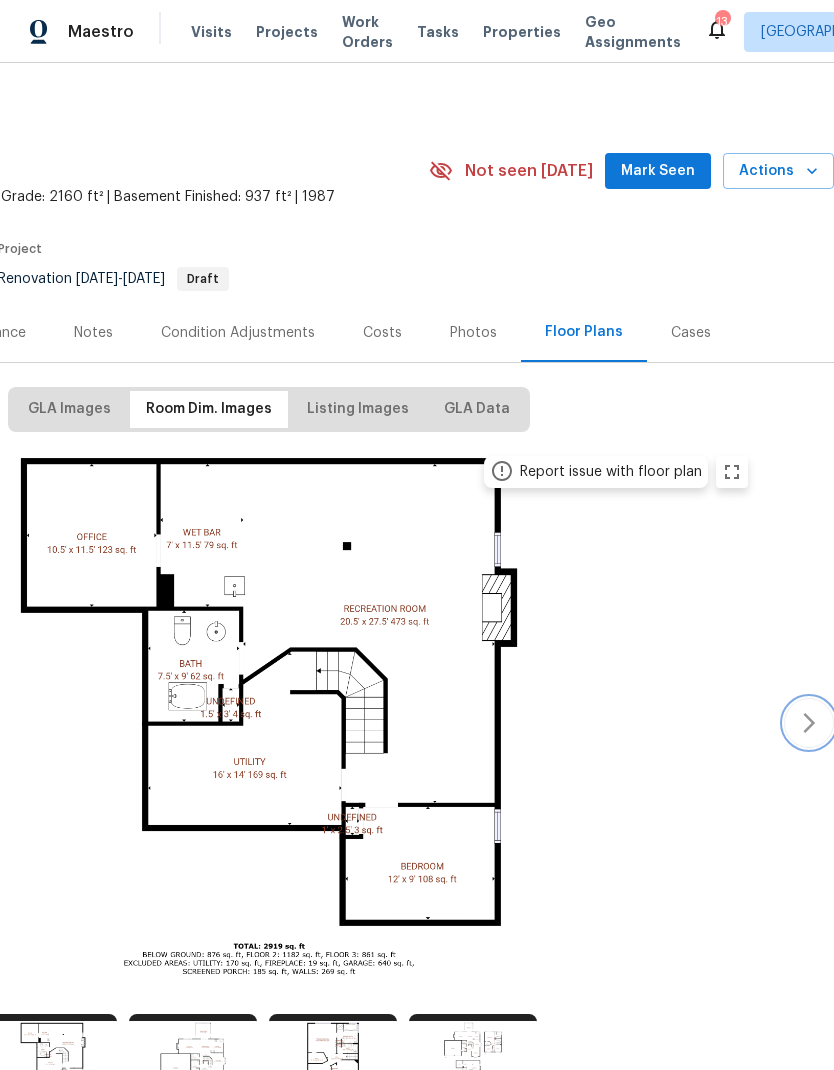 click at bounding box center (809, 723) 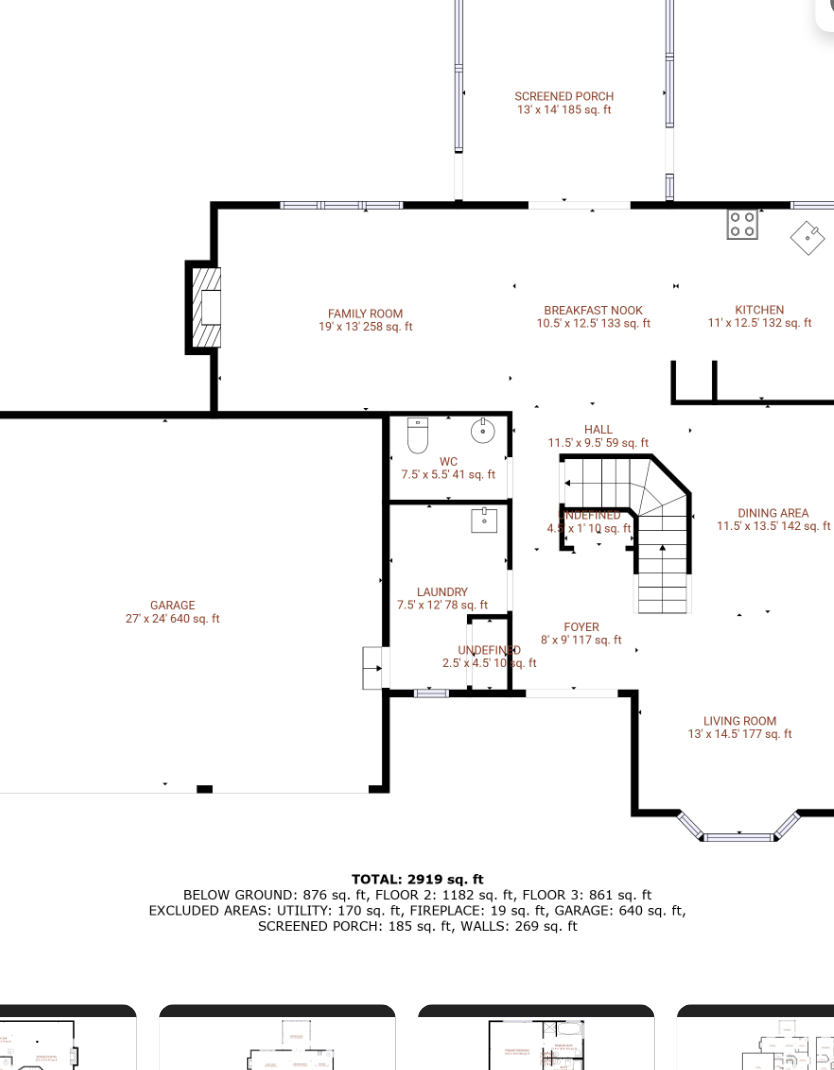 scroll, scrollTop: 79, scrollLeft: 159, axis: both 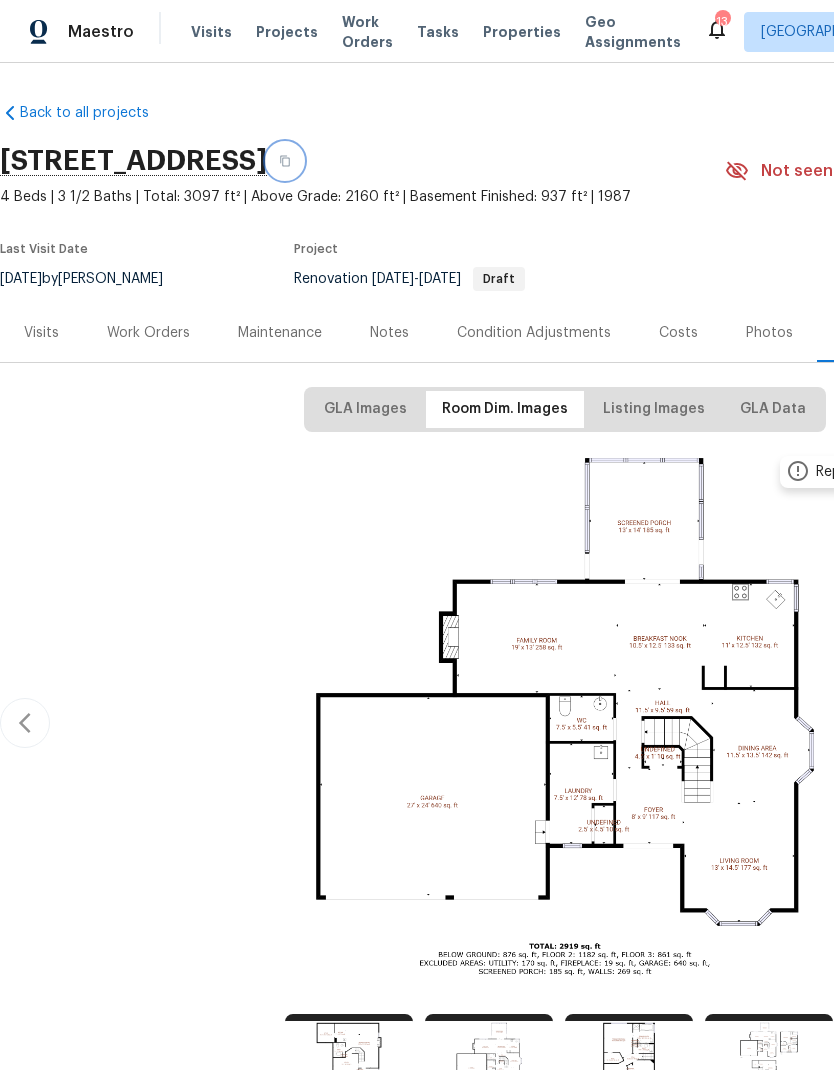 click at bounding box center (285, 161) 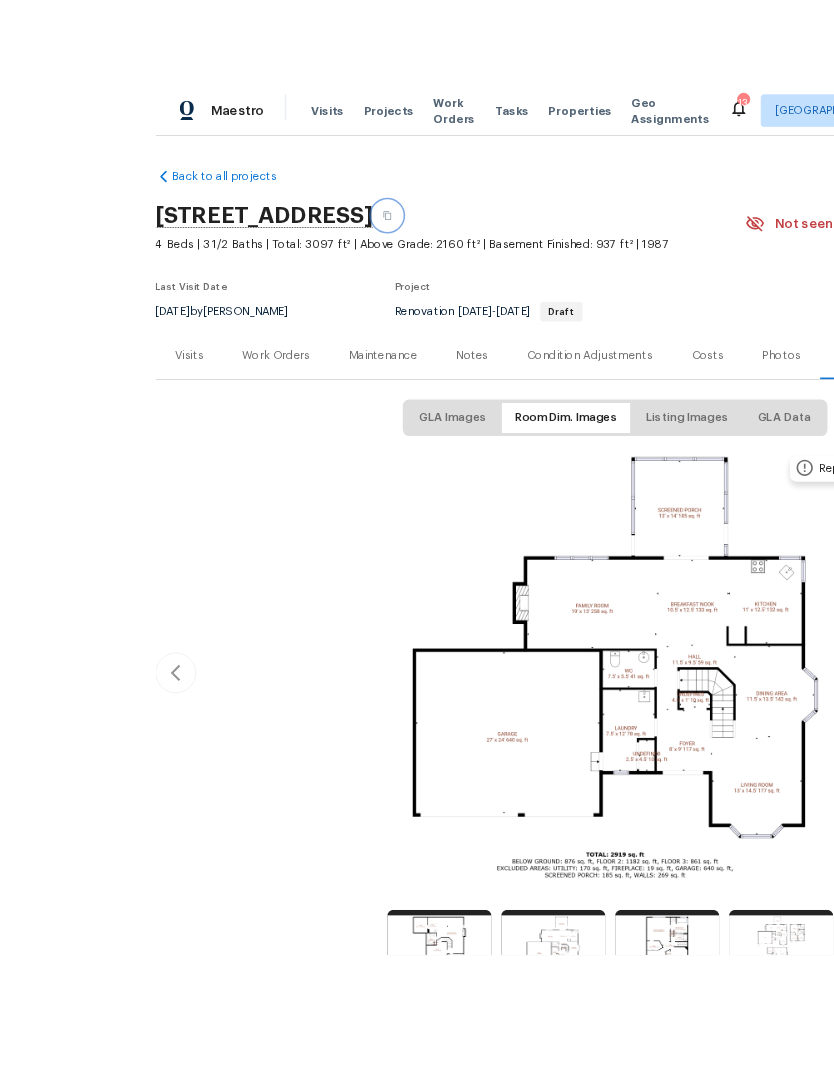 scroll, scrollTop: 80, scrollLeft: 0, axis: vertical 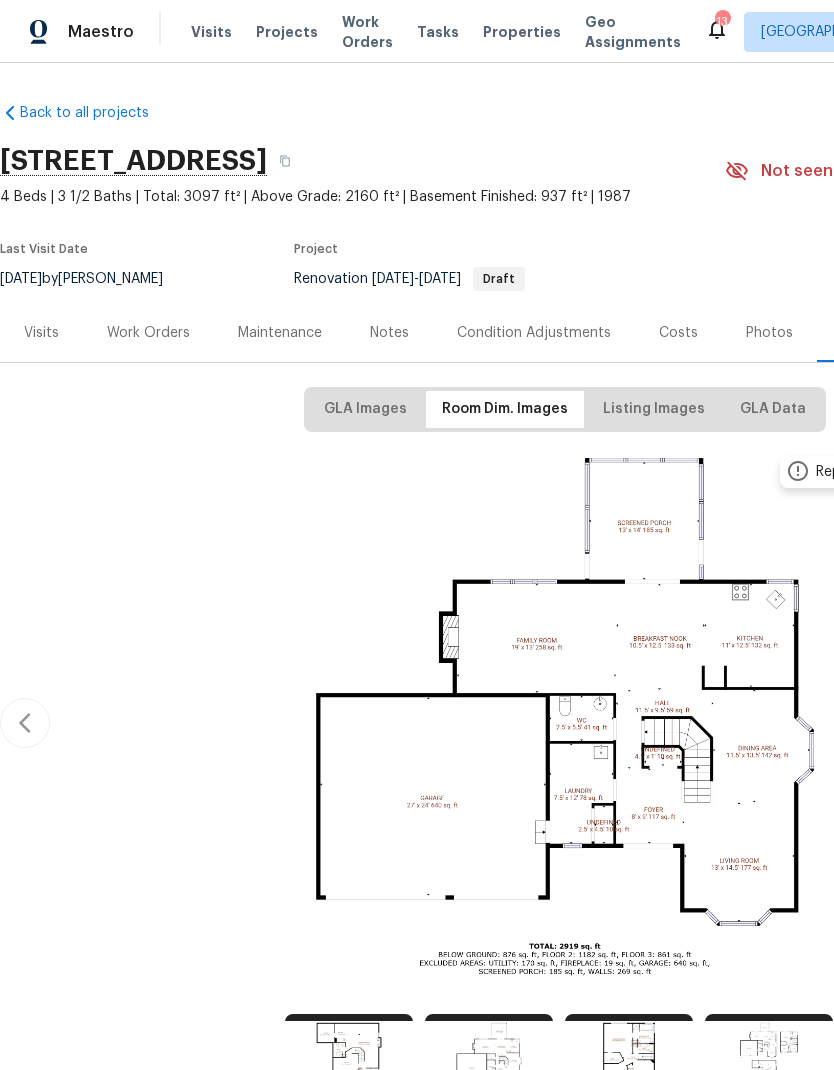 click on "Work Orders" at bounding box center (148, 333) 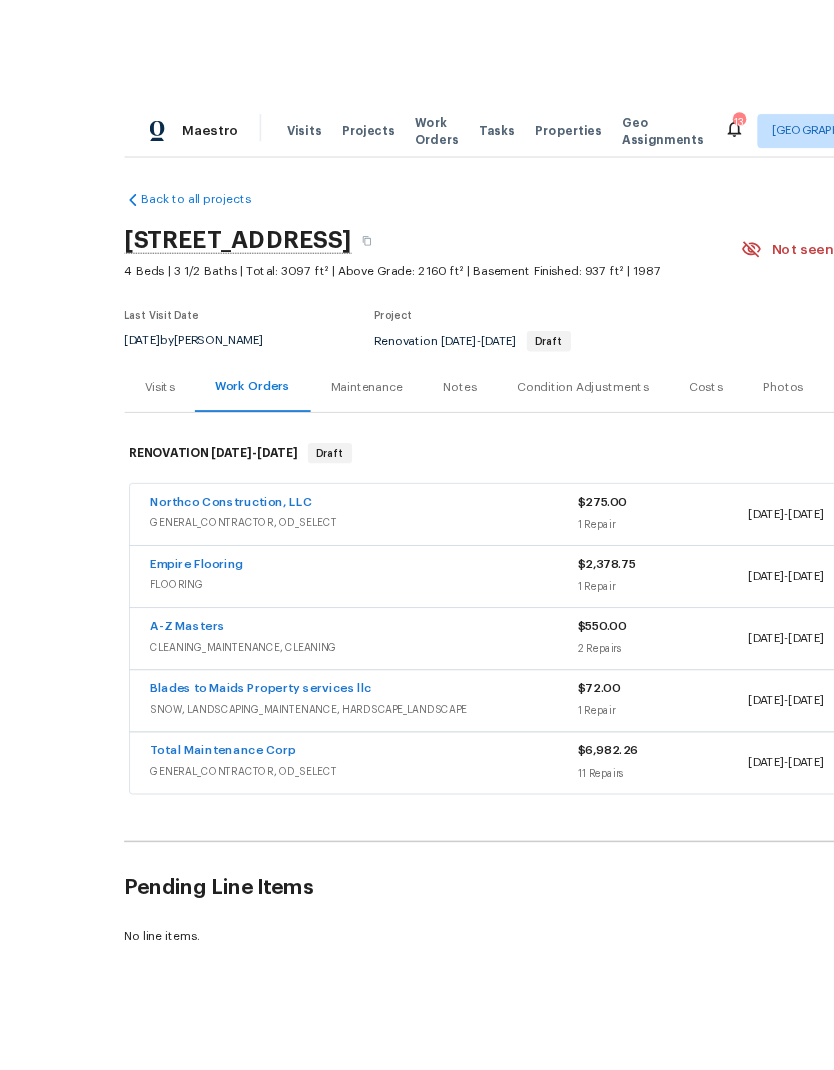 scroll, scrollTop: 33, scrollLeft: 0, axis: vertical 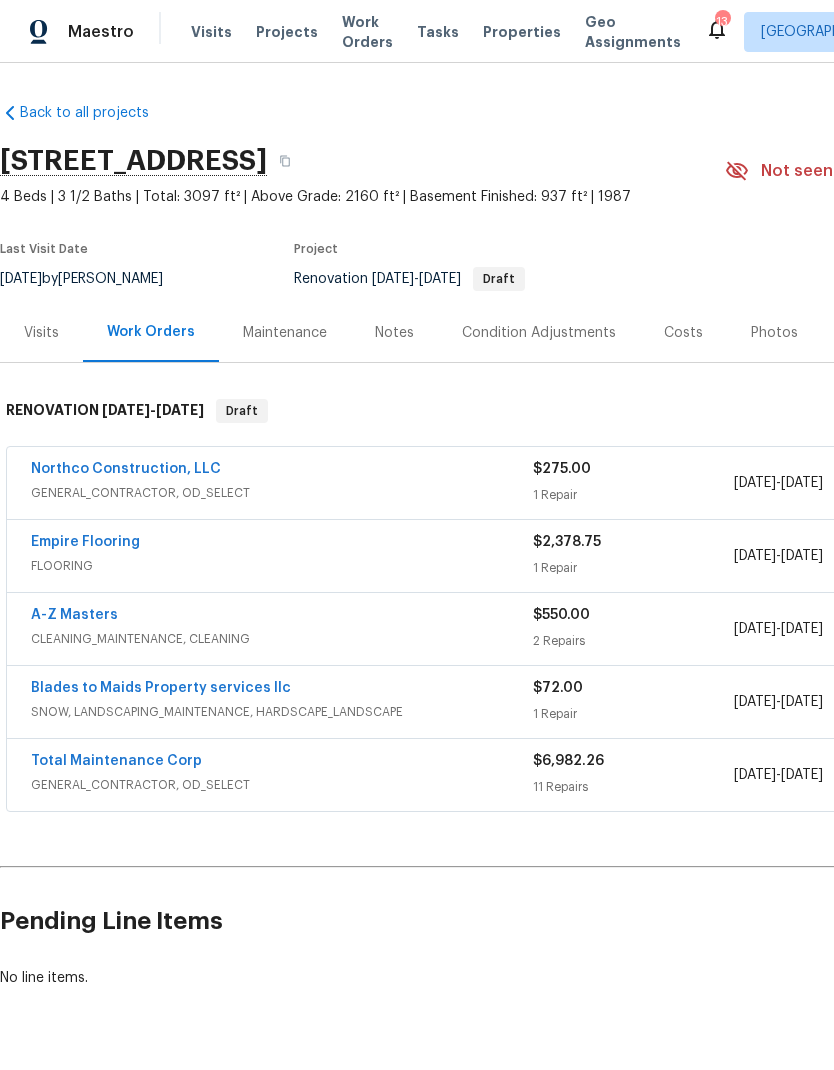 click on "Costs" at bounding box center [683, 333] 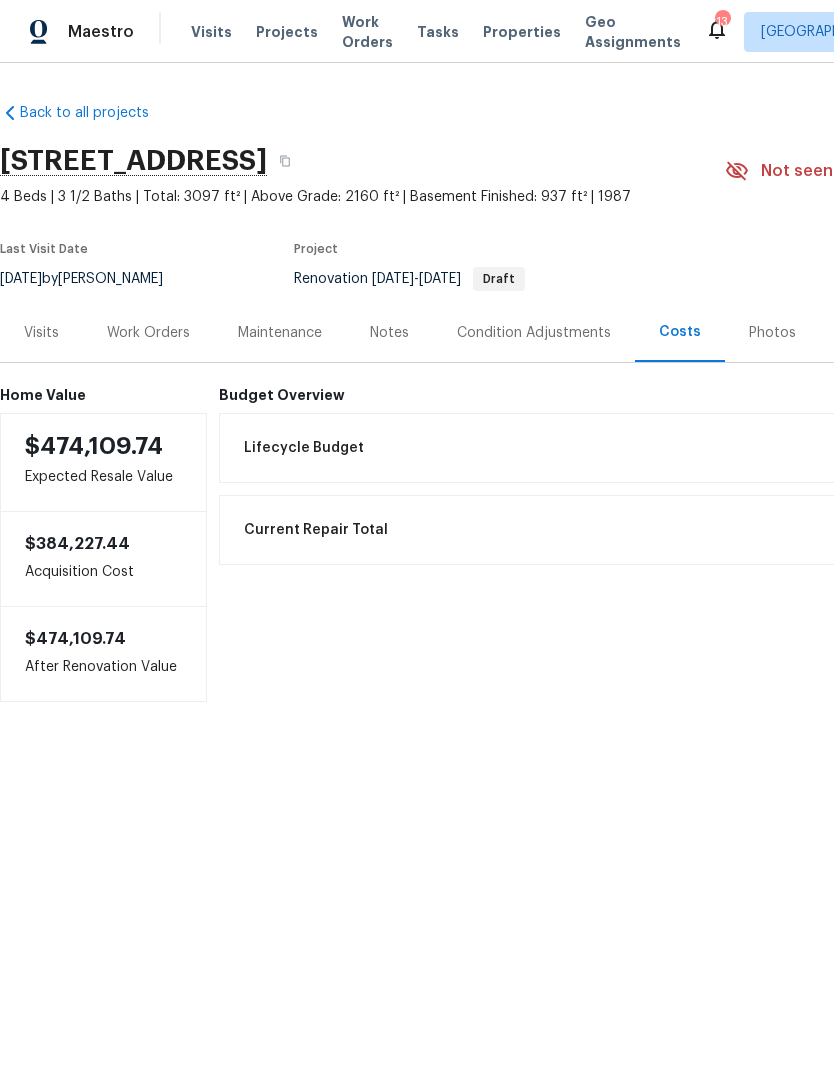 scroll, scrollTop: 0, scrollLeft: 0, axis: both 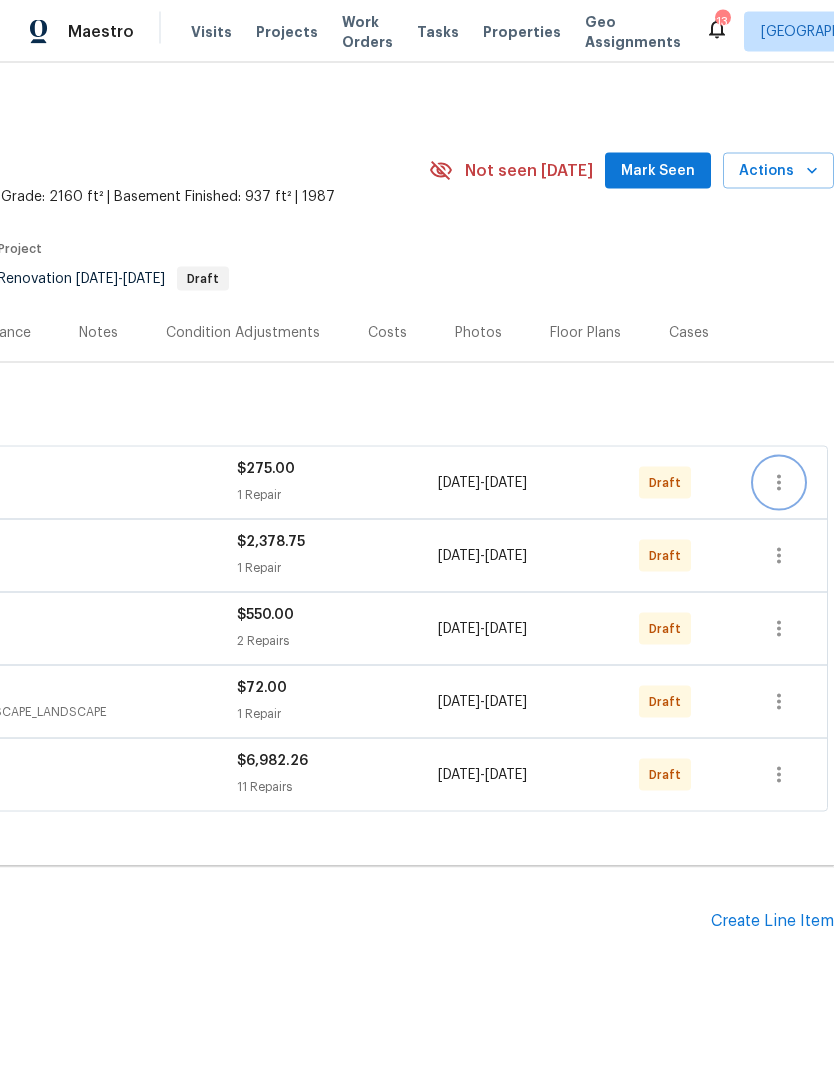 click 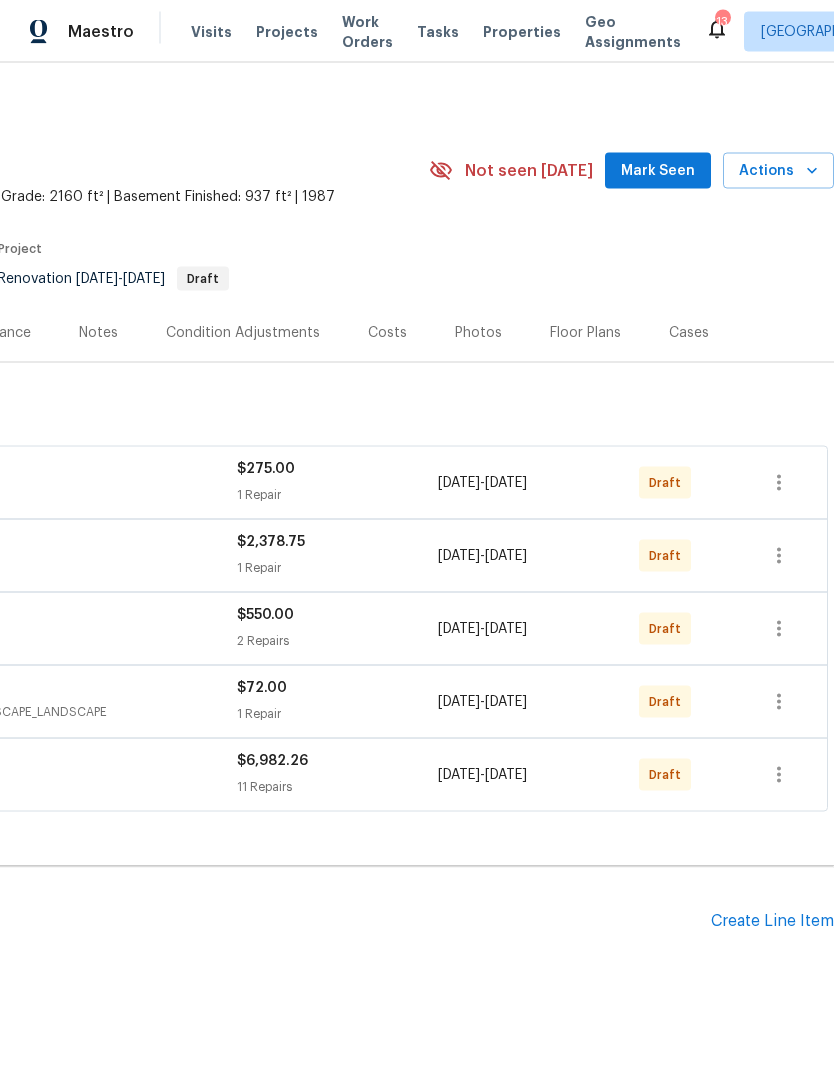 scroll, scrollTop: 21, scrollLeft: 0, axis: vertical 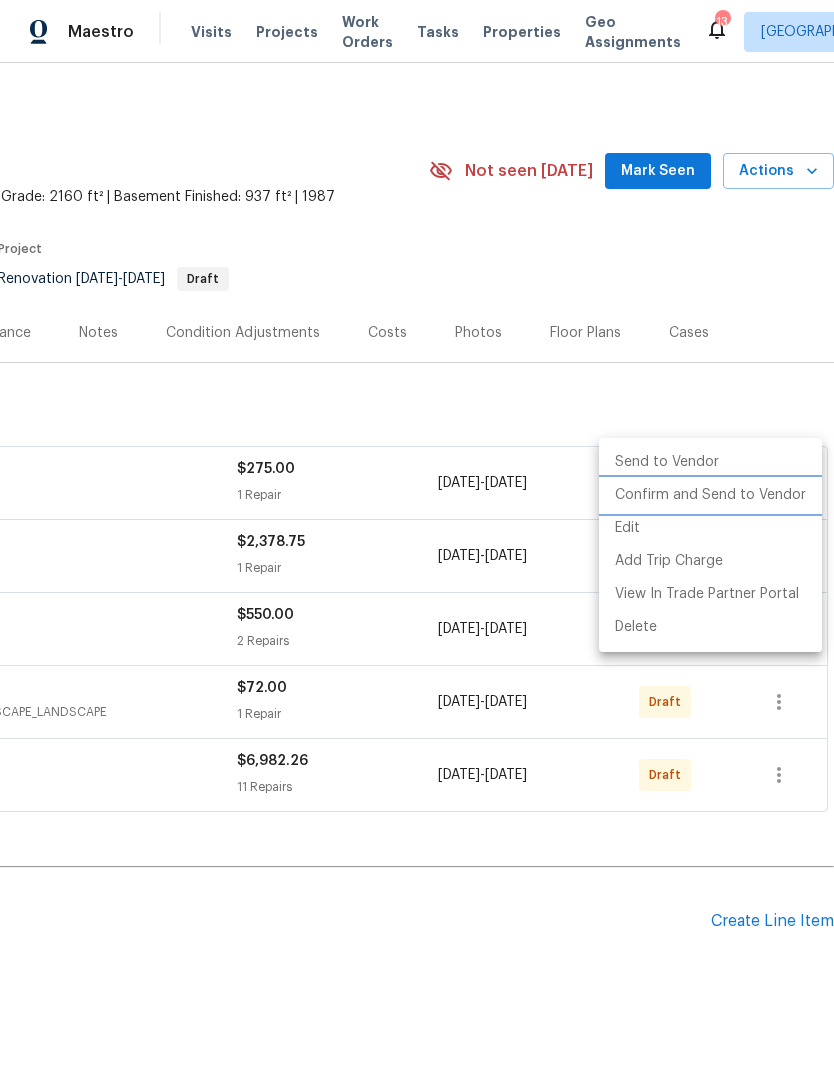 click on "Confirm and Send to Vendor" at bounding box center [710, 495] 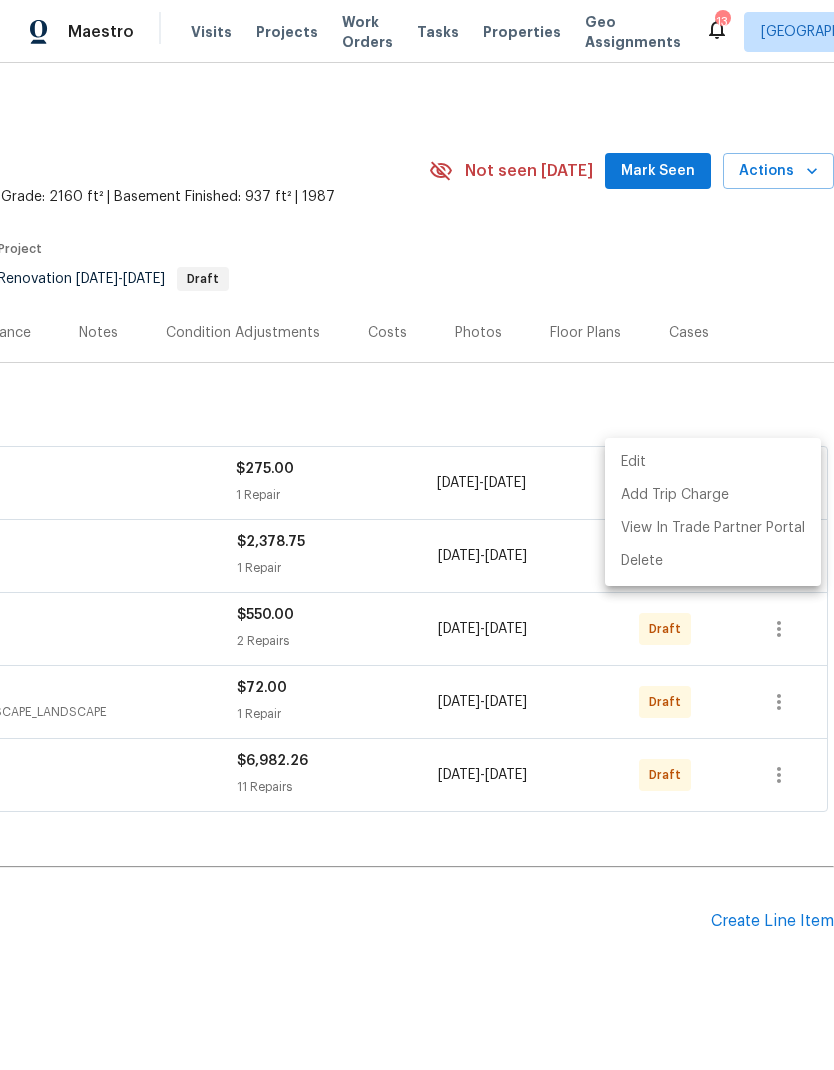 click at bounding box center [417, 535] 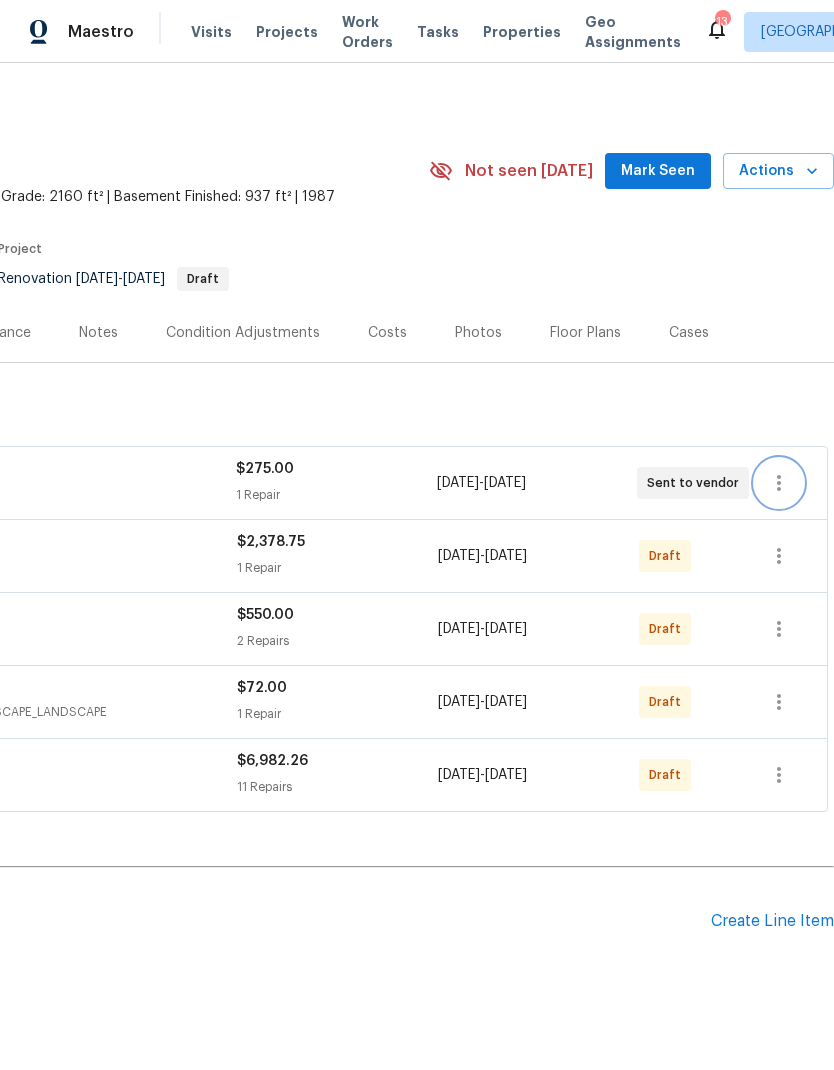 scroll, scrollTop: 0, scrollLeft: 296, axis: horizontal 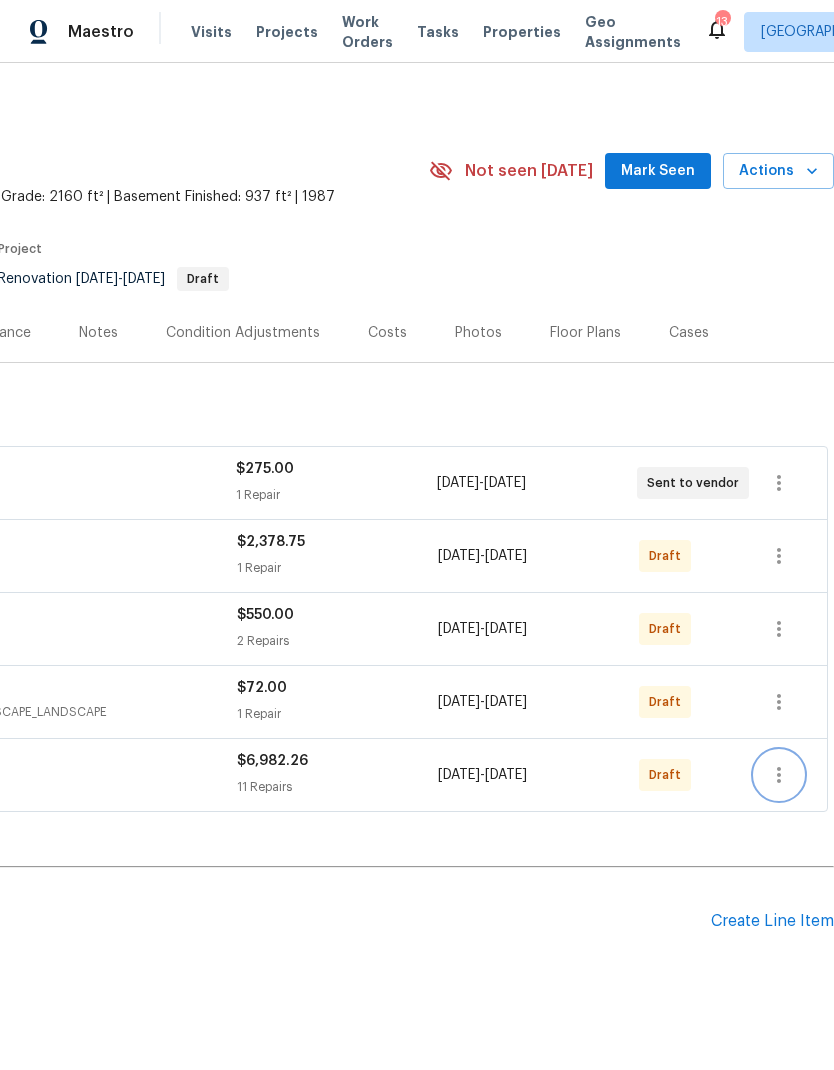 click 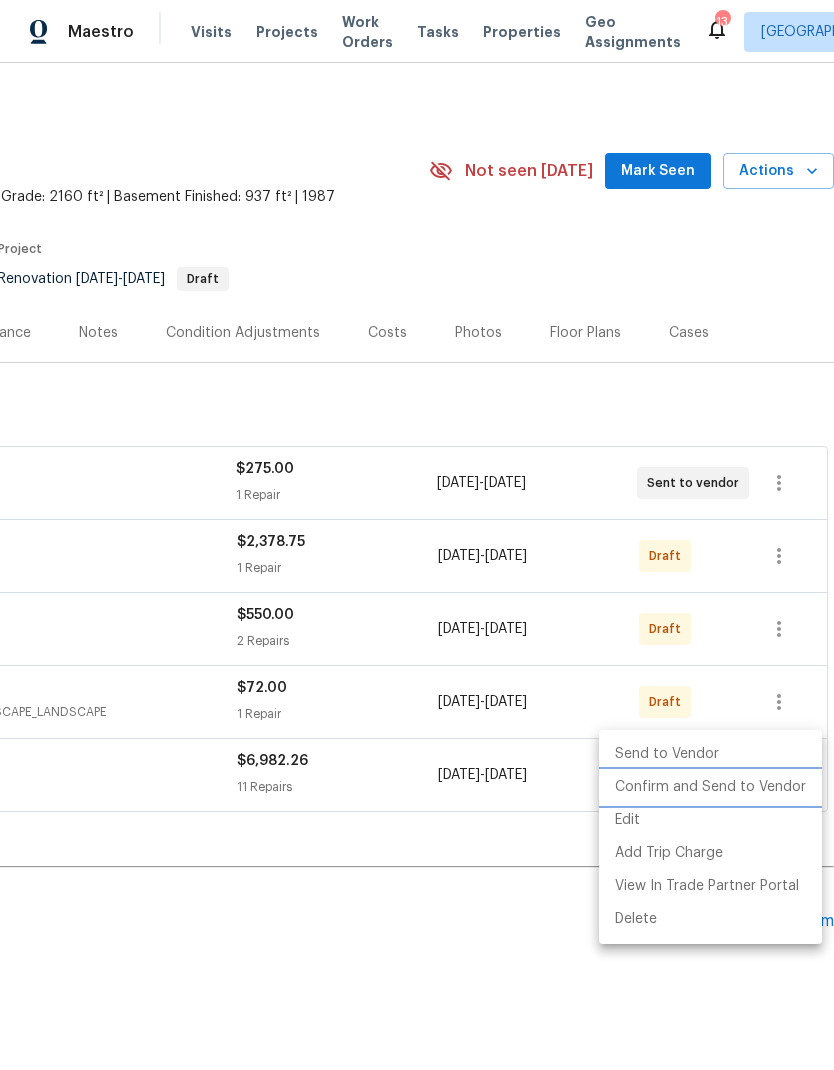 click on "Confirm and Send to Vendor" at bounding box center (710, 787) 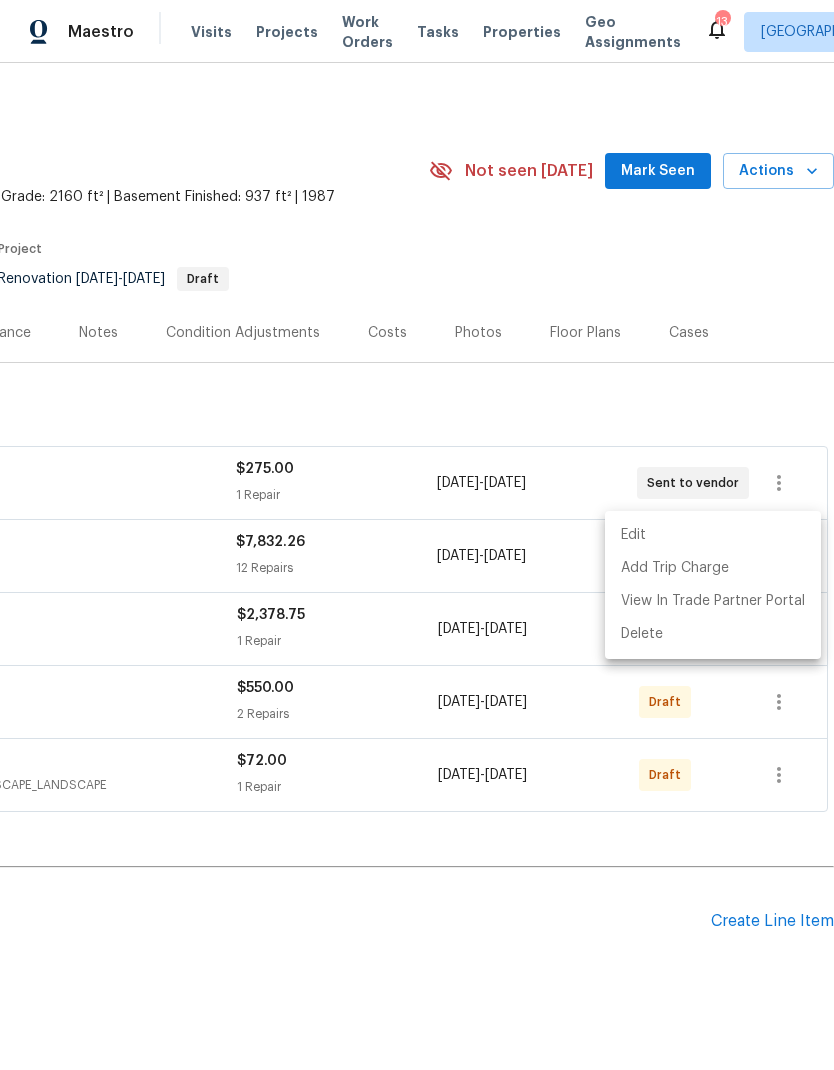 click at bounding box center [417, 535] 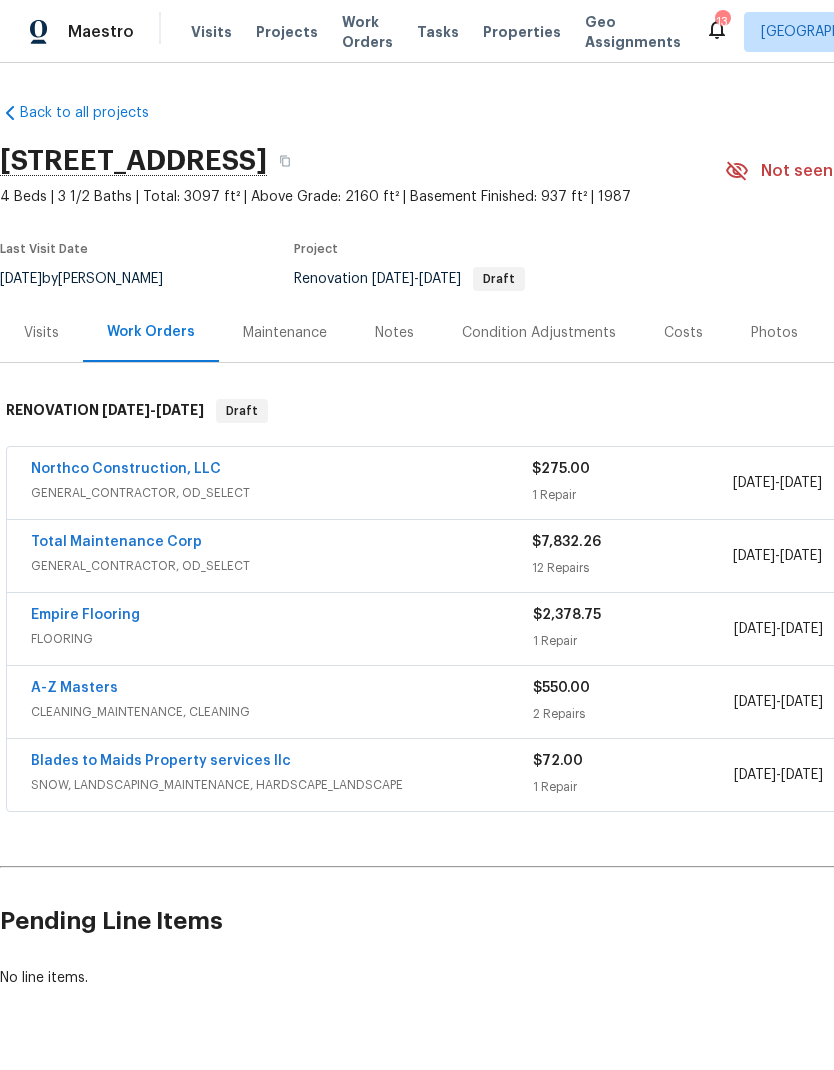 scroll, scrollTop: 0, scrollLeft: 0, axis: both 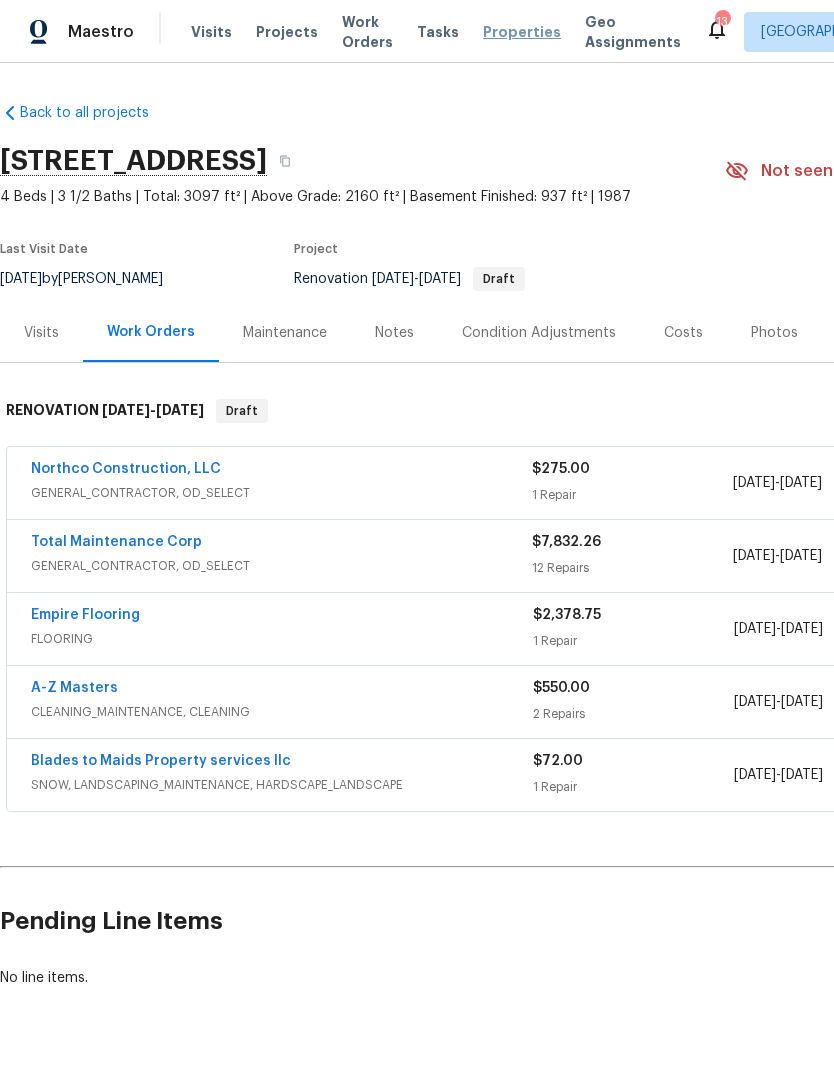 click on "Properties" at bounding box center (522, 32) 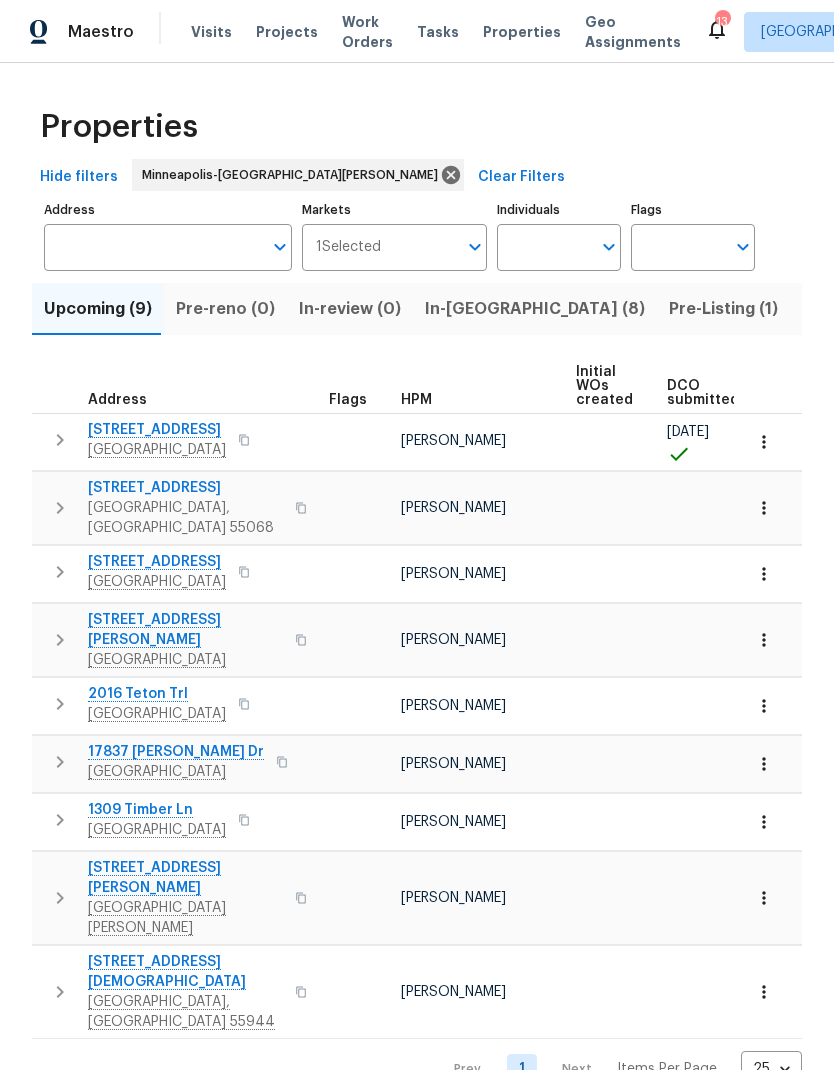 click on "In-reno (8)" at bounding box center [535, 309] 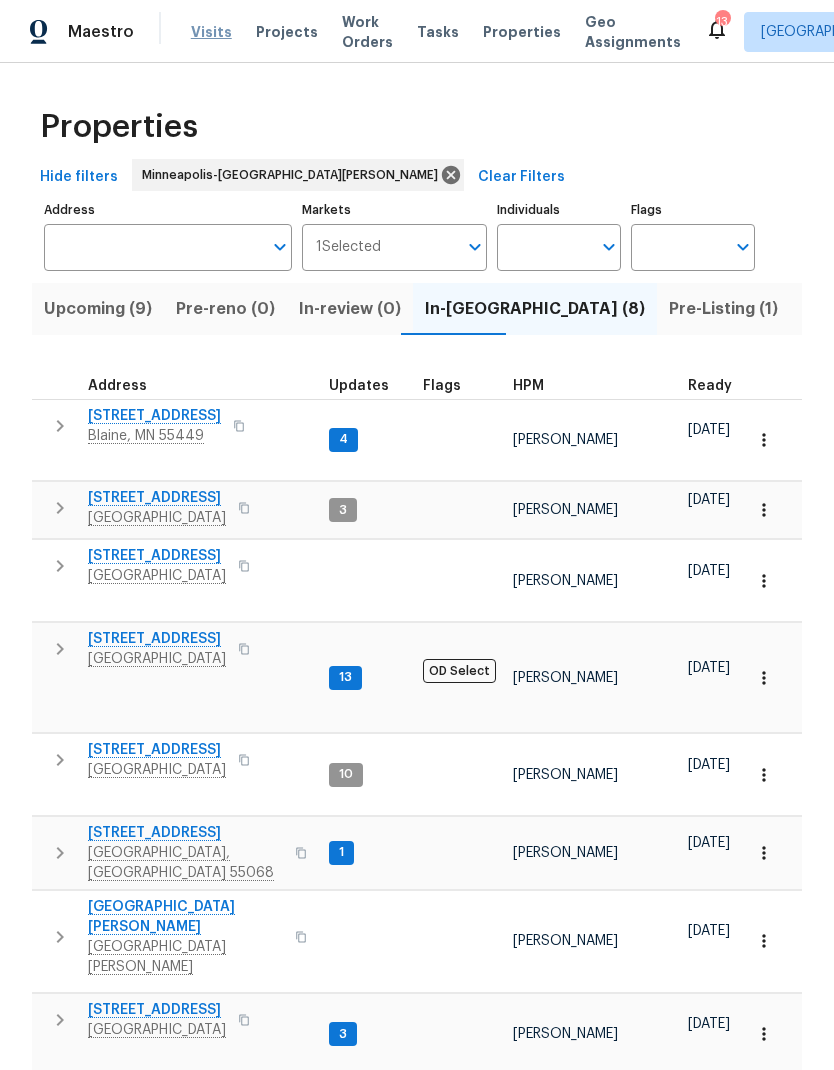 click on "Visits" at bounding box center [211, 32] 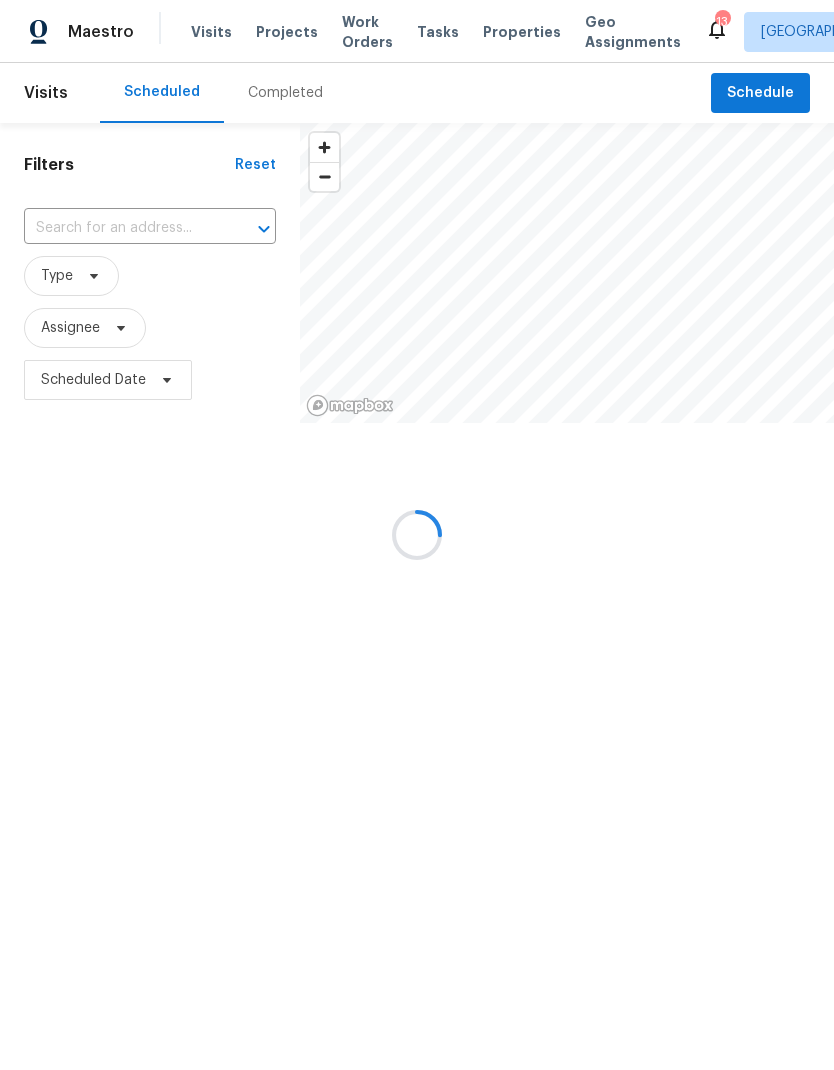 click at bounding box center [417, 535] 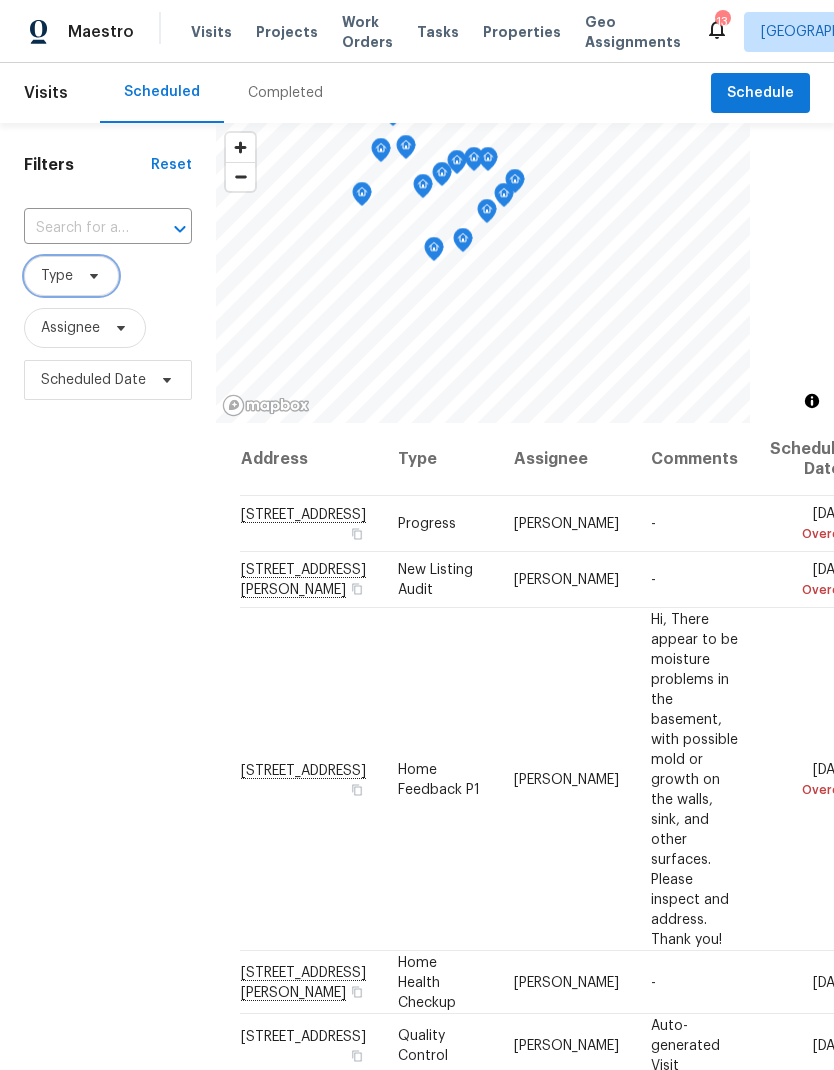 click 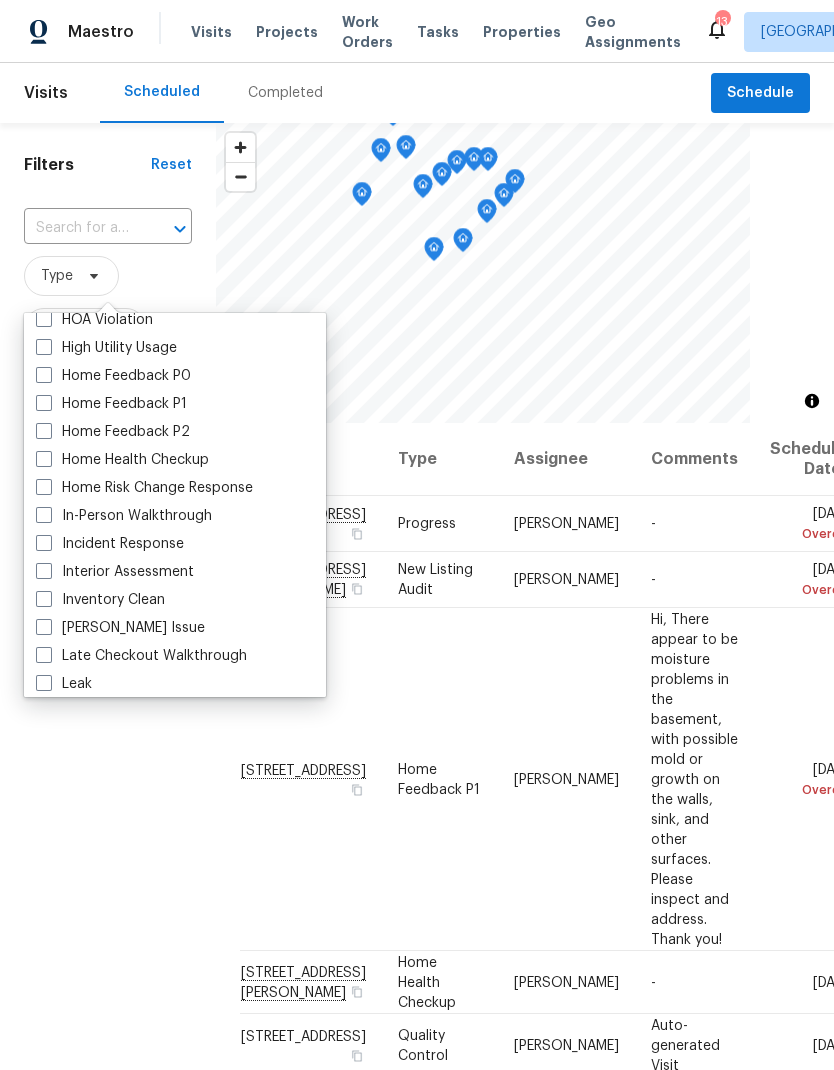 scroll, scrollTop: 613, scrollLeft: 0, axis: vertical 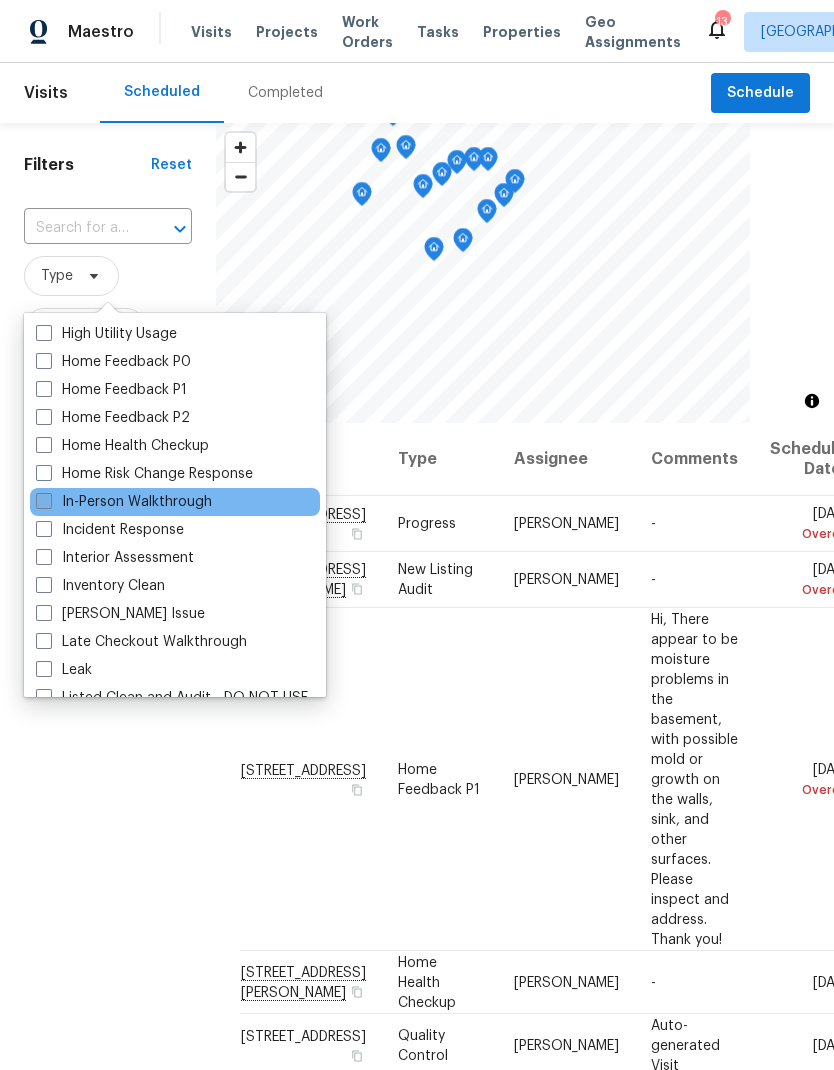 click at bounding box center (44, 501) 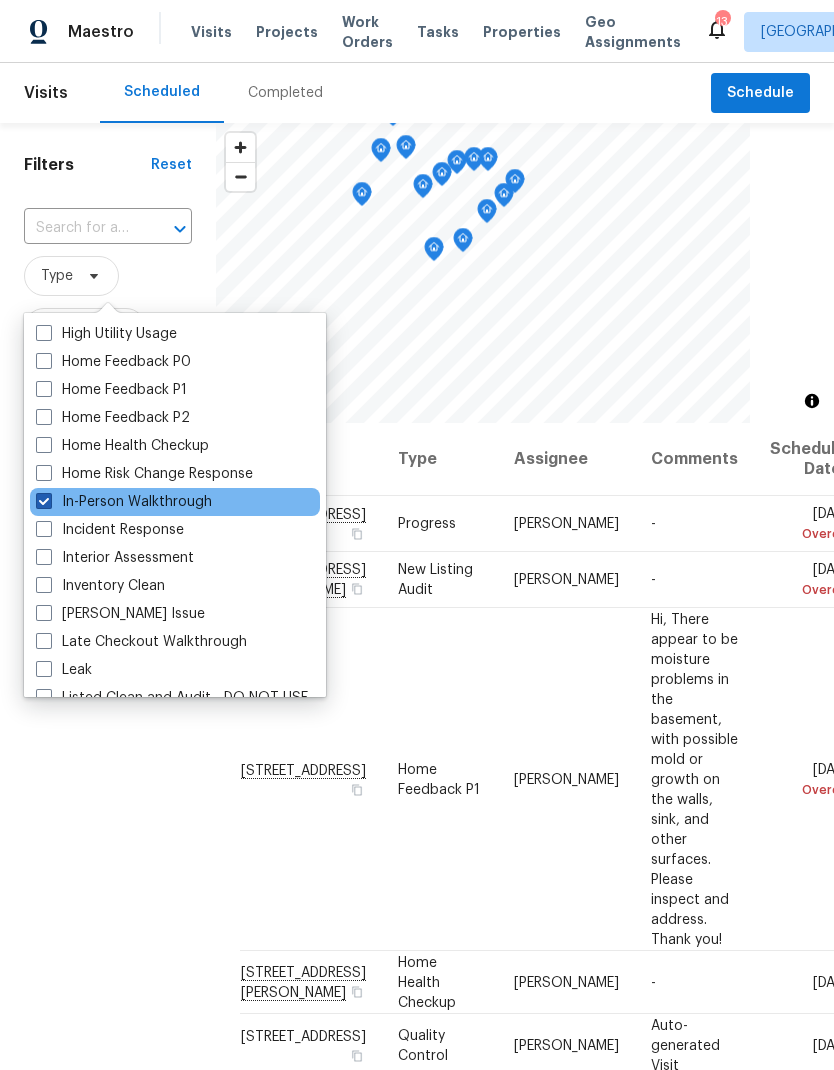 checkbox on "true" 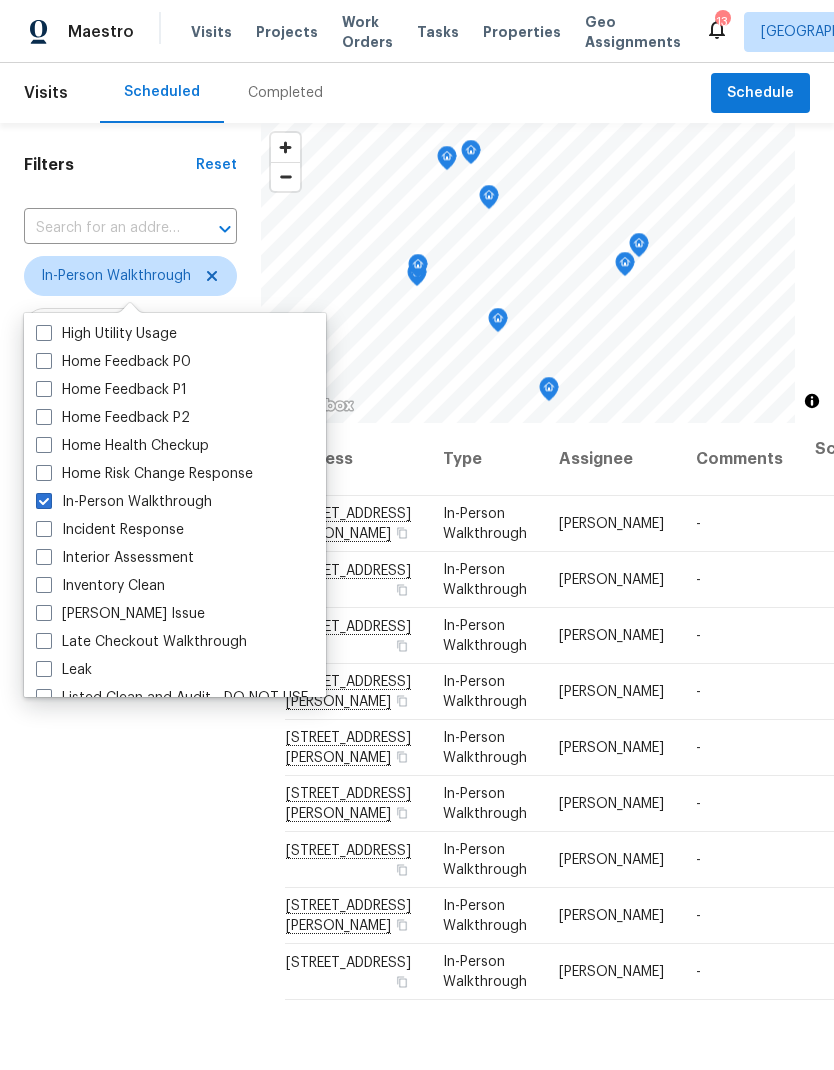 click on "Filters Reset ​ In-Person Walkthrough Assignee Scheduled Date" at bounding box center (130, 701) 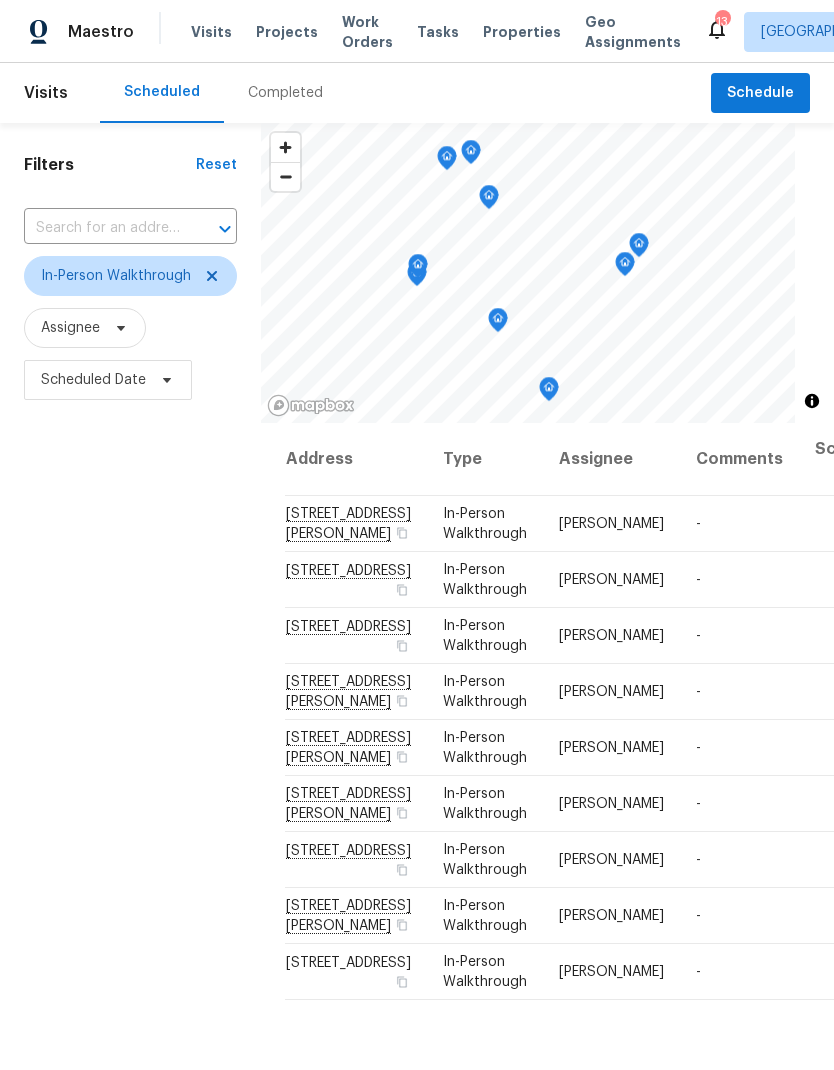 scroll, scrollTop: 12, scrollLeft: 0, axis: vertical 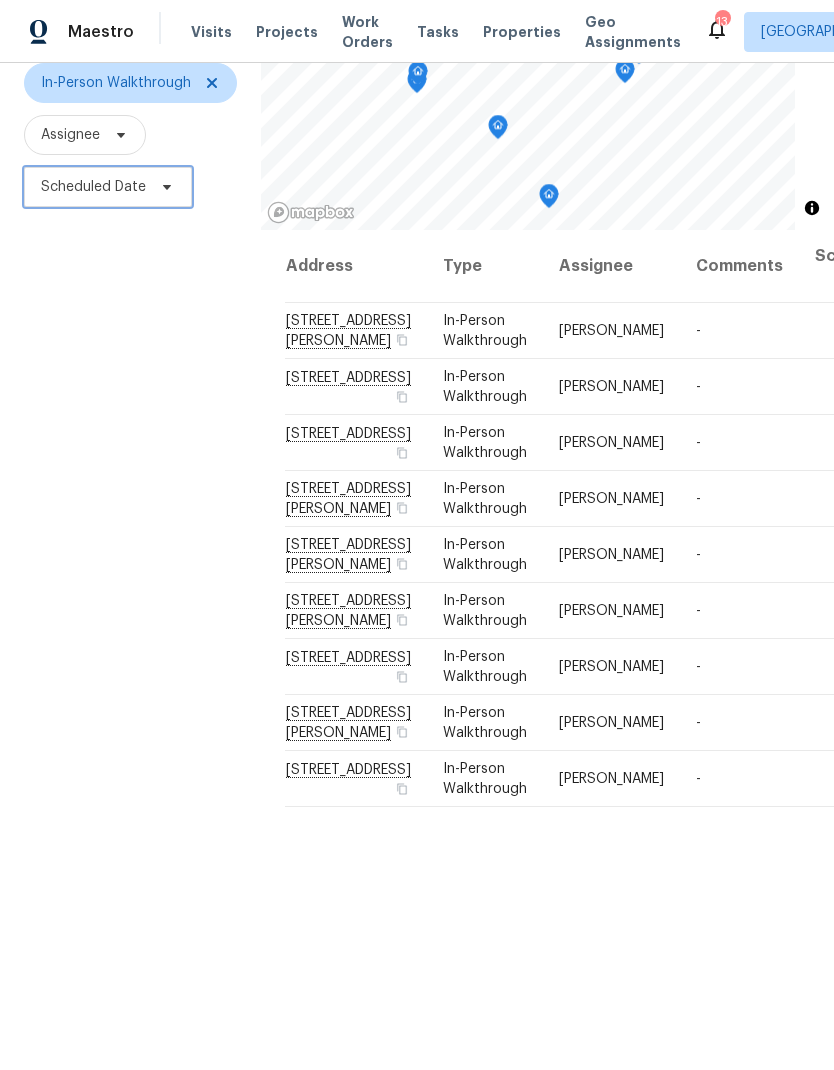click at bounding box center (164, 187) 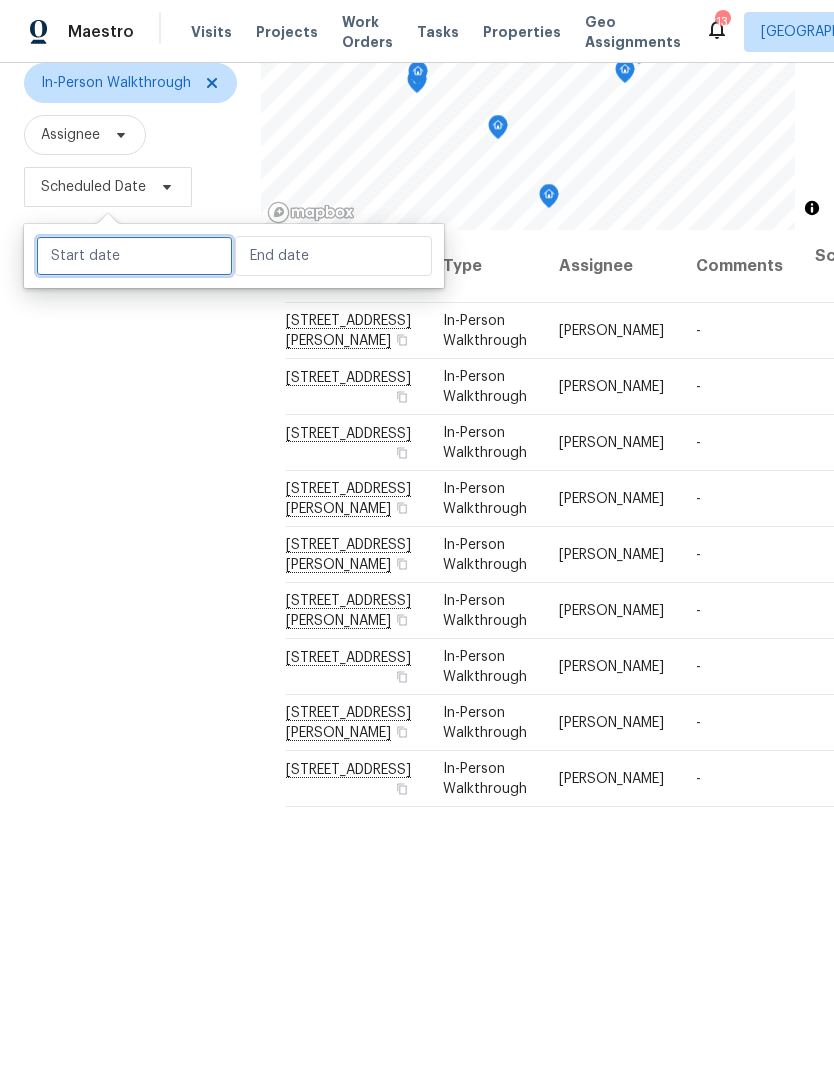 click at bounding box center [134, 256] 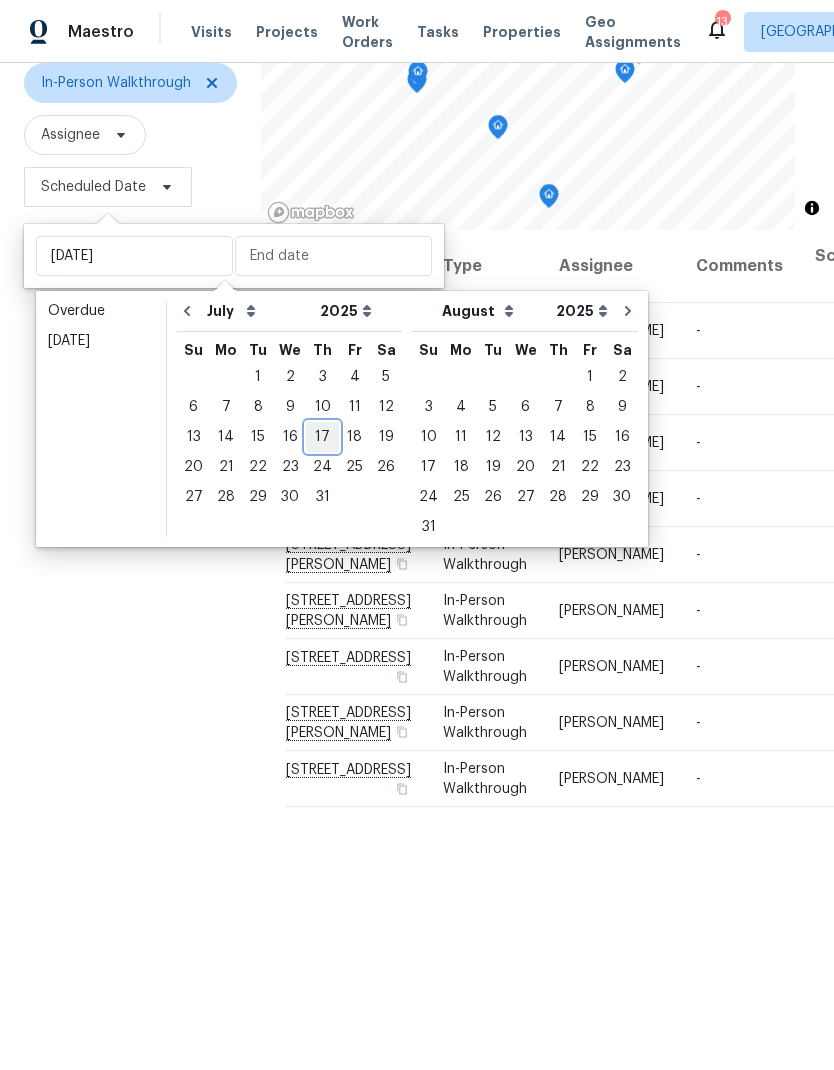 click on "17" at bounding box center (322, 437) 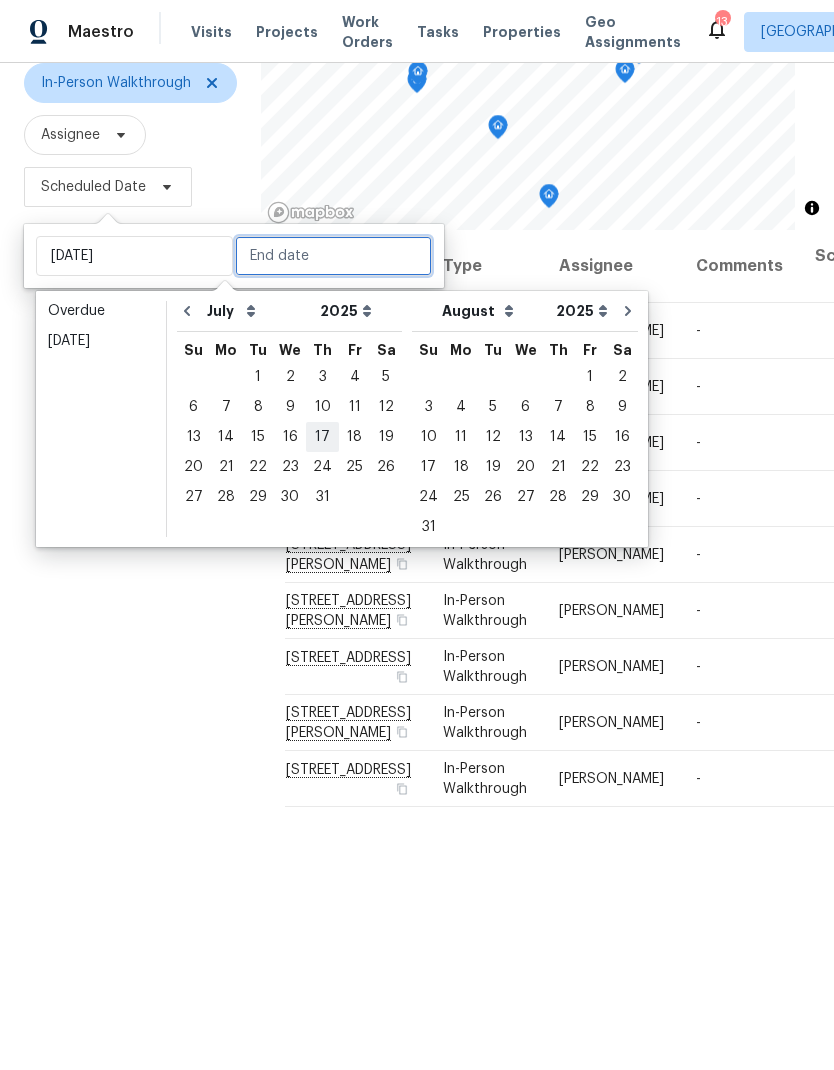type on "Thu, Jul 17" 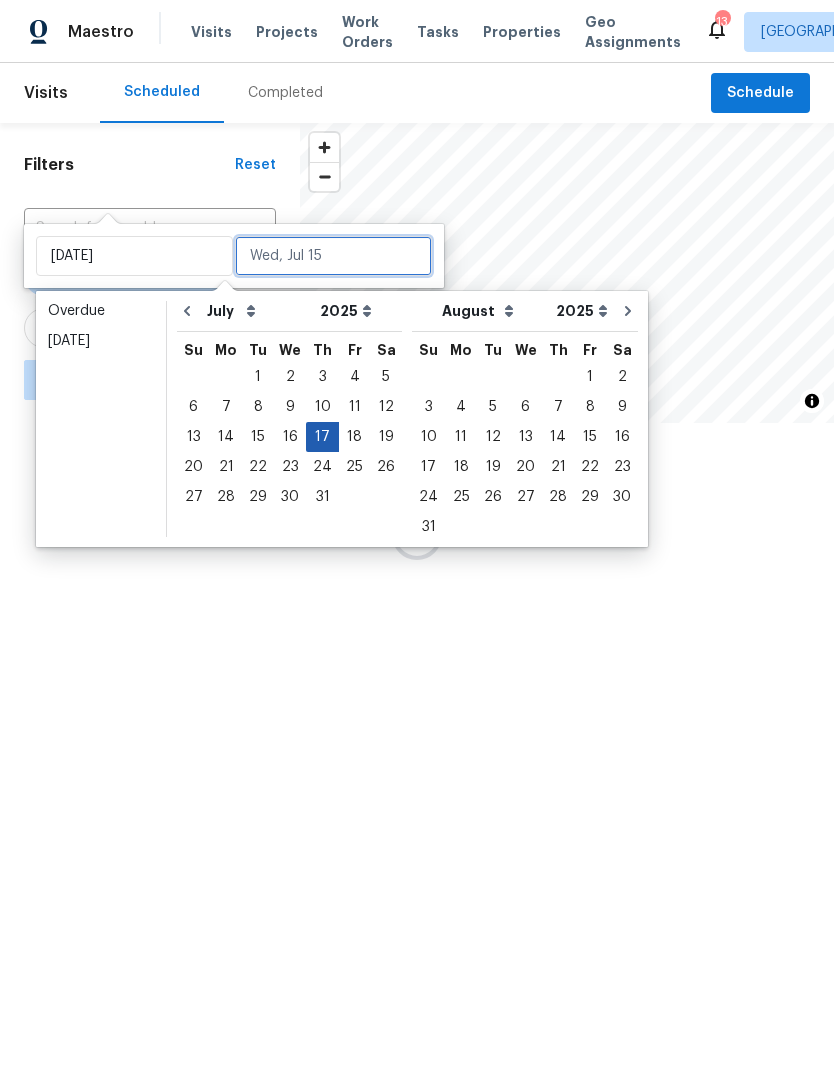 scroll, scrollTop: 0, scrollLeft: 0, axis: both 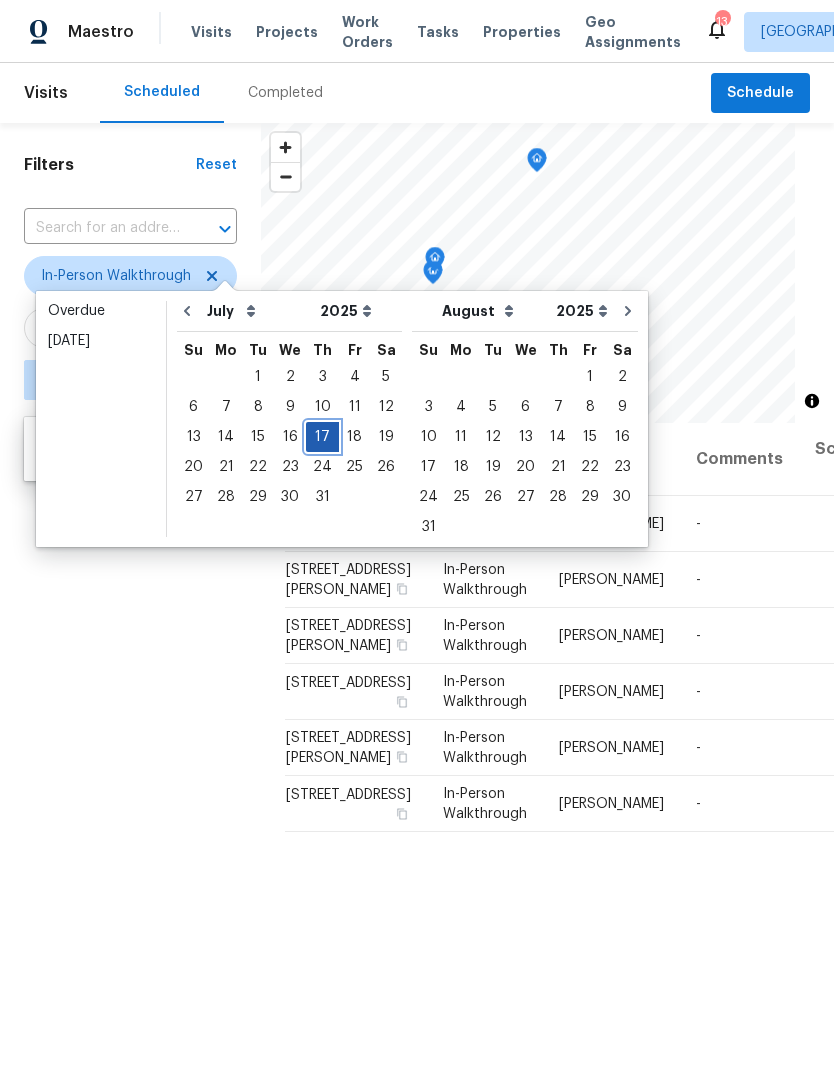 click on "17" at bounding box center [322, 437] 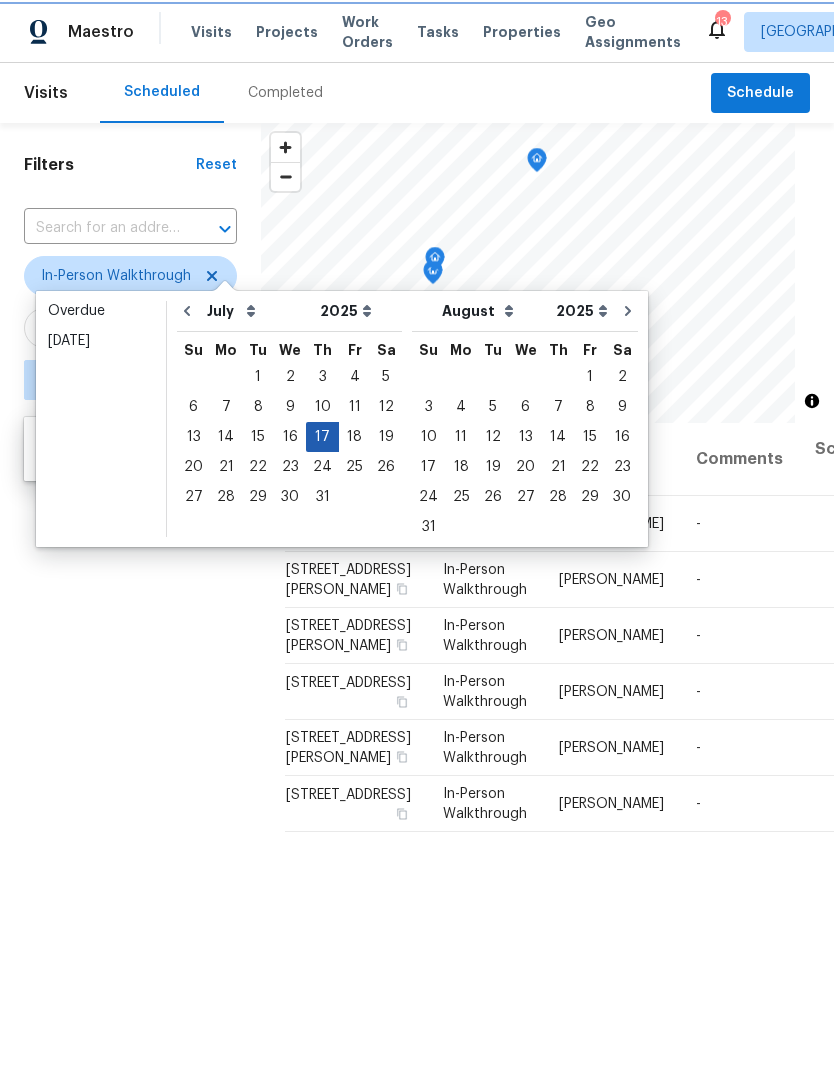 type on "Thu, Jul 17" 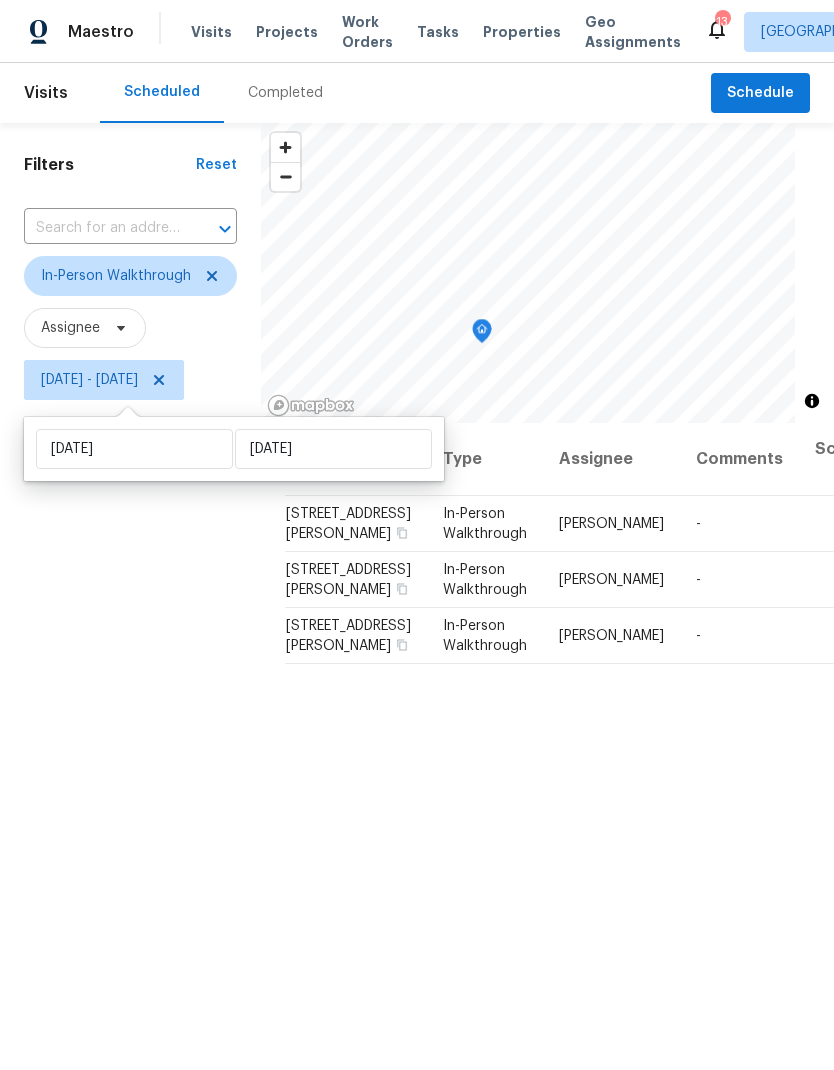 click on "Filters Reset ​ In-Person Walkthrough Assignee Thu, Jul 17 - Thu, Jul 17" at bounding box center [130, 701] 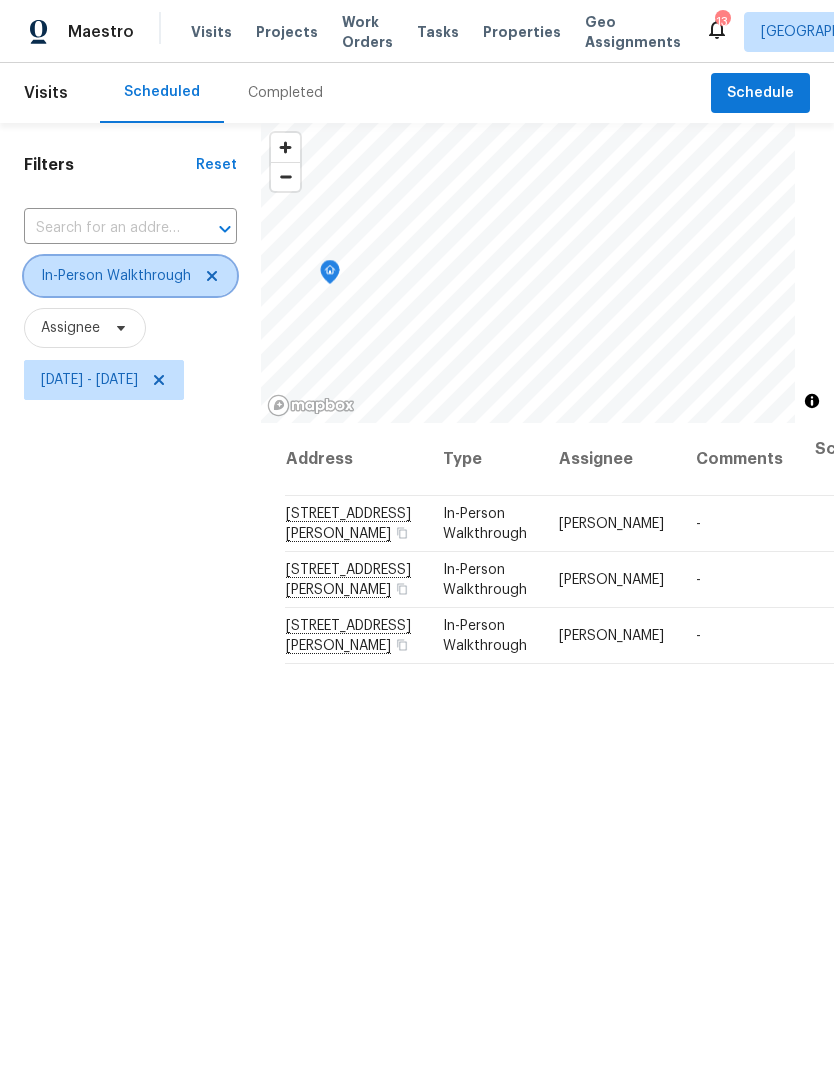click 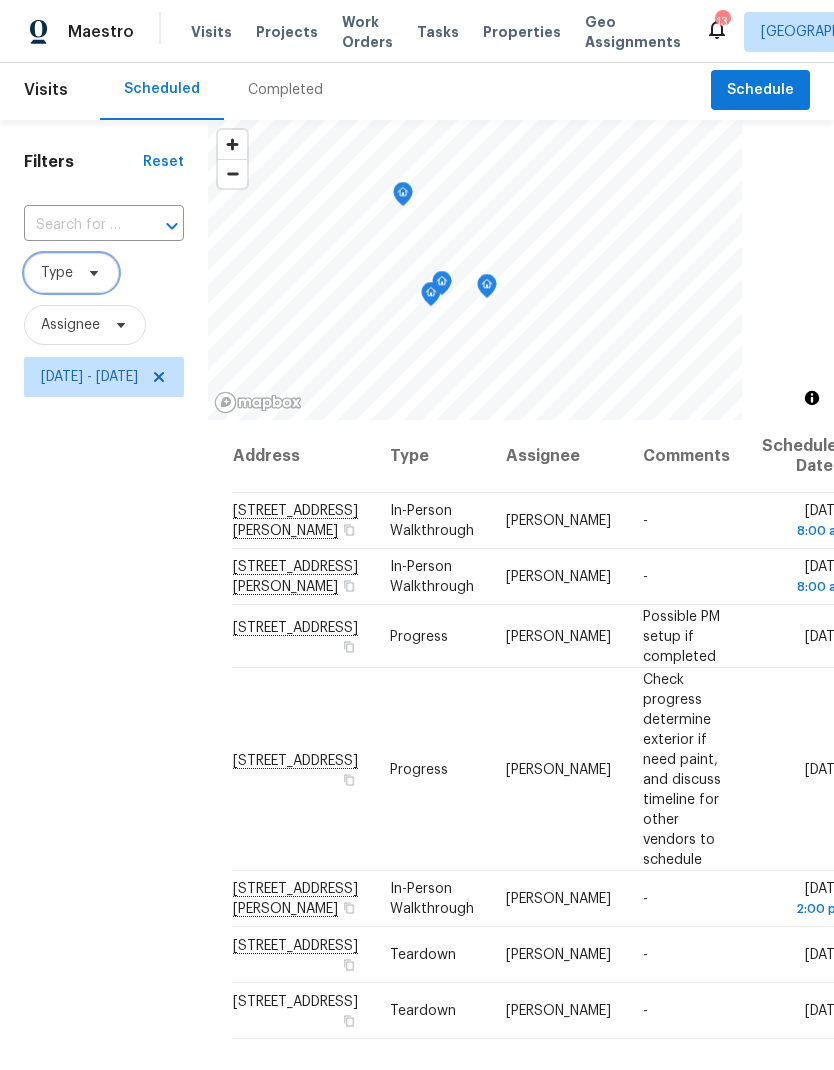 scroll, scrollTop: 2, scrollLeft: 0, axis: vertical 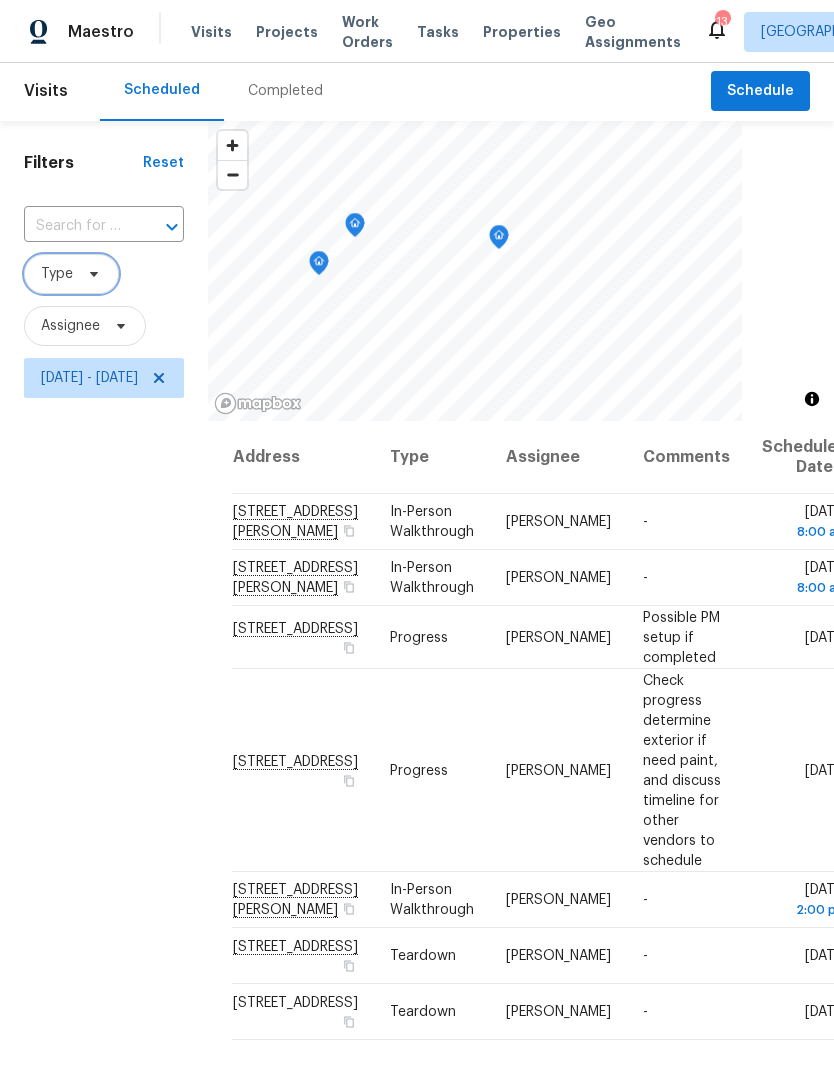 click 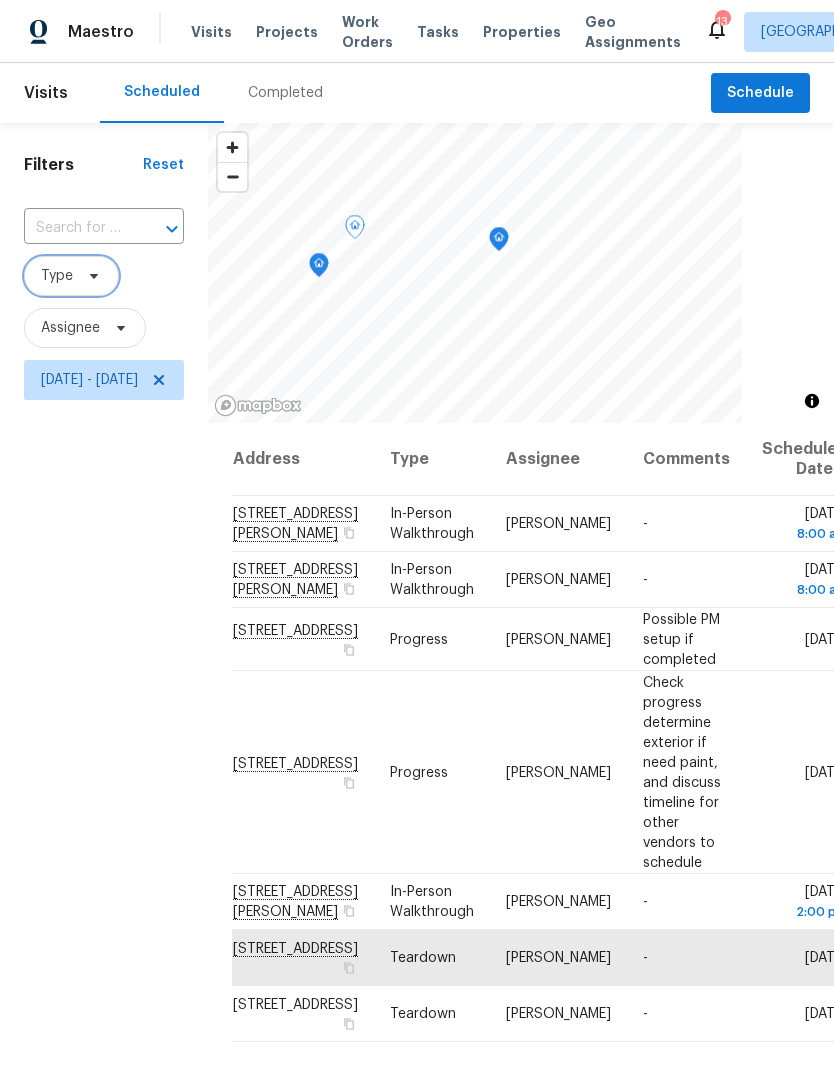 scroll, scrollTop: 0, scrollLeft: 0, axis: both 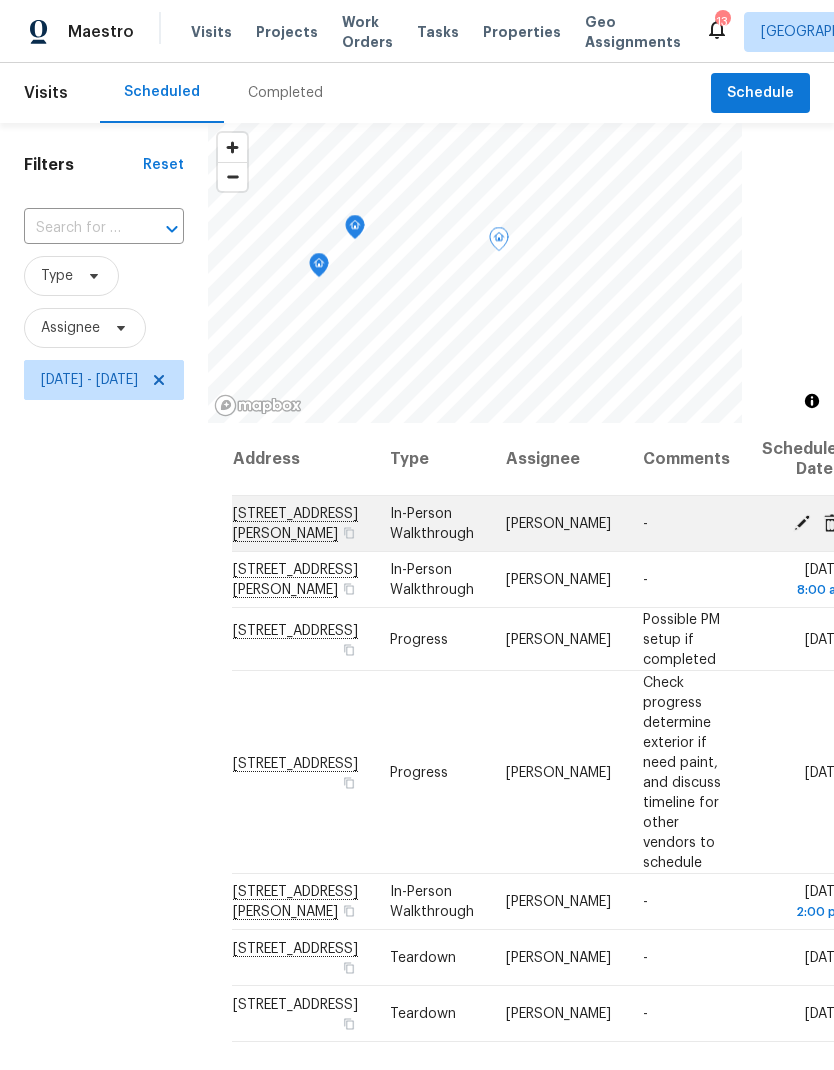 click 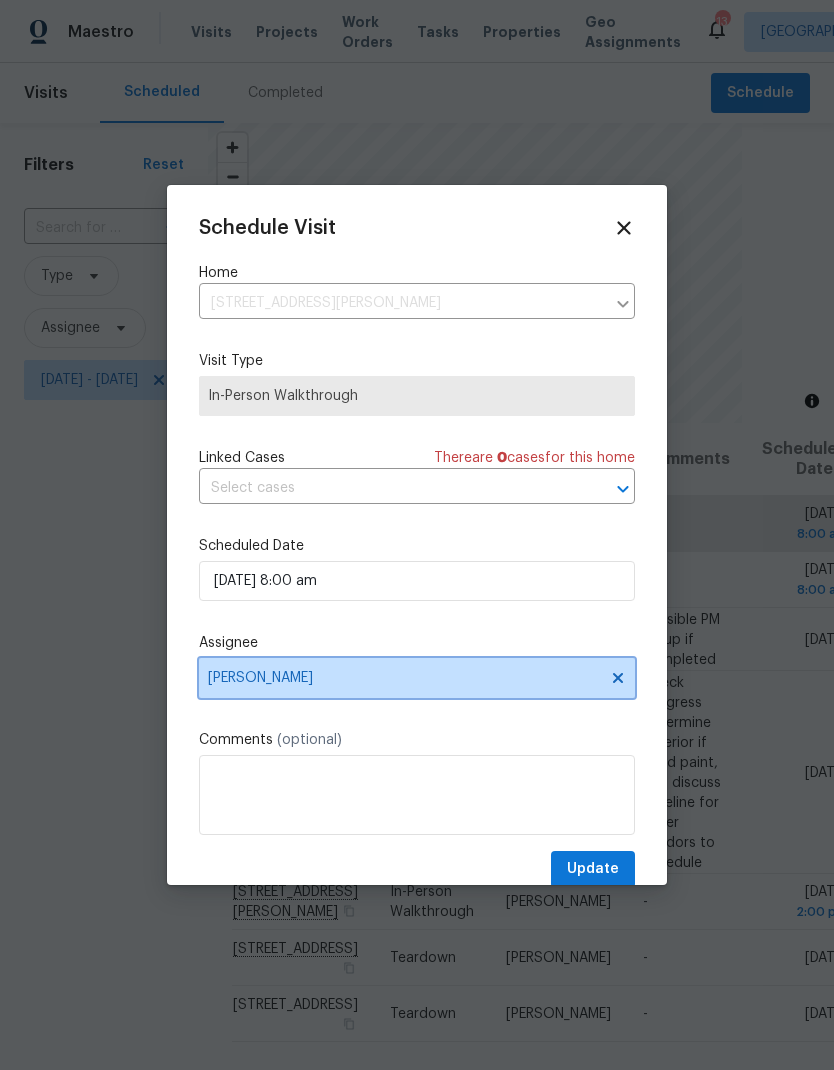 click 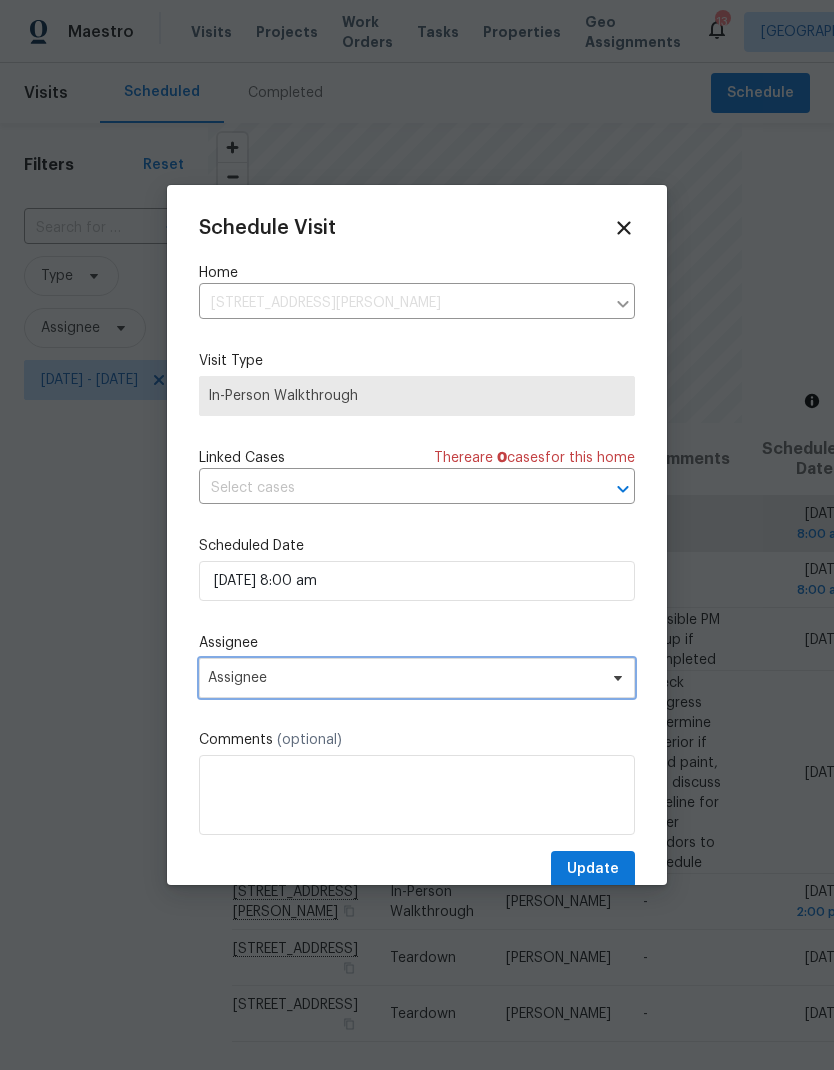 click on "Assignee" at bounding box center (404, 678) 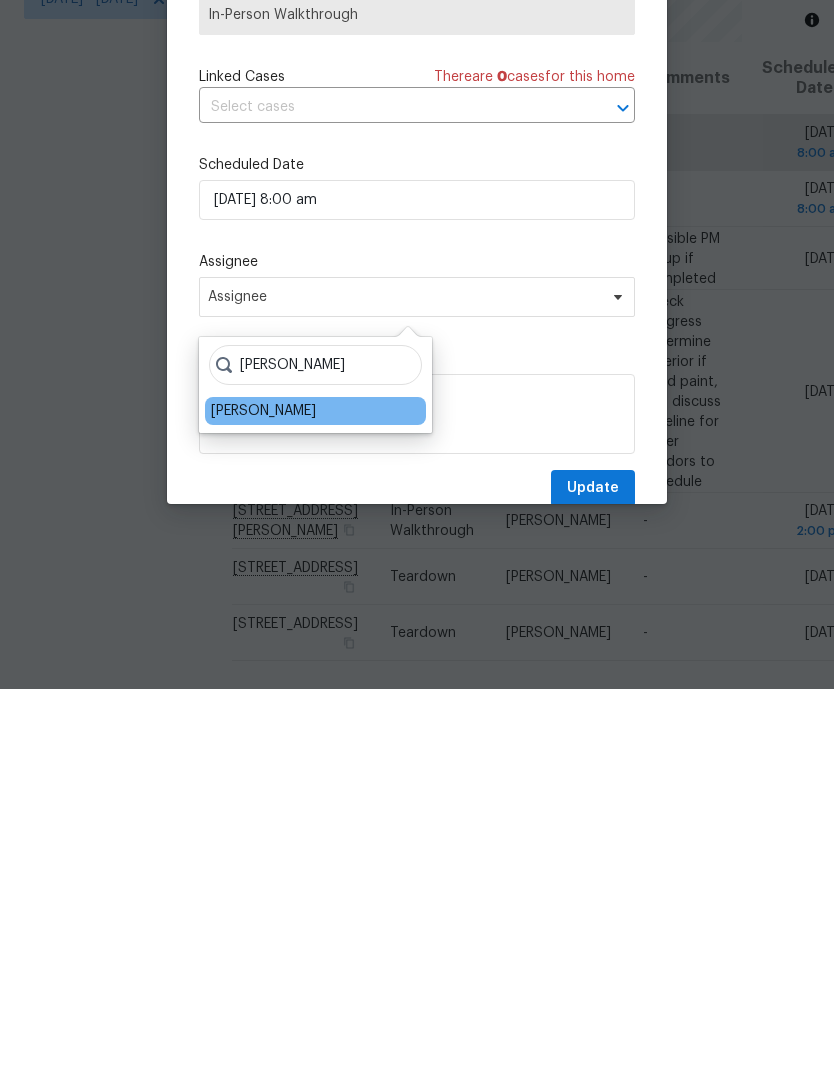 type on "Jeff" 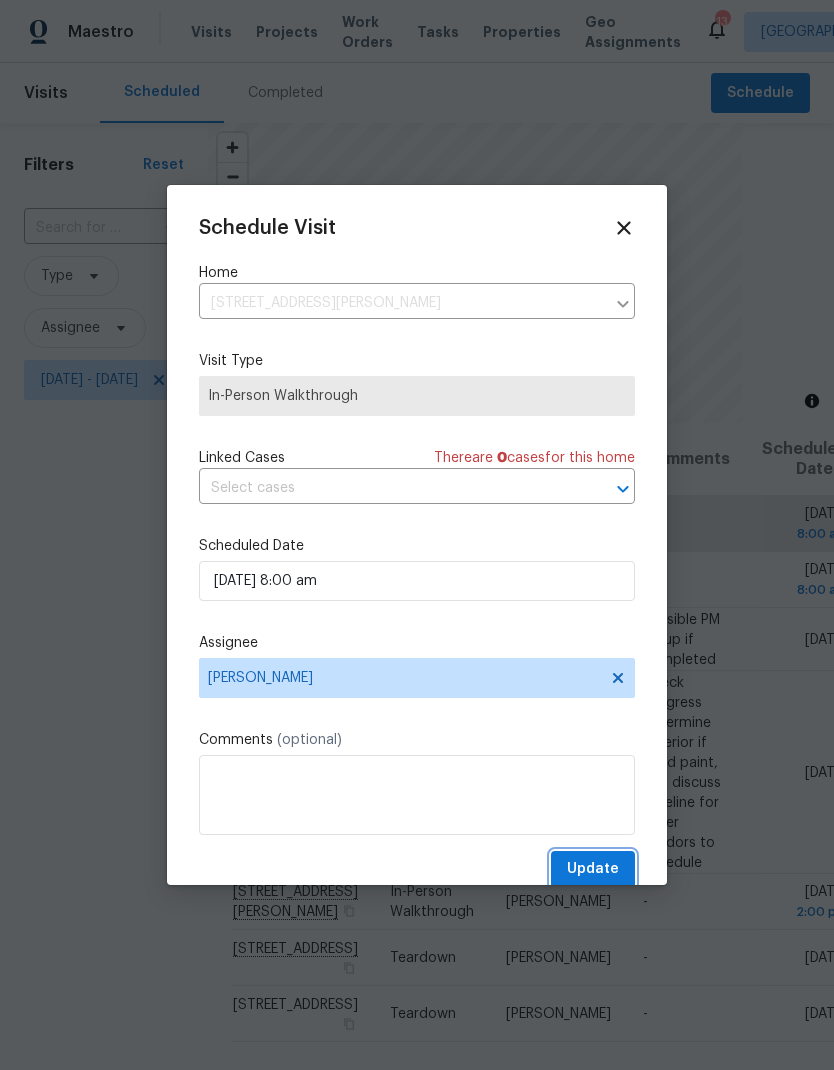 click on "Update" at bounding box center (593, 869) 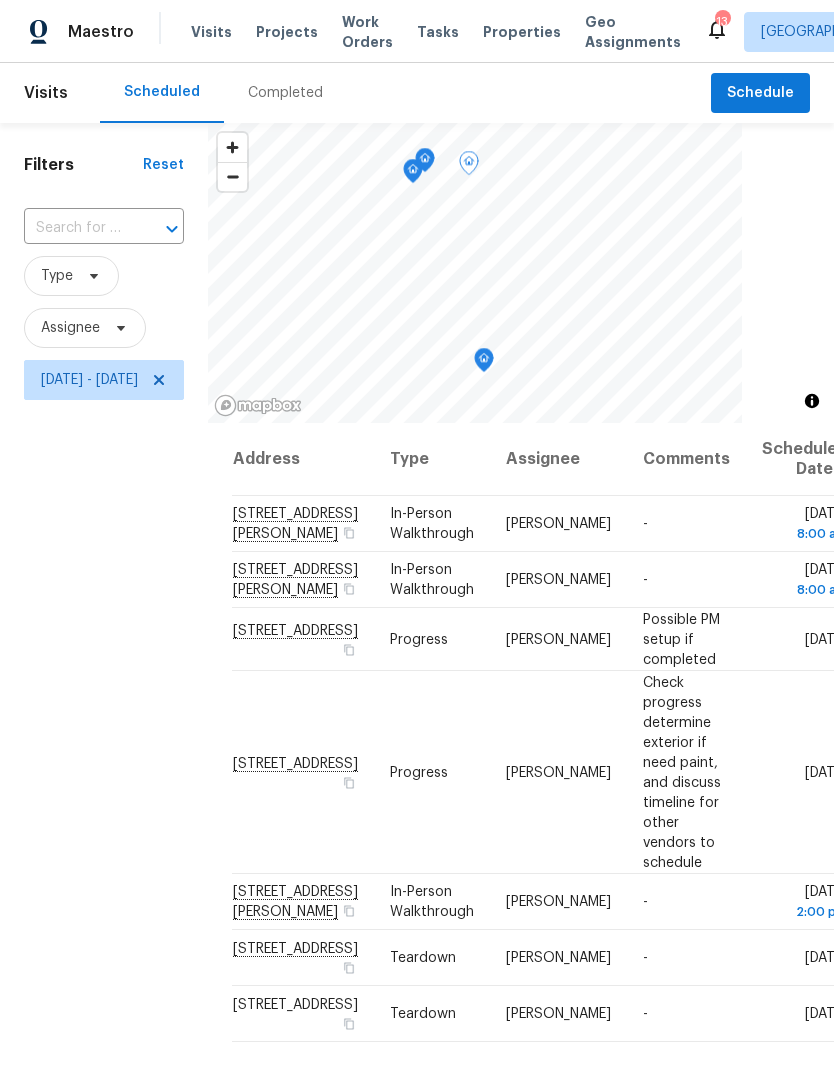 scroll, scrollTop: 0, scrollLeft: 0, axis: both 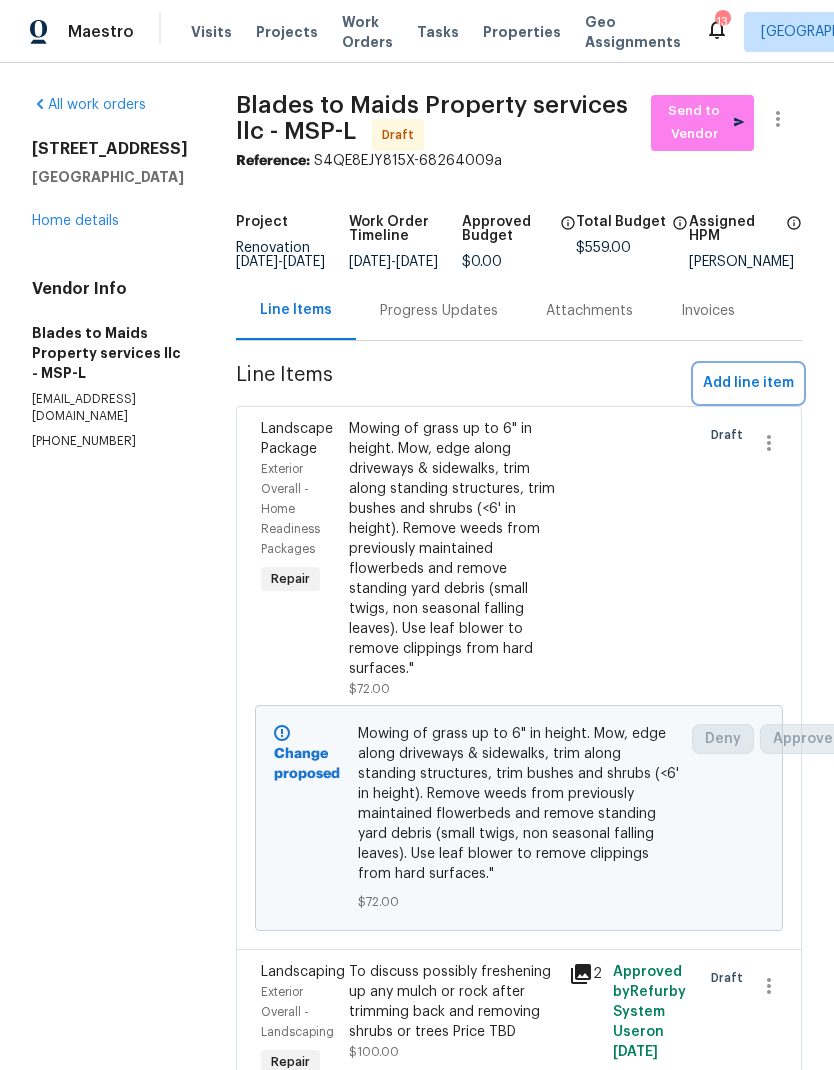 click on "Add line item" at bounding box center (748, 383) 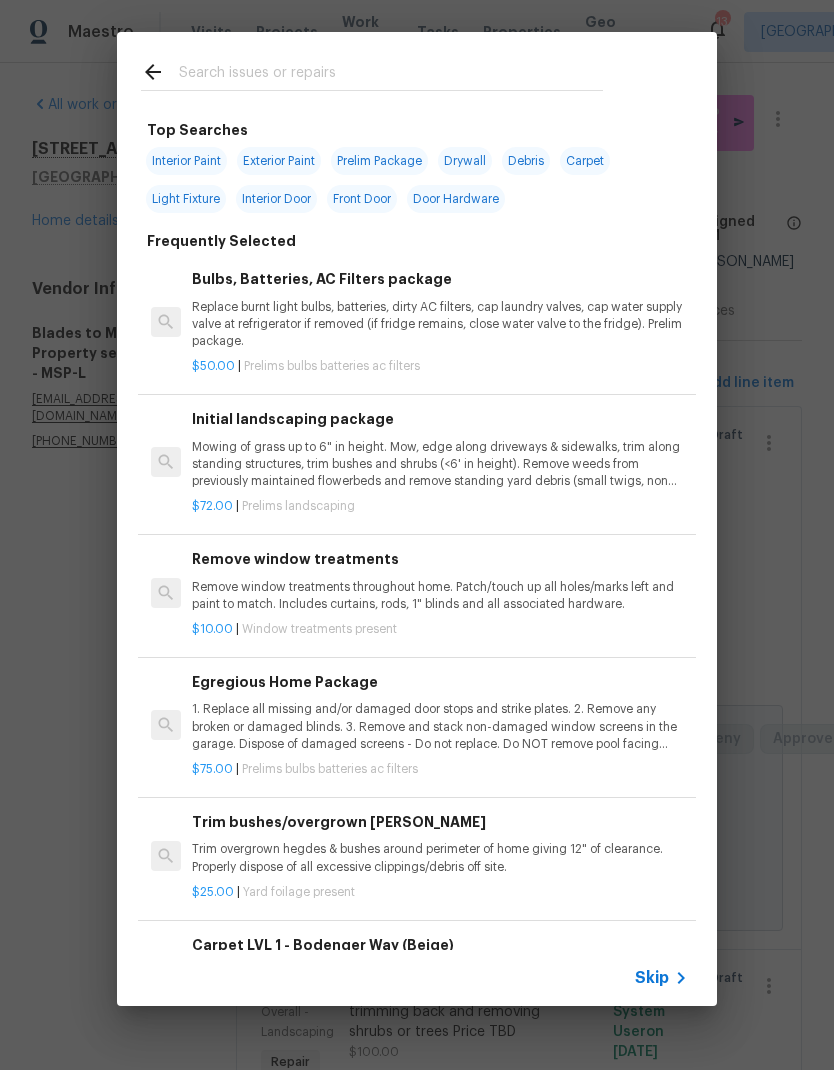 click at bounding box center (372, 71) 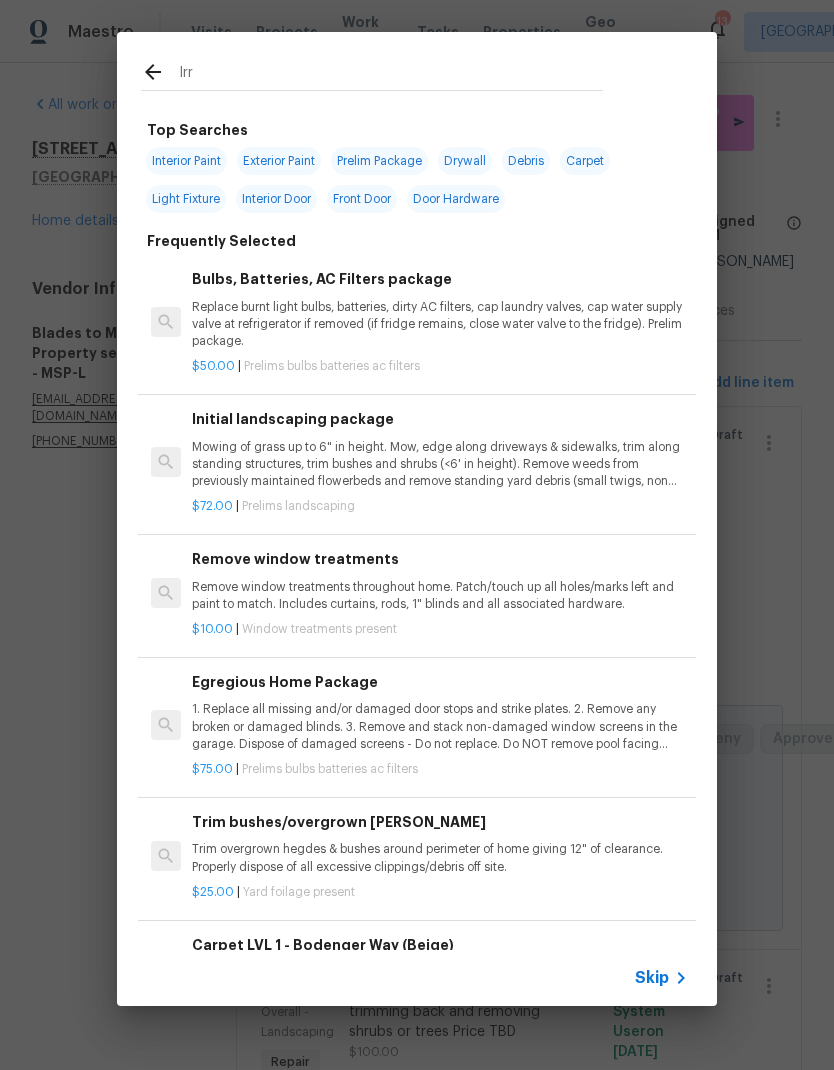type on "Irra" 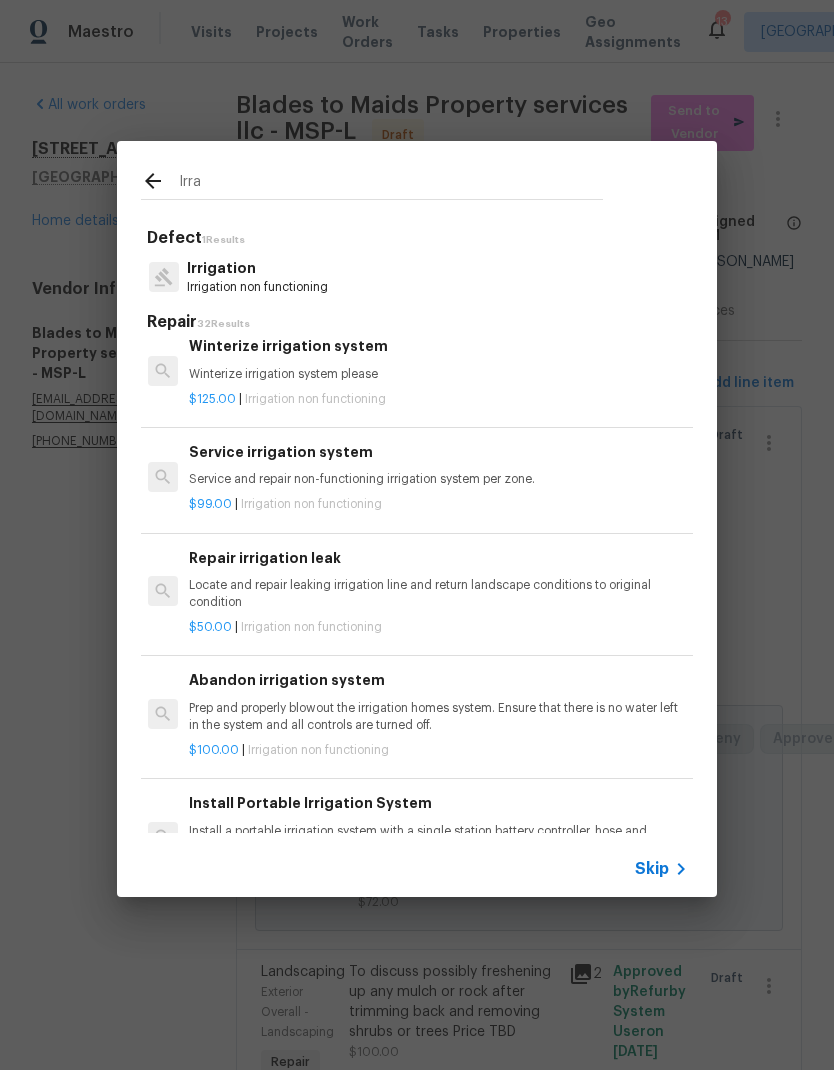 scroll, scrollTop: 14, scrollLeft: 3, axis: both 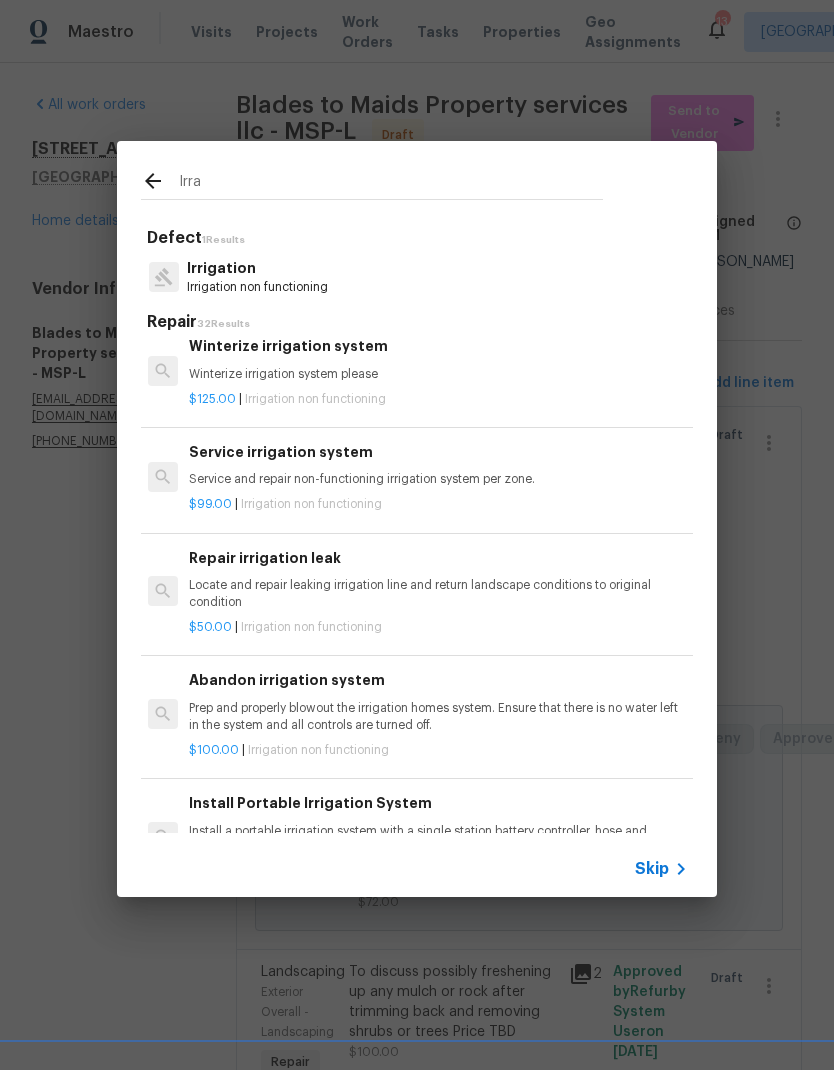 click on "Service and repair non-functioning irrigation system per zone." at bounding box center (437, 479) 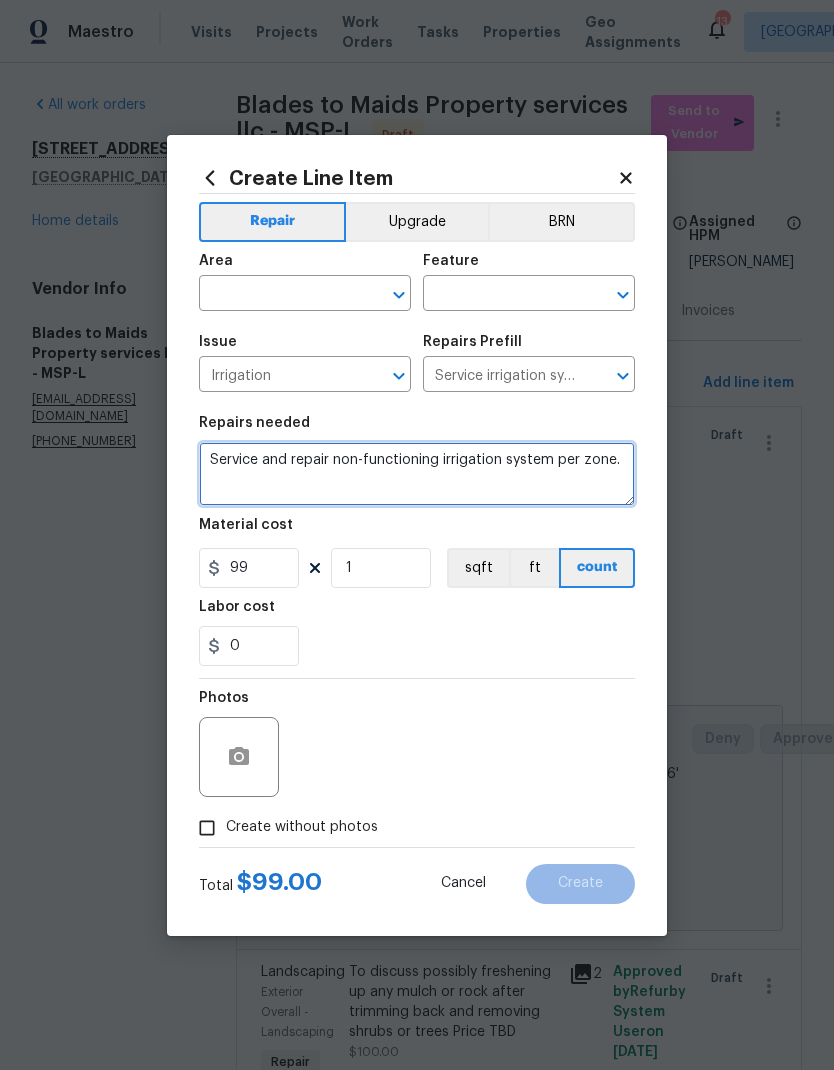 click on "Service and repair non-functioning irrigation system per zone." at bounding box center [417, 474] 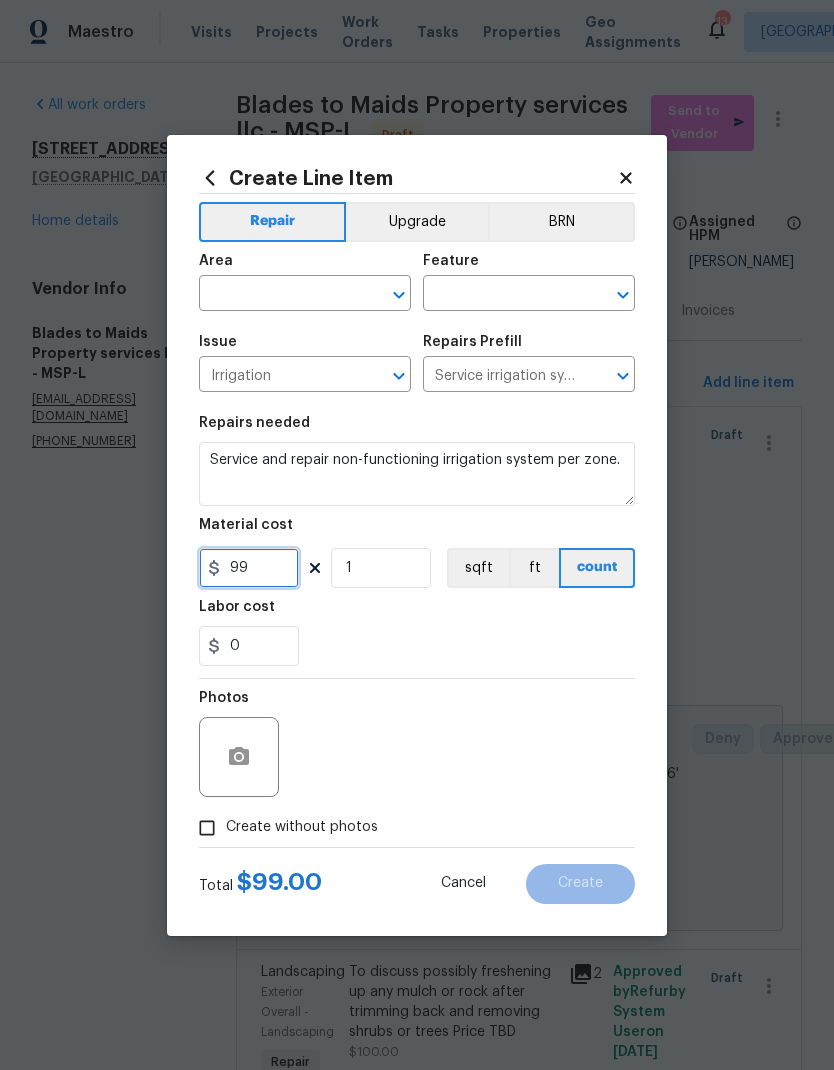 click on "99" at bounding box center (249, 568) 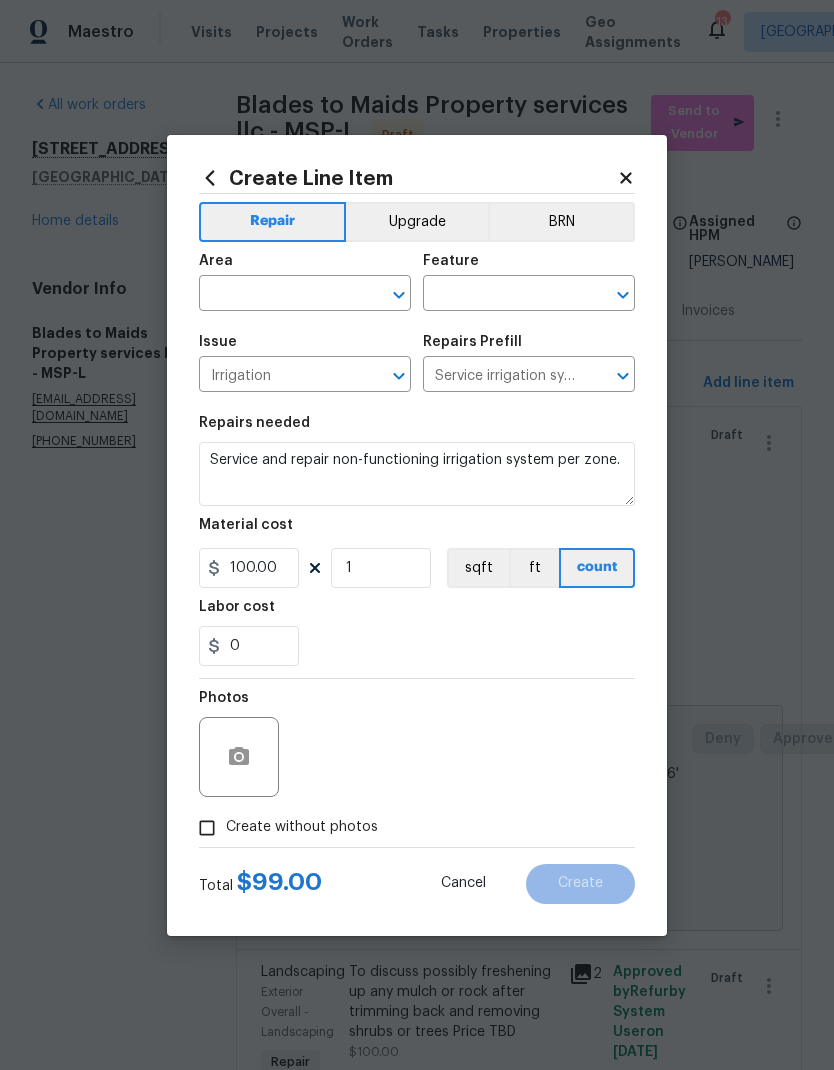 click on "0" at bounding box center (417, 646) 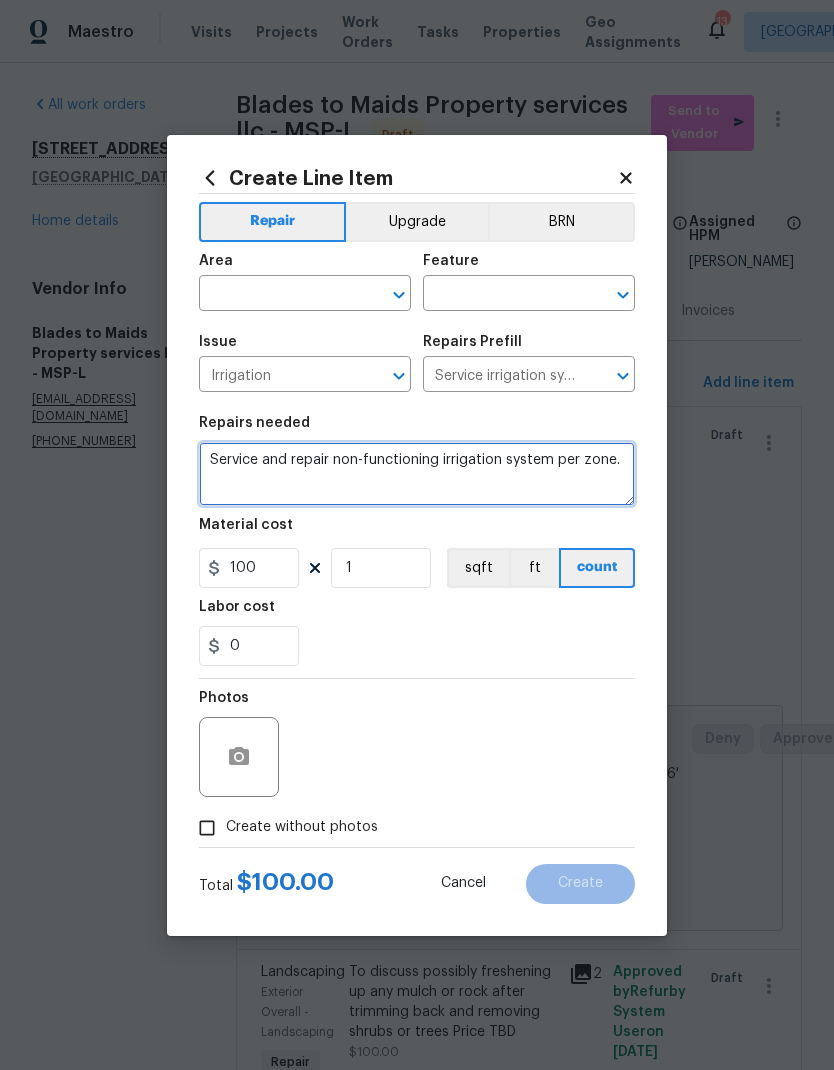 click on "Service and repair non-functioning irrigation system per zone." at bounding box center [417, 474] 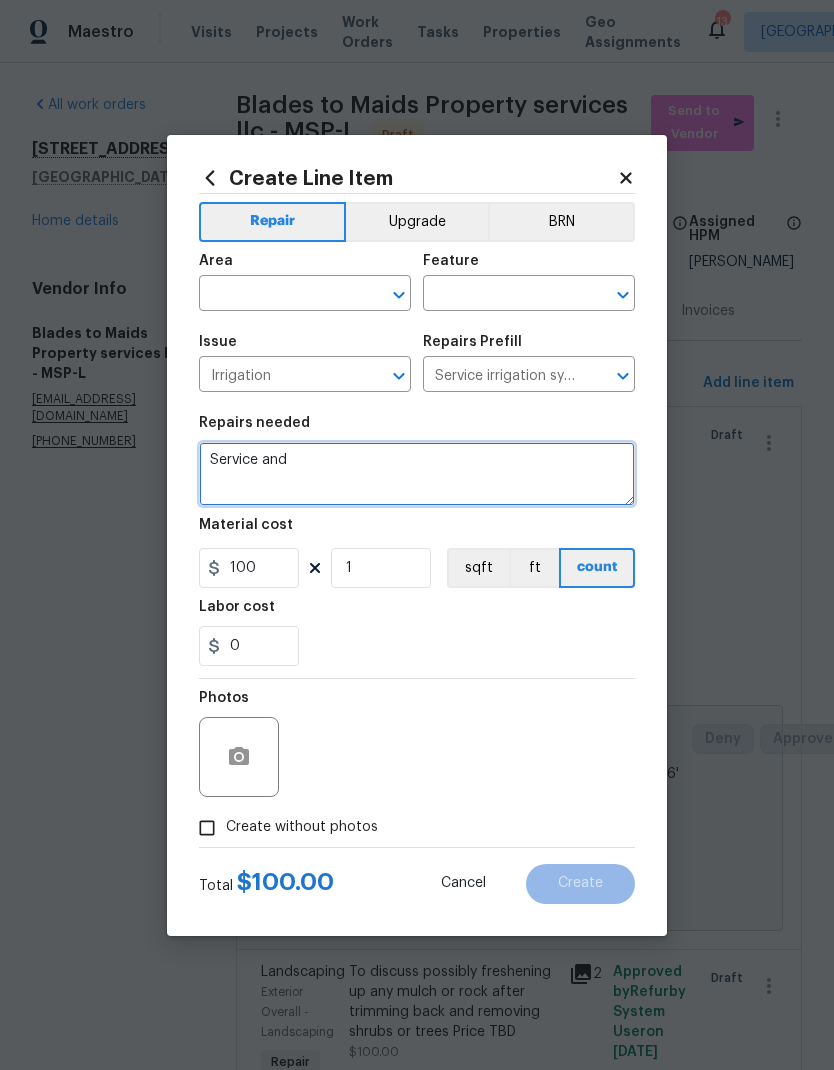 type on "Service" 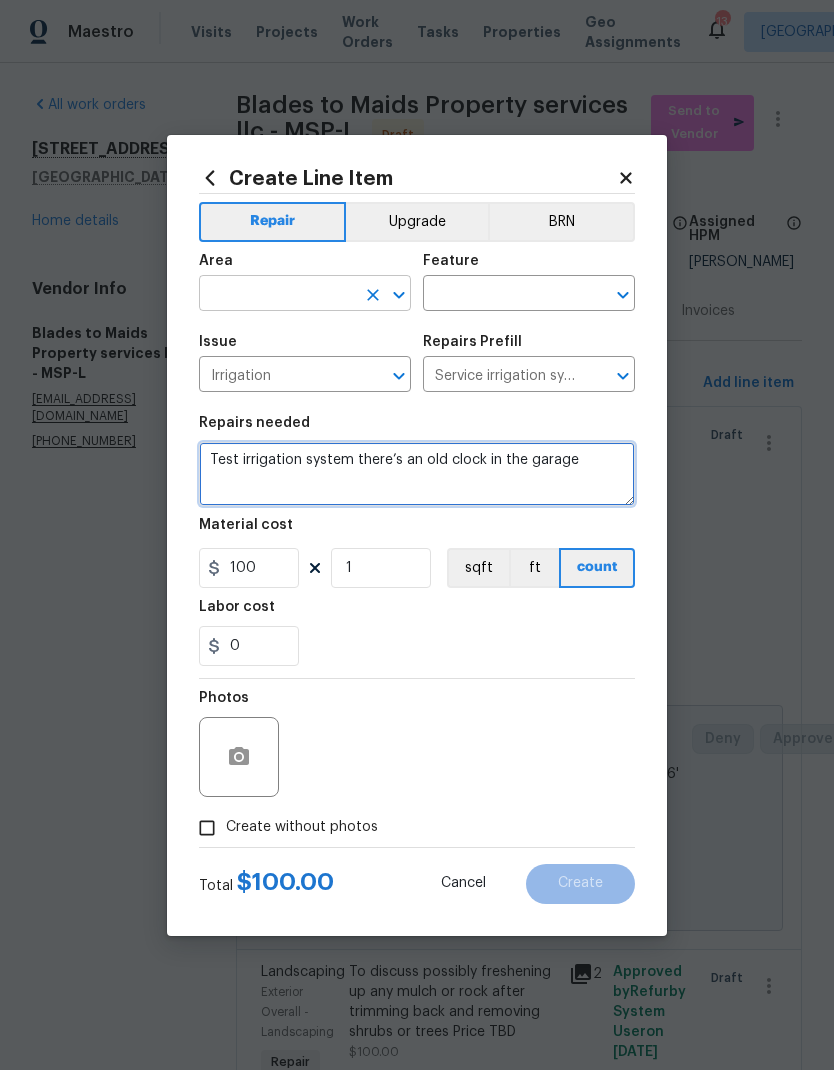 type on "Test irrigation system there’s an old clock in the garage" 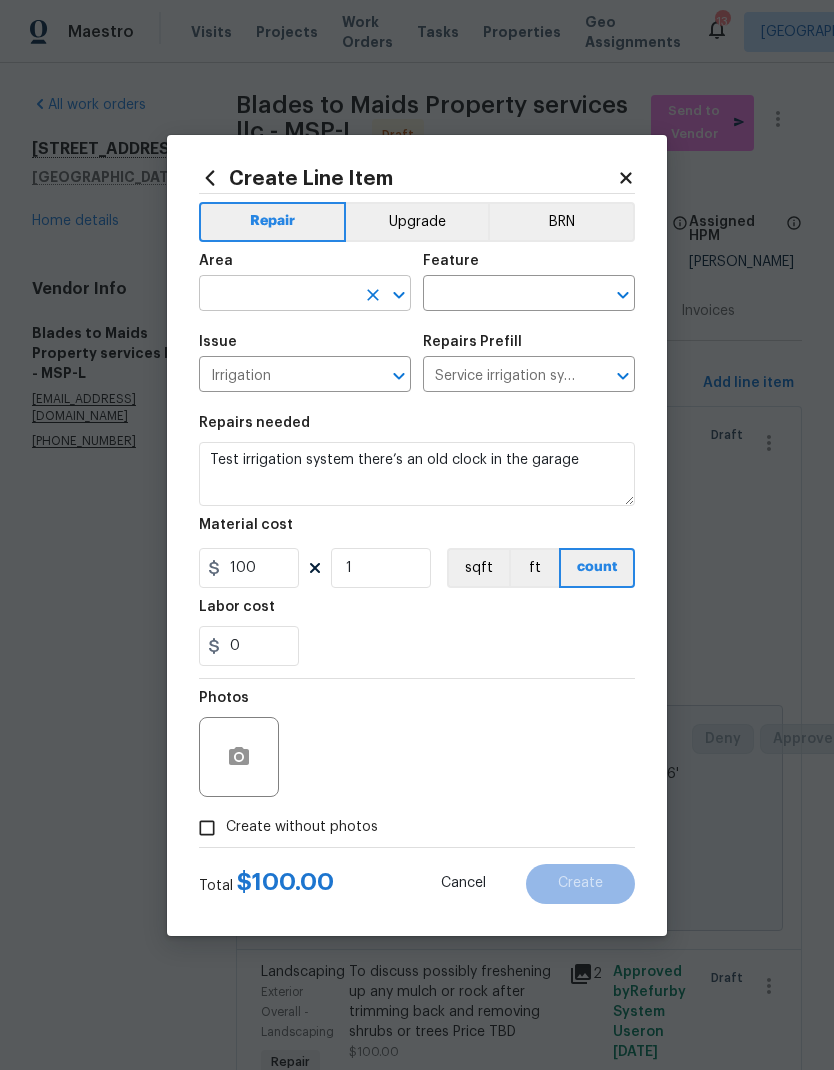 click at bounding box center [277, 295] 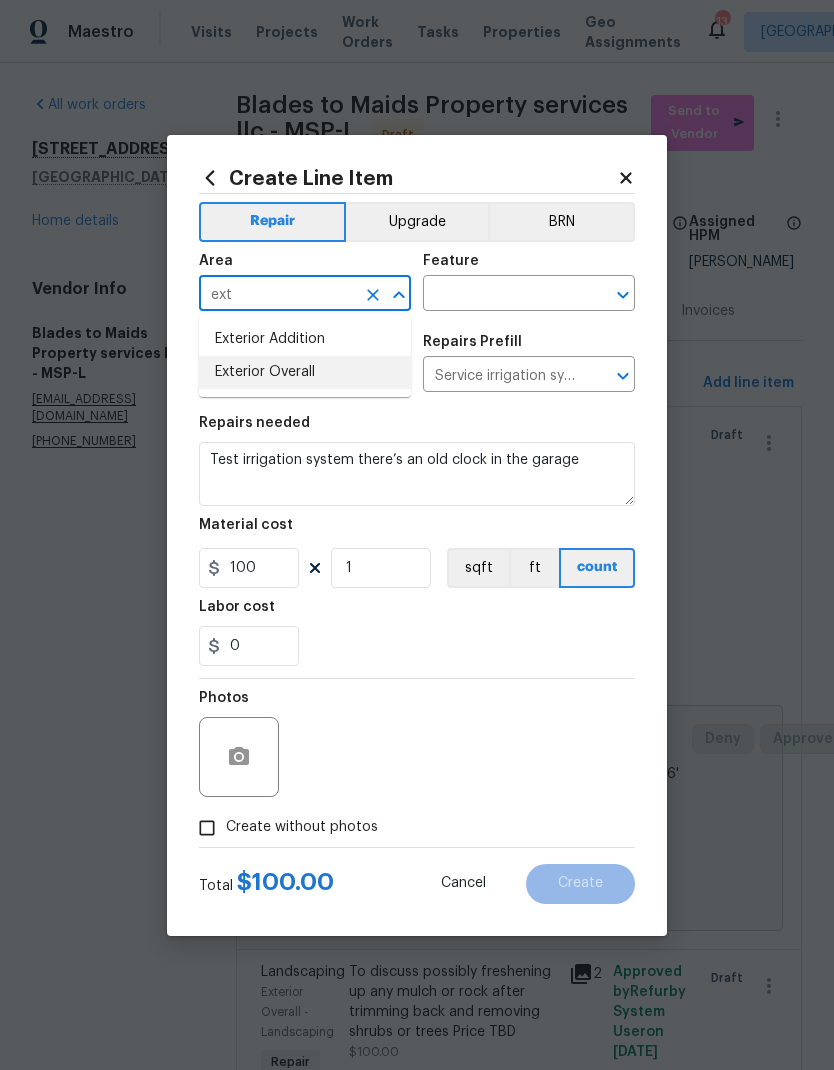 click on "Exterior Overall" at bounding box center (305, 372) 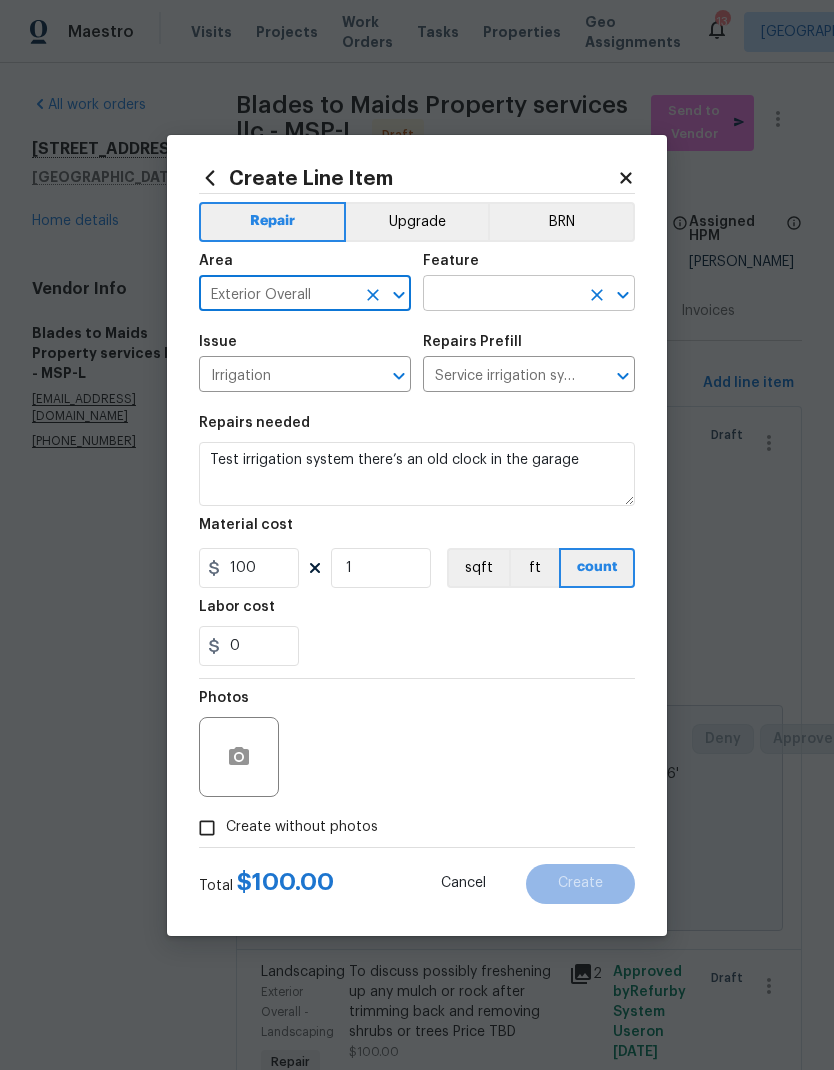 click at bounding box center [501, 295] 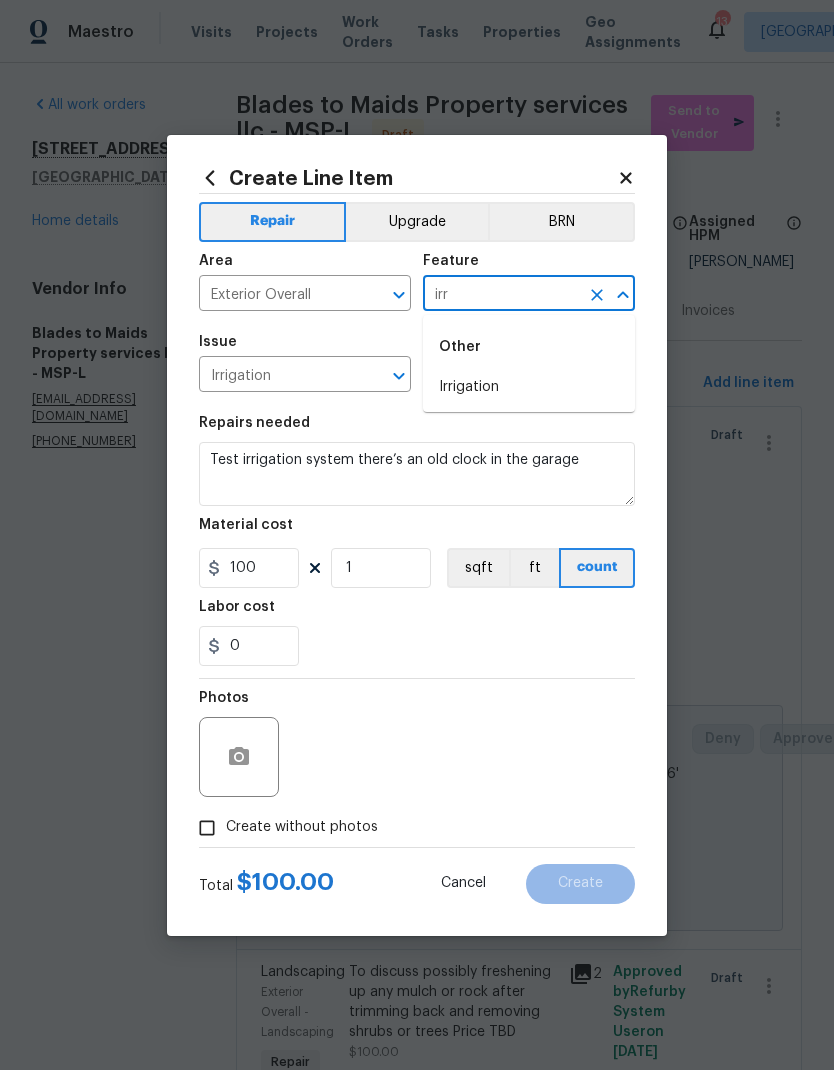 click on "Irrigation" at bounding box center [529, 387] 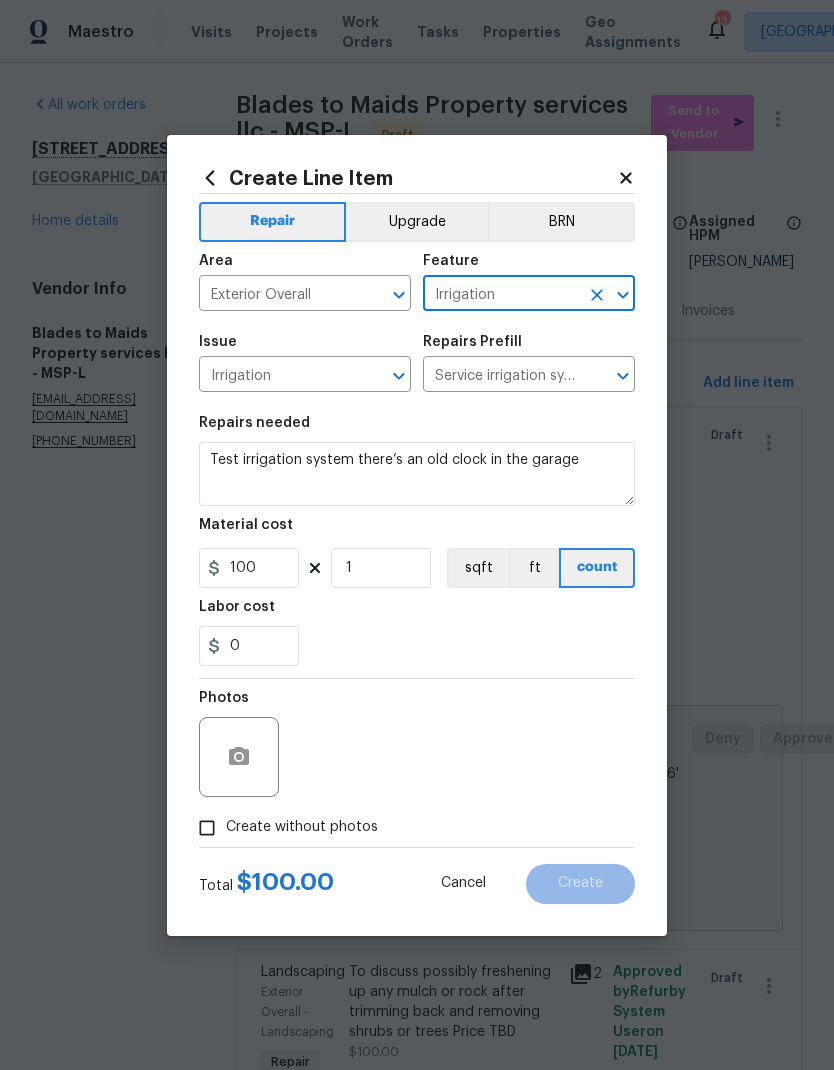 click on "0" at bounding box center [417, 646] 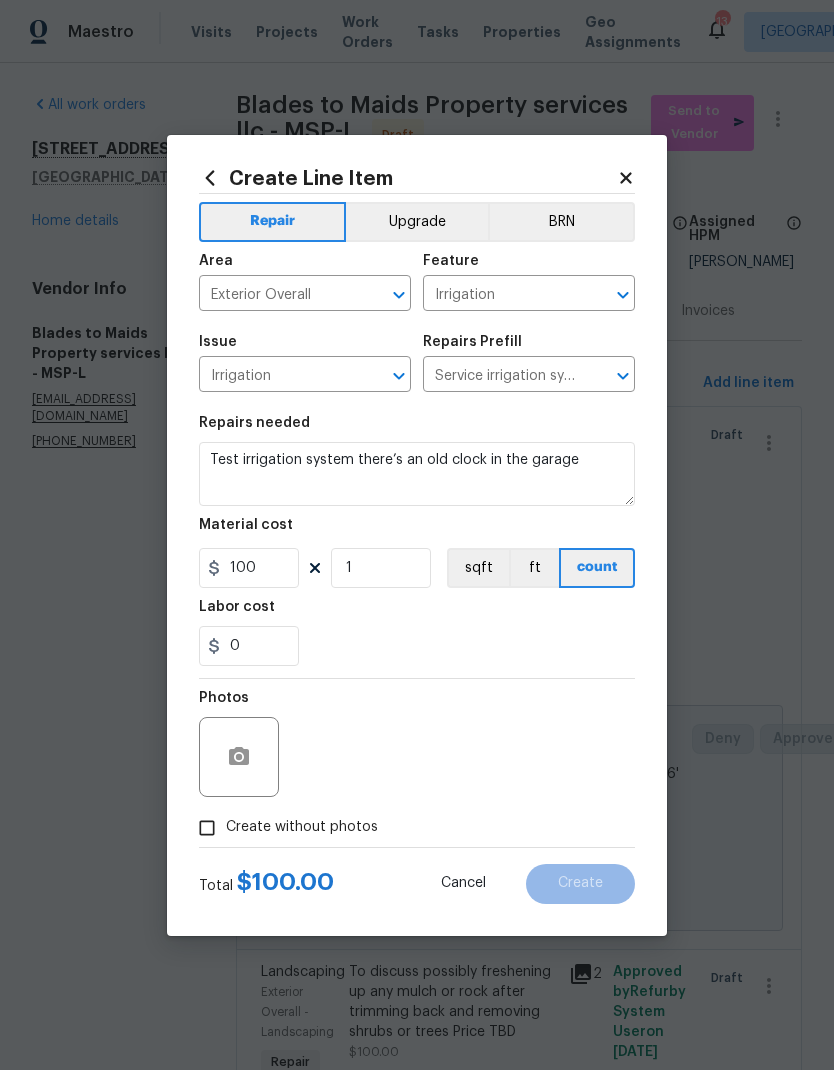 click on "Create without photos" at bounding box center (302, 827) 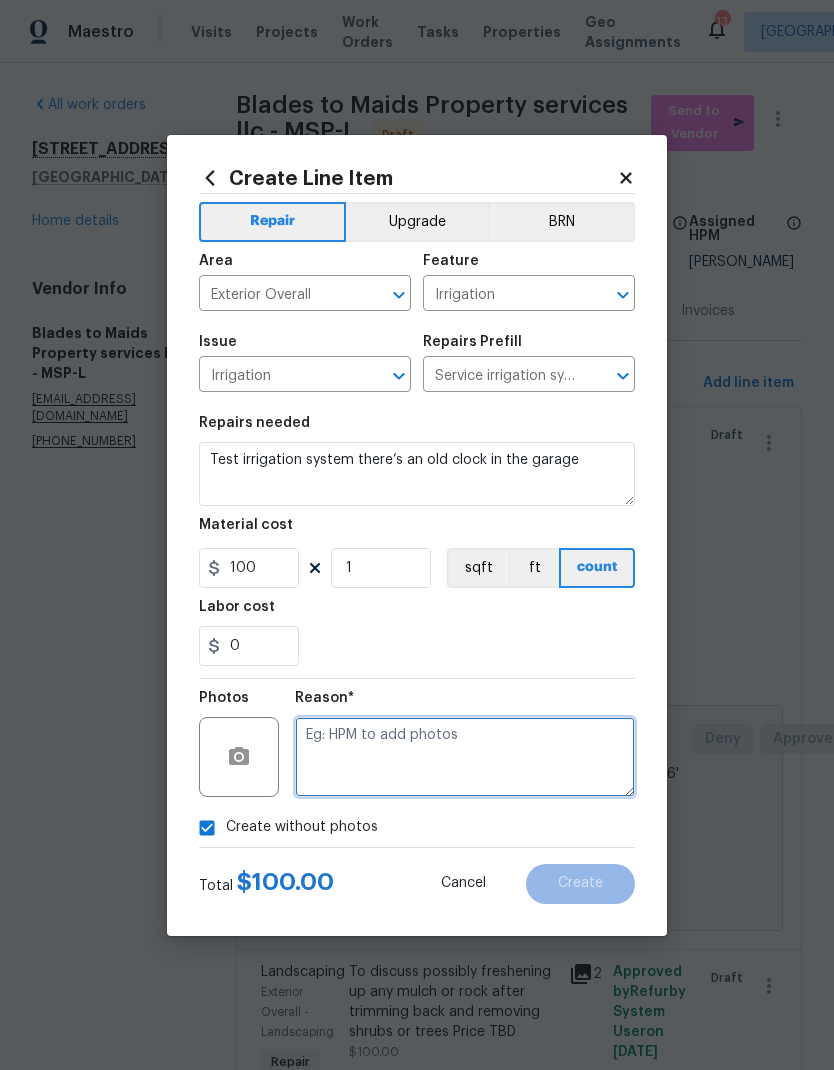 click at bounding box center (465, 757) 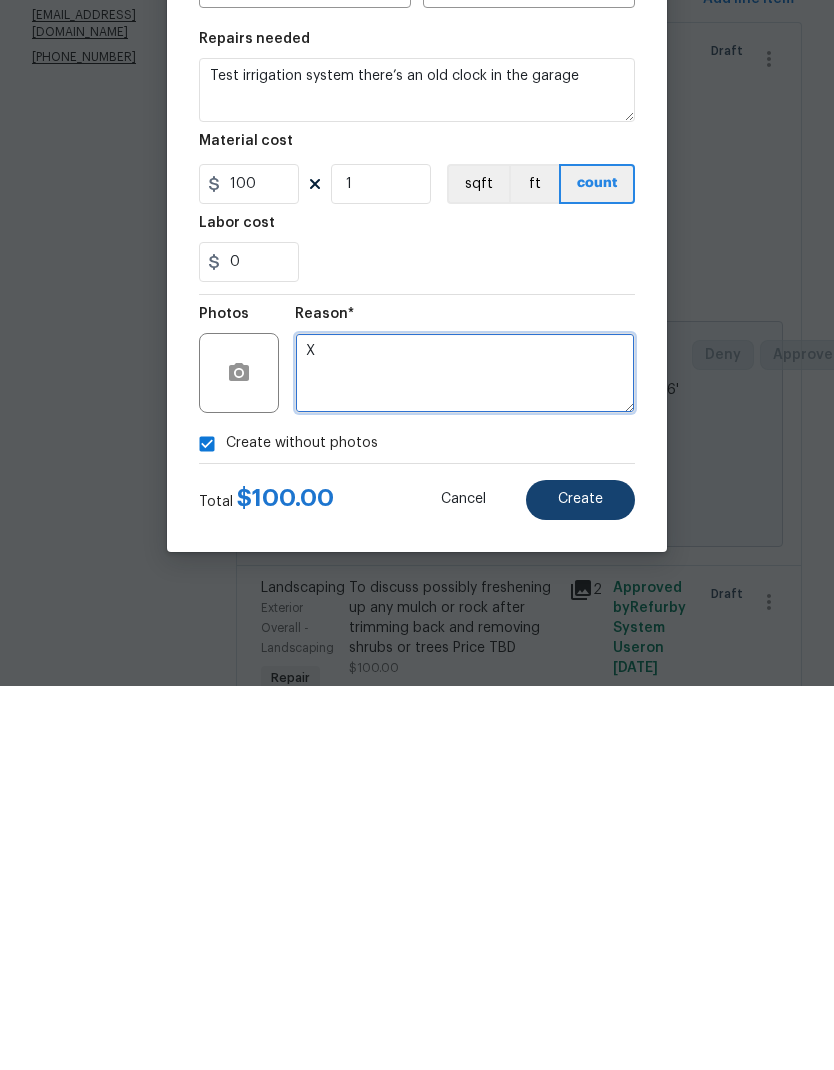 type on "X" 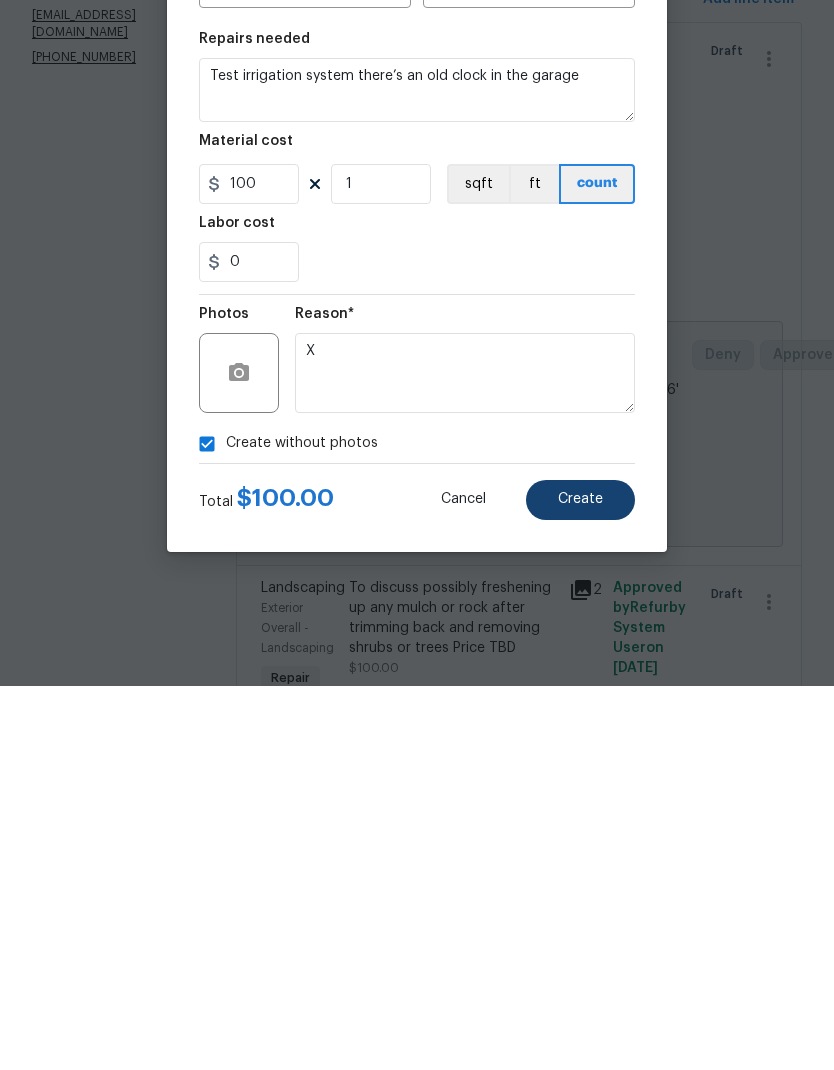 click on "Create" at bounding box center (580, 884) 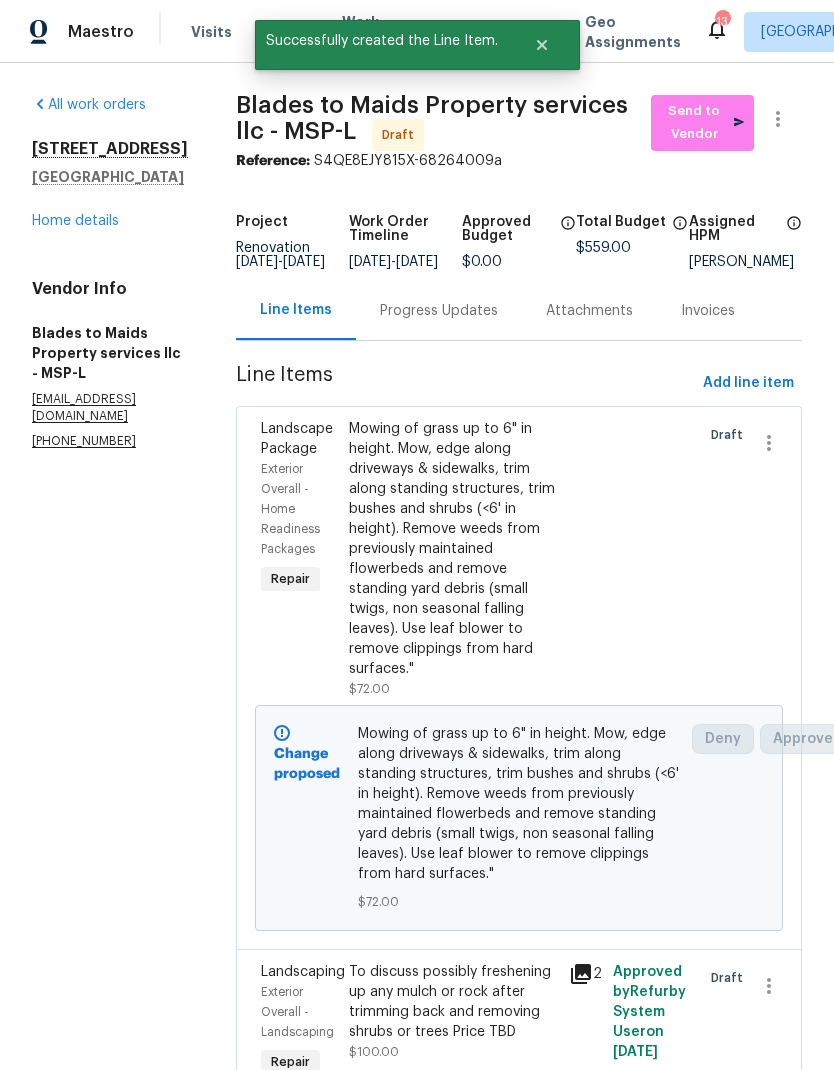 scroll, scrollTop: 0, scrollLeft: 0, axis: both 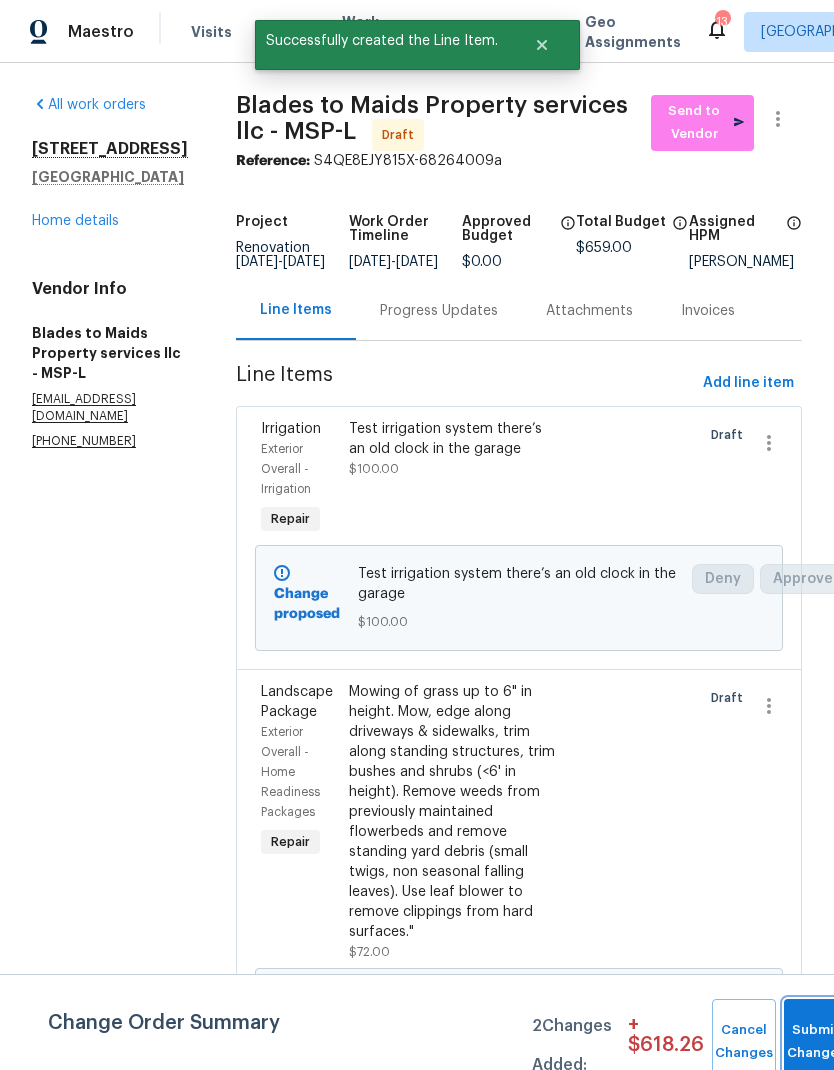click on "Submit Changes" at bounding box center [816, 1042] 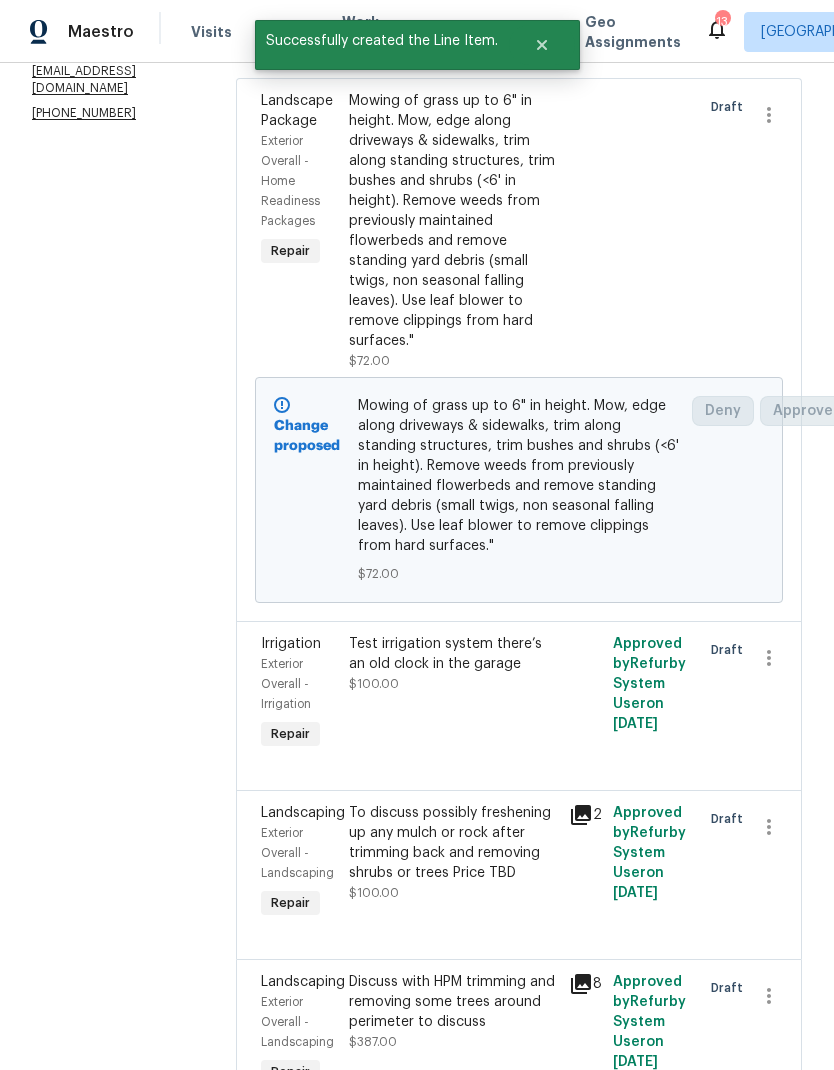scroll, scrollTop: 326, scrollLeft: 0, axis: vertical 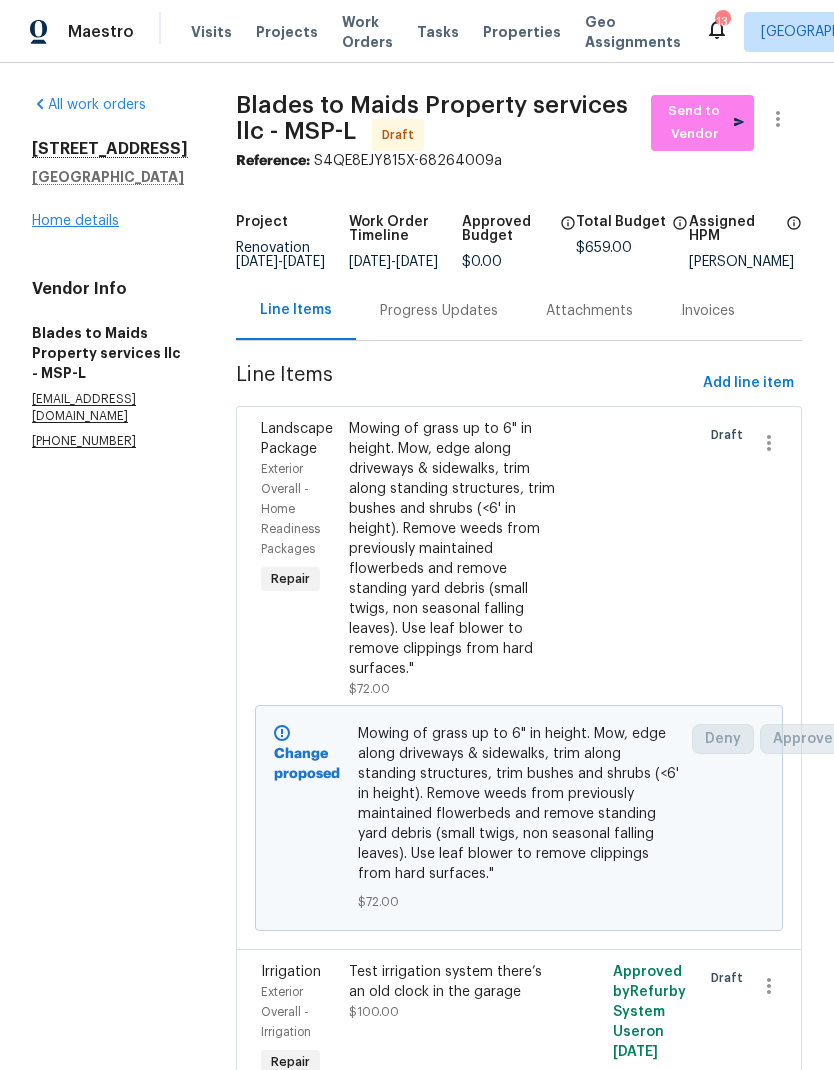 click on "Home details" at bounding box center [75, 221] 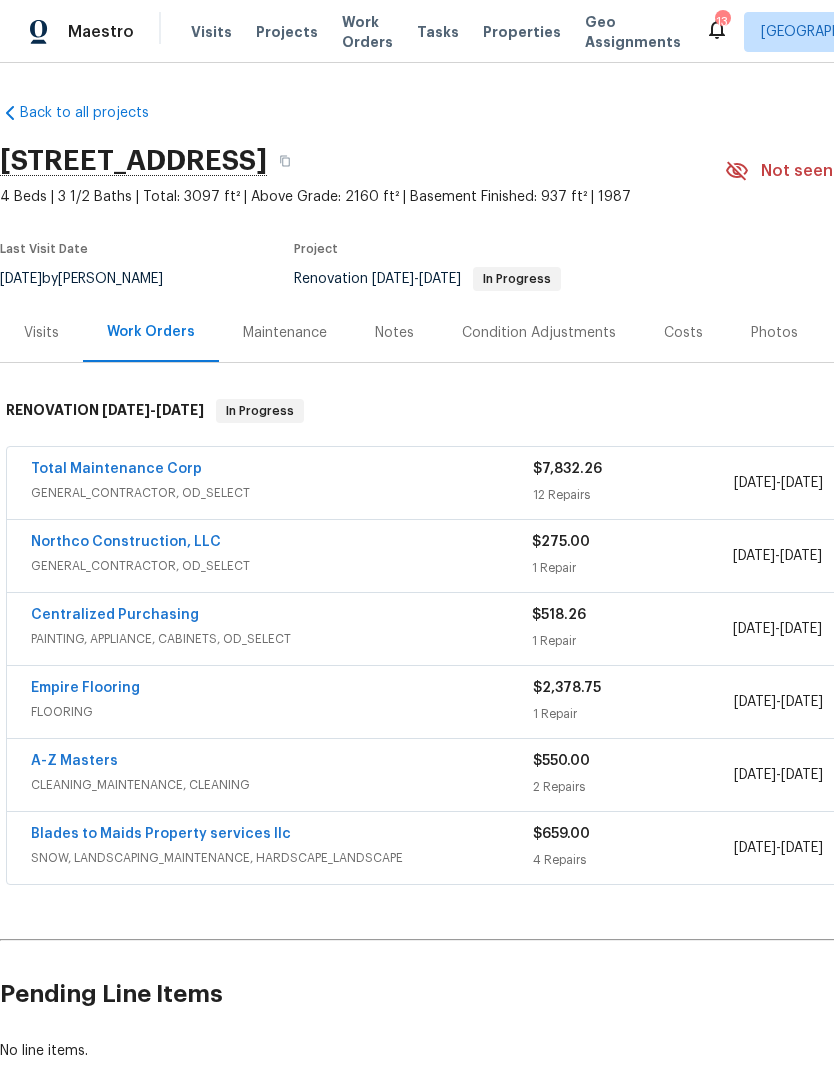 scroll, scrollTop: 0, scrollLeft: 0, axis: both 